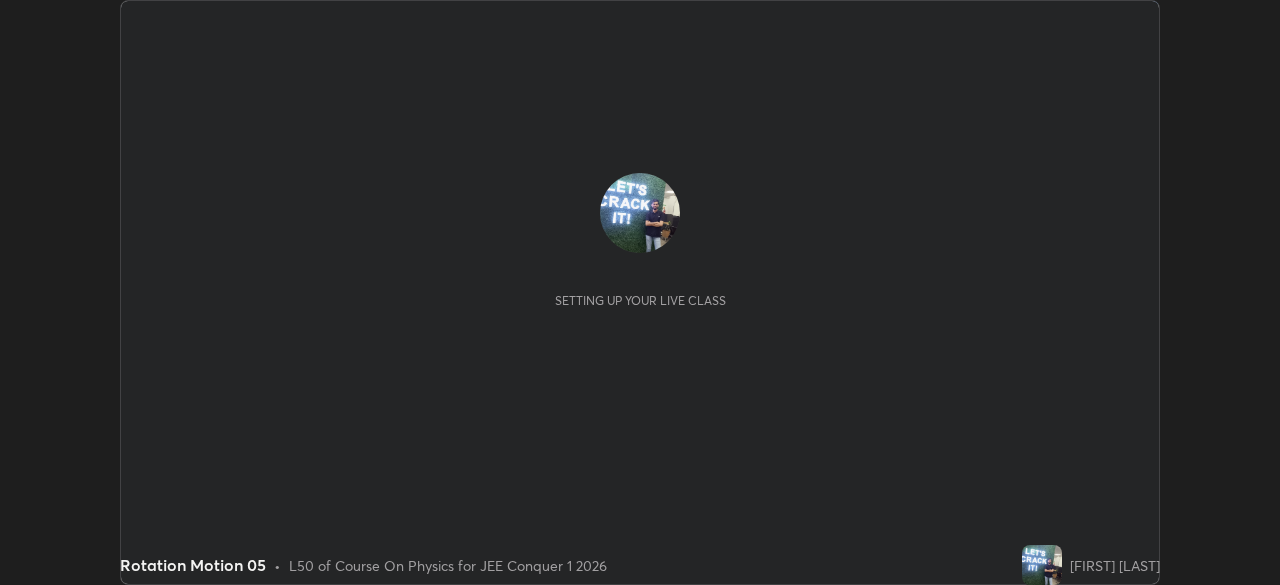 scroll, scrollTop: 0, scrollLeft: 0, axis: both 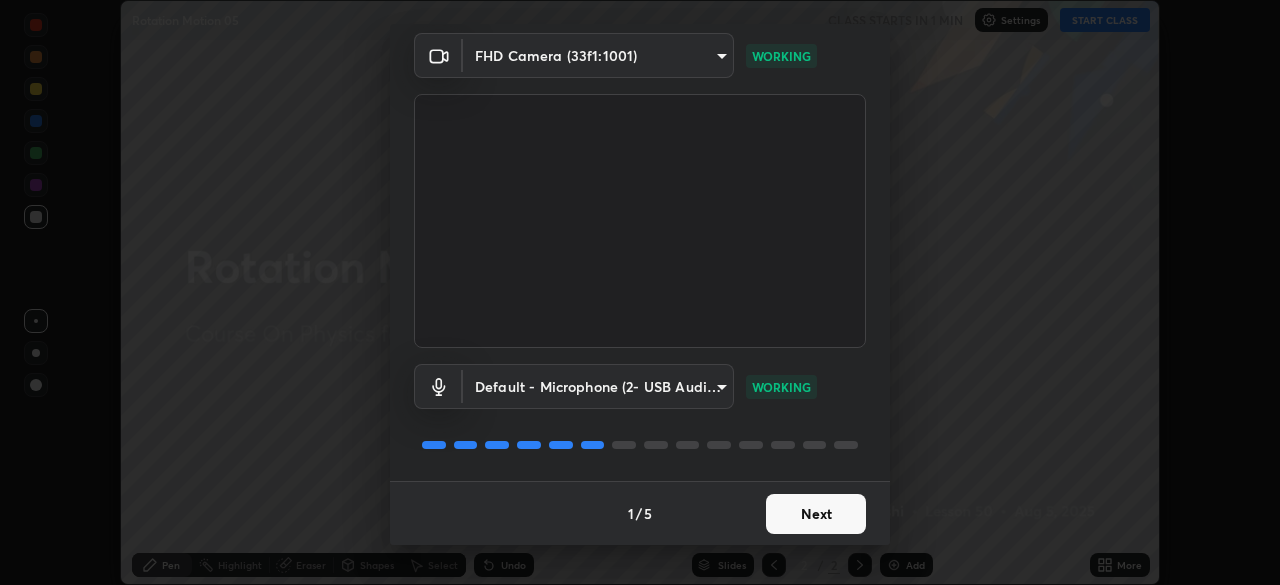 click on "Next" at bounding box center (816, 514) 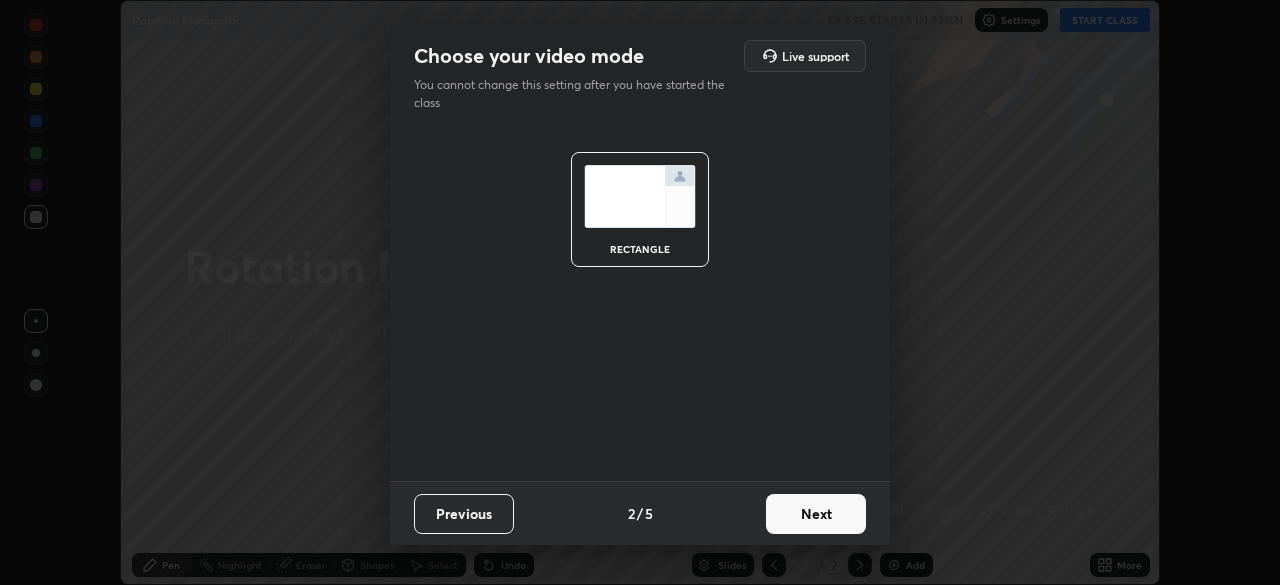 scroll, scrollTop: 0, scrollLeft: 0, axis: both 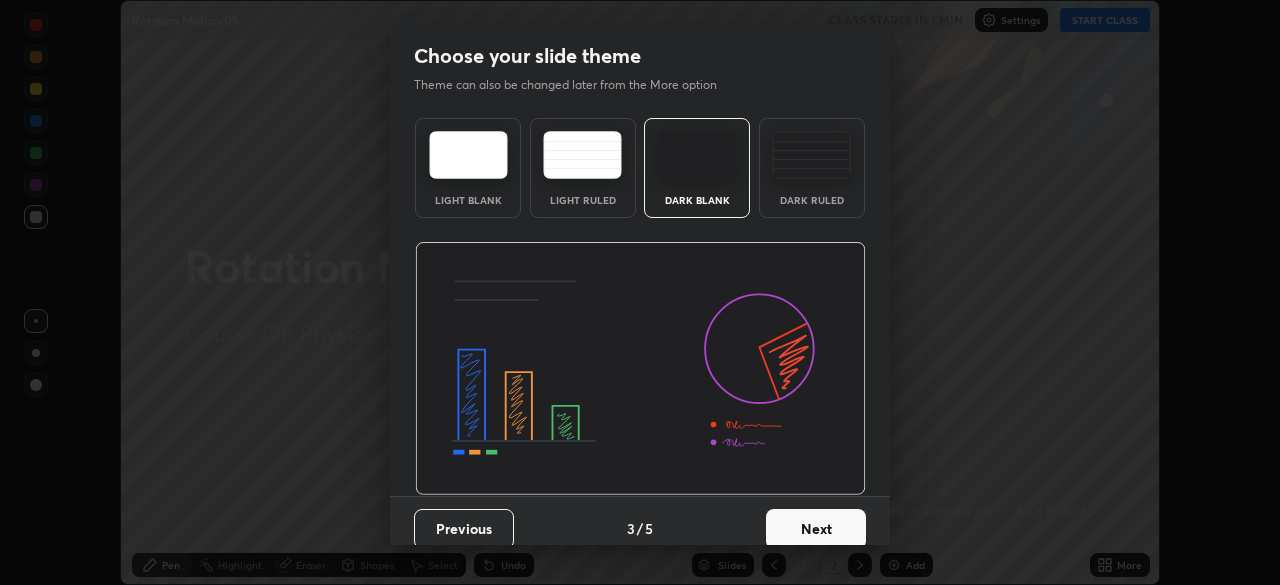 click on "Next" at bounding box center (816, 529) 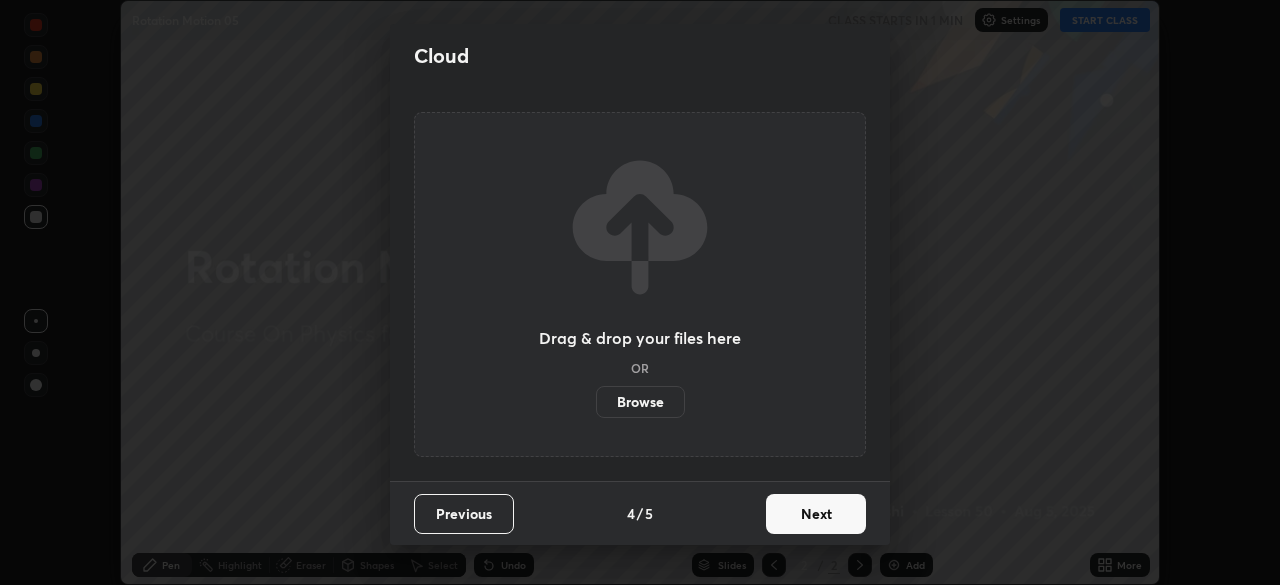 click on "Next" at bounding box center (816, 514) 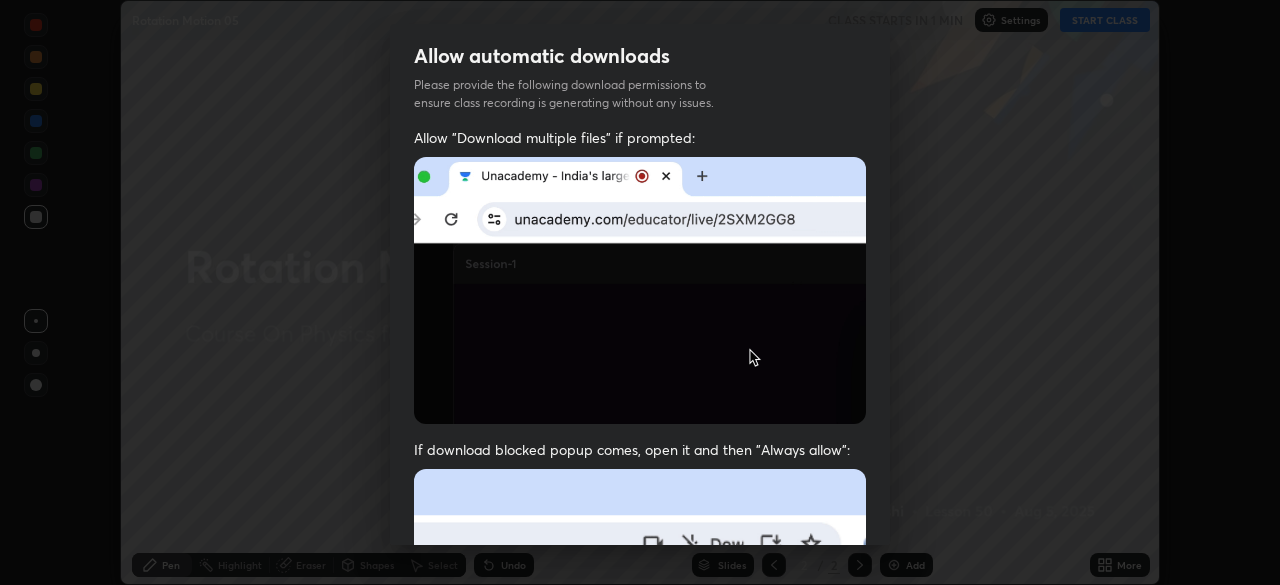 click at bounding box center [640, 687] 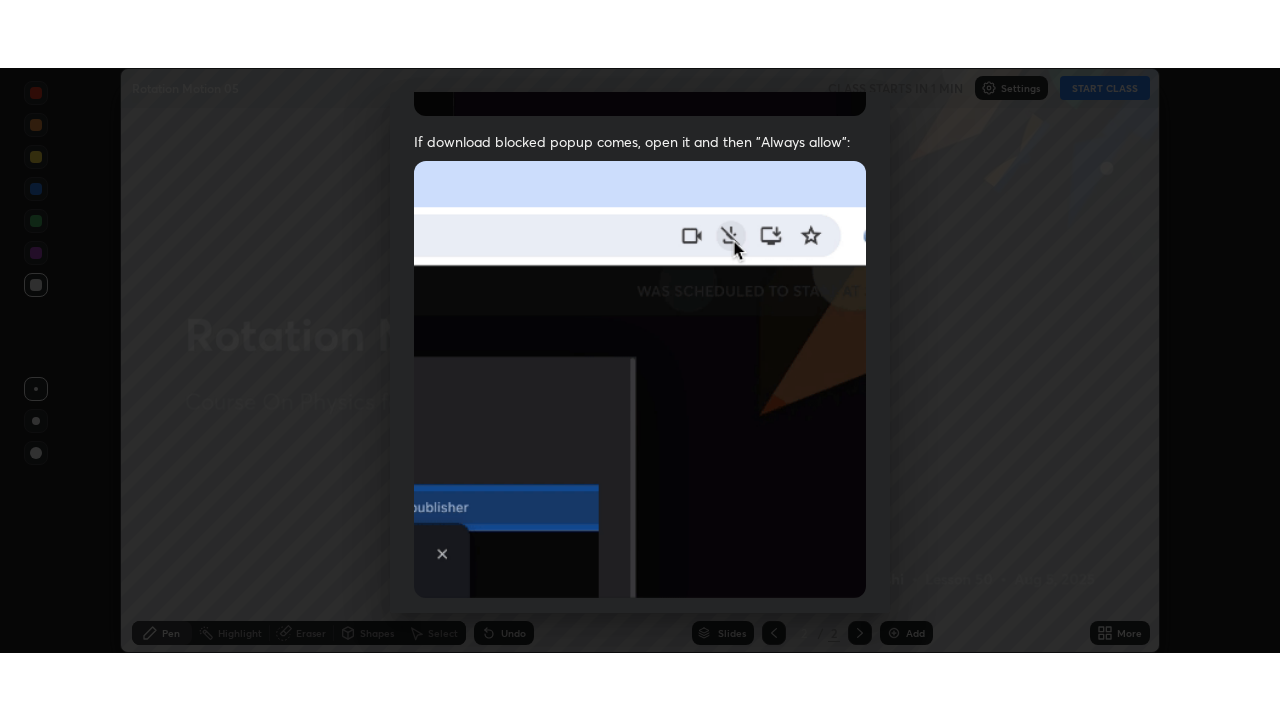 scroll, scrollTop: 479, scrollLeft: 0, axis: vertical 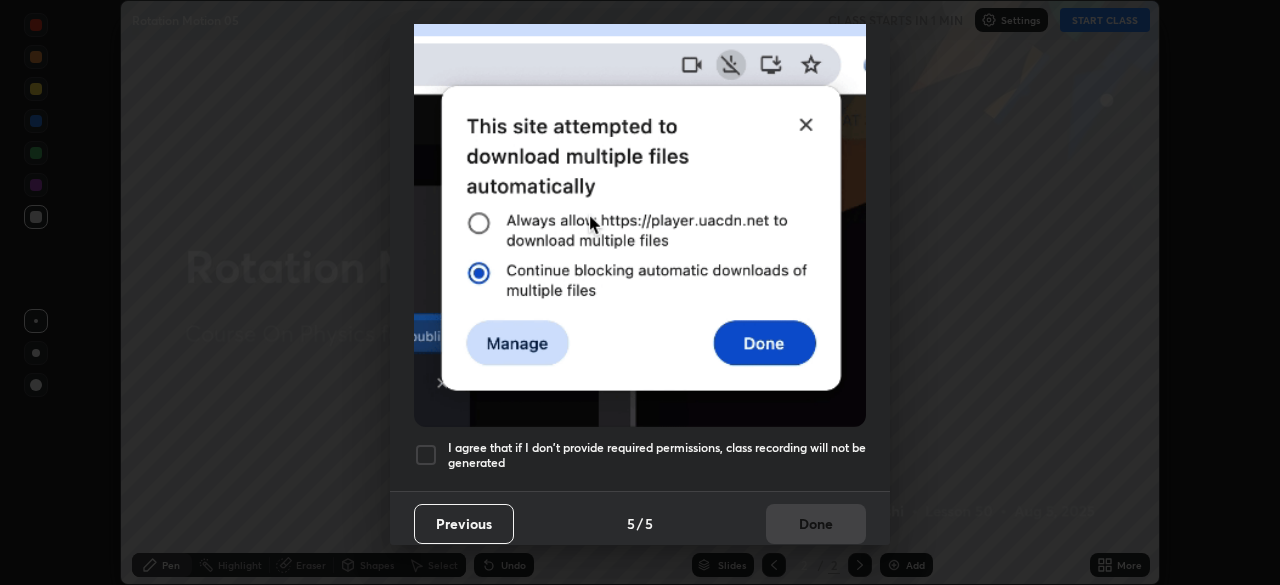 click at bounding box center (426, 455) 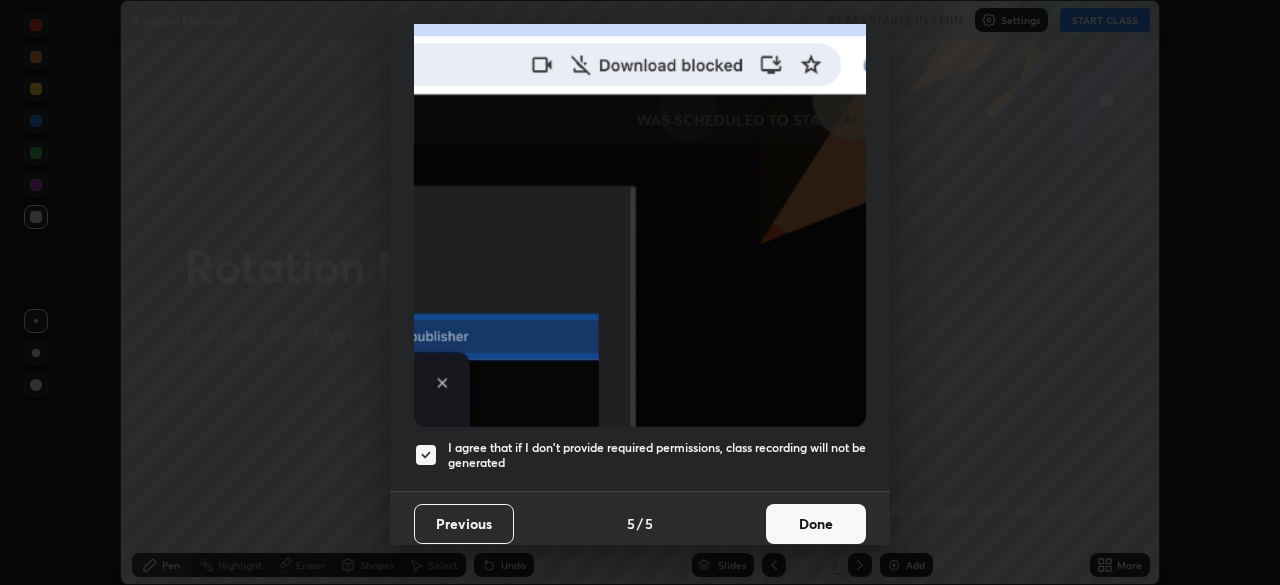 click on "Done" at bounding box center (816, 524) 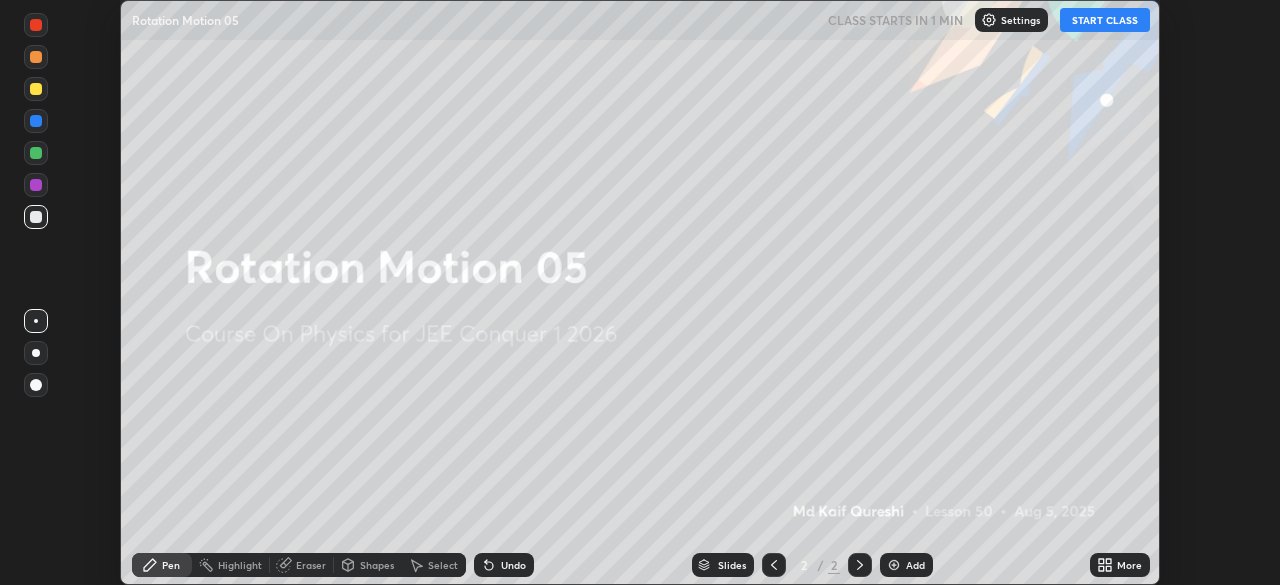 click on "More" at bounding box center (1120, 565) 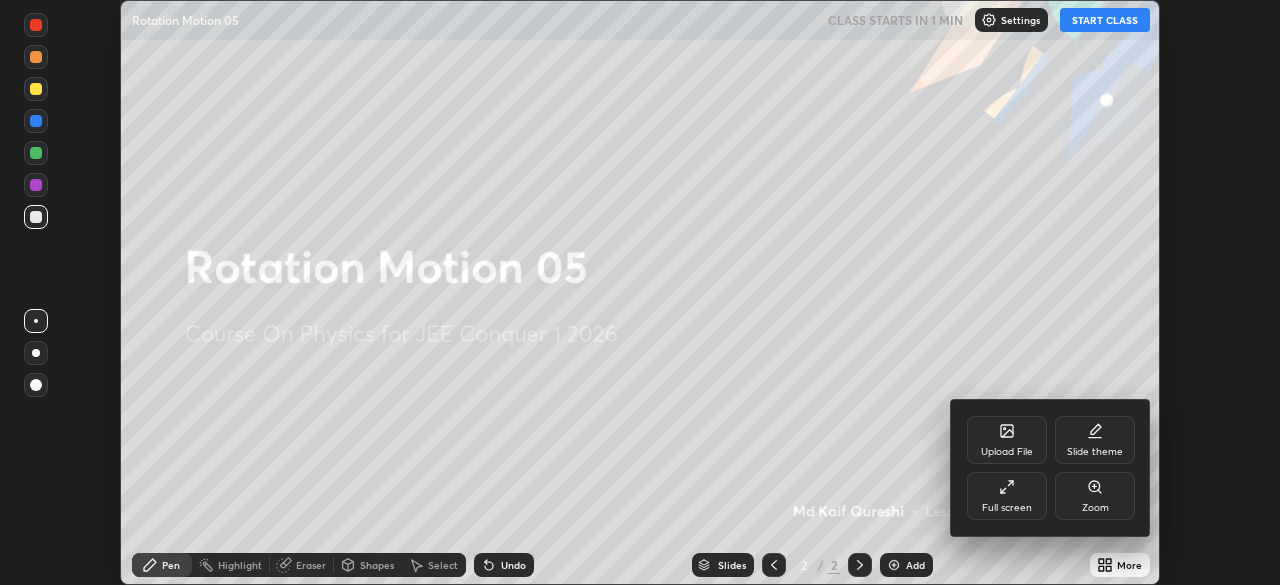 click on "Full screen" at bounding box center (1007, 496) 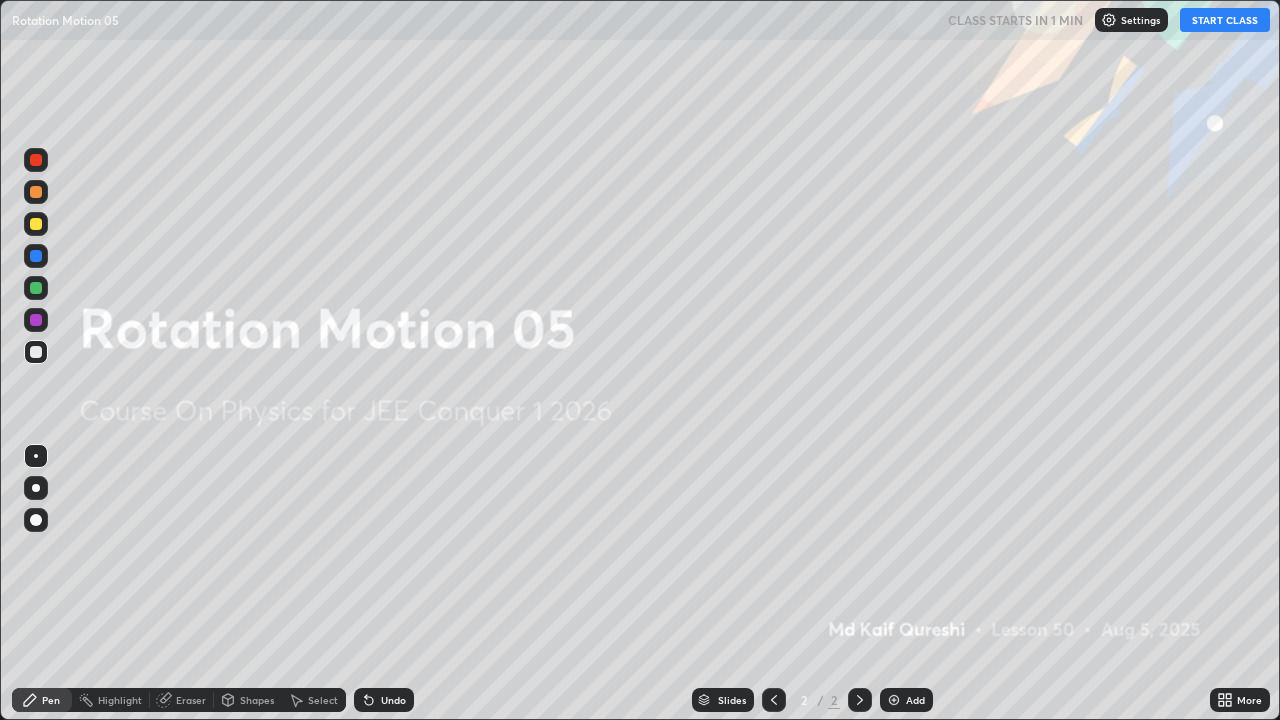 scroll, scrollTop: 99280, scrollLeft: 98720, axis: both 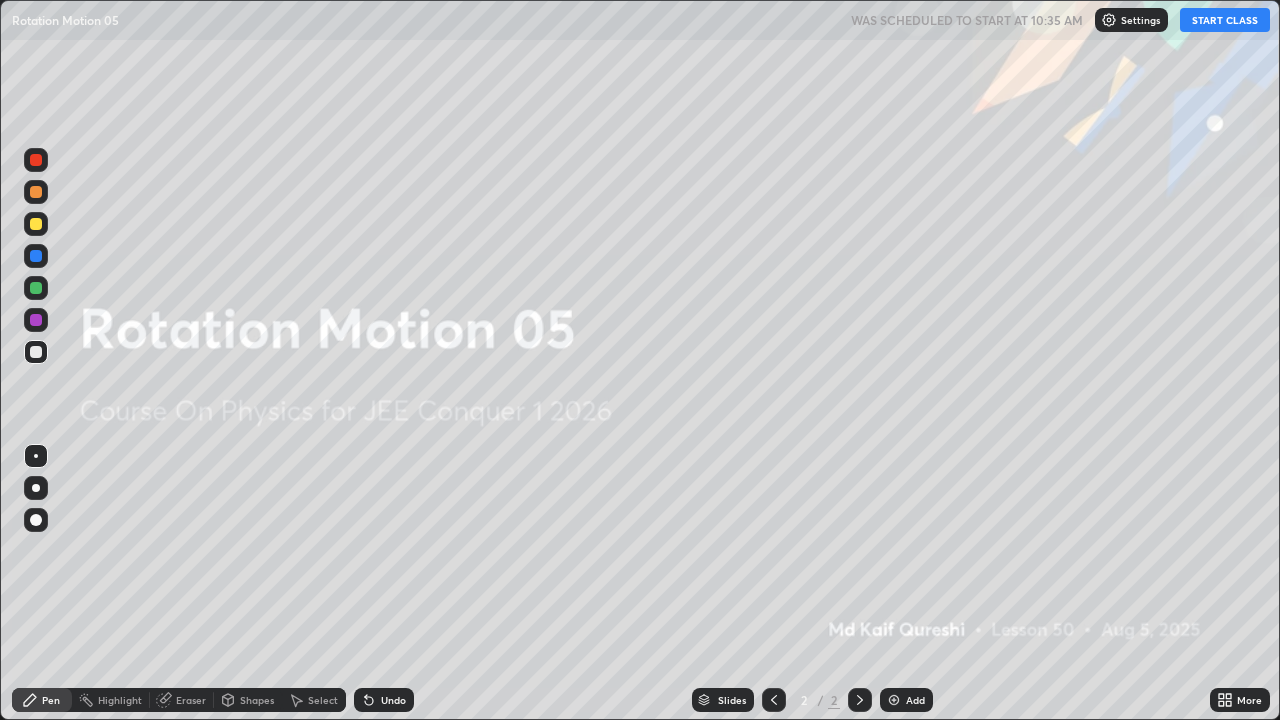 click on "START CLASS" at bounding box center [1225, 20] 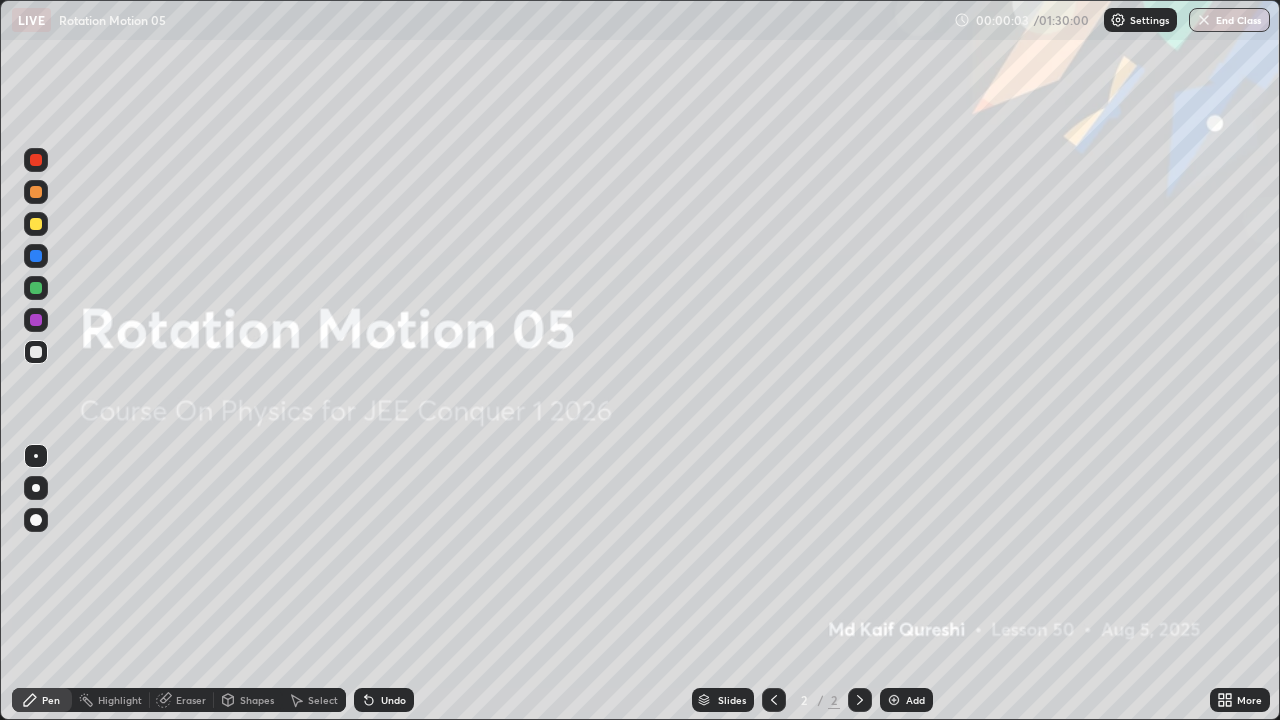 click on "Add" at bounding box center [915, 700] 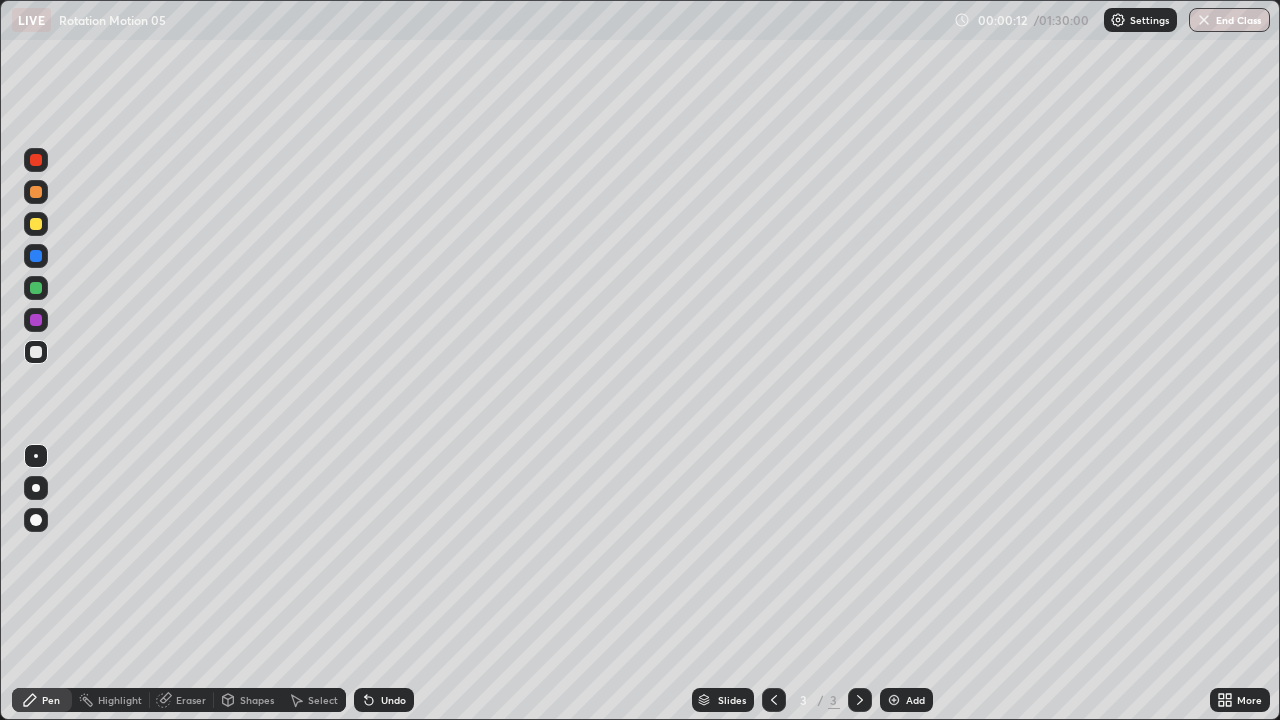 click at bounding box center [36, 224] 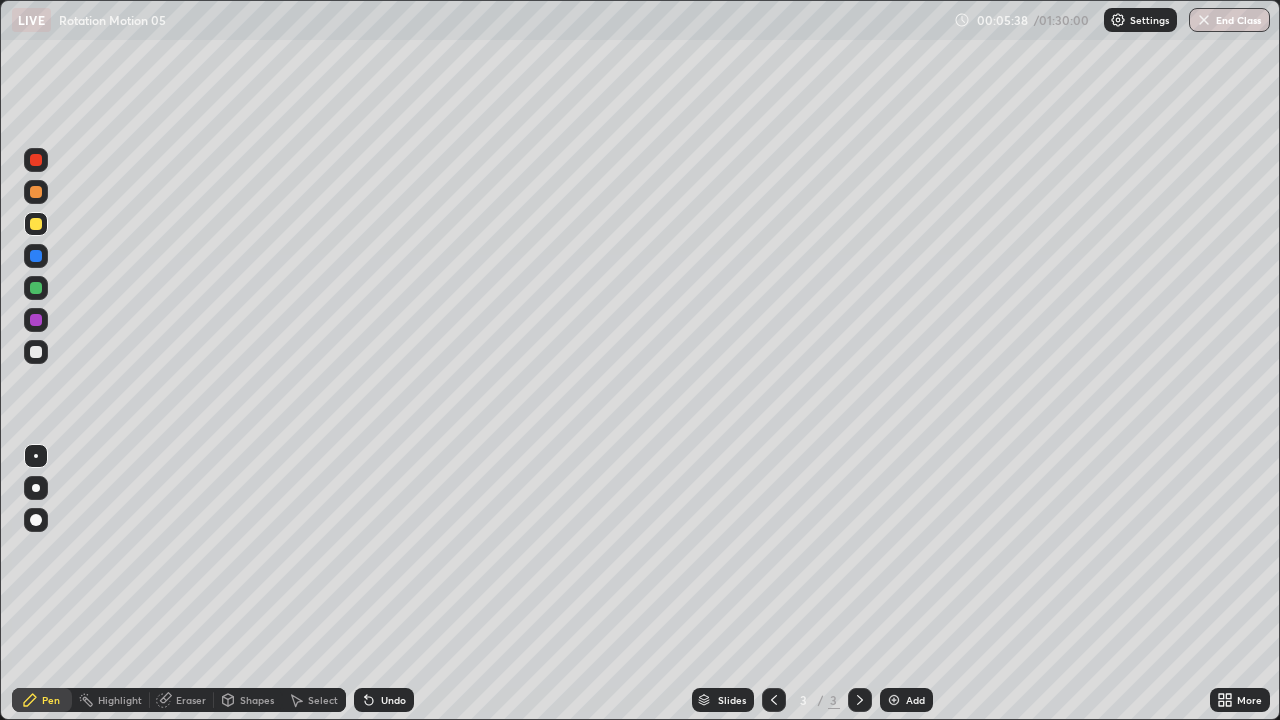 click at bounding box center [36, 352] 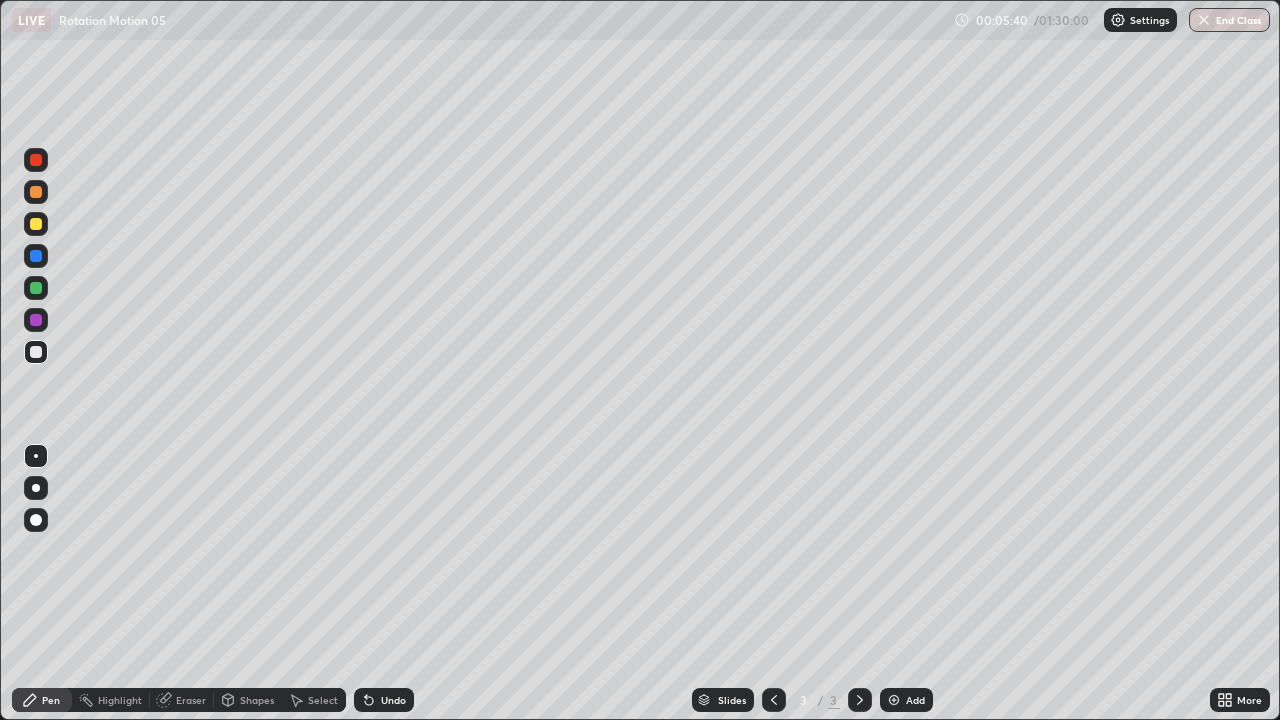 click on "Undo" at bounding box center (384, 700) 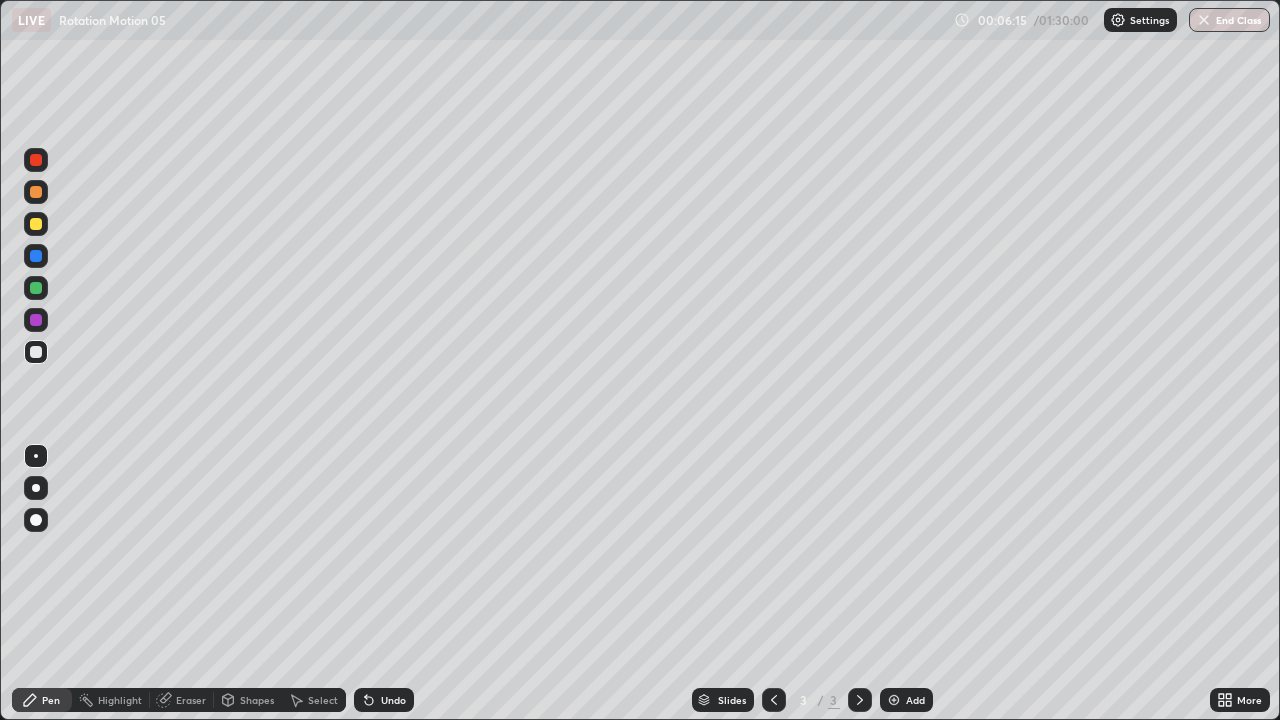 click at bounding box center [36, 352] 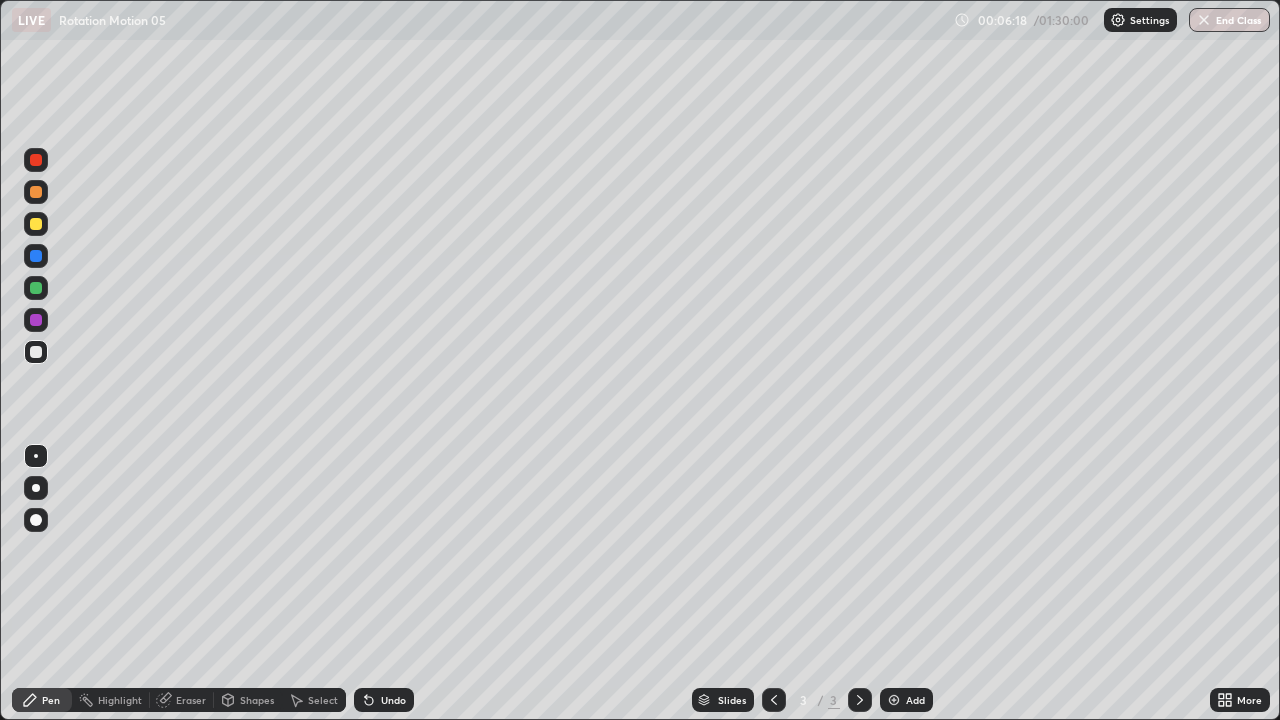 click at bounding box center (36, 224) 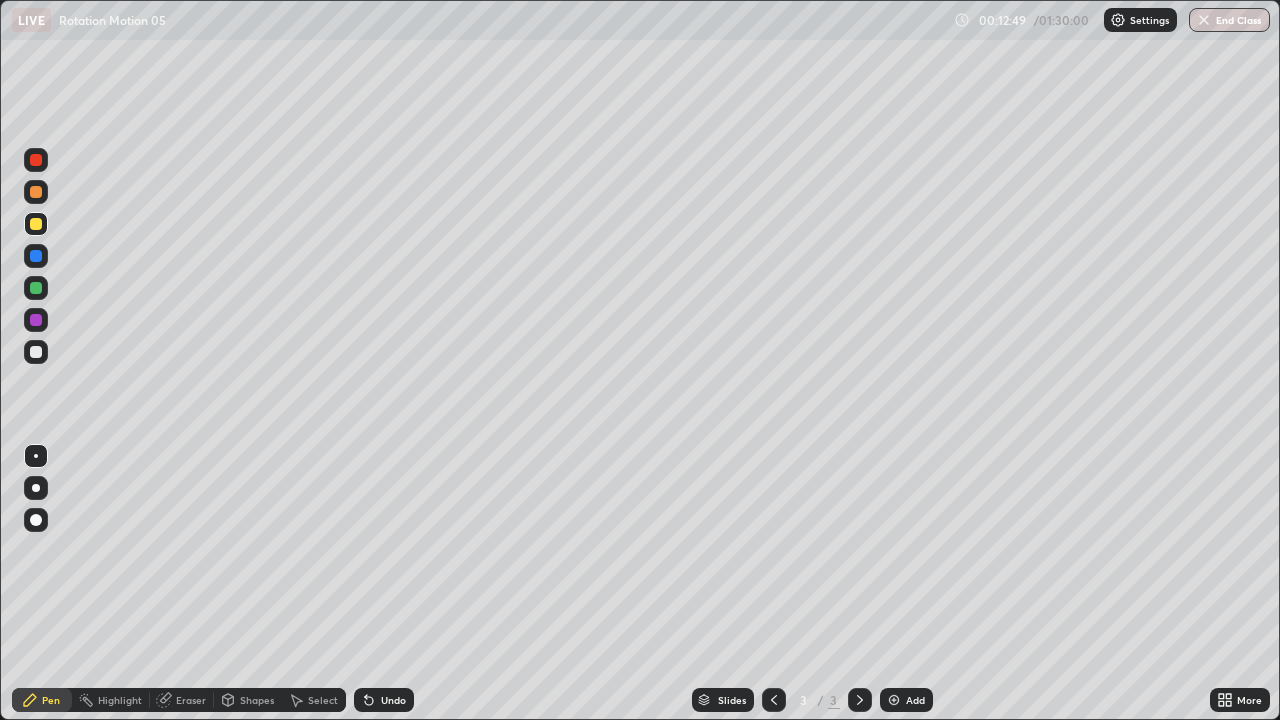 click on "Select" at bounding box center [314, 700] 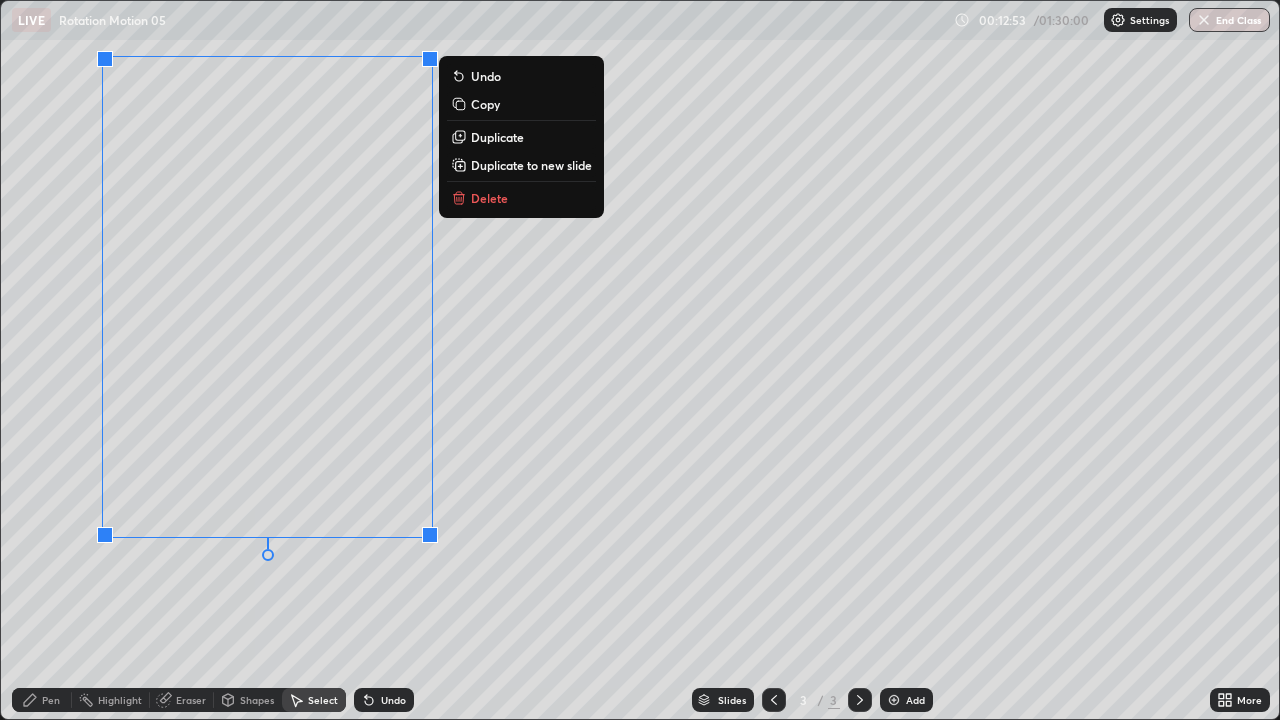 click on "Delete" at bounding box center (521, 198) 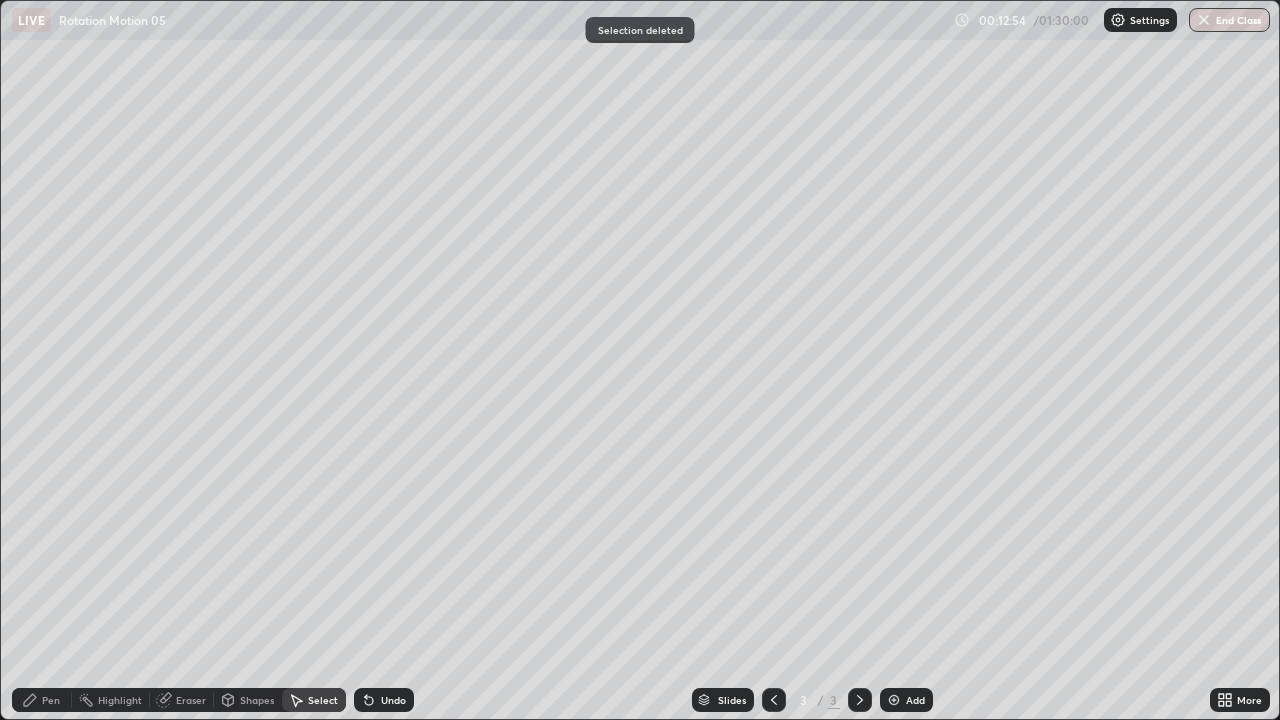 click on "Pen" at bounding box center [42, 700] 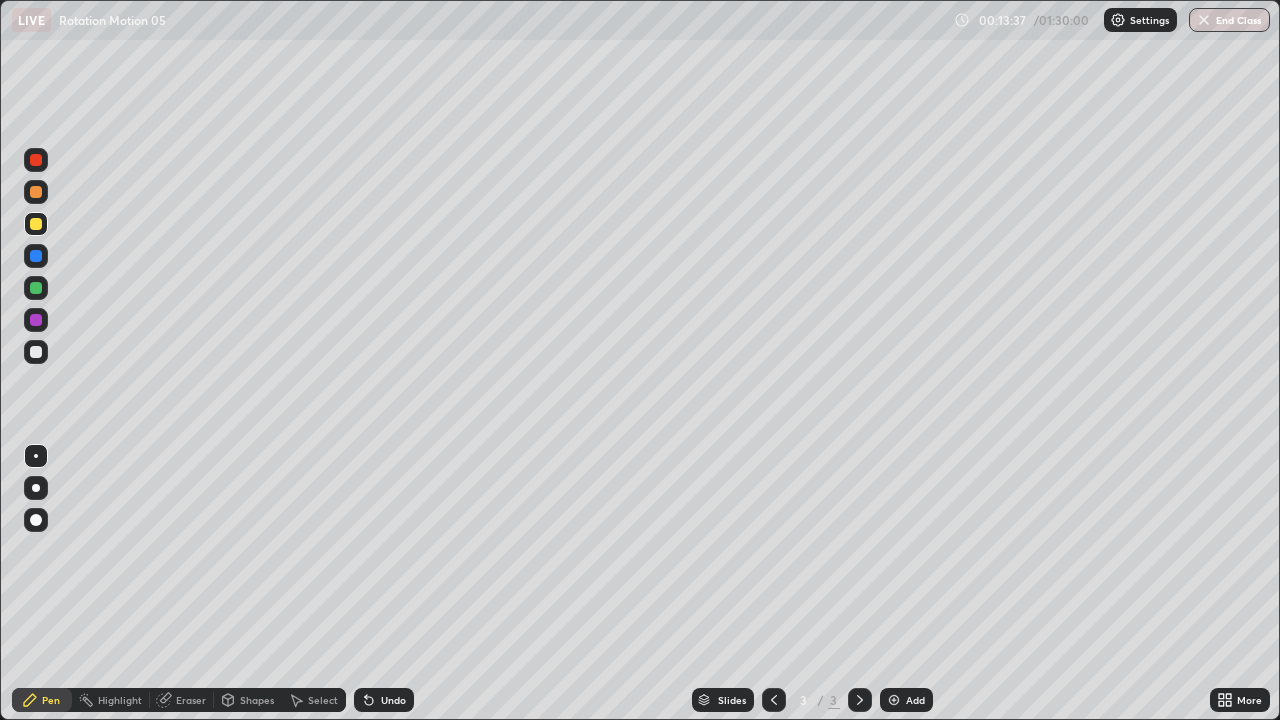 click on "Undo" at bounding box center (384, 700) 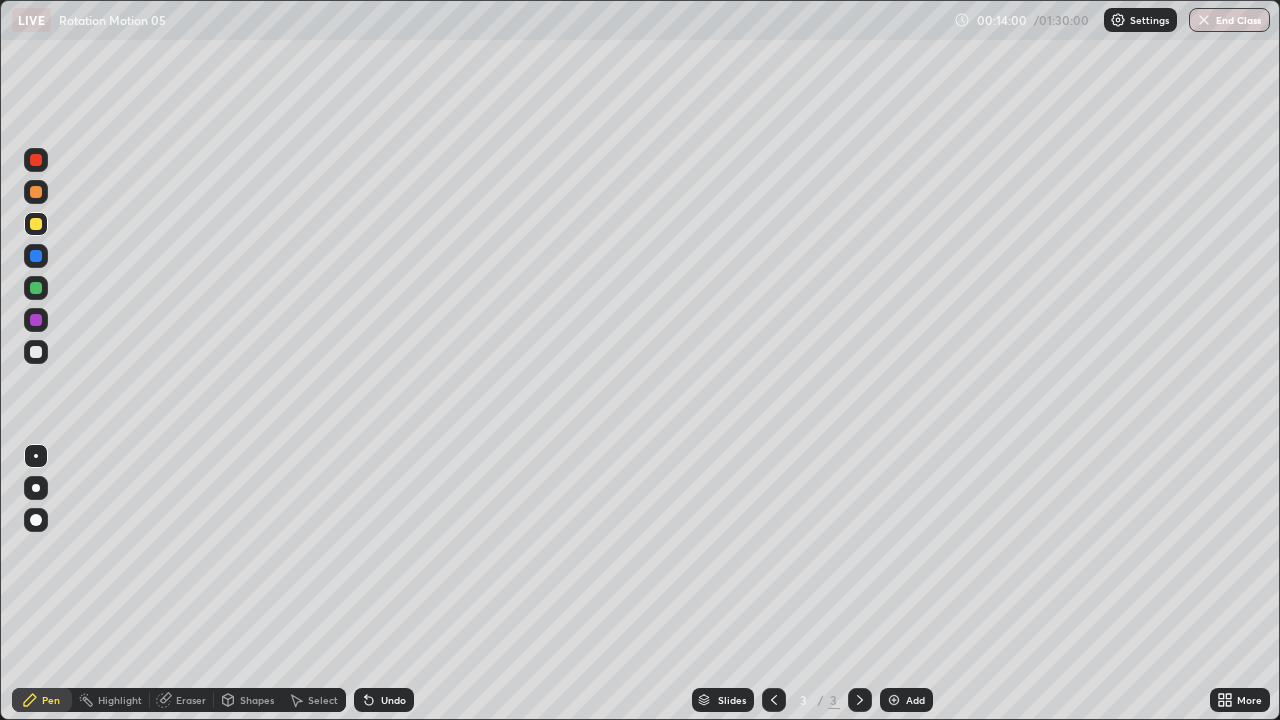 click on "Undo" at bounding box center (384, 700) 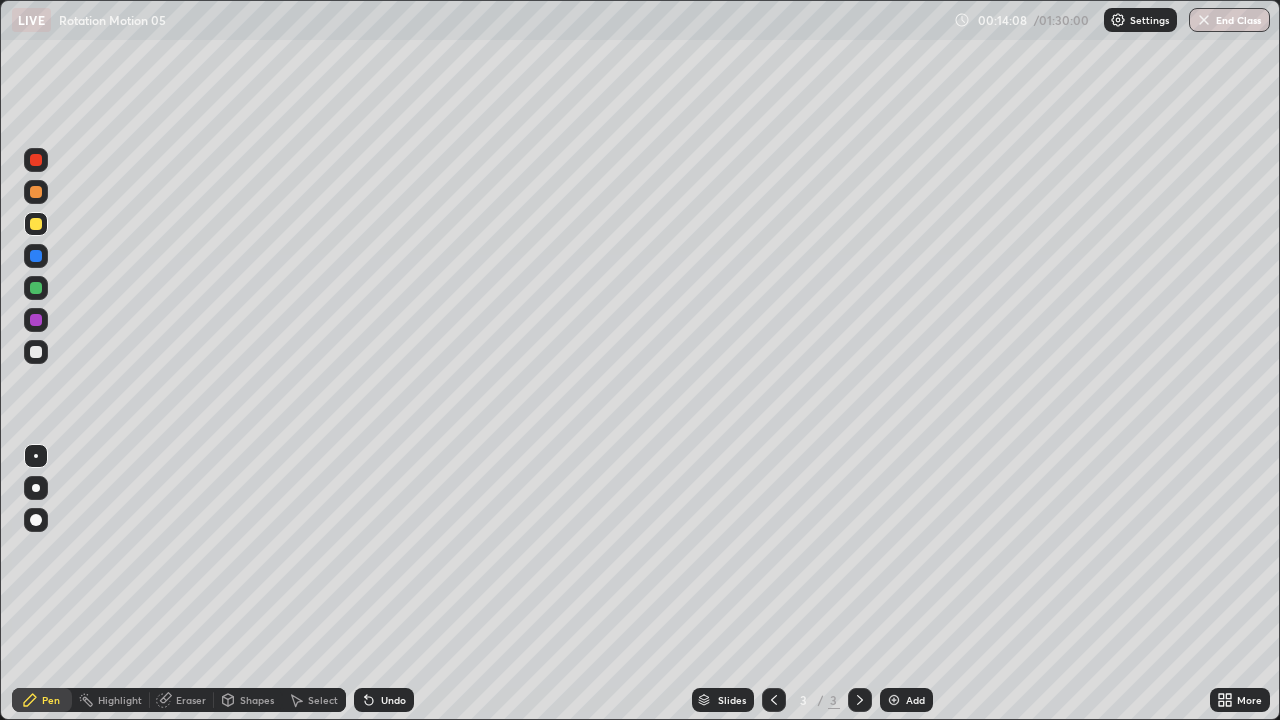 click on "Shapes" at bounding box center (257, 700) 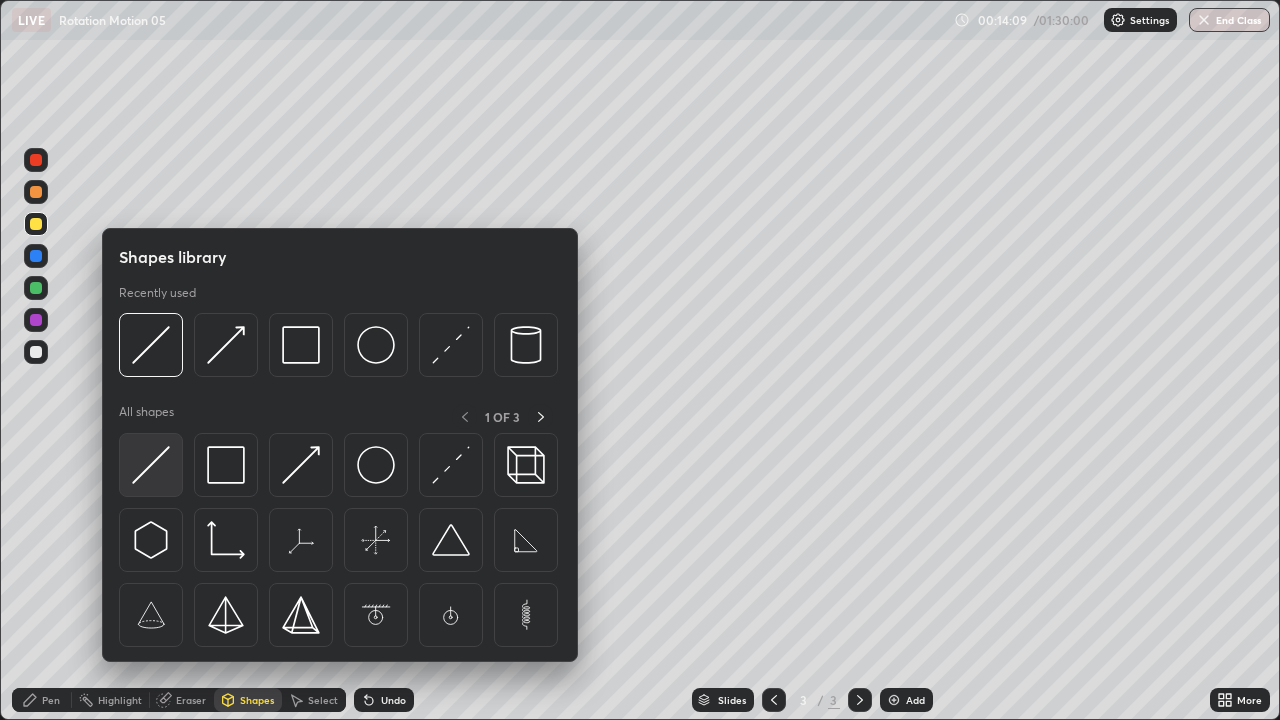 click at bounding box center (151, 465) 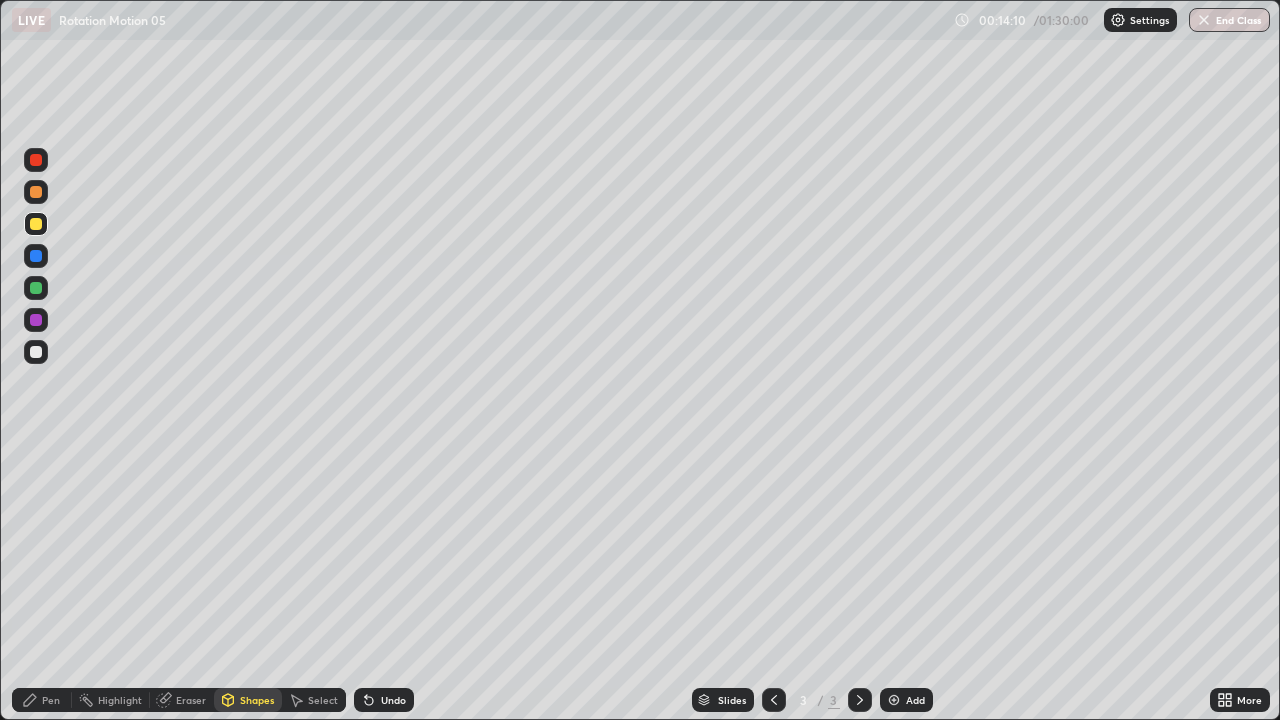 click at bounding box center (36, 288) 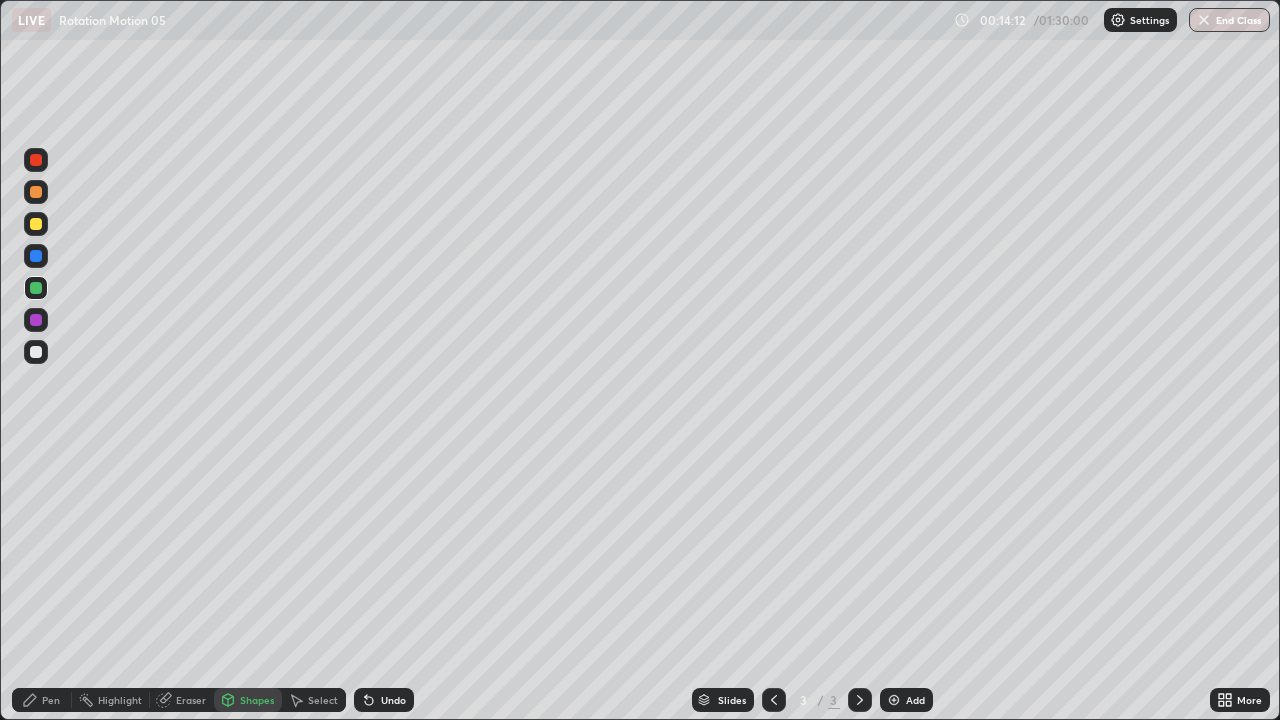 click at bounding box center [36, 352] 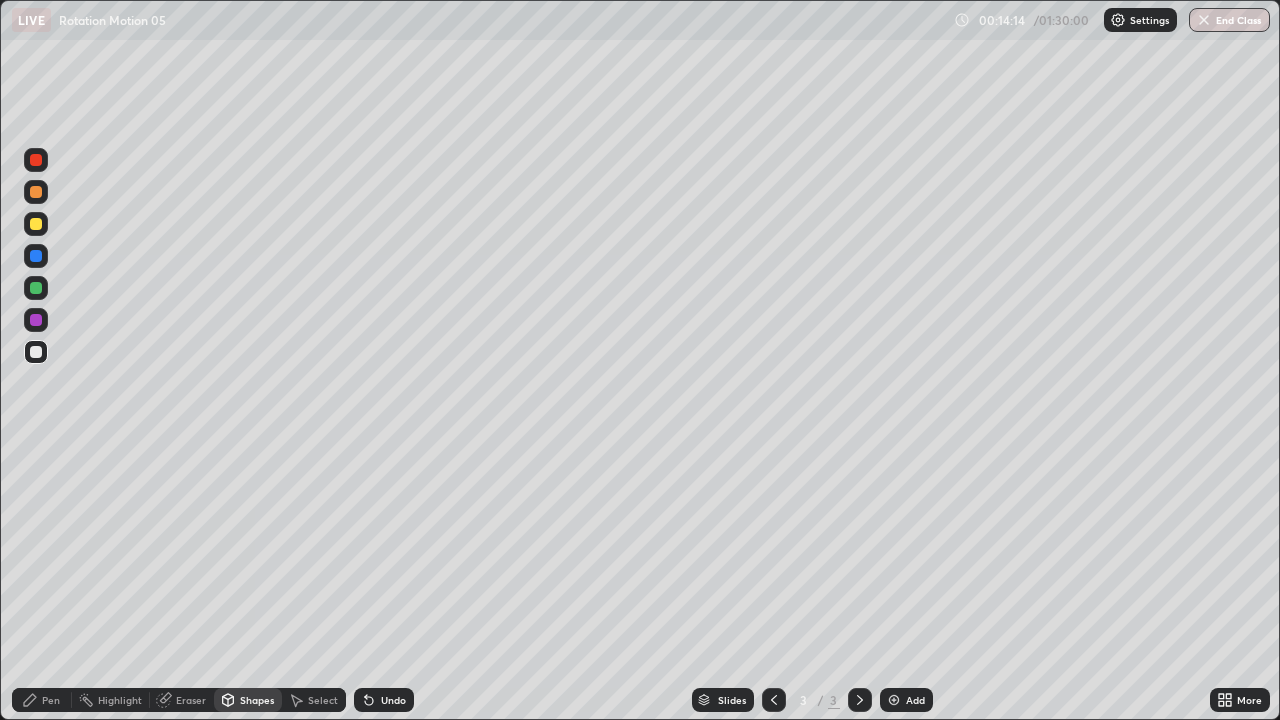 click on "Pen" at bounding box center [51, 700] 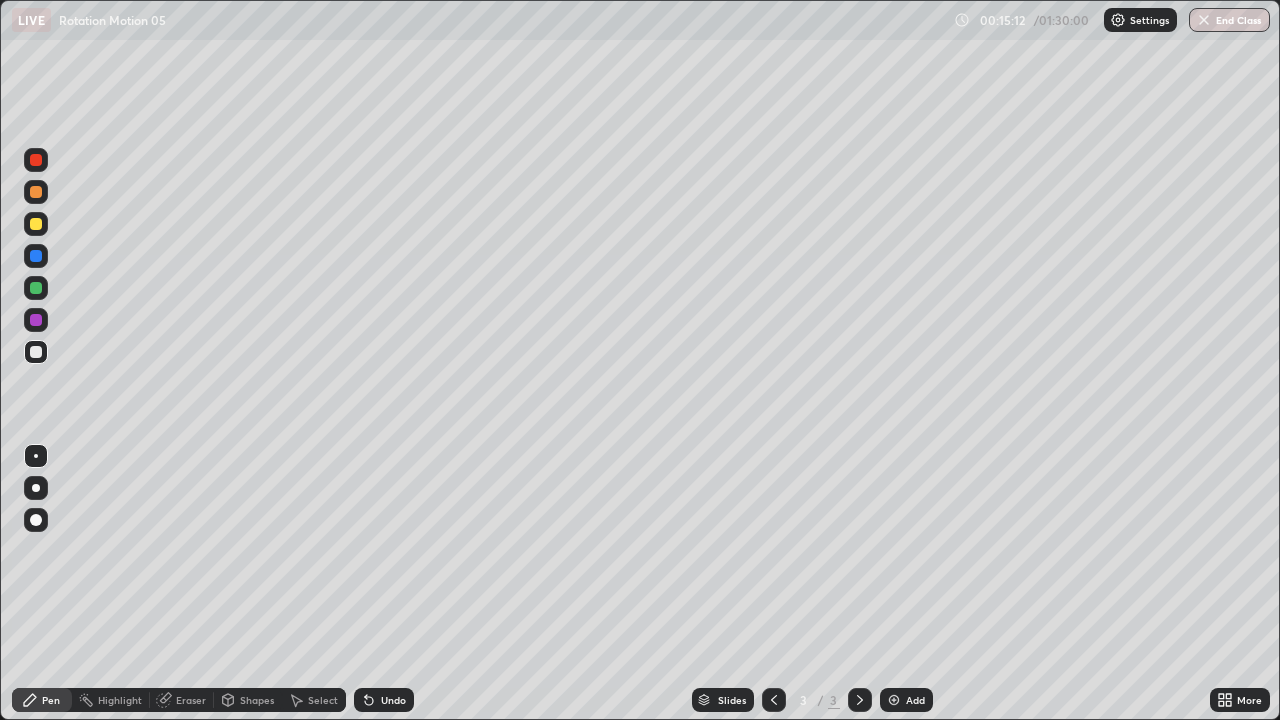 click on "Shapes" at bounding box center (257, 700) 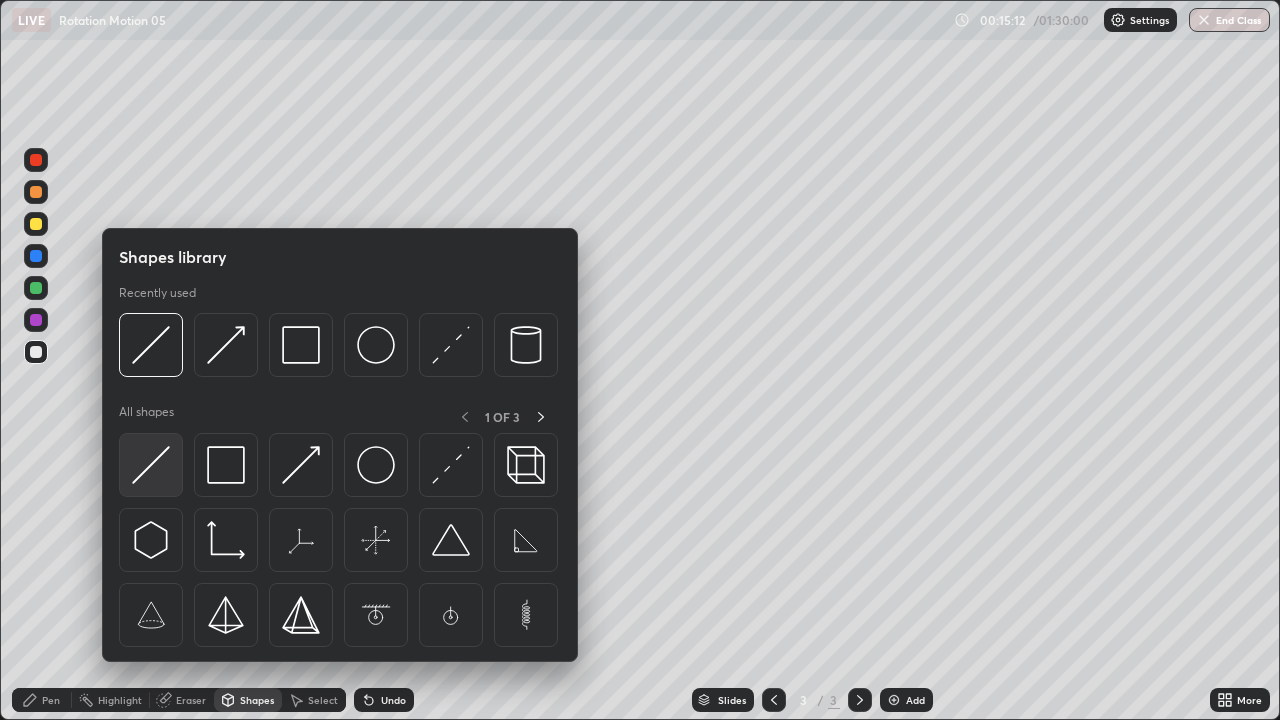 click at bounding box center [151, 465] 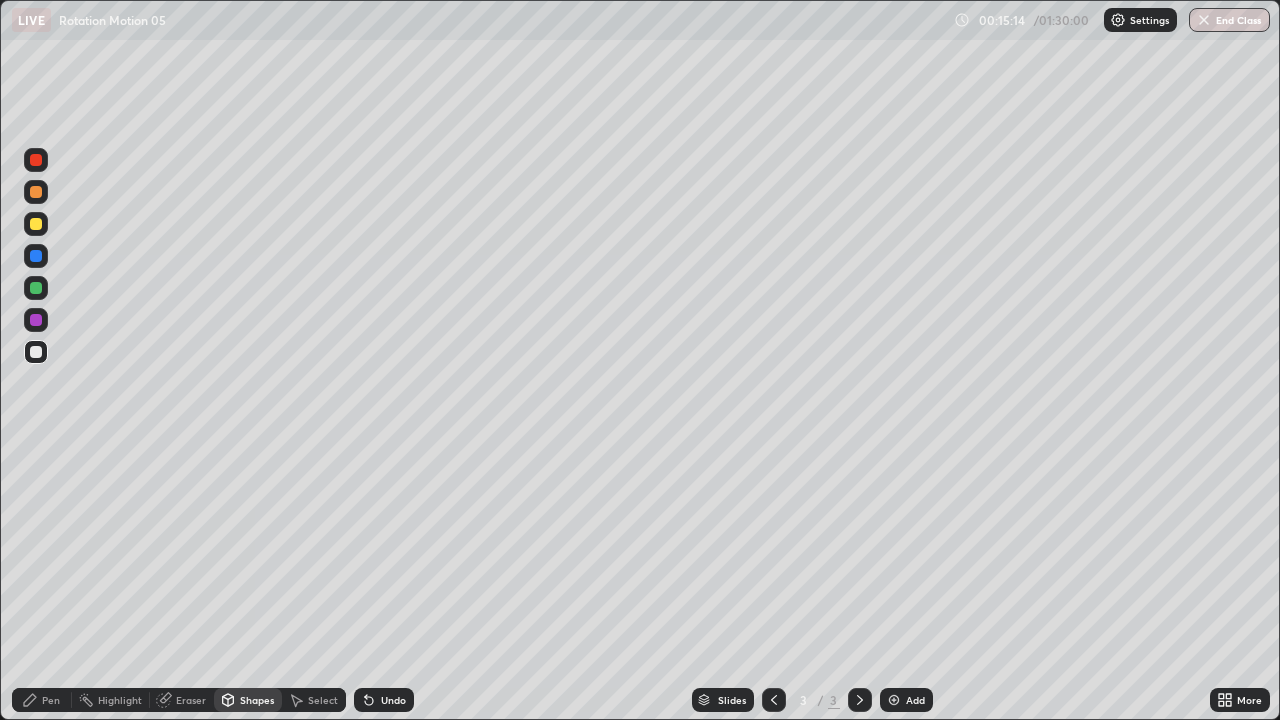 click on "Pen" at bounding box center (51, 700) 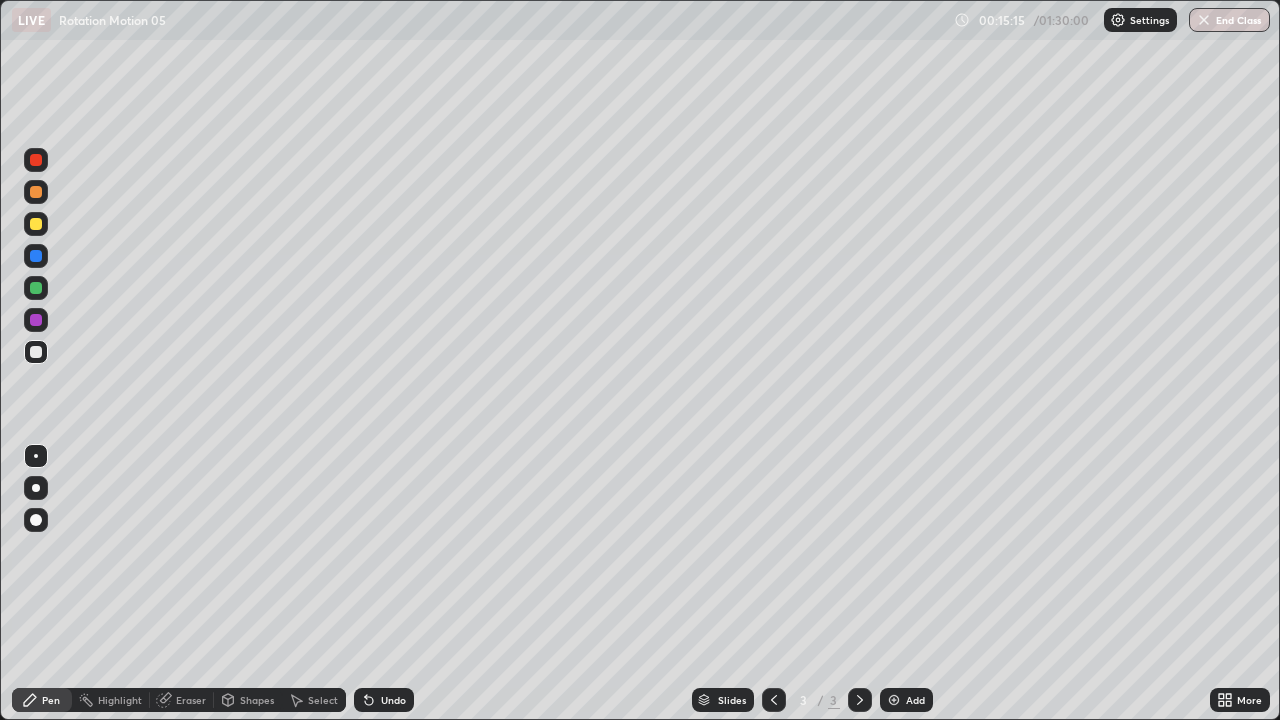 click at bounding box center [36, 352] 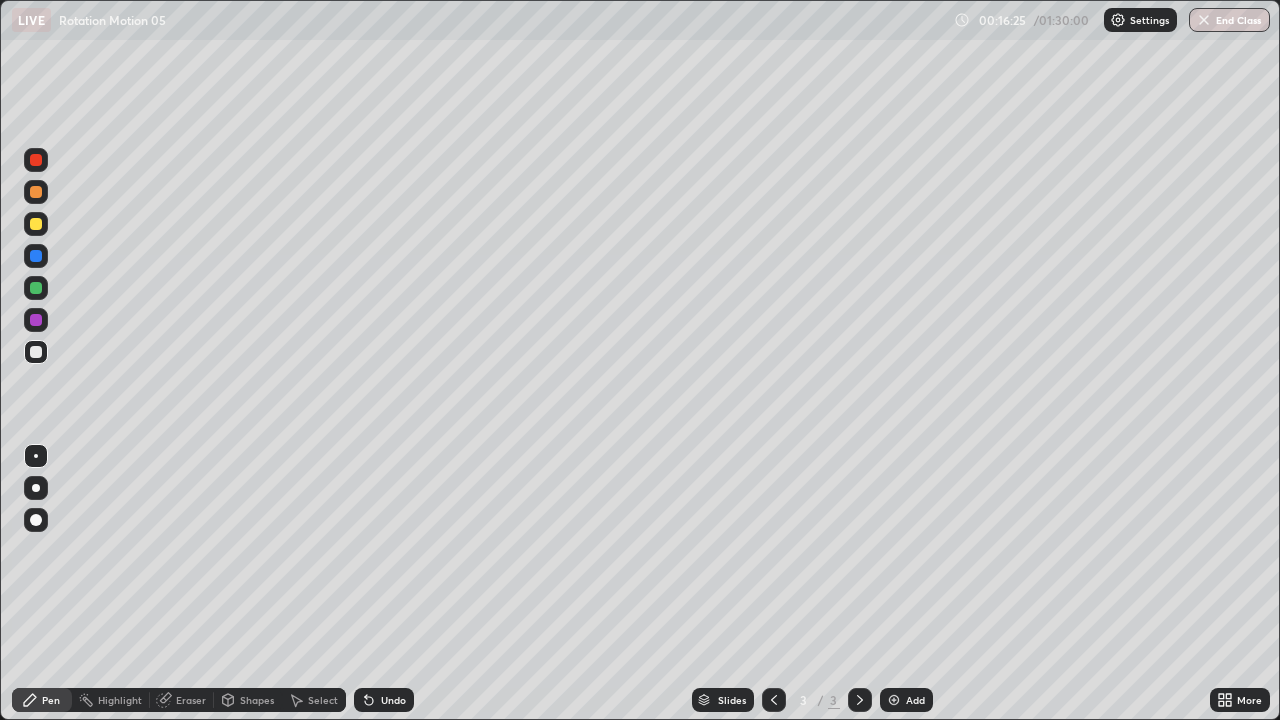 click on "Undo" at bounding box center [384, 700] 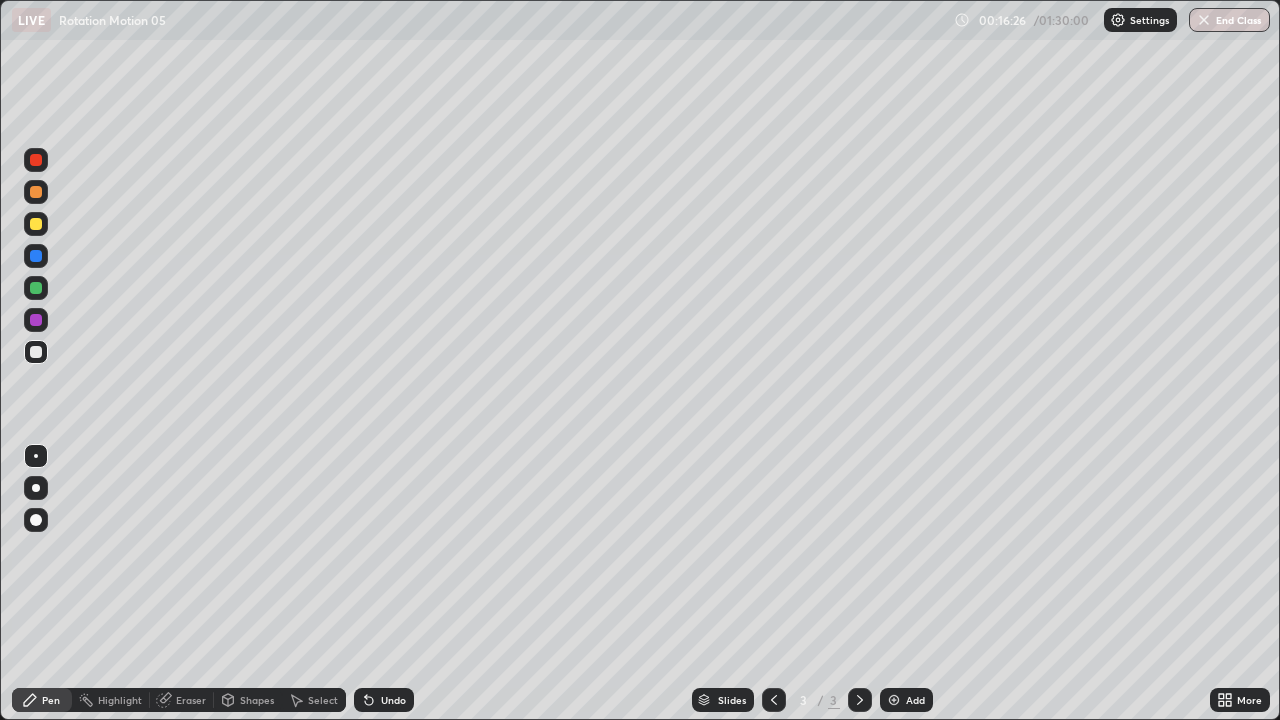 click on "Undo" at bounding box center [393, 700] 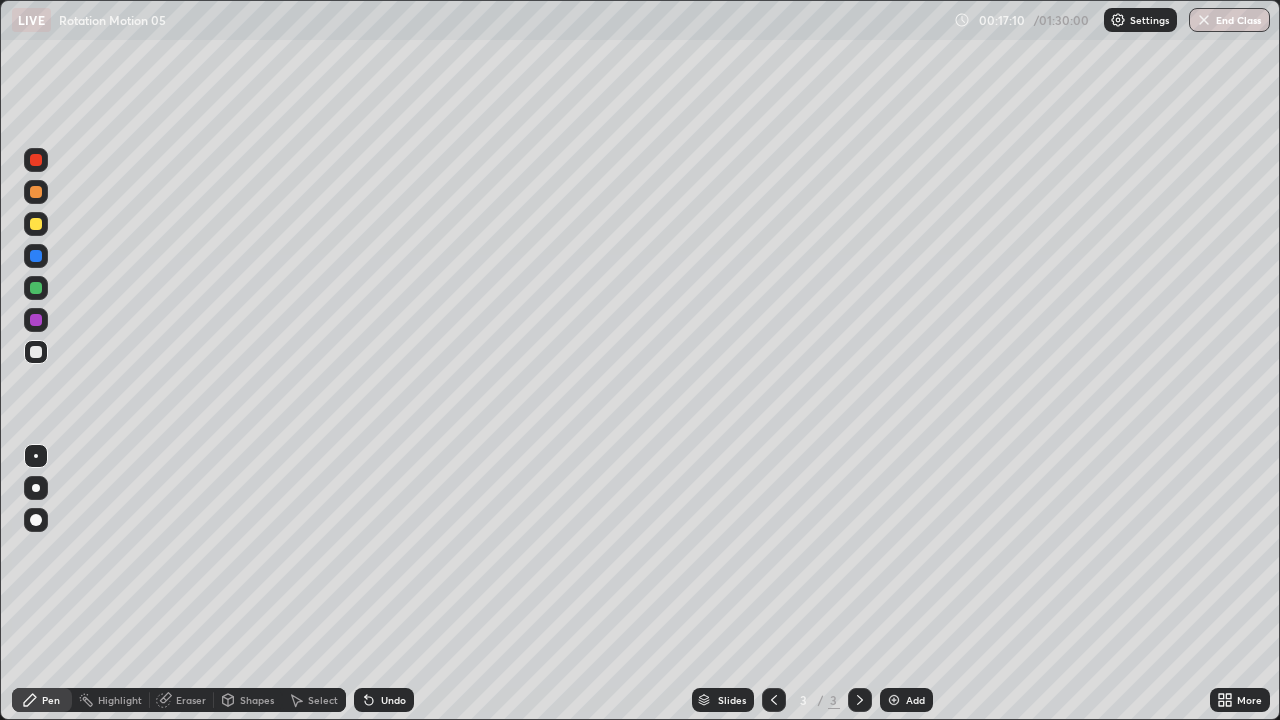 click on "Shapes" at bounding box center [257, 700] 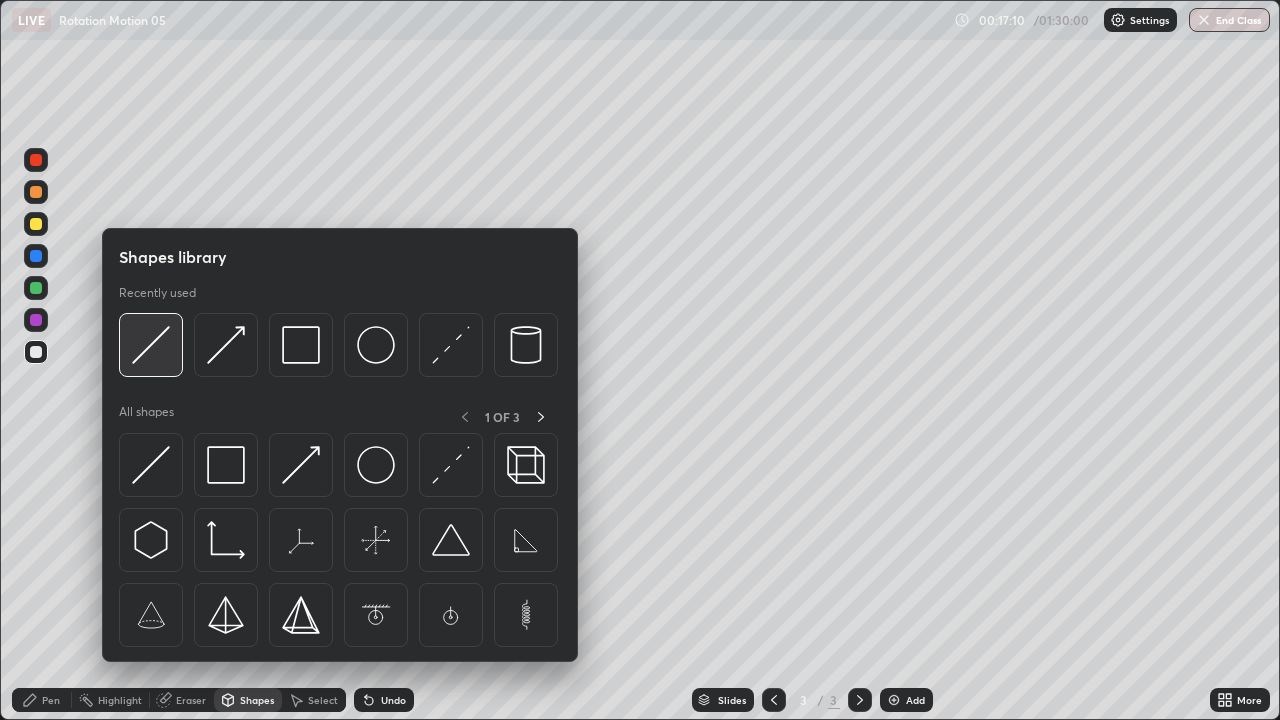 click at bounding box center [151, 345] 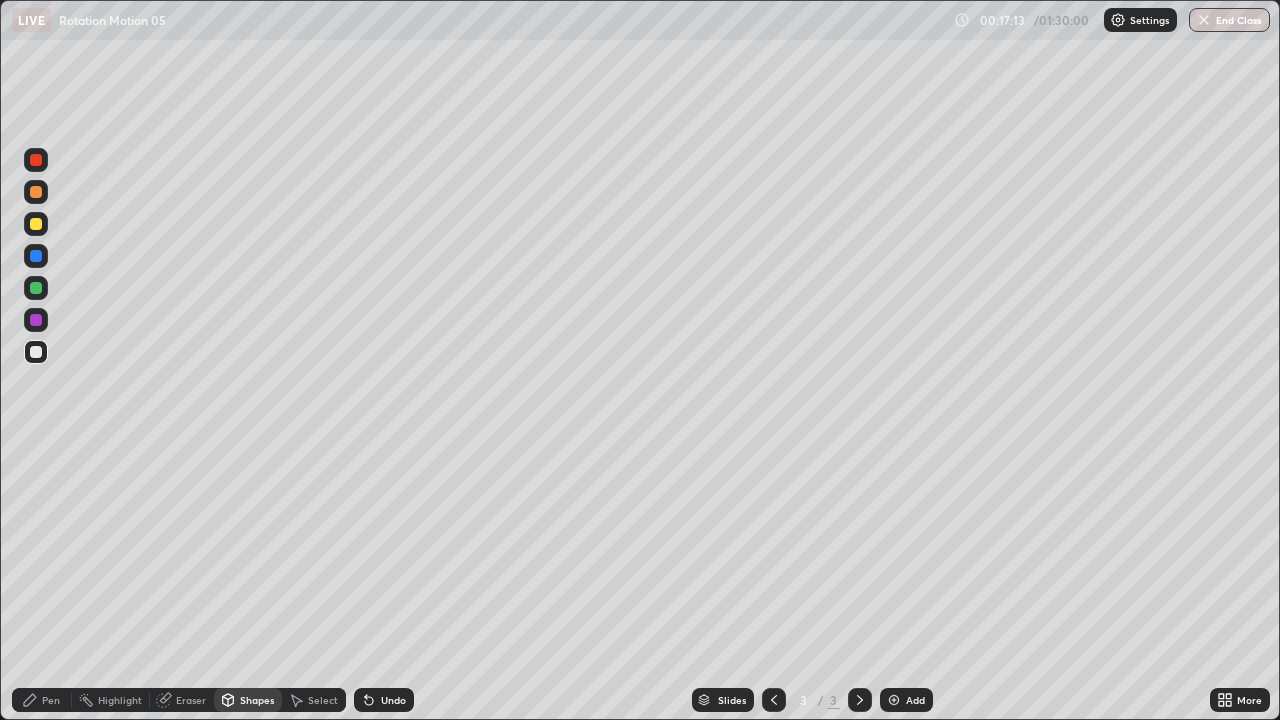 click on "Shapes" at bounding box center [248, 700] 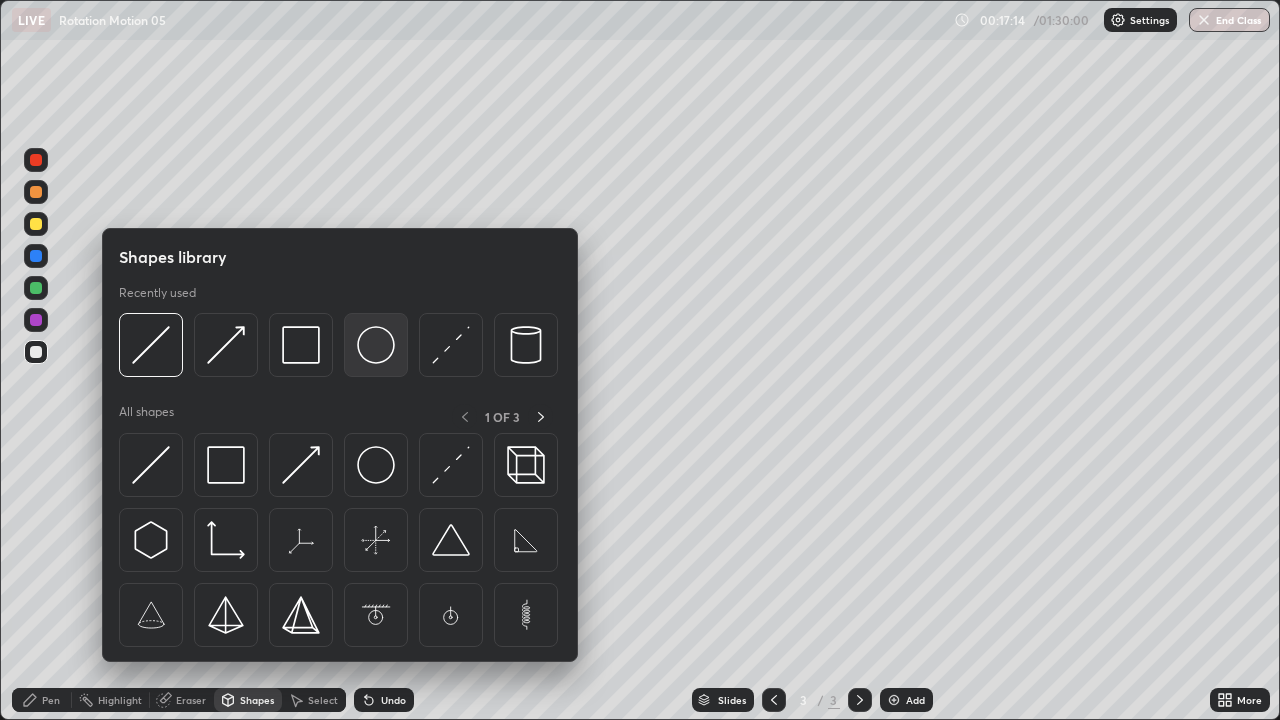 click at bounding box center [376, 345] 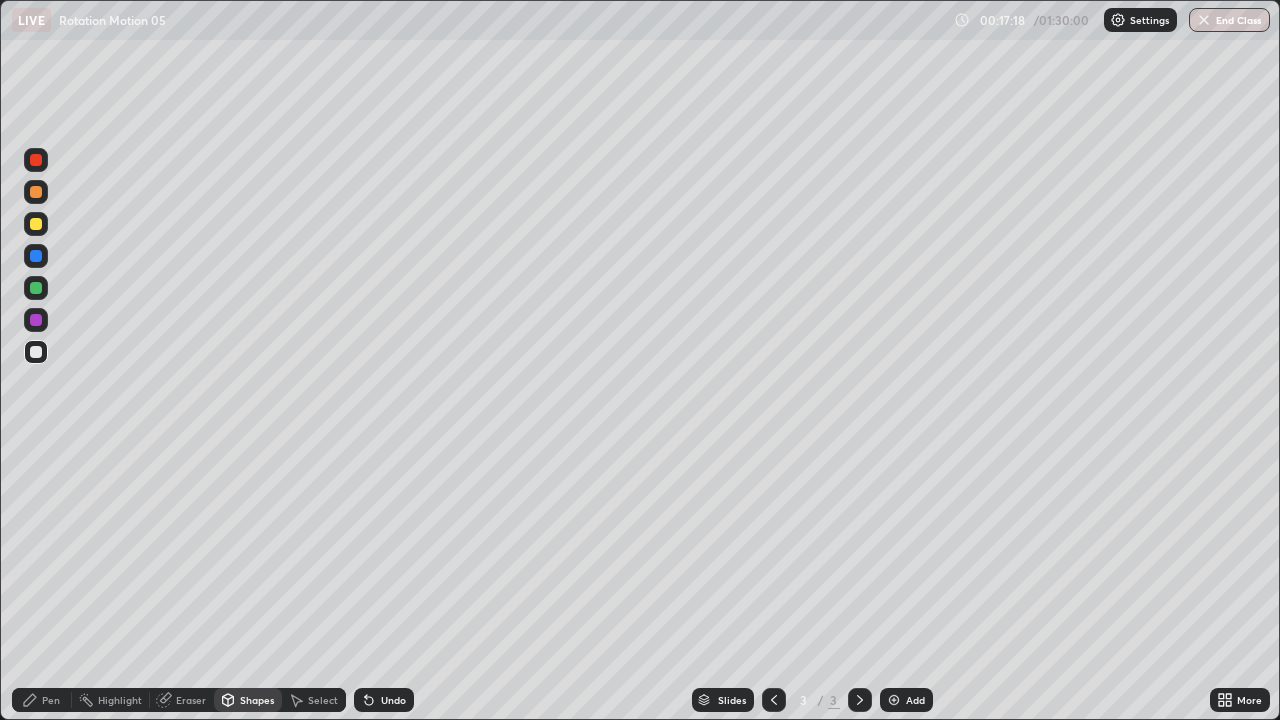 click on "Undo" at bounding box center (393, 700) 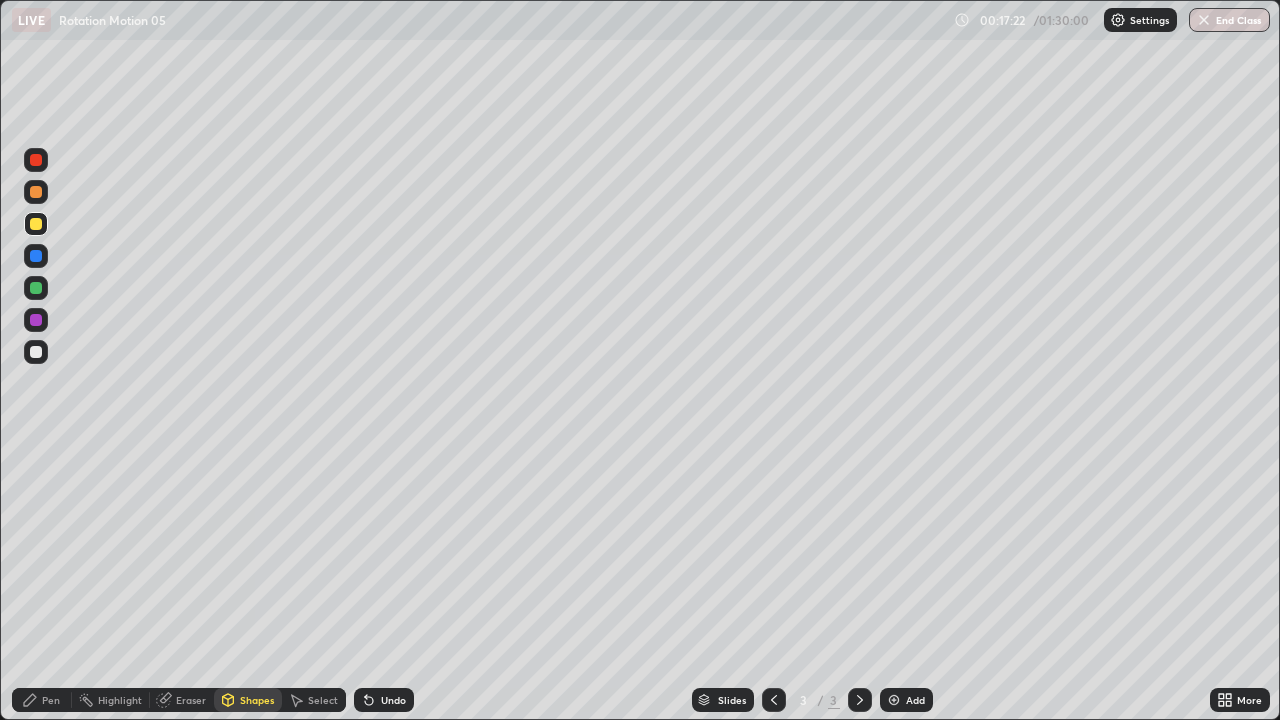 click on "Pen" at bounding box center [51, 700] 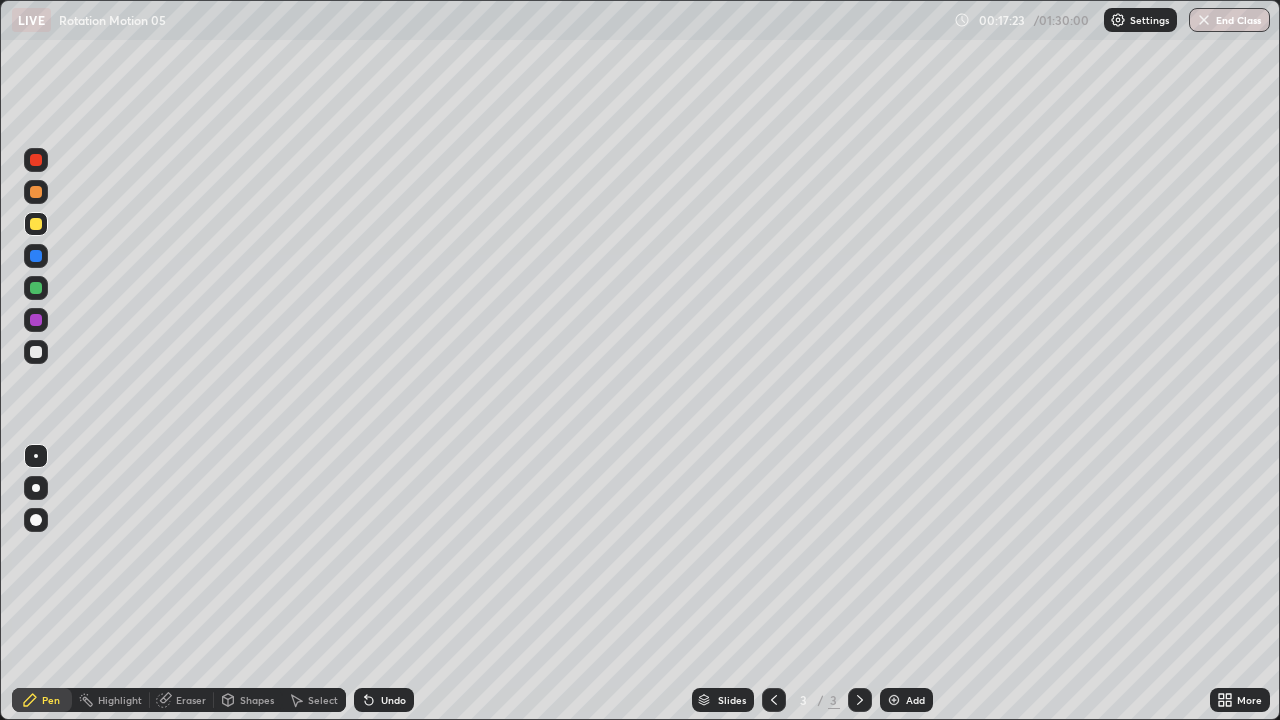 click on "Shapes" at bounding box center [248, 700] 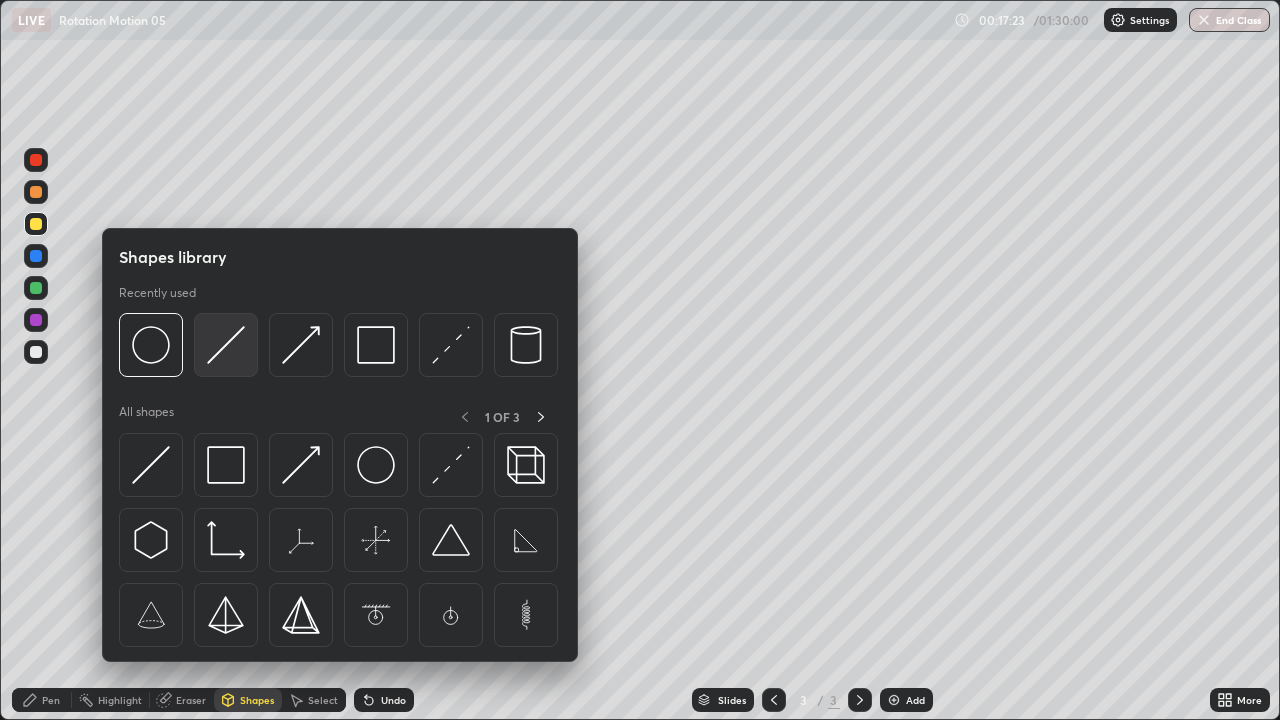 click at bounding box center (226, 345) 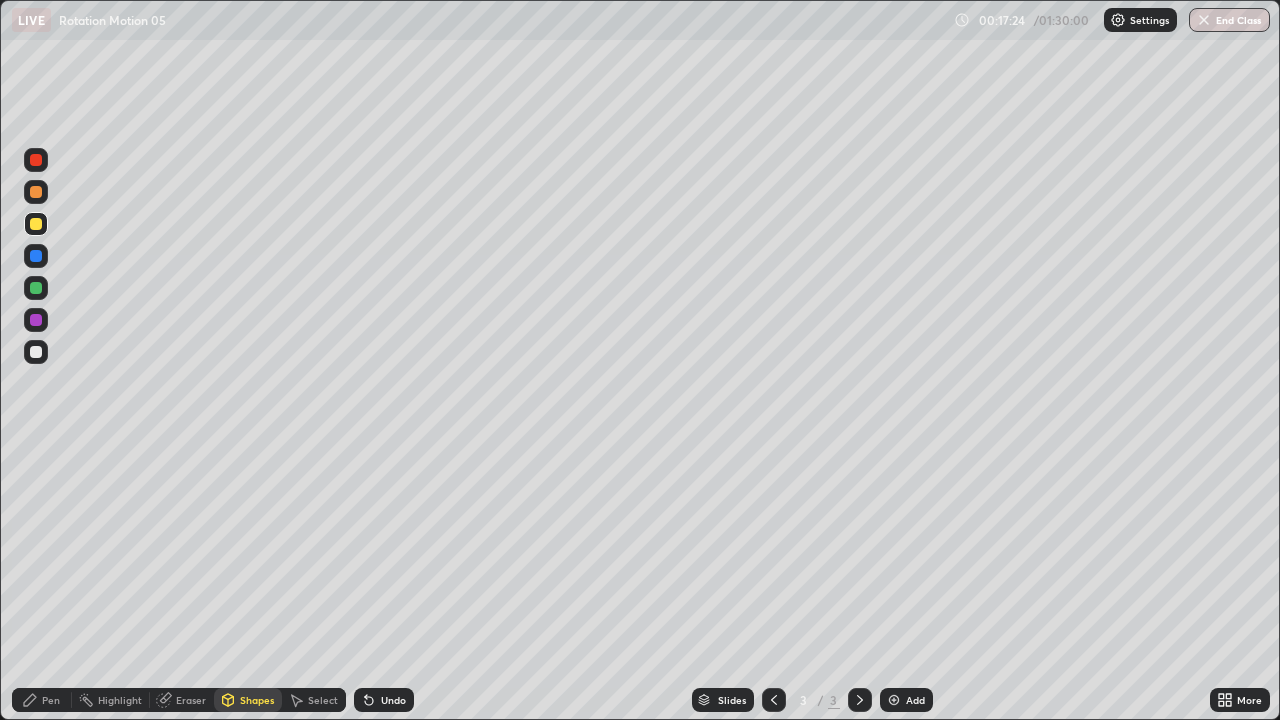 click at bounding box center (36, 320) 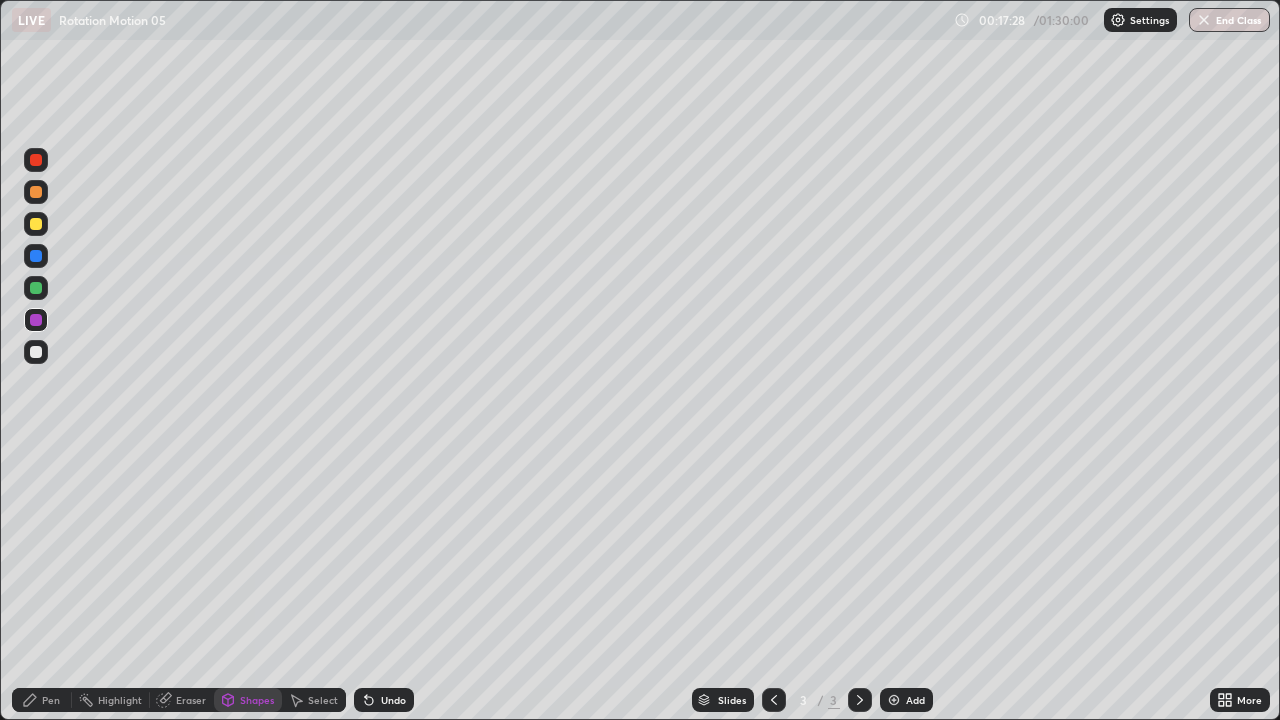 click on "Pen" at bounding box center (51, 700) 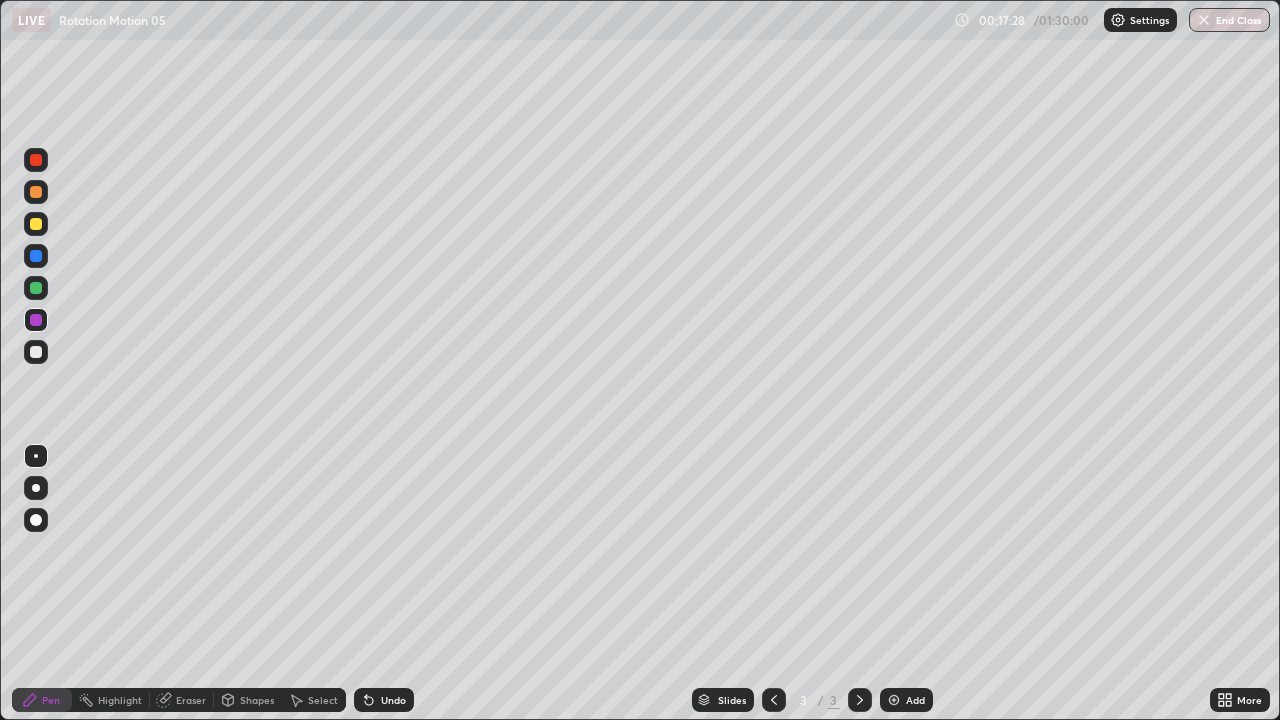 click at bounding box center (36, 352) 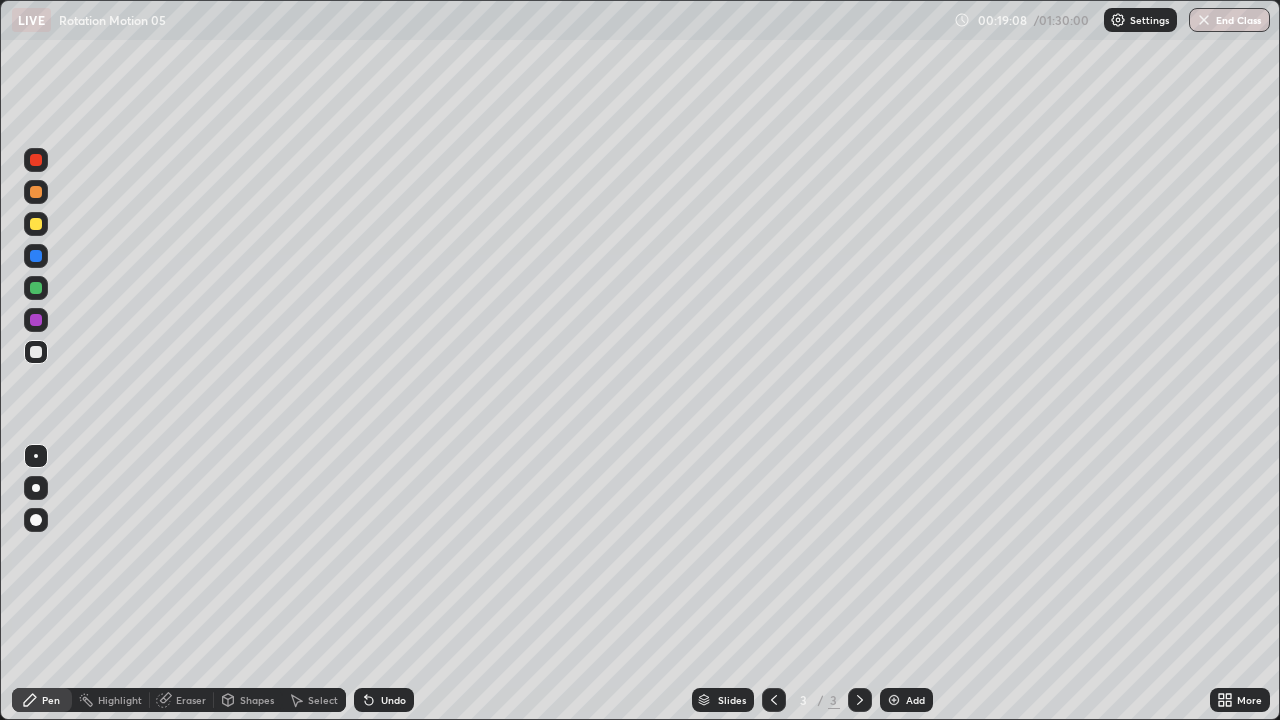 click on "Shapes" at bounding box center (248, 700) 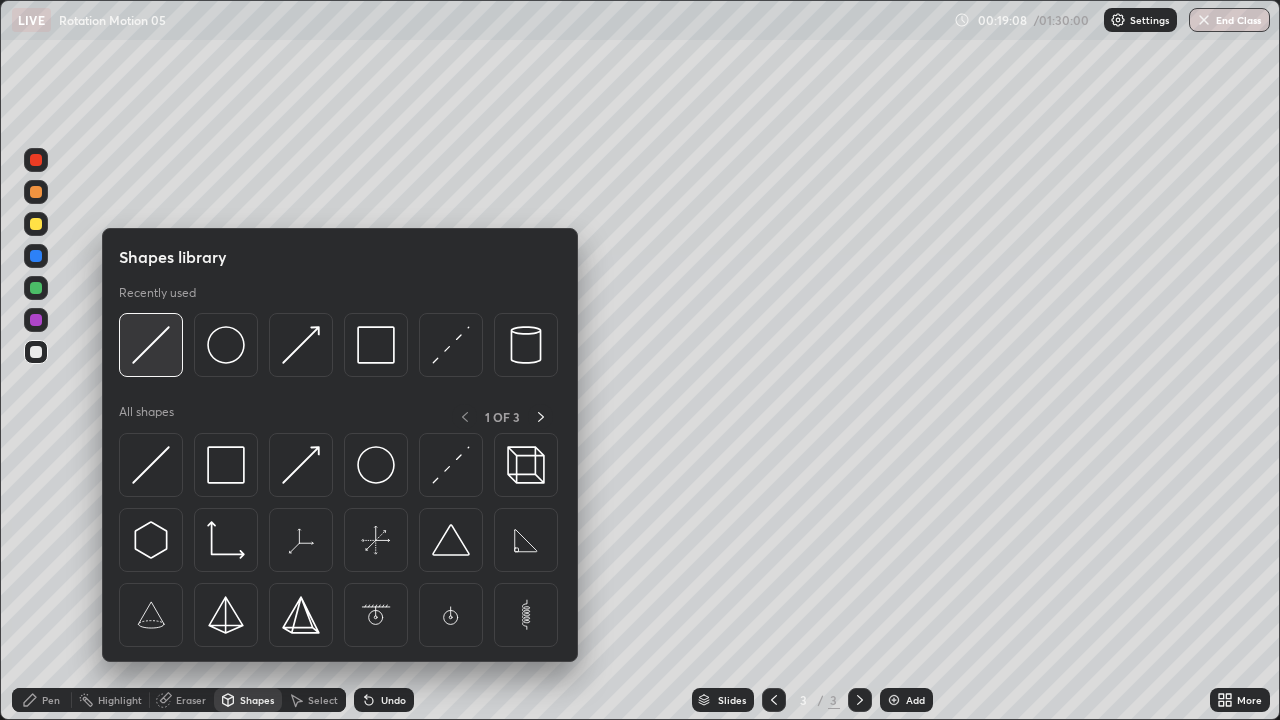 click at bounding box center (151, 345) 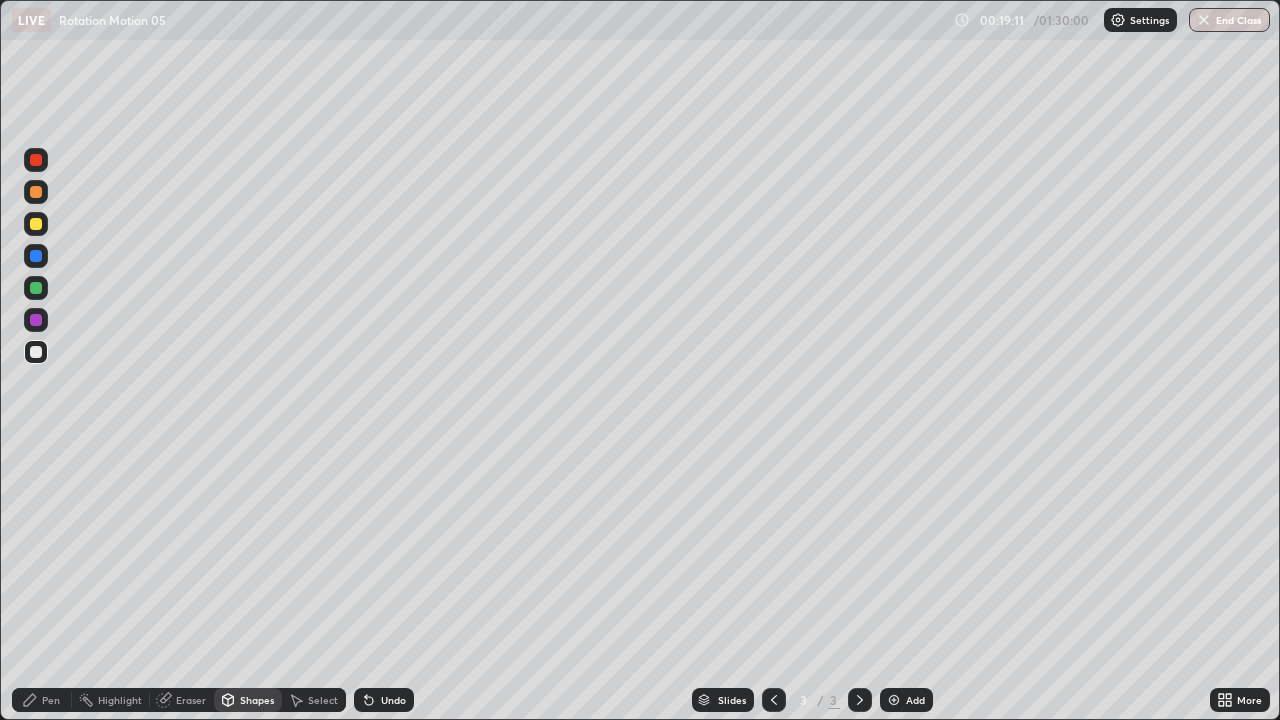 click at bounding box center [36, 224] 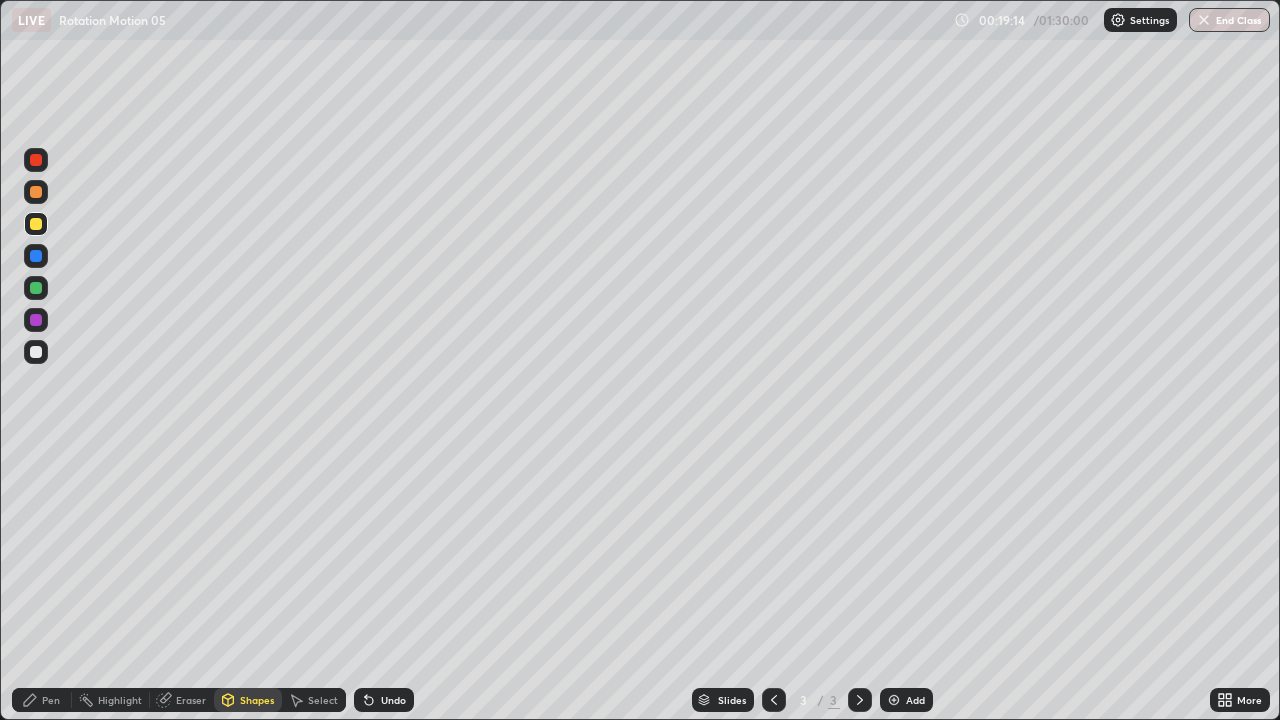 click on "Shapes" at bounding box center (248, 700) 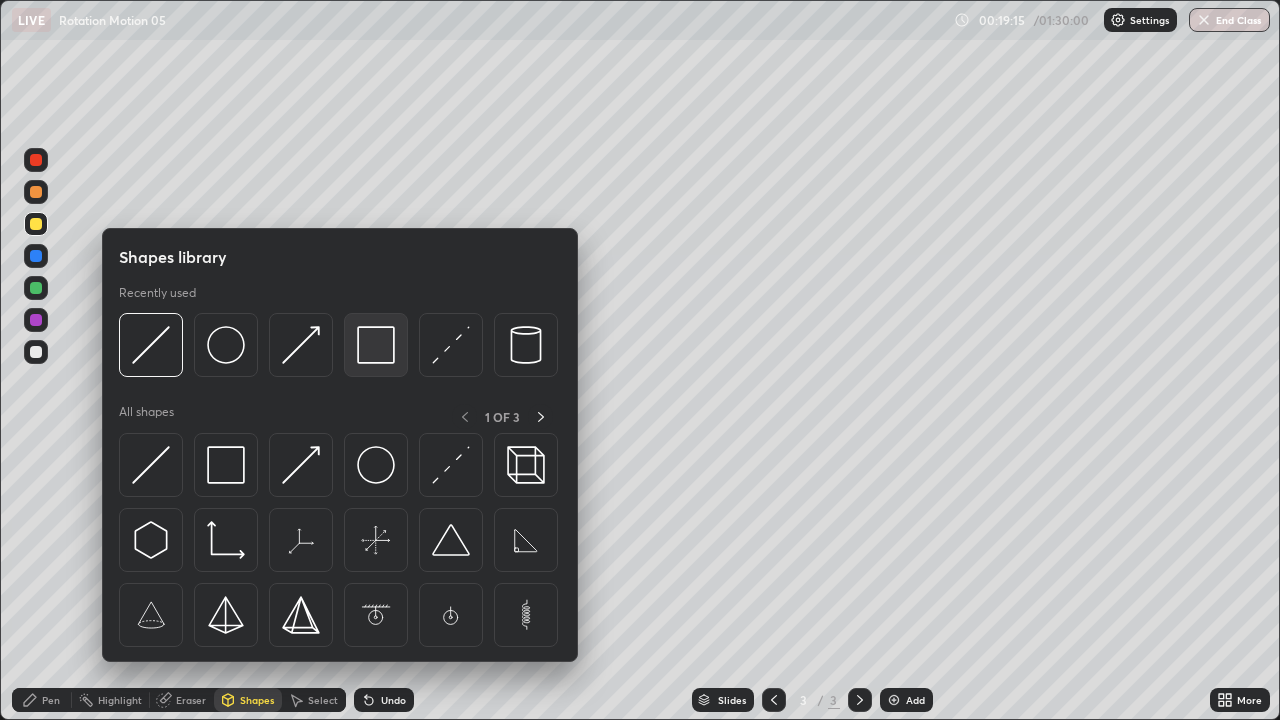 click at bounding box center (376, 345) 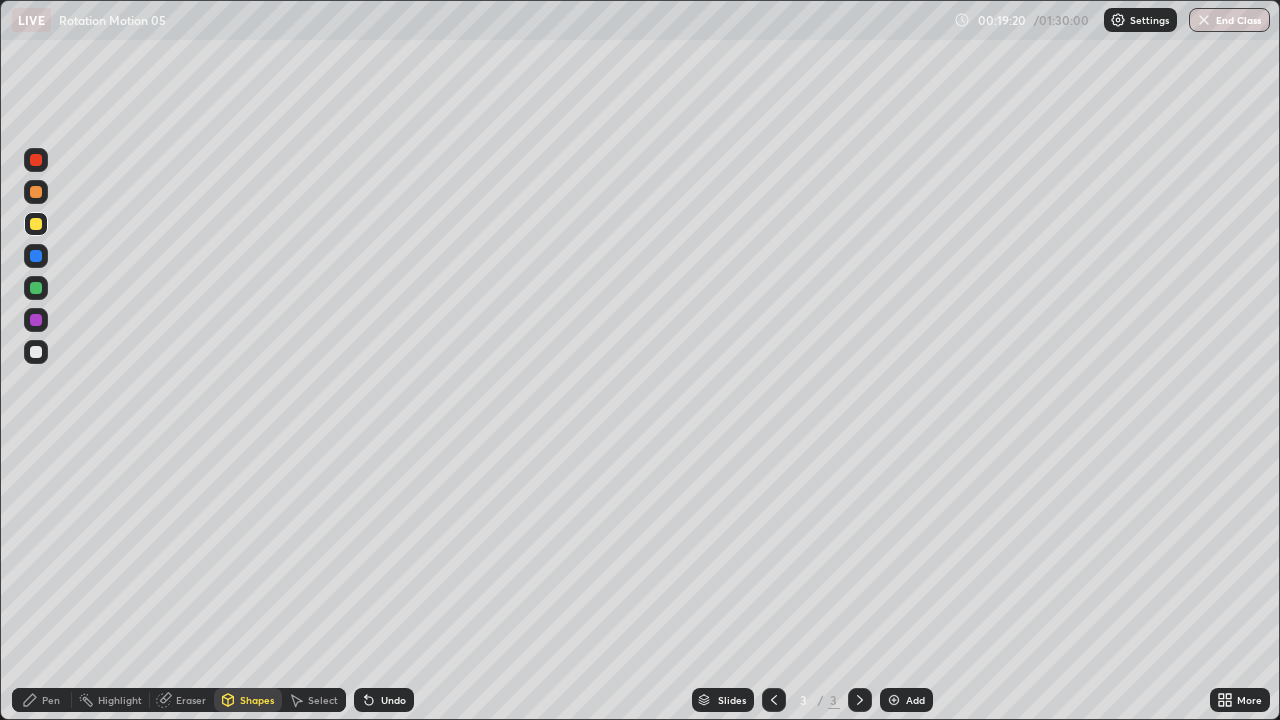 click on "Shapes" at bounding box center [257, 700] 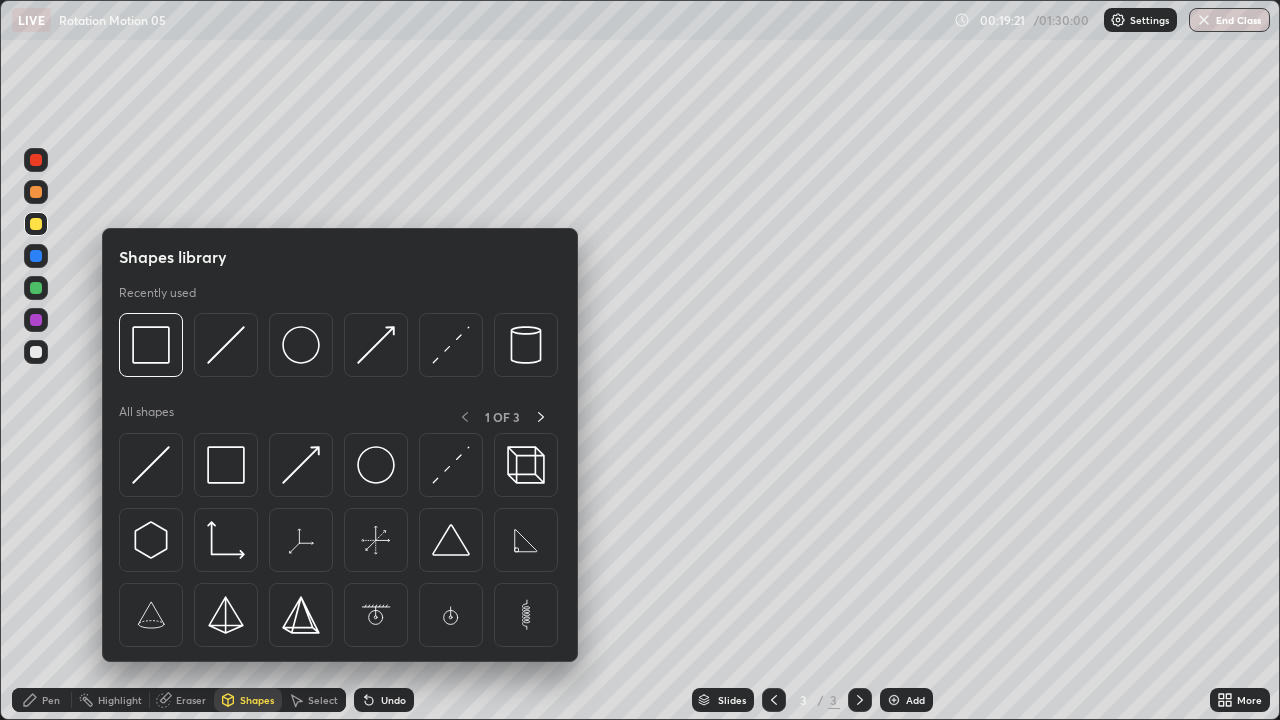 click at bounding box center (36, 320) 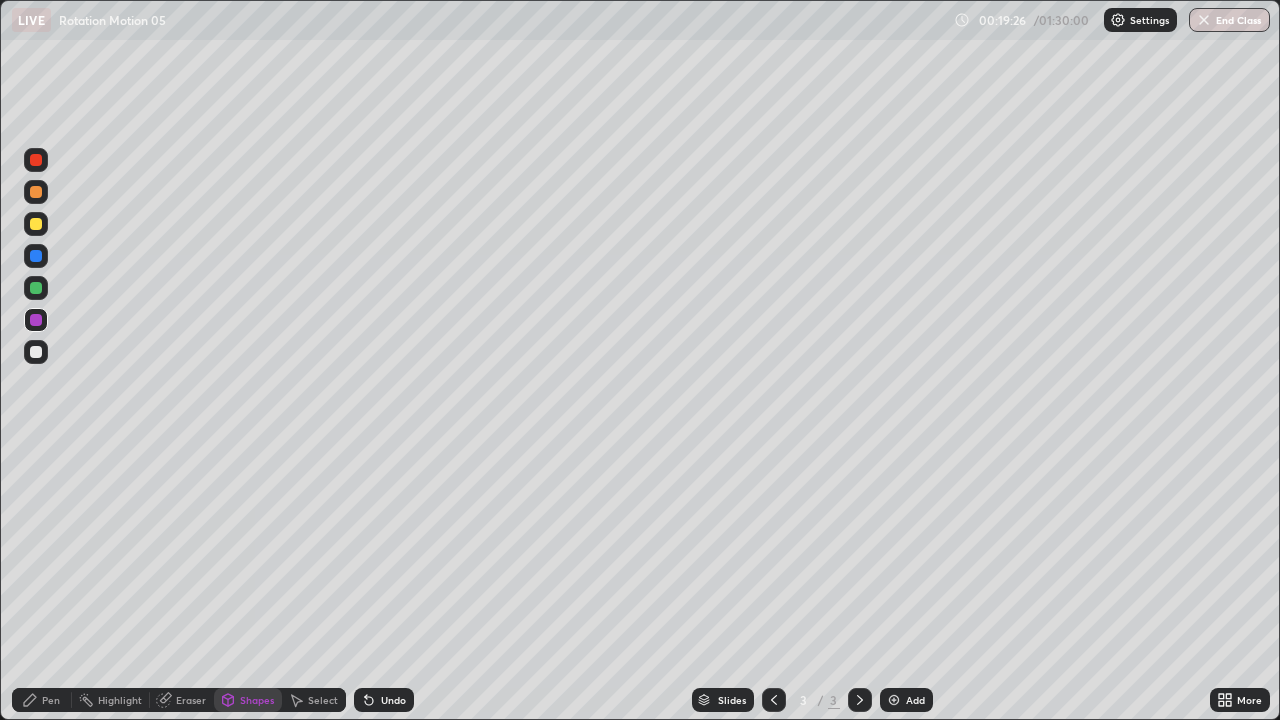 click on "Undo" at bounding box center [393, 700] 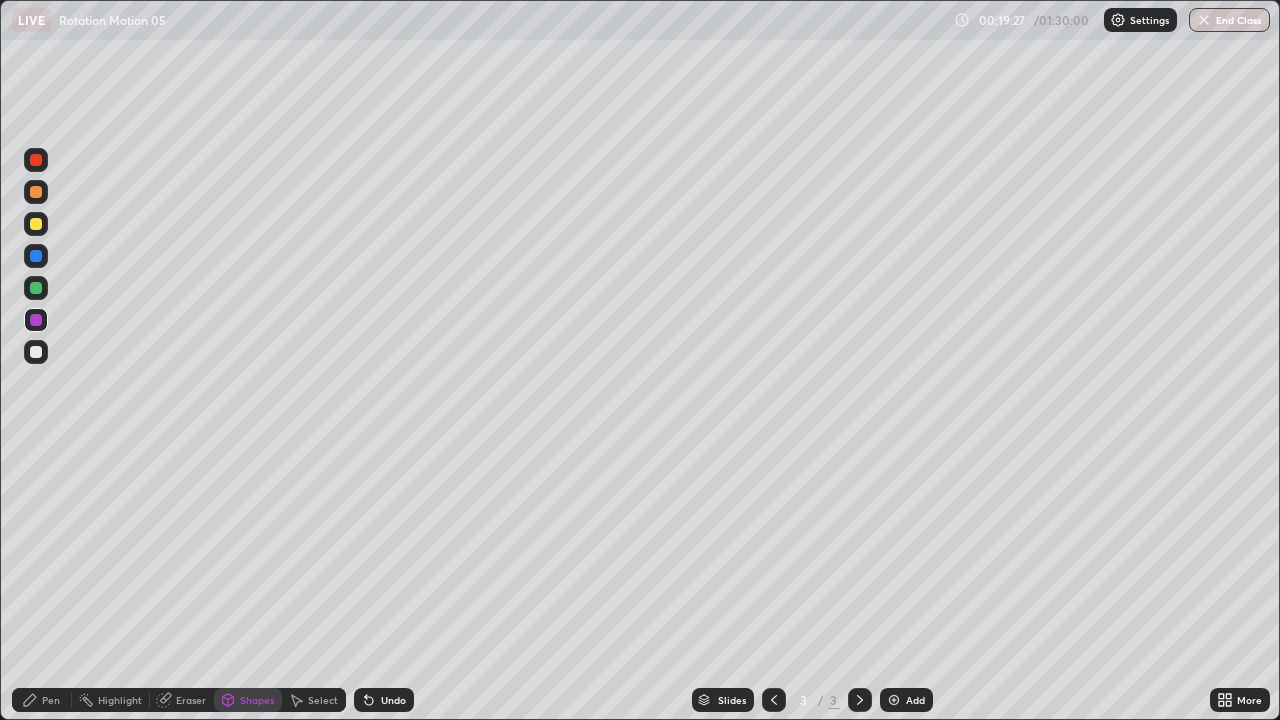 click on "Pen" at bounding box center (51, 700) 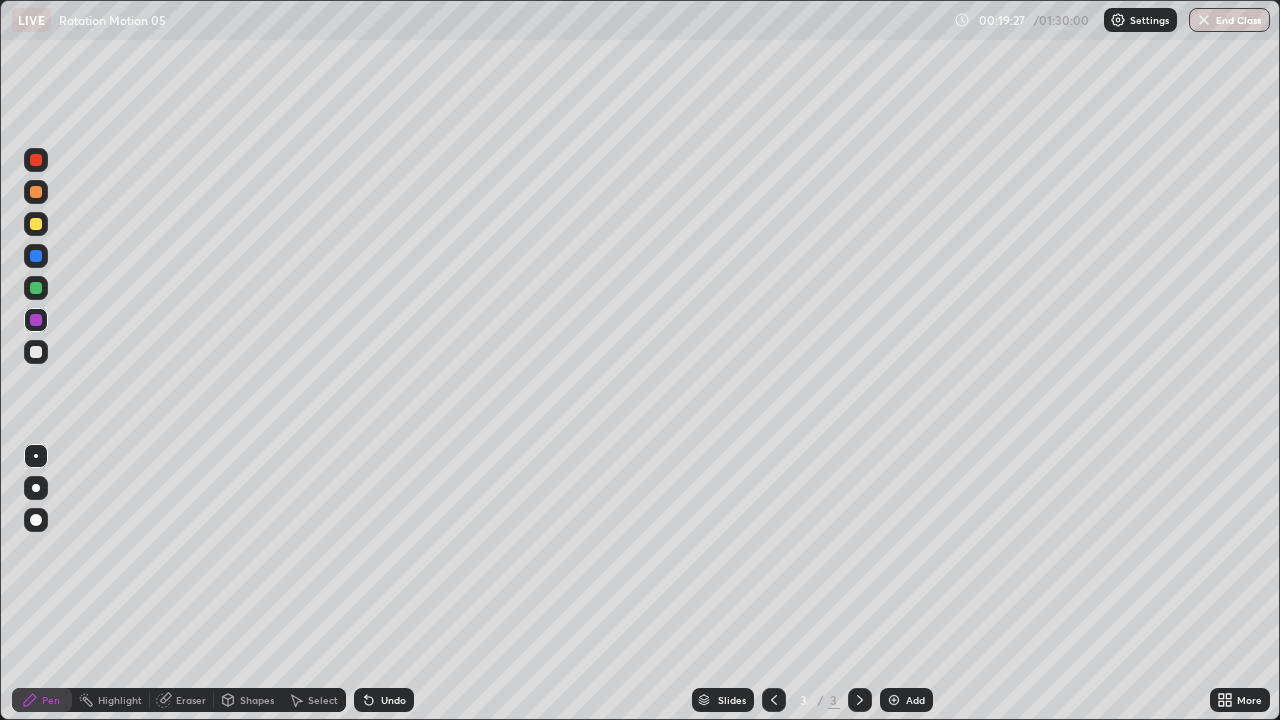 click at bounding box center (36, 352) 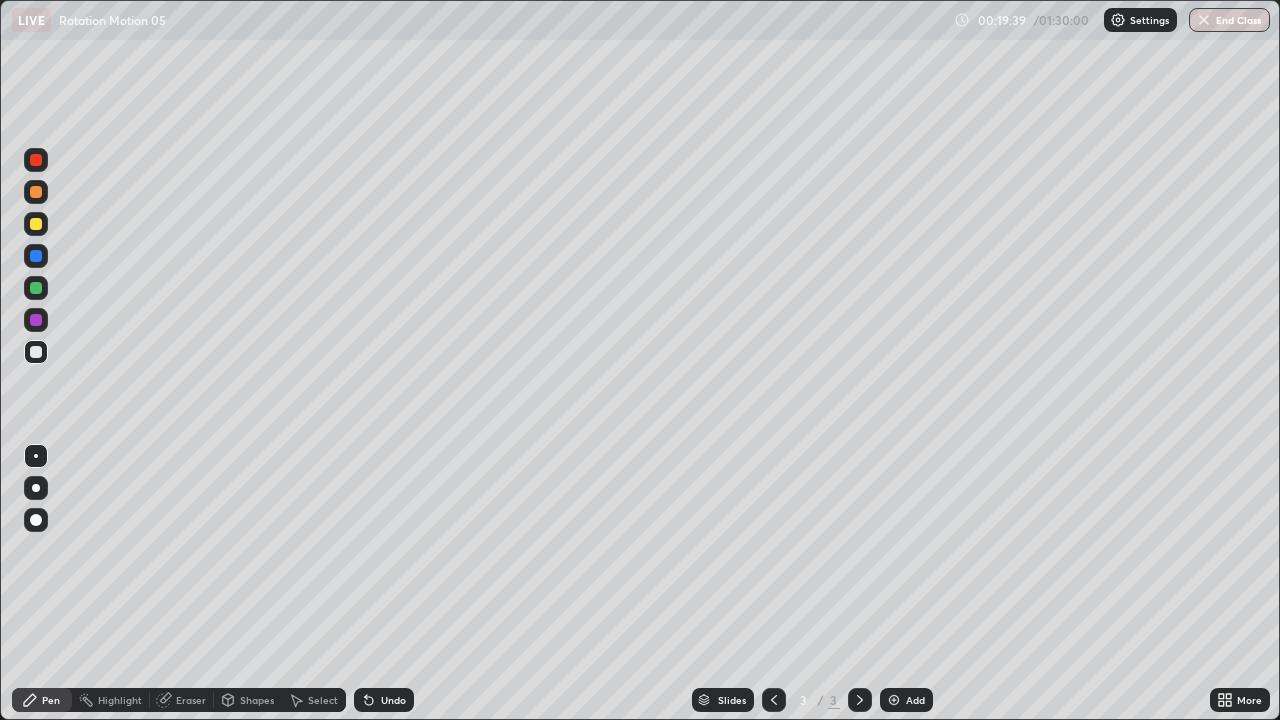click at bounding box center [36, 224] 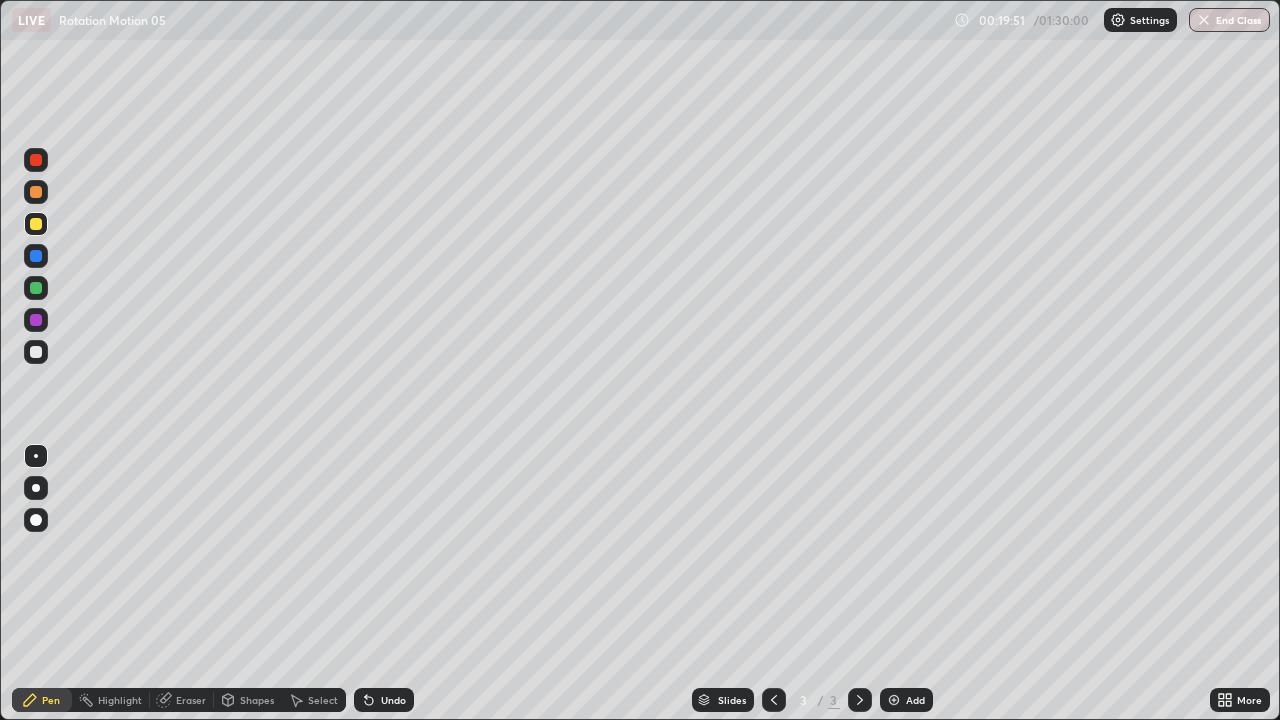 click on "Shapes" at bounding box center [257, 700] 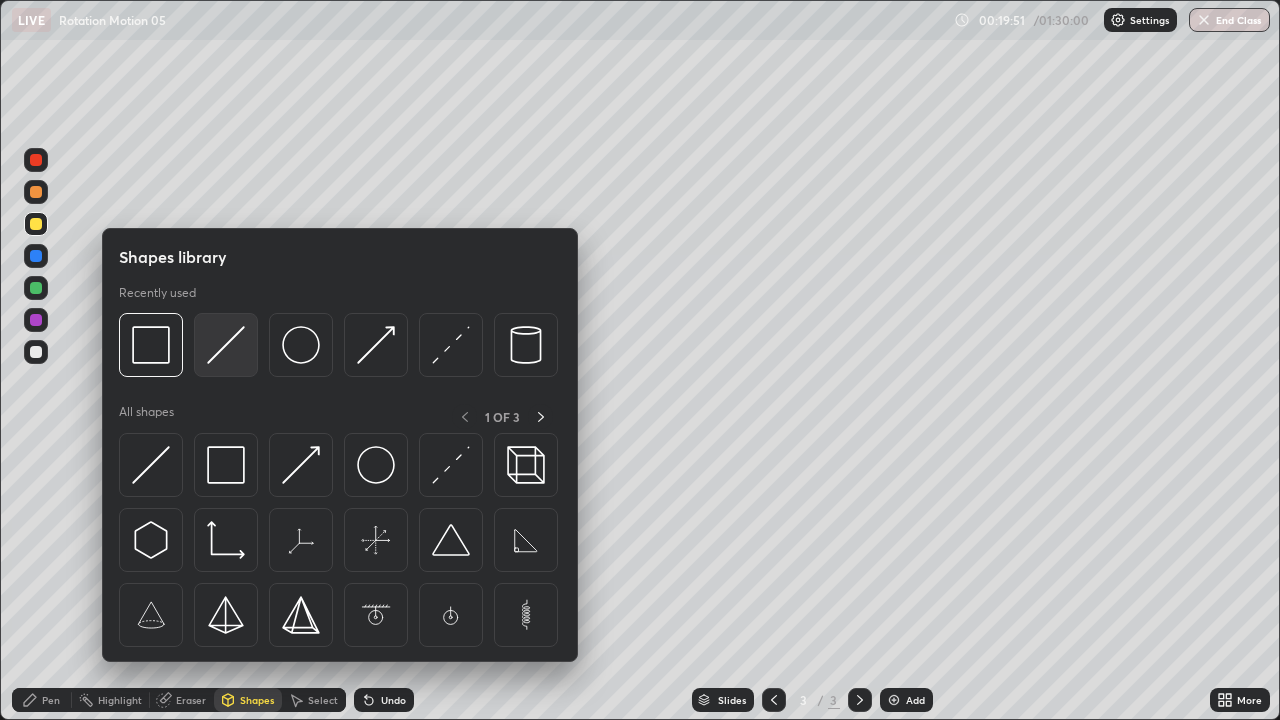 click at bounding box center [226, 345] 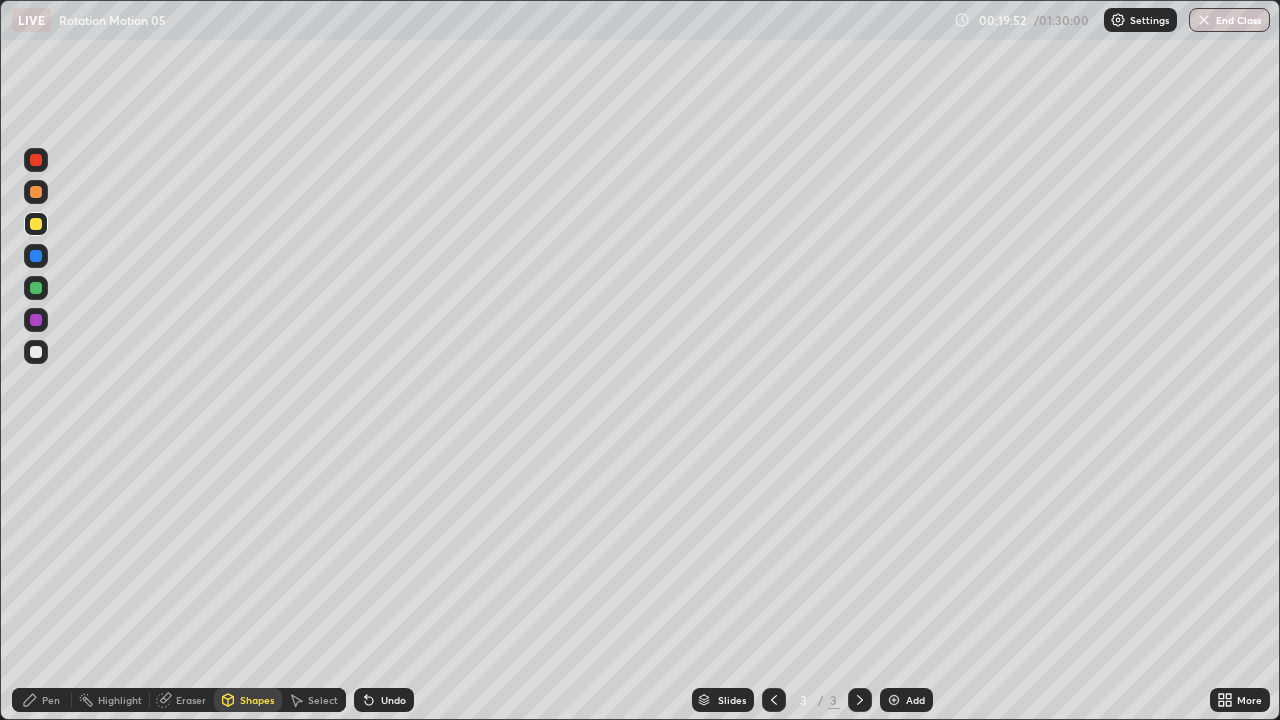 click at bounding box center (36, 320) 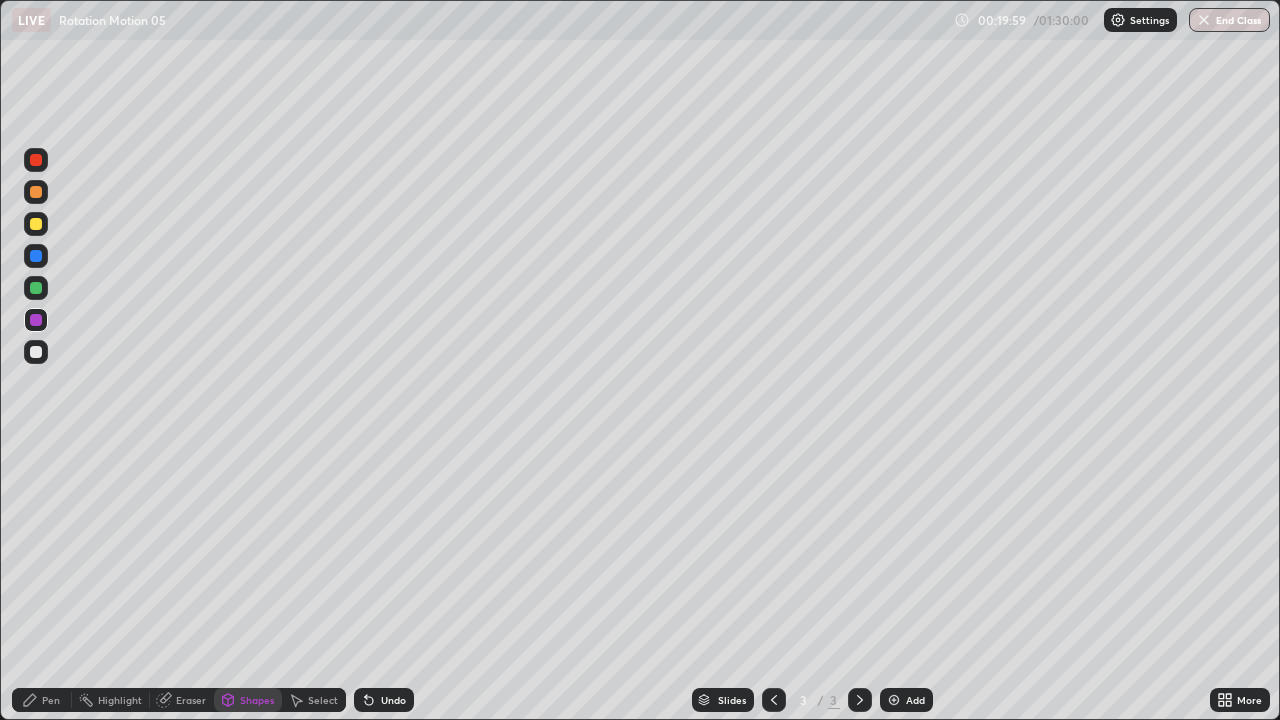 click on "Pen" at bounding box center (42, 700) 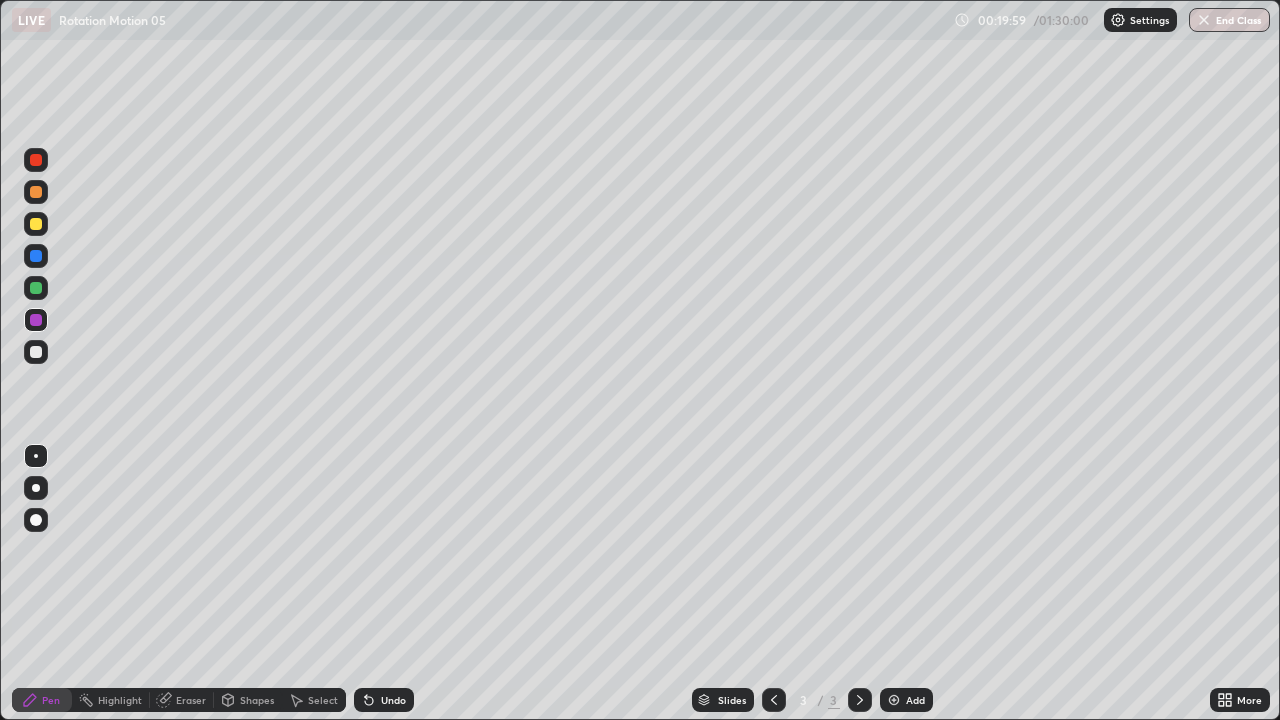 click at bounding box center (36, 352) 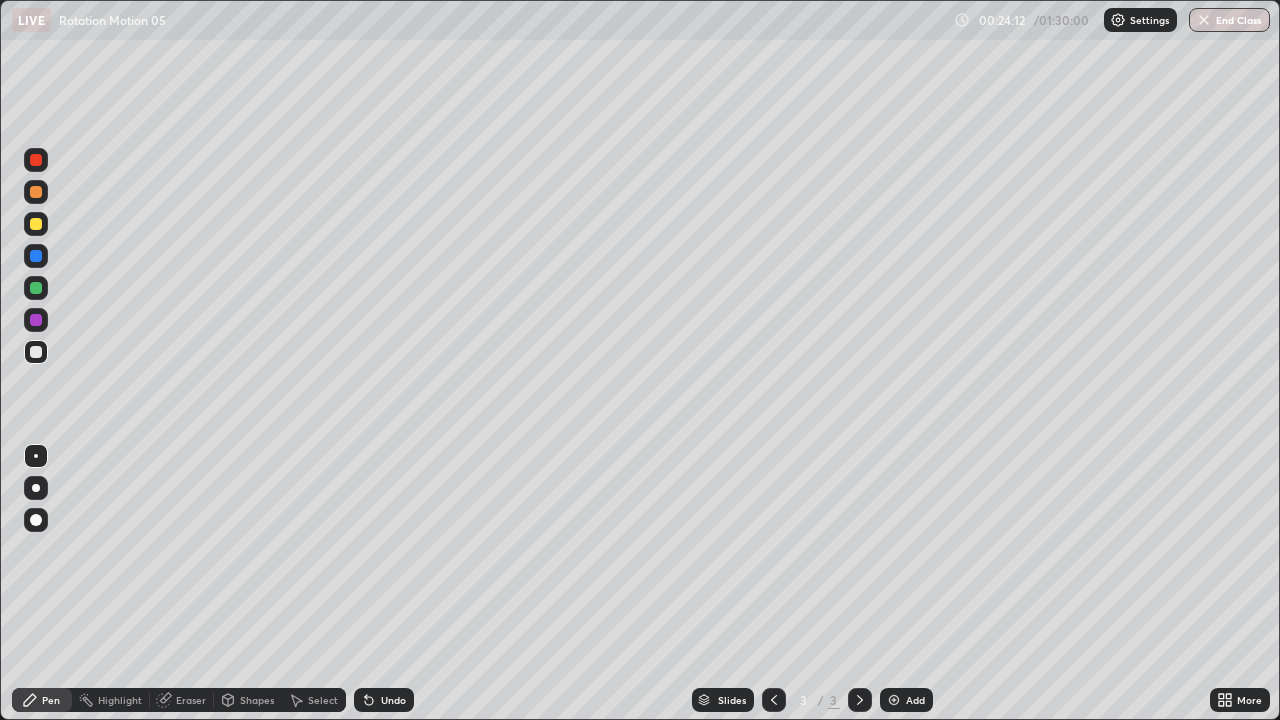 click on "Add" at bounding box center (906, 700) 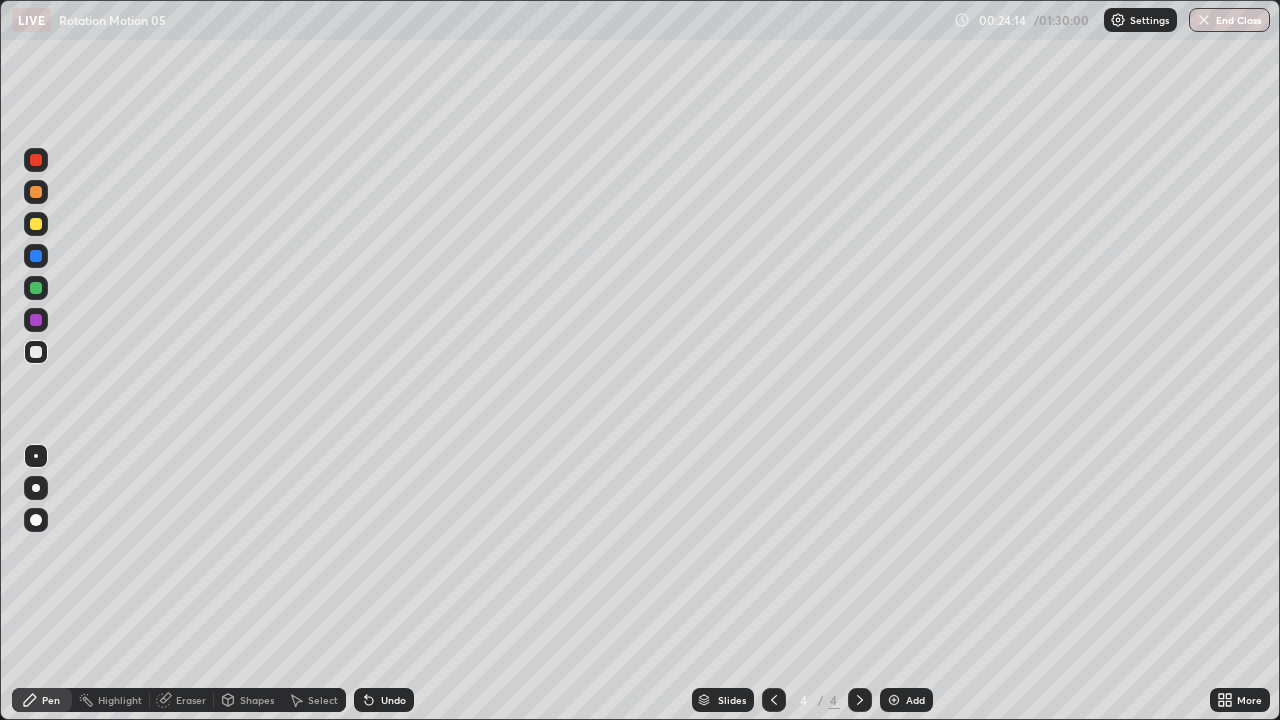 click at bounding box center [36, 224] 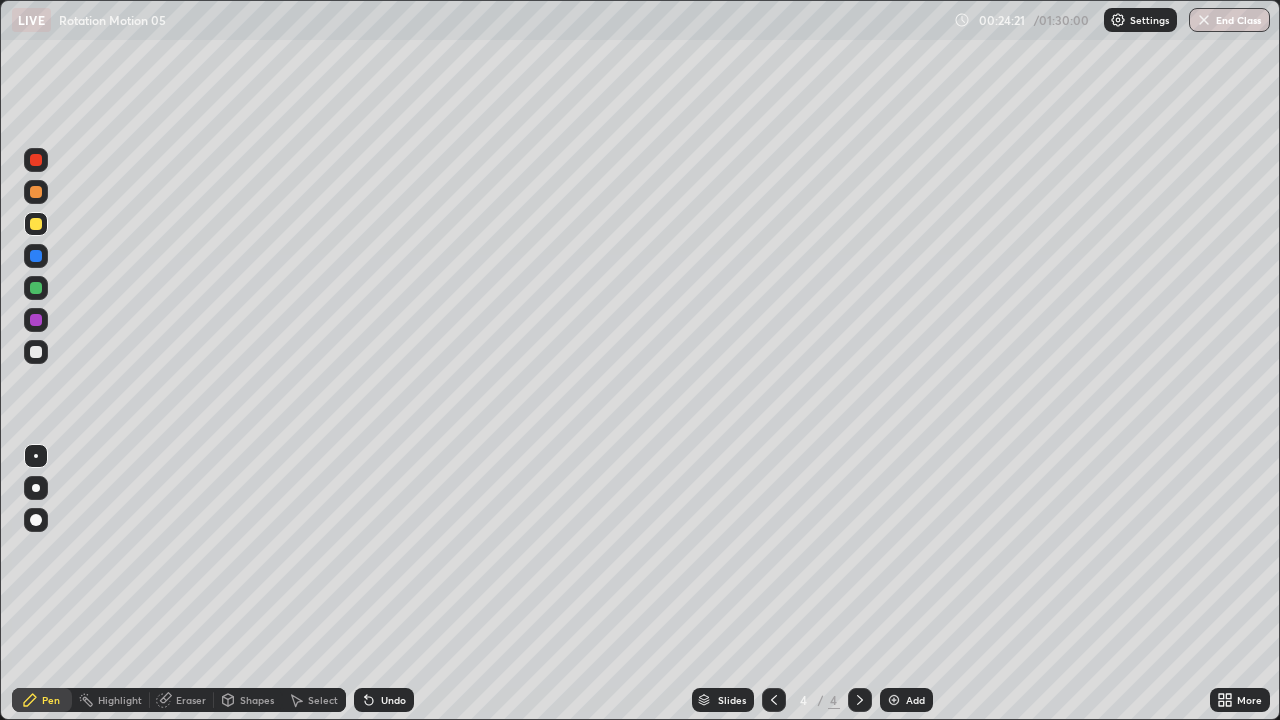 click at bounding box center [36, 352] 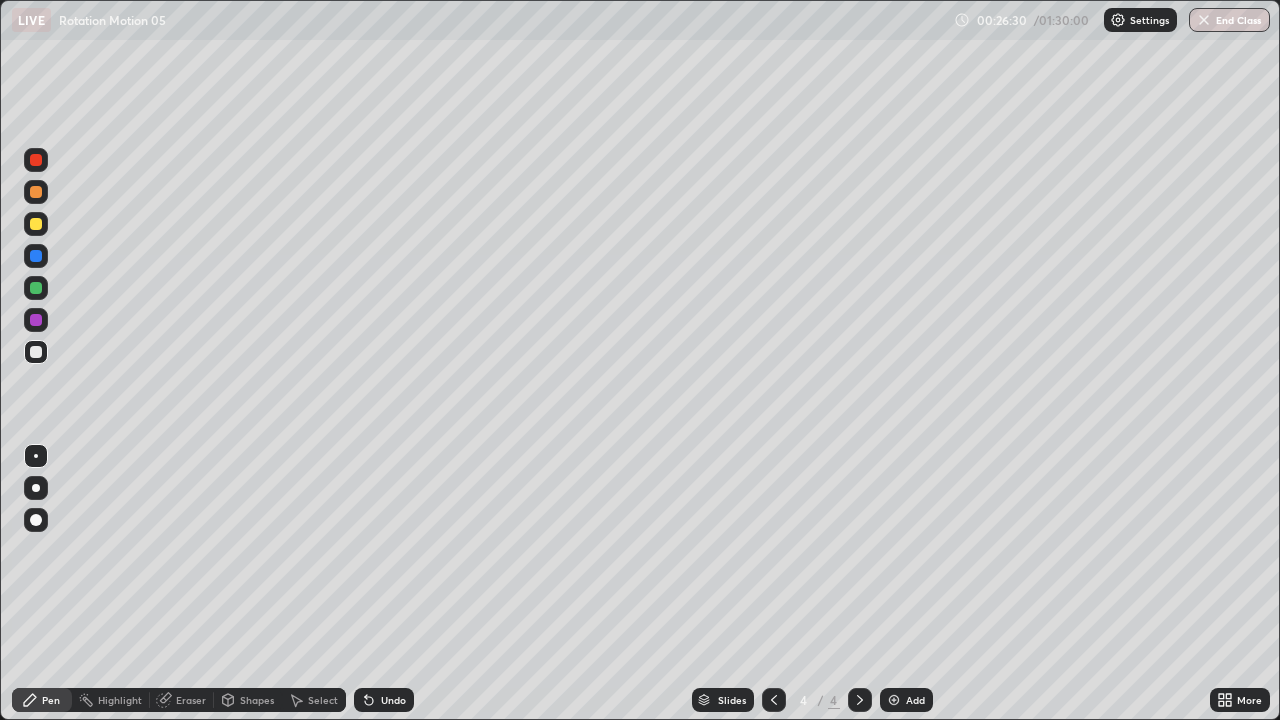 click at bounding box center [36, 352] 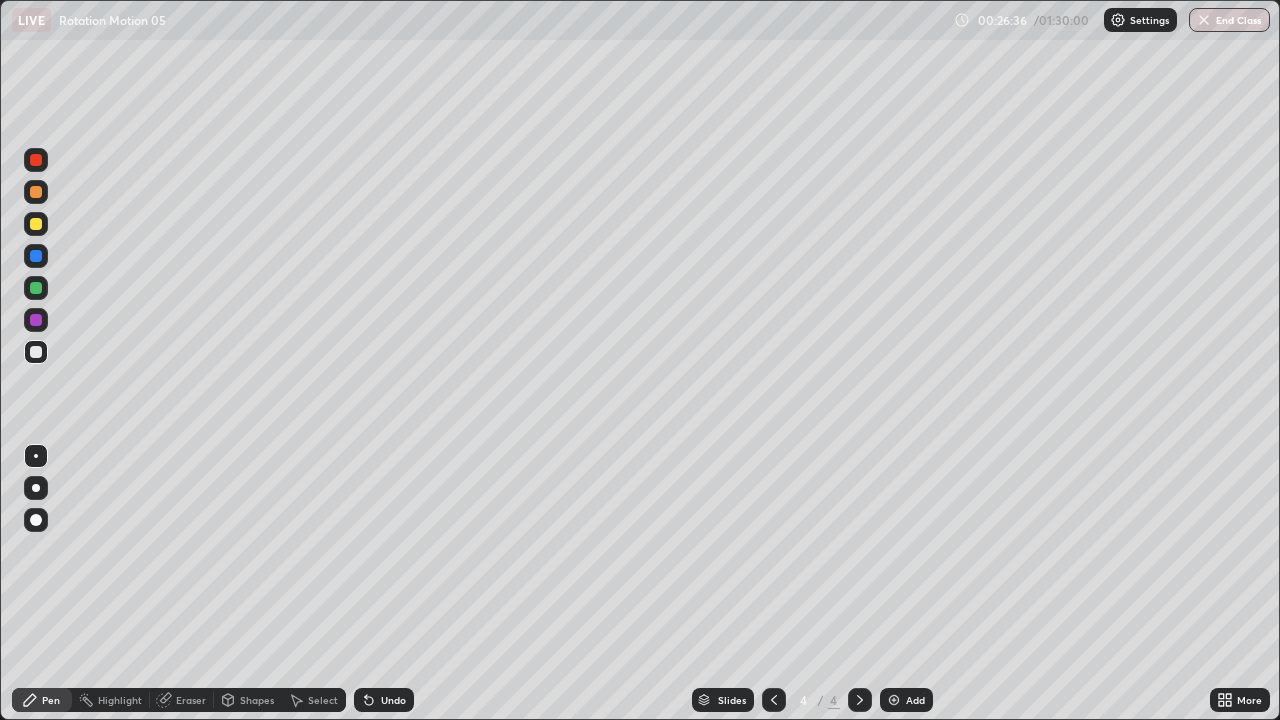 click at bounding box center (36, 320) 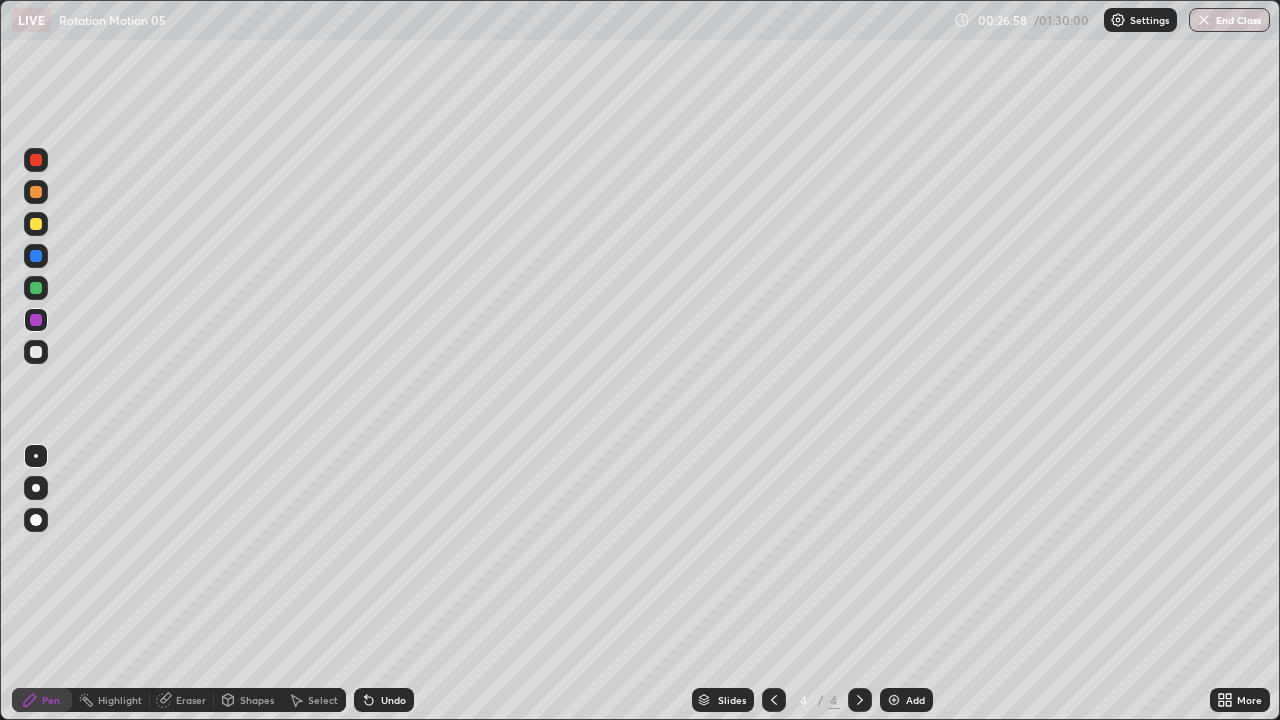 click at bounding box center [36, 352] 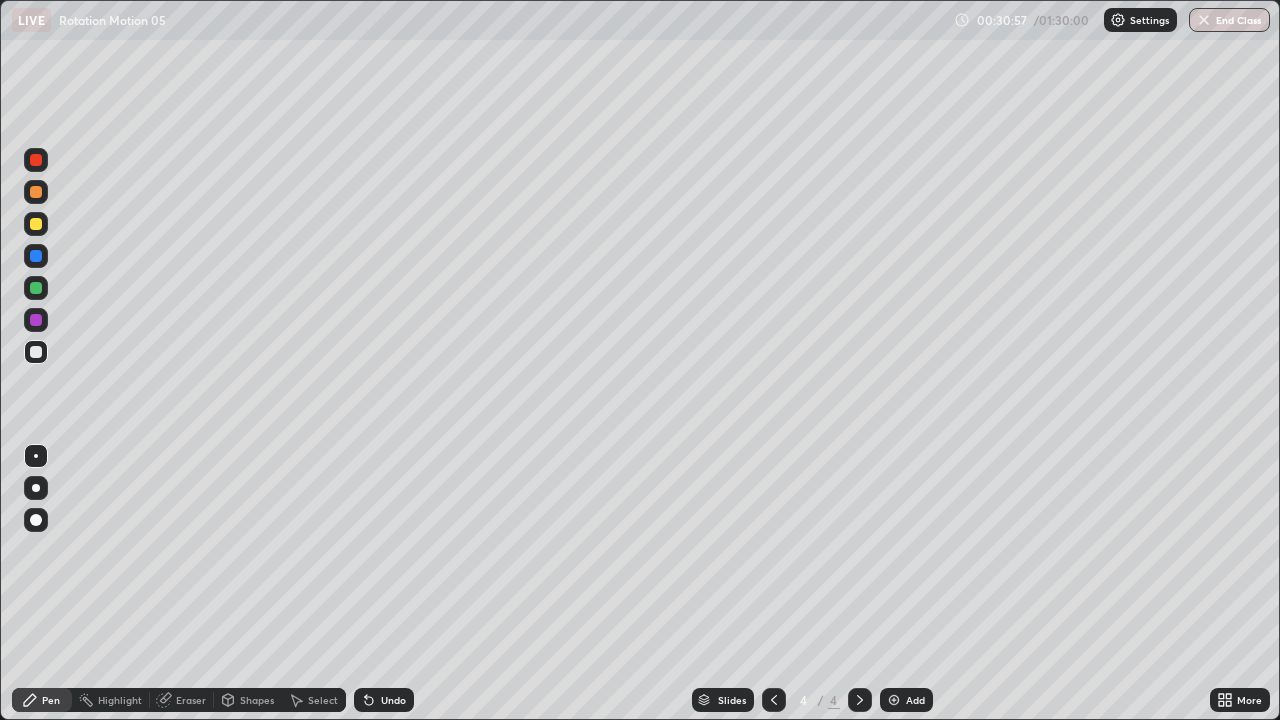 click on "Shapes" at bounding box center [248, 700] 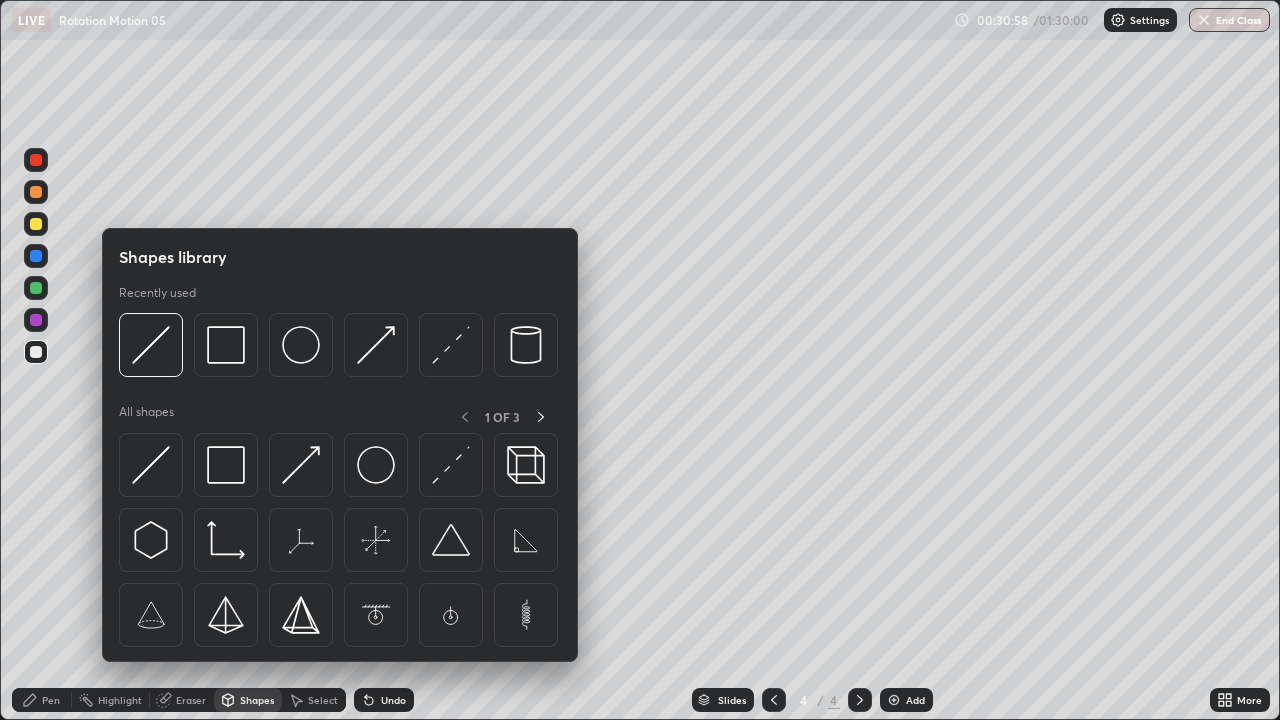 click at bounding box center [36, 224] 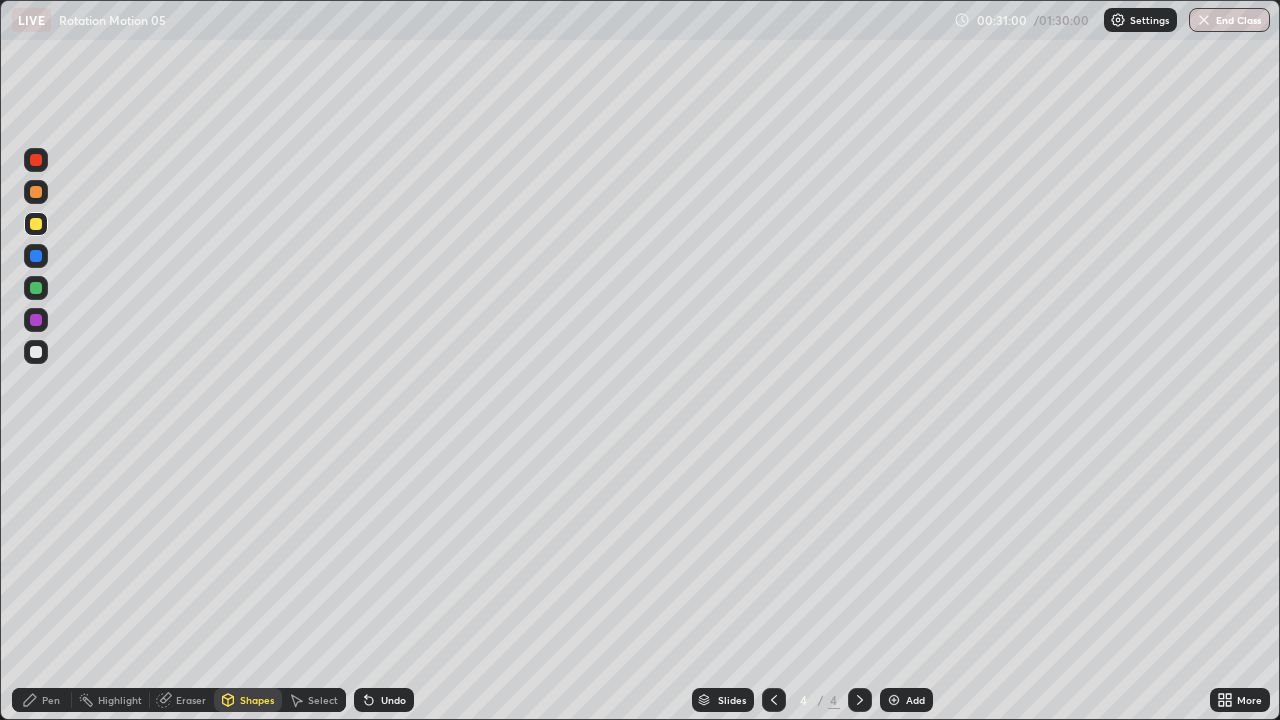 click on "Pen" at bounding box center (42, 700) 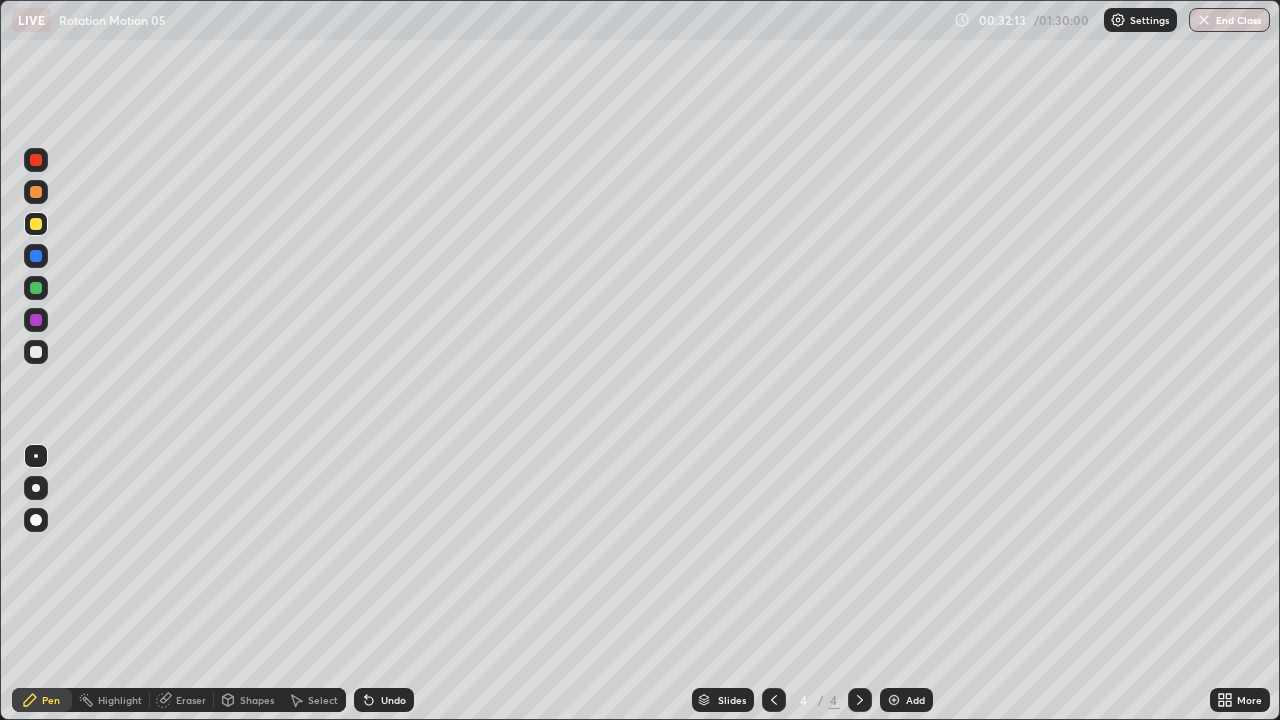 click on "Shapes" at bounding box center (257, 700) 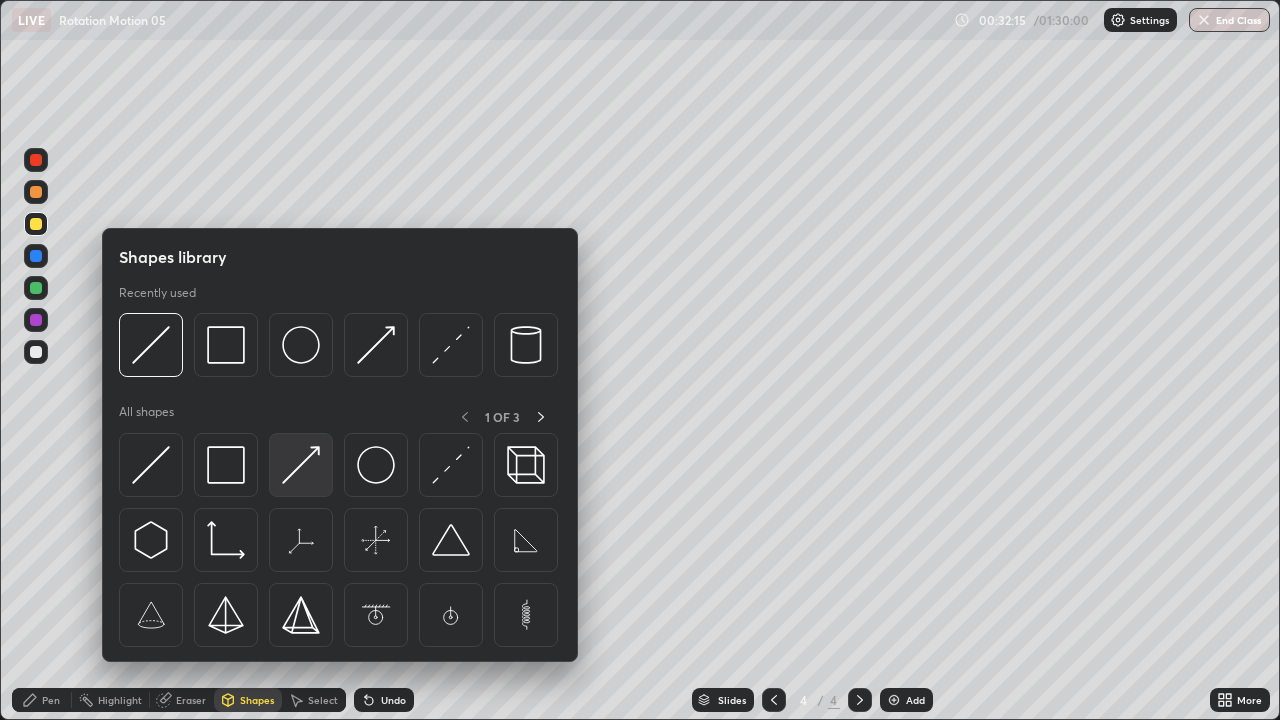 click at bounding box center (301, 465) 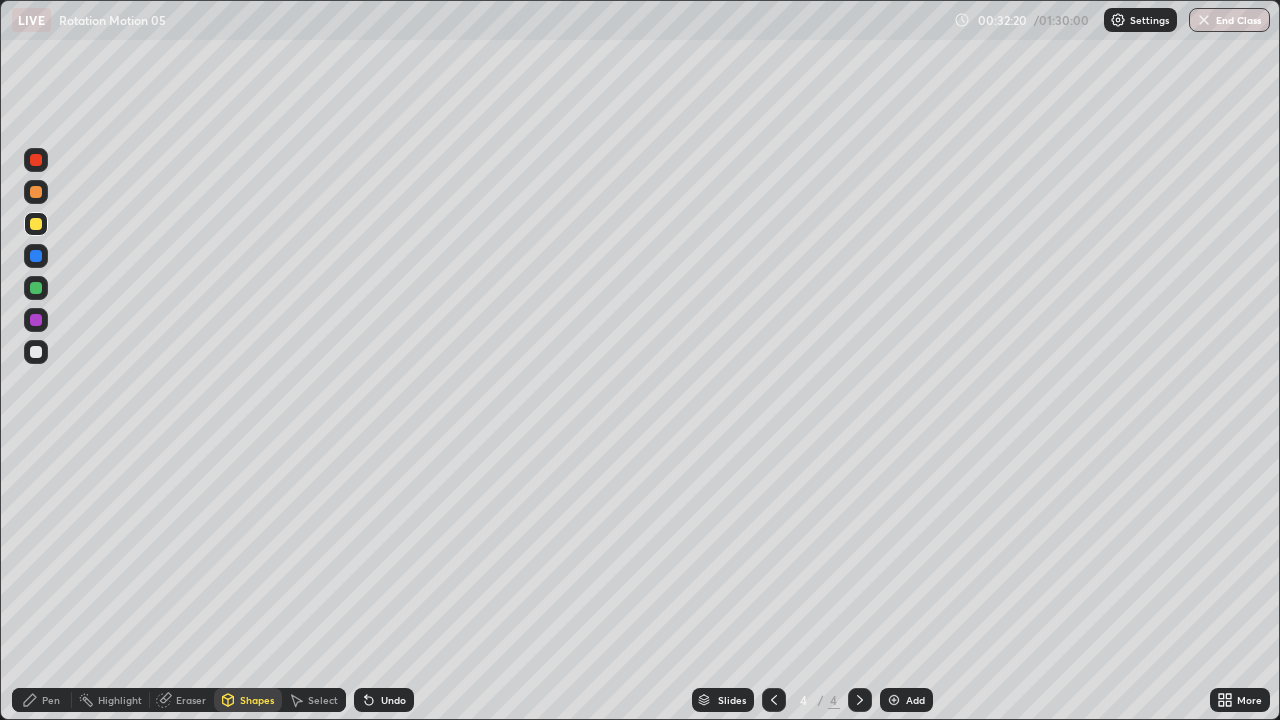 click on "Pen" at bounding box center (51, 700) 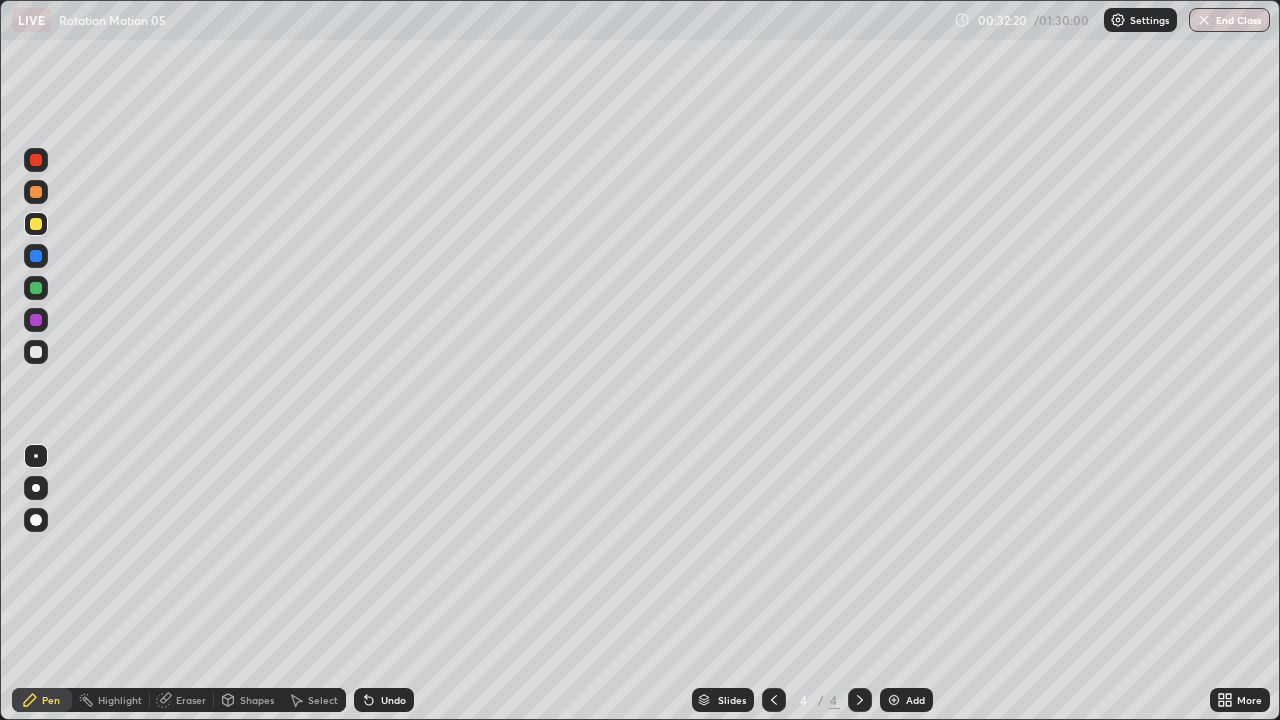 click at bounding box center [36, 352] 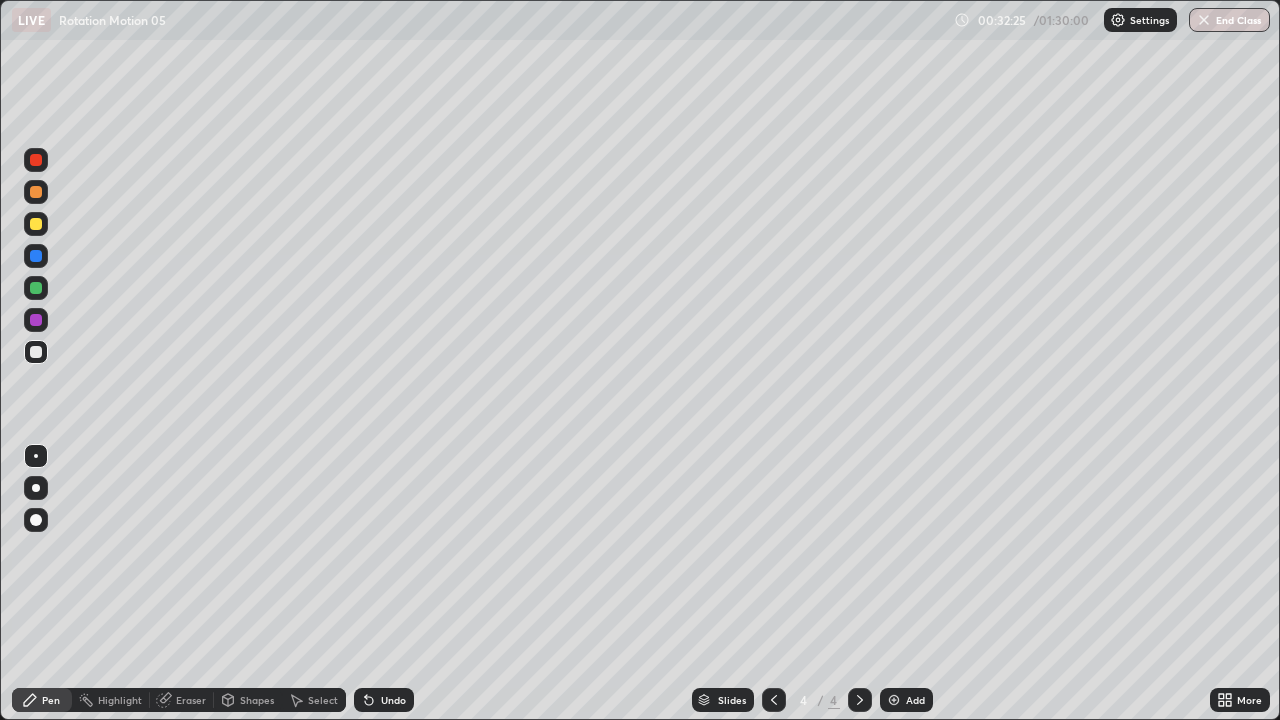 click at bounding box center (36, 256) 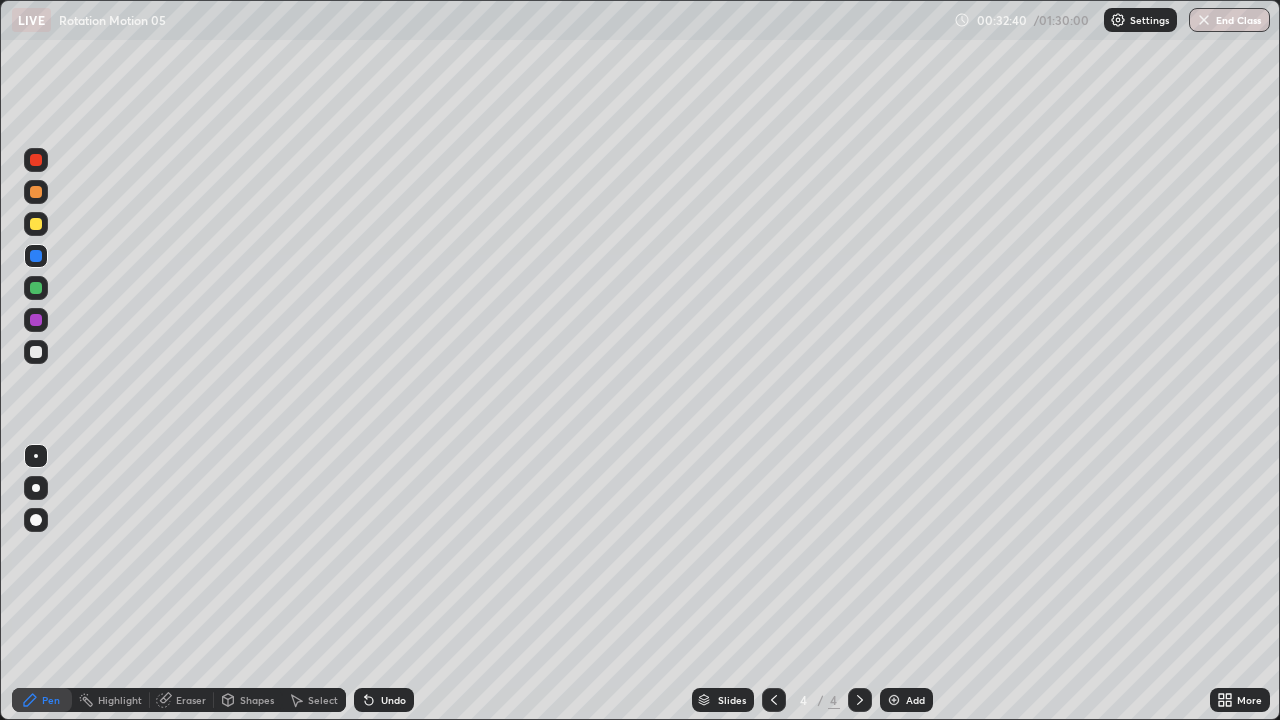 click on "Shapes" at bounding box center [257, 700] 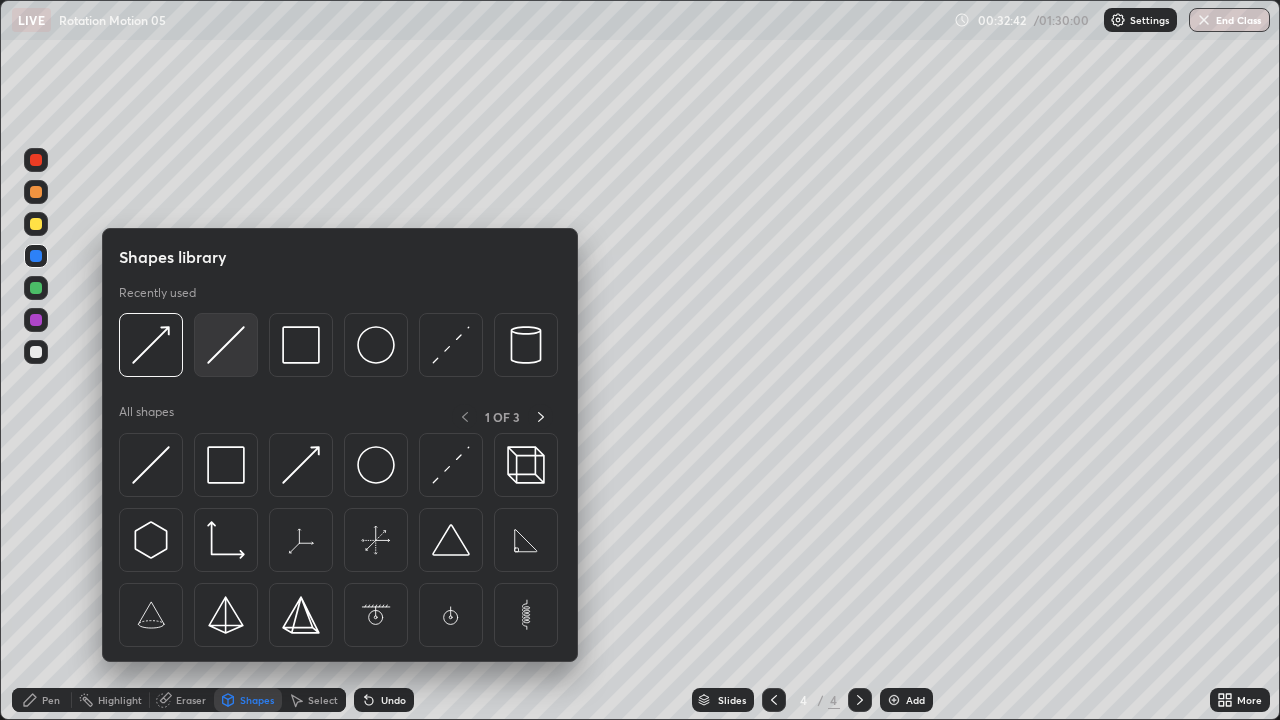 click at bounding box center [226, 345] 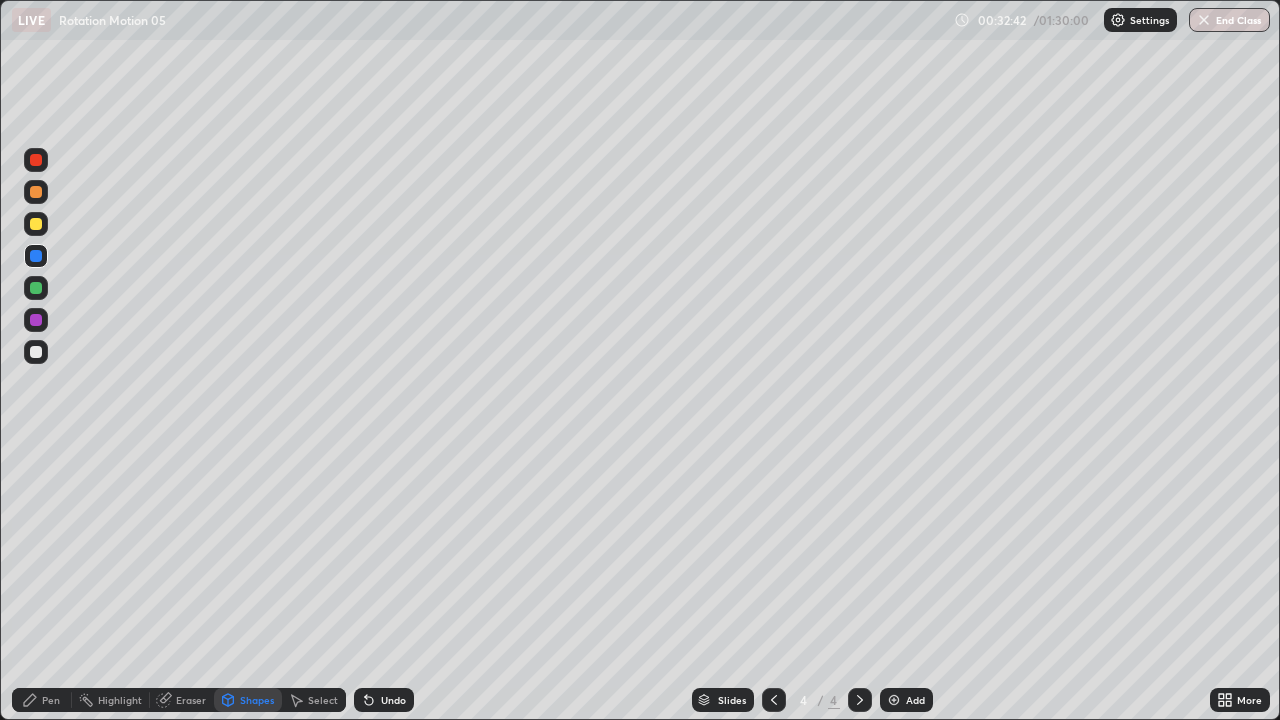 click on "Shapes" at bounding box center [248, 700] 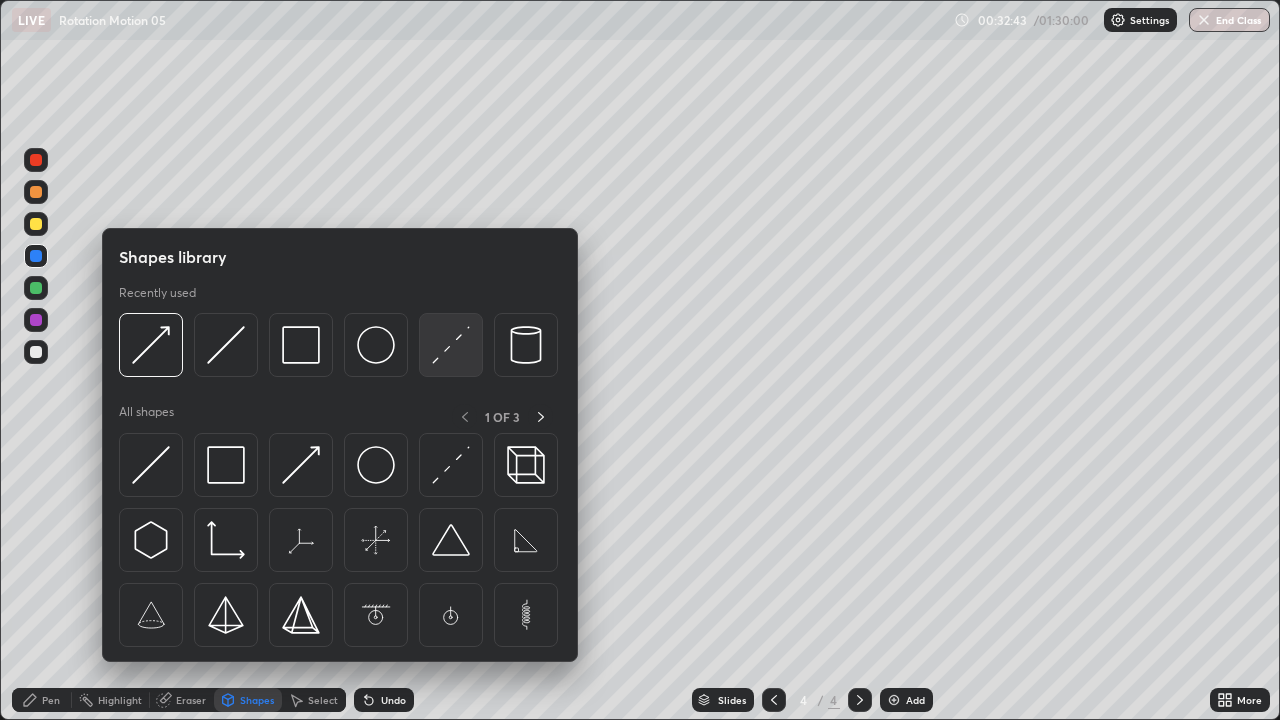 click at bounding box center (451, 345) 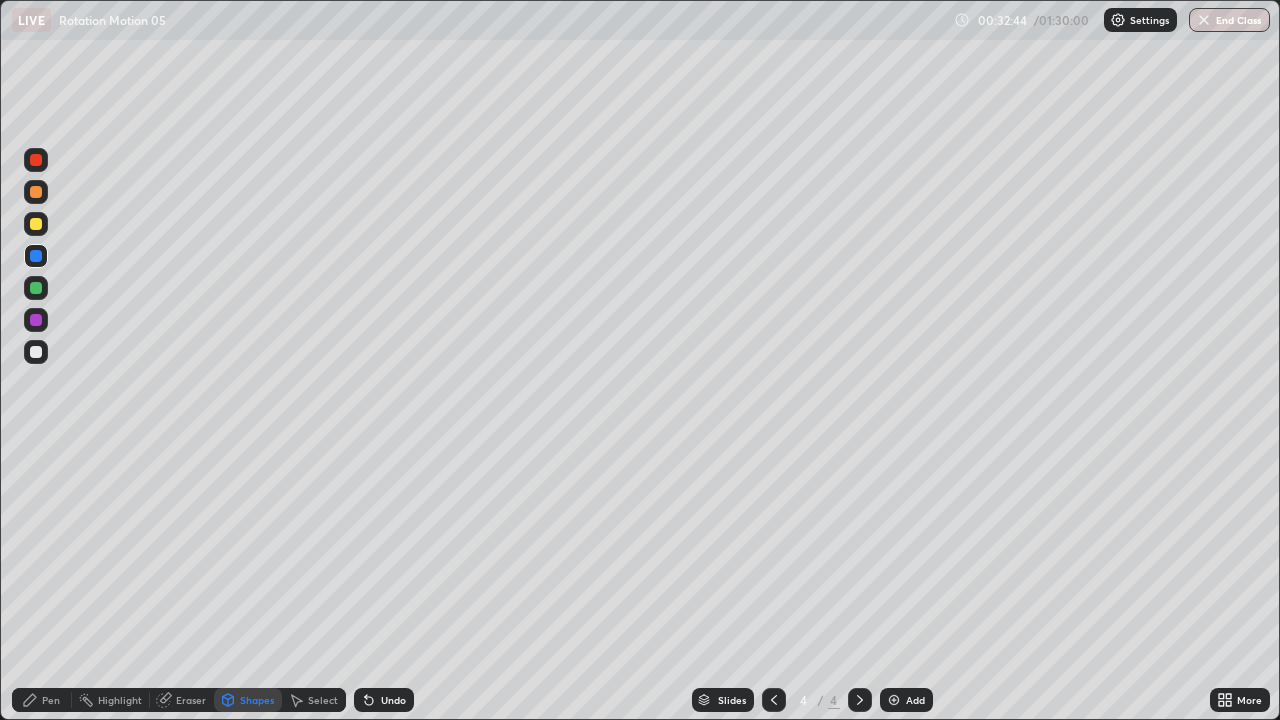 click at bounding box center [36, 224] 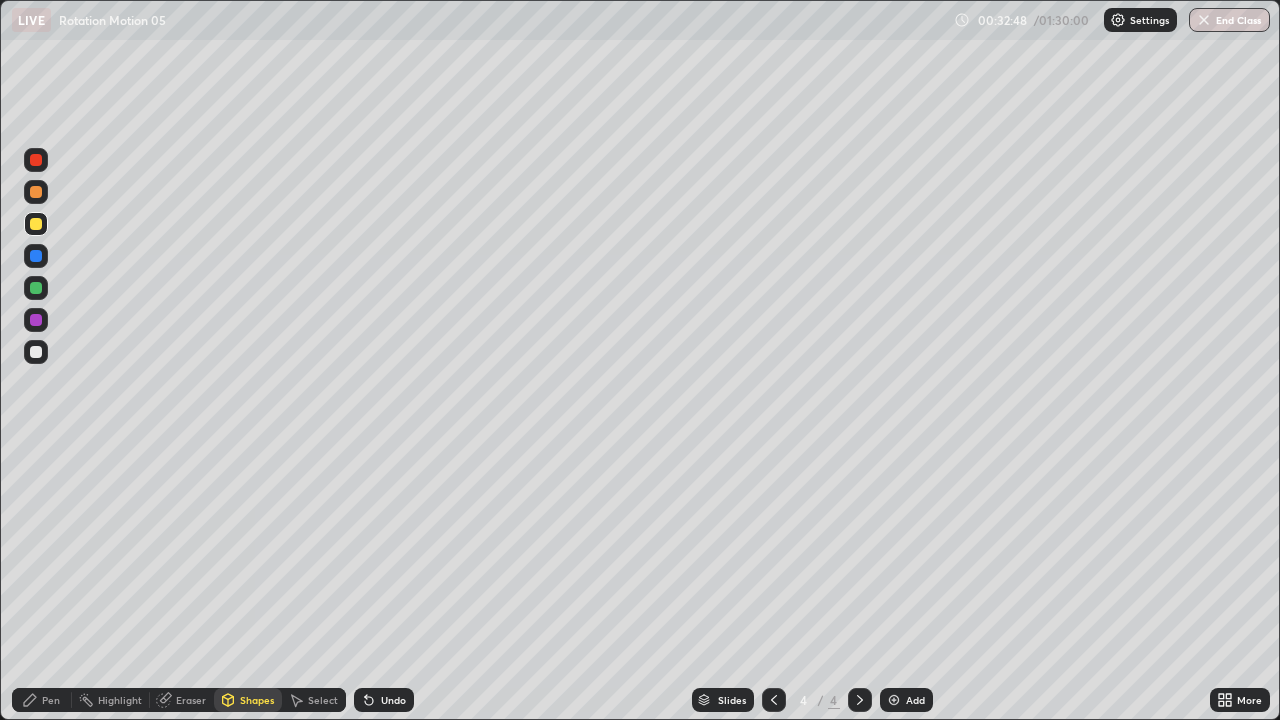 click on "Pen" at bounding box center (51, 700) 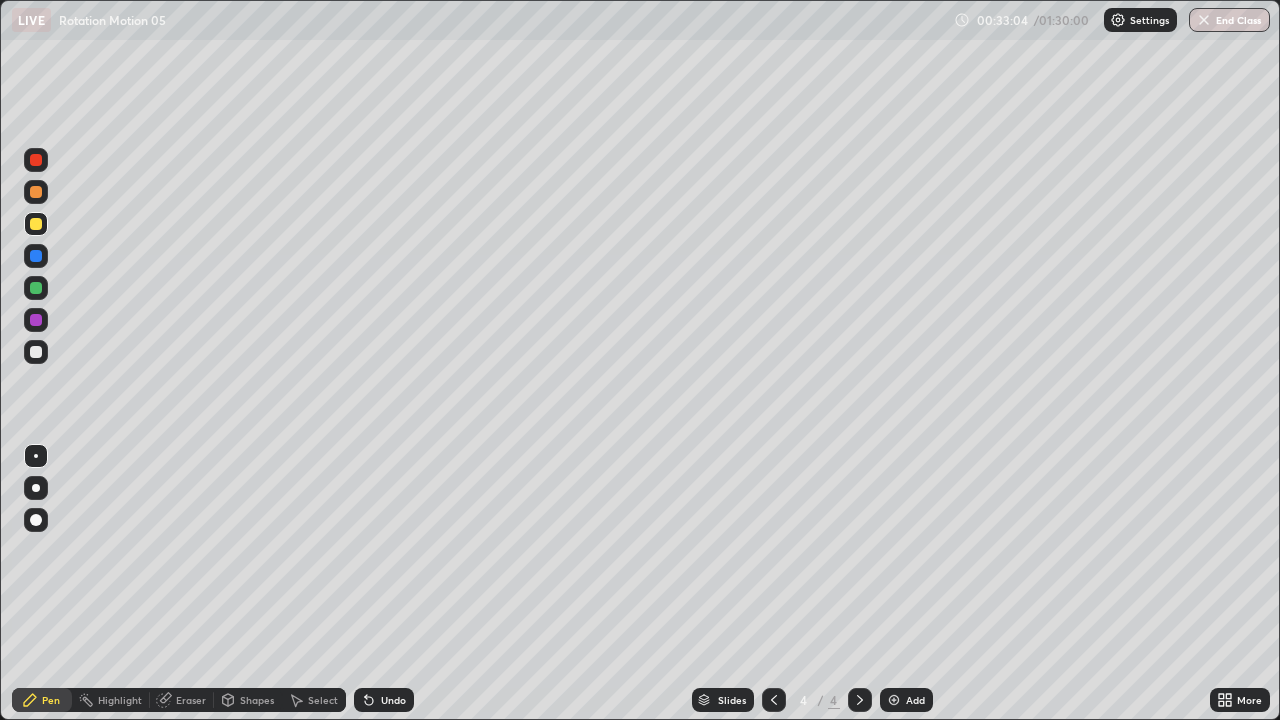 click at bounding box center [36, 352] 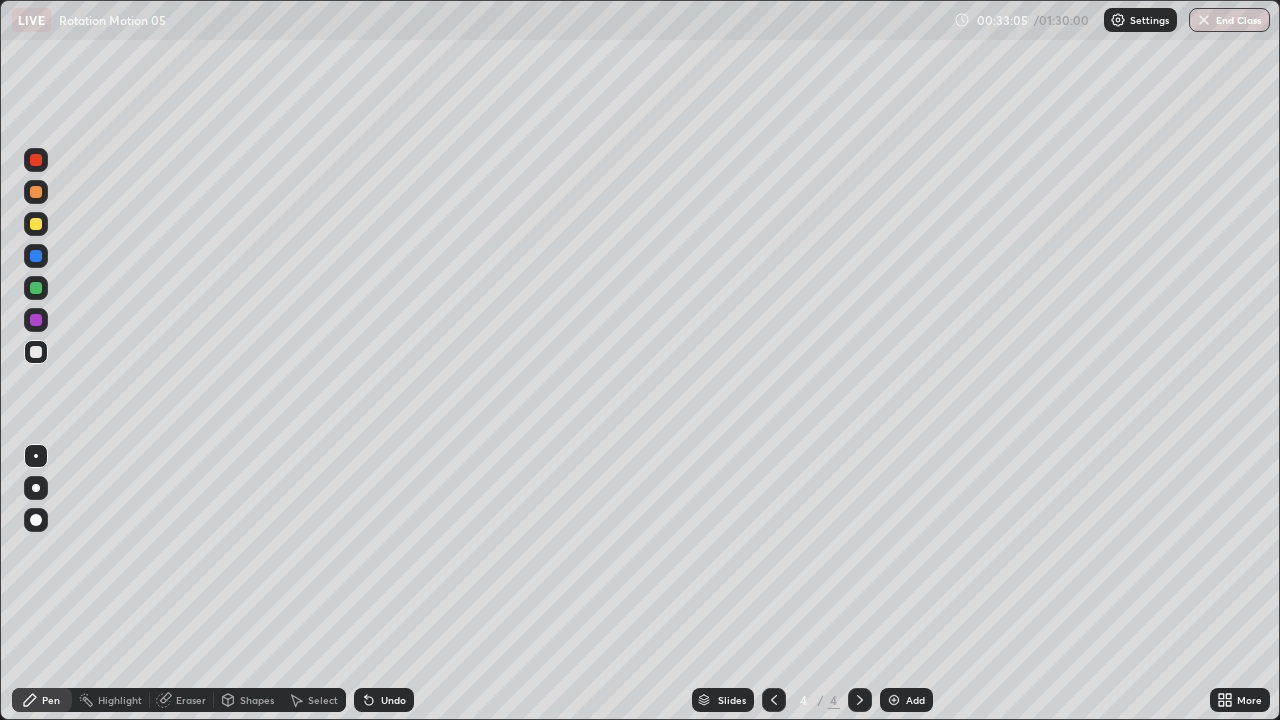click on "Pen" at bounding box center (42, 700) 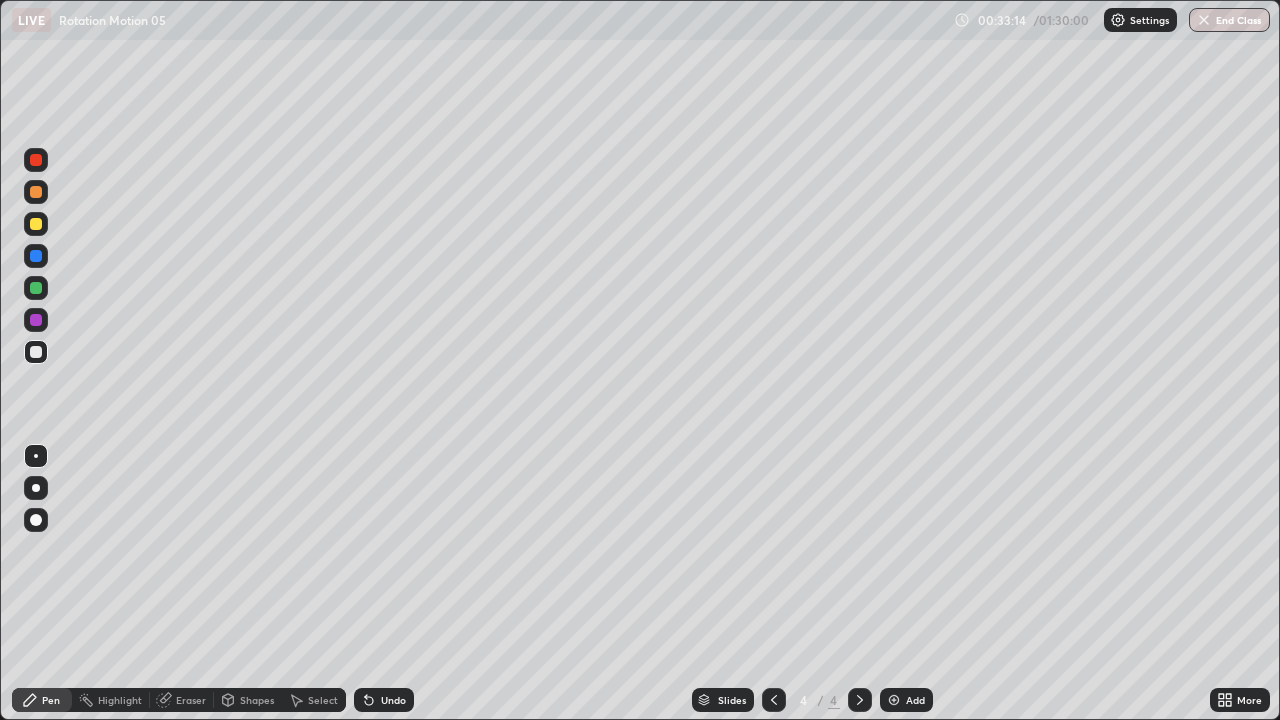 click on "Shapes" at bounding box center [248, 700] 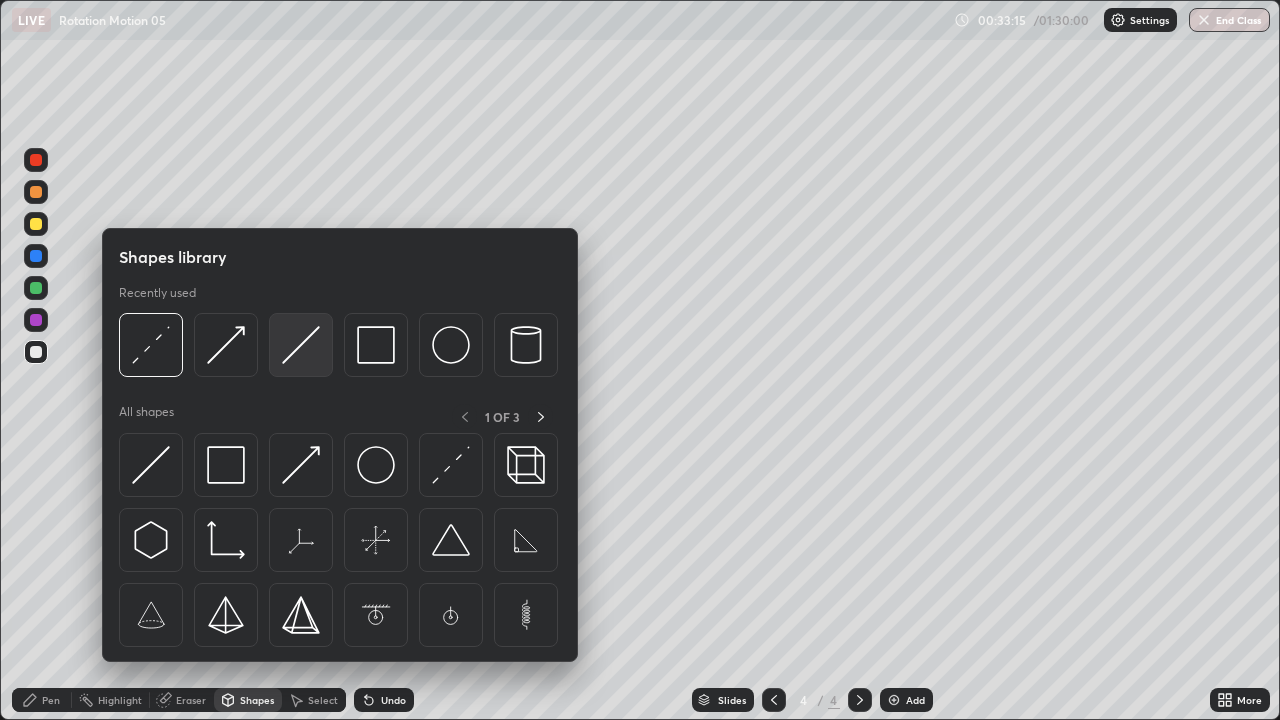 click at bounding box center [301, 345] 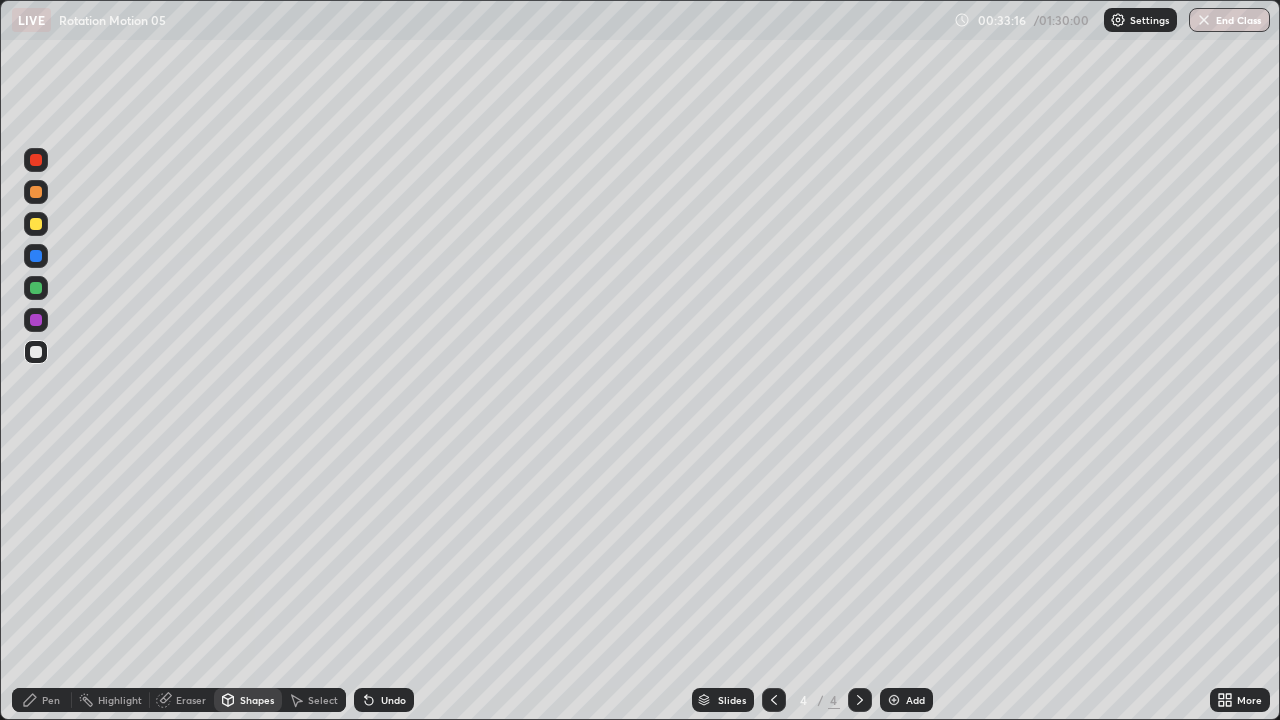 click on "Shapes" at bounding box center [257, 700] 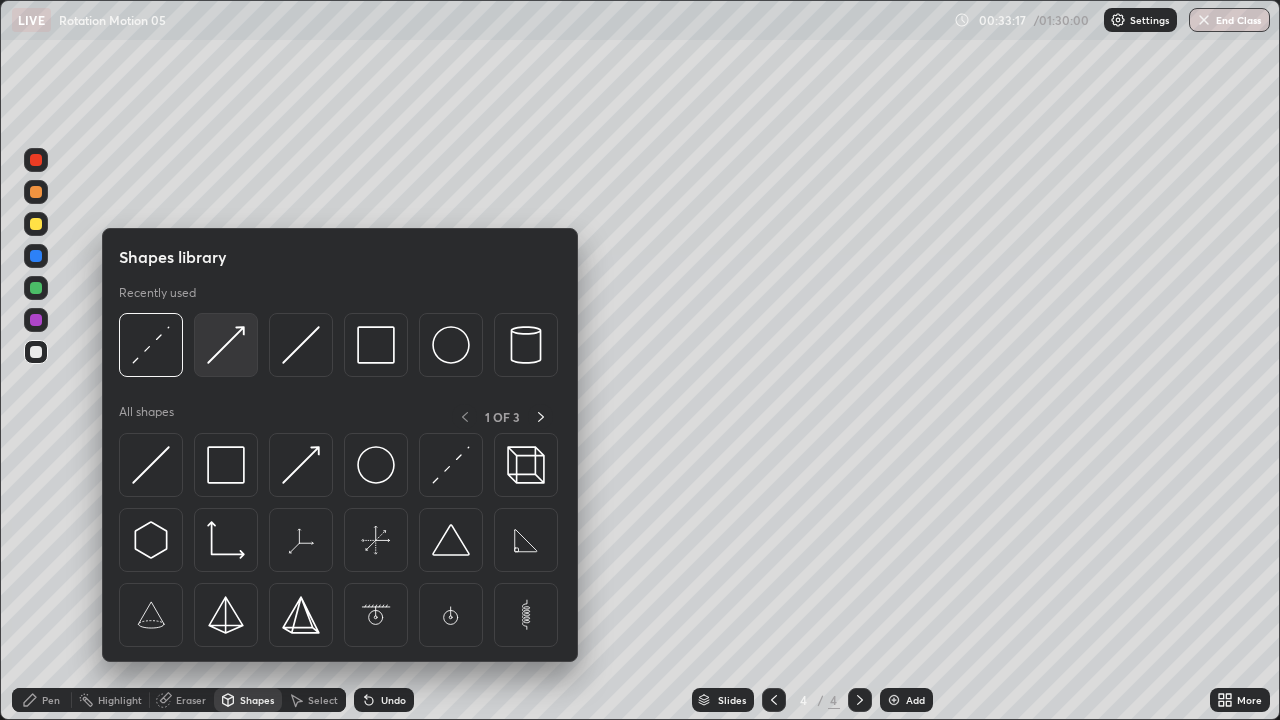 click at bounding box center (226, 345) 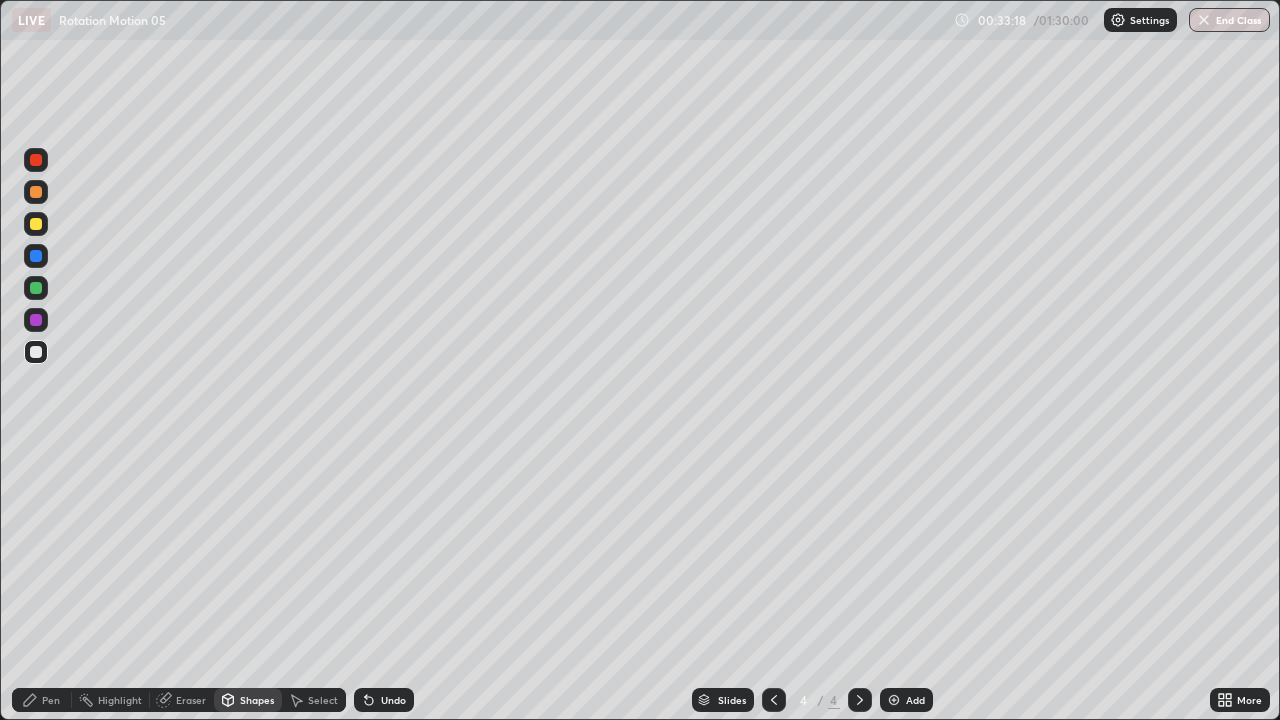 click at bounding box center (36, 224) 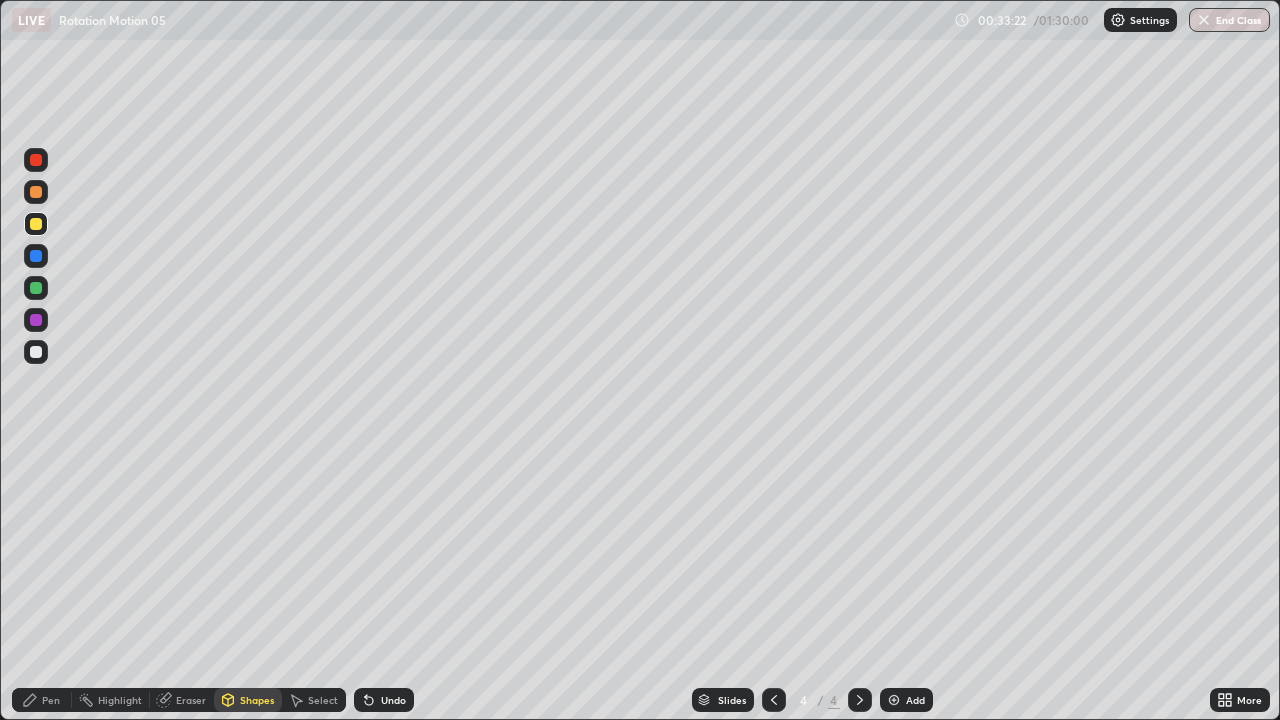 click on "Pen" at bounding box center [51, 700] 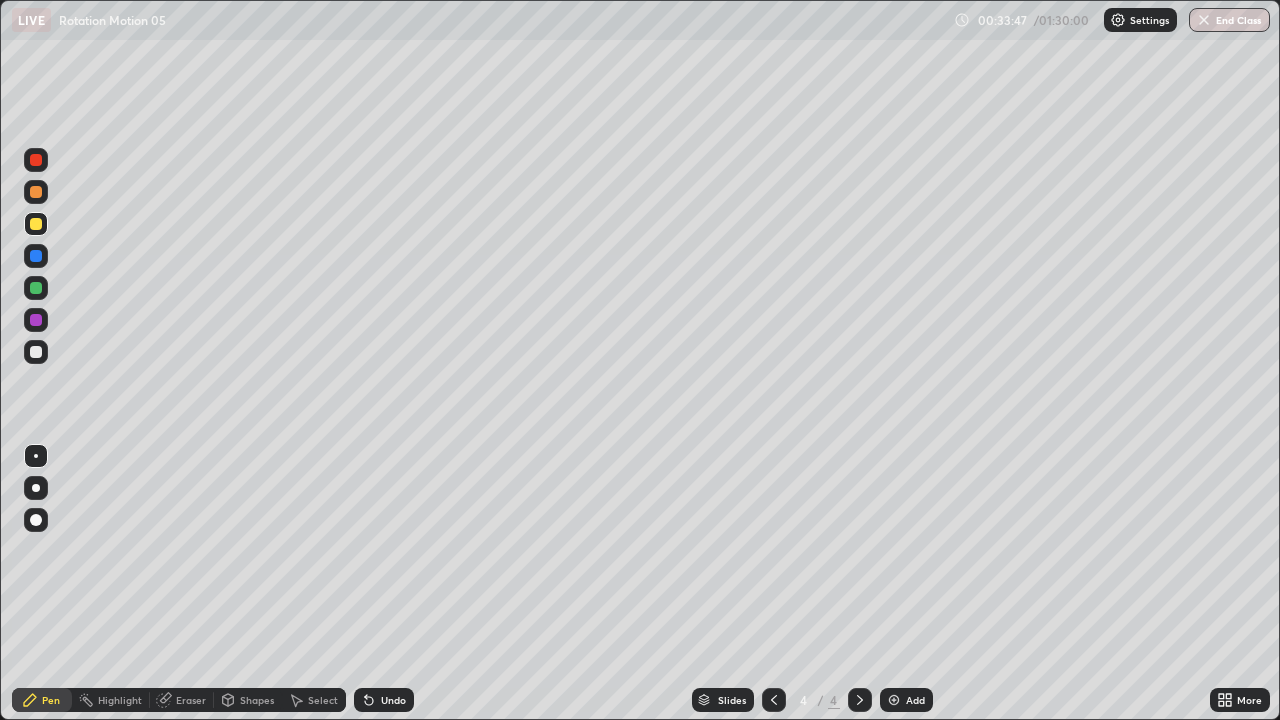 click at bounding box center (36, 352) 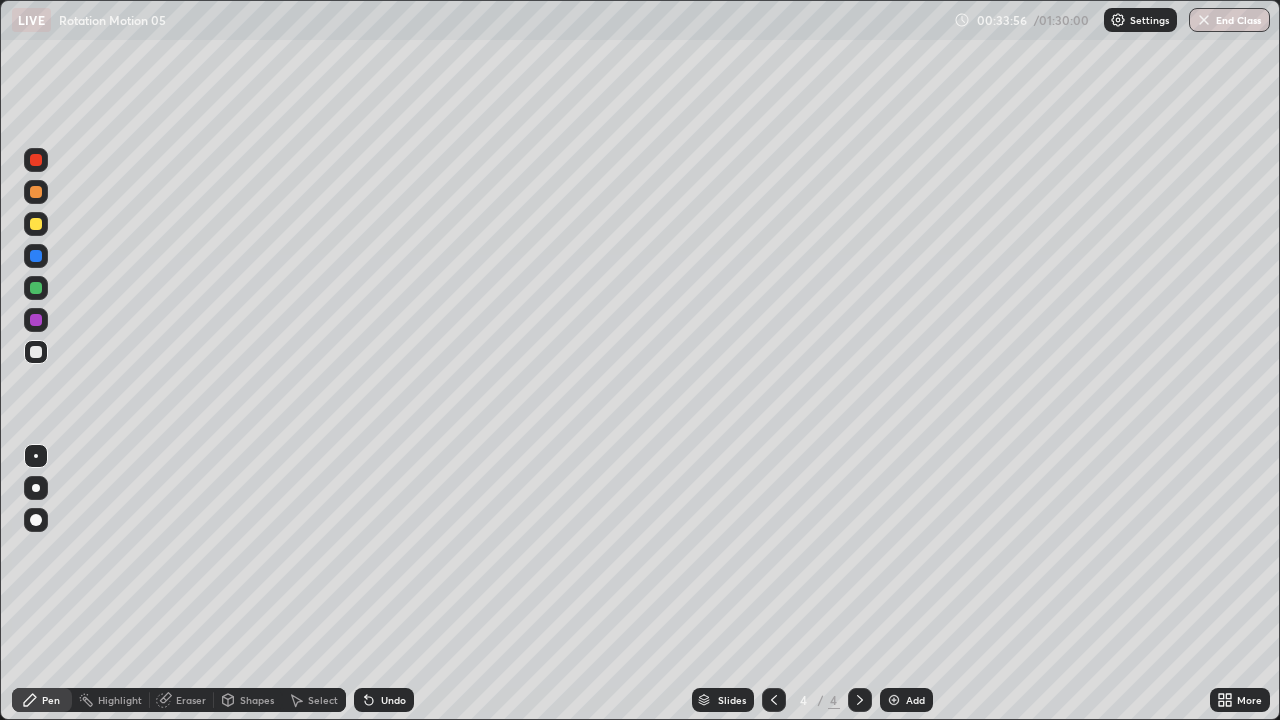 click on "Undo" at bounding box center [384, 700] 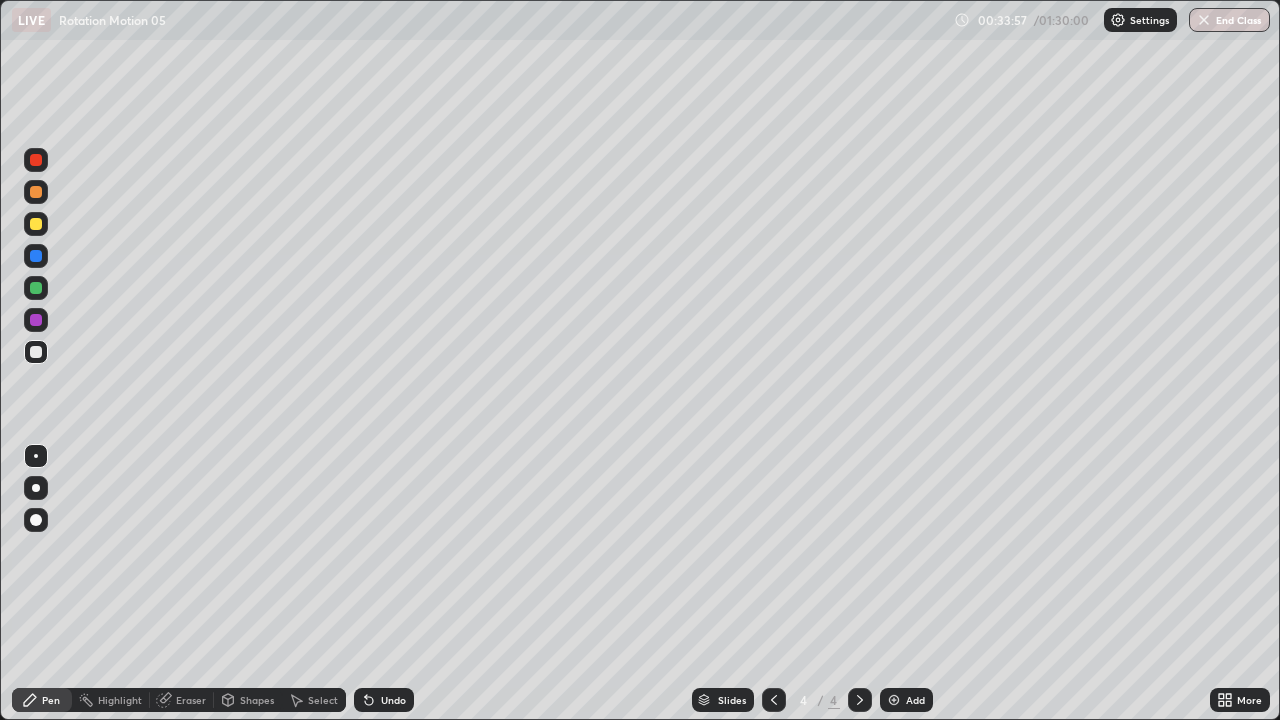 click on "Undo" at bounding box center (393, 700) 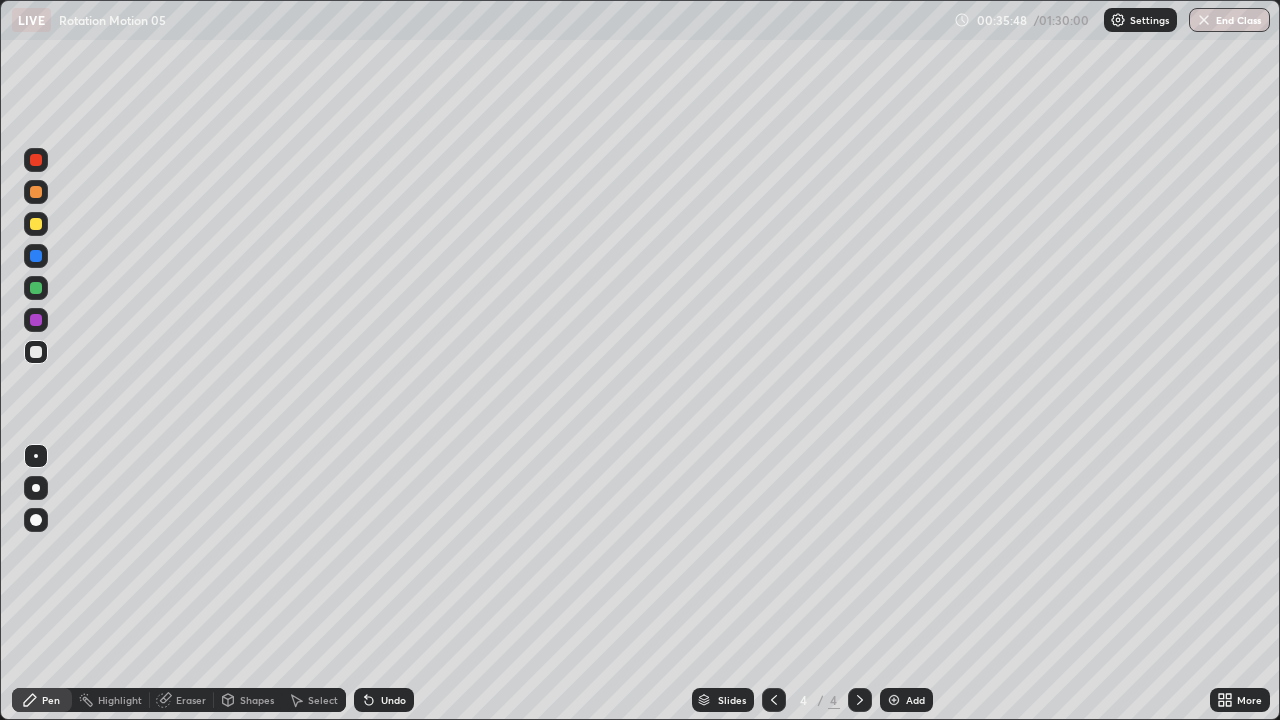 click on "Undo" at bounding box center [384, 700] 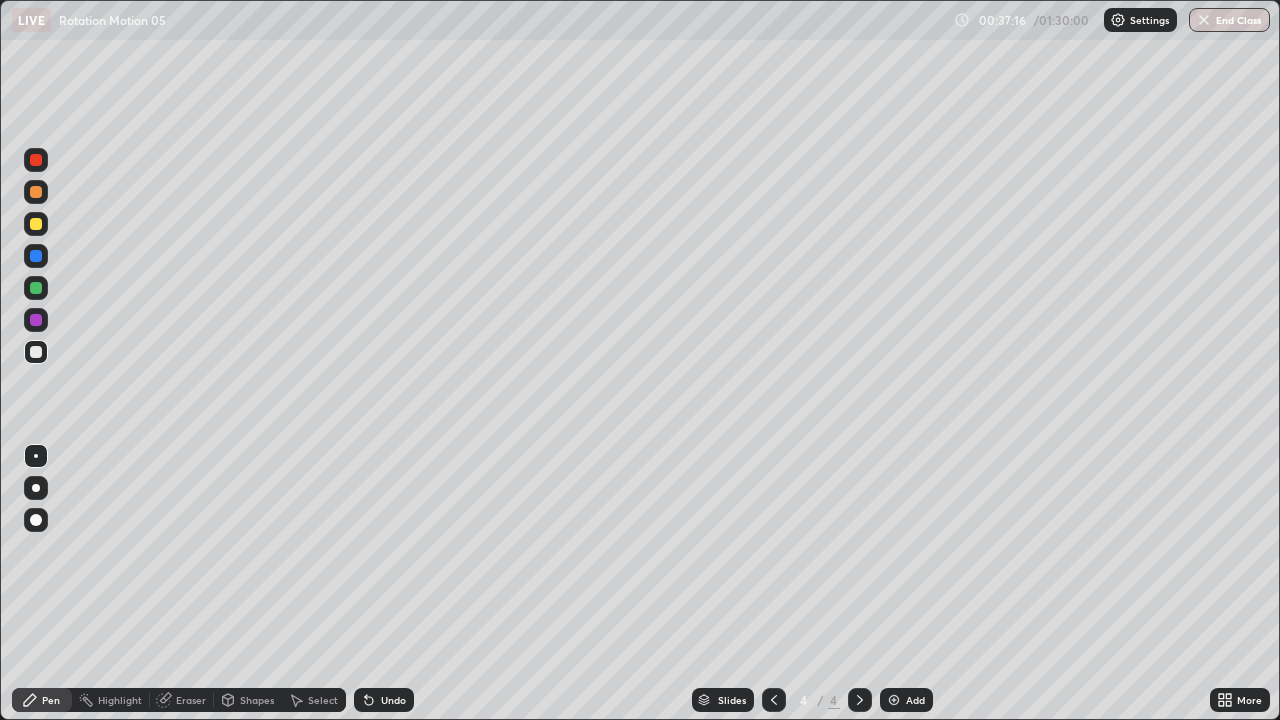 click at bounding box center (894, 700) 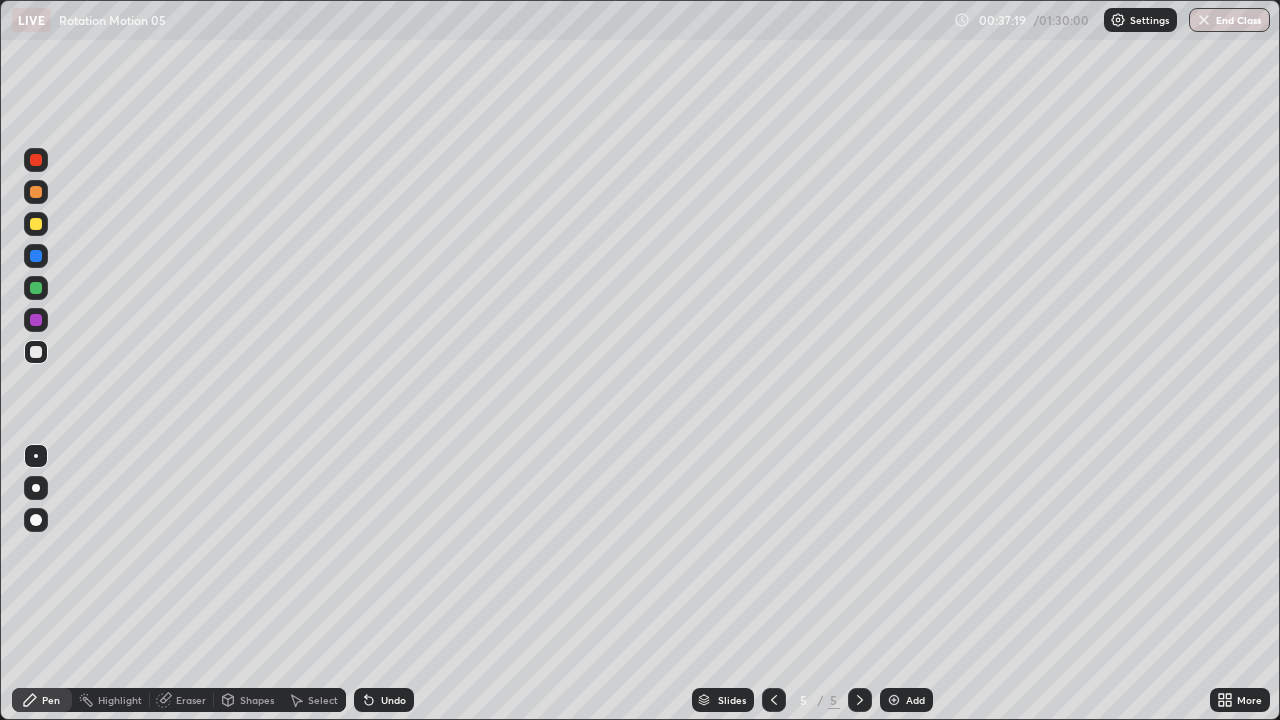 click at bounding box center (36, 224) 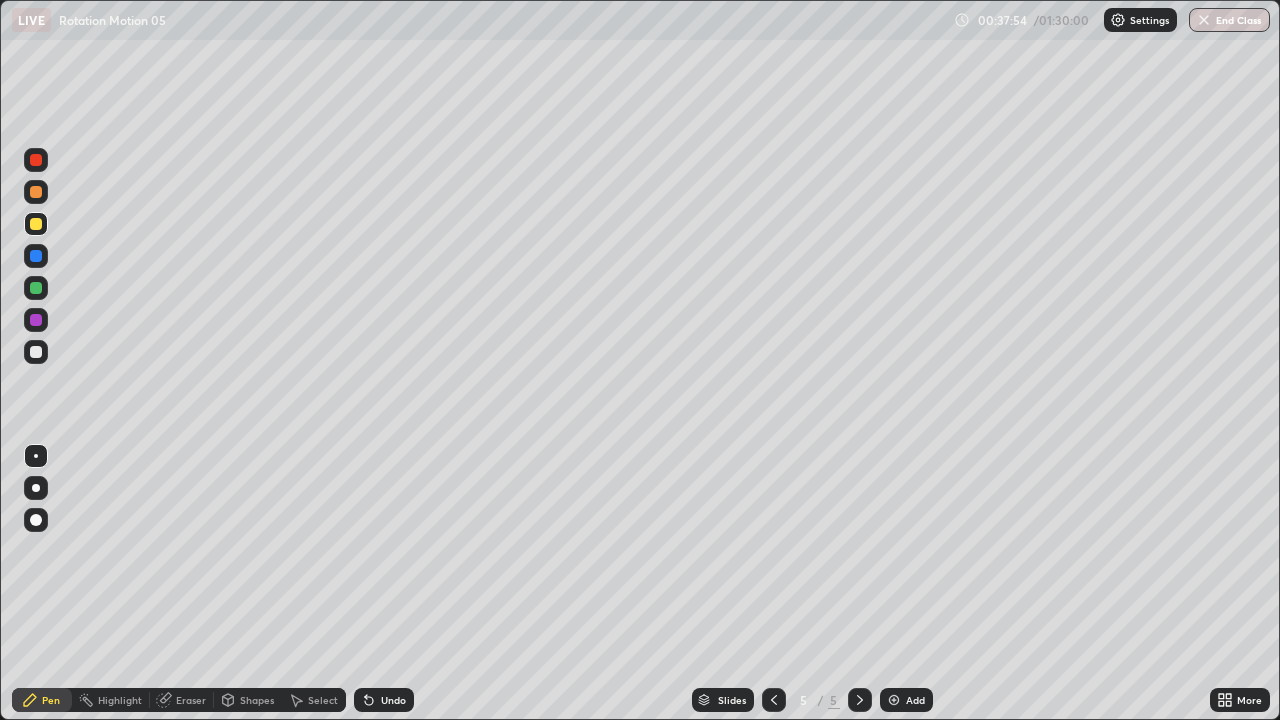 click 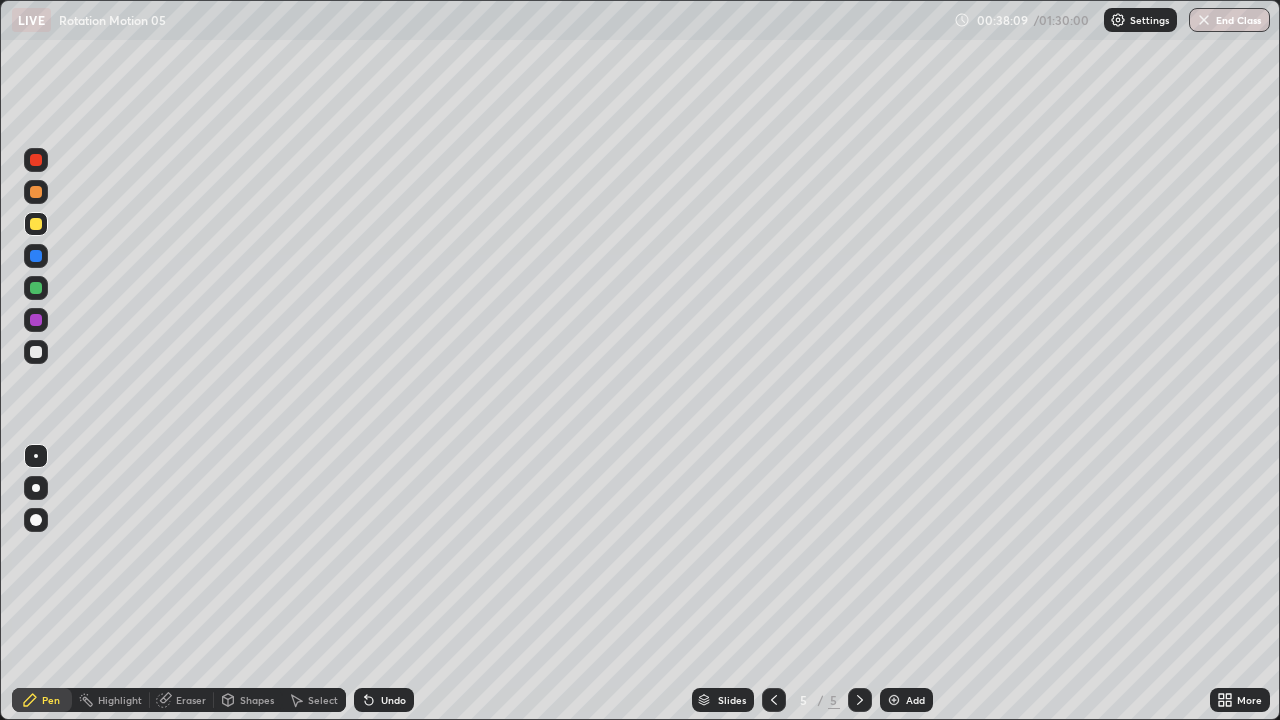 click 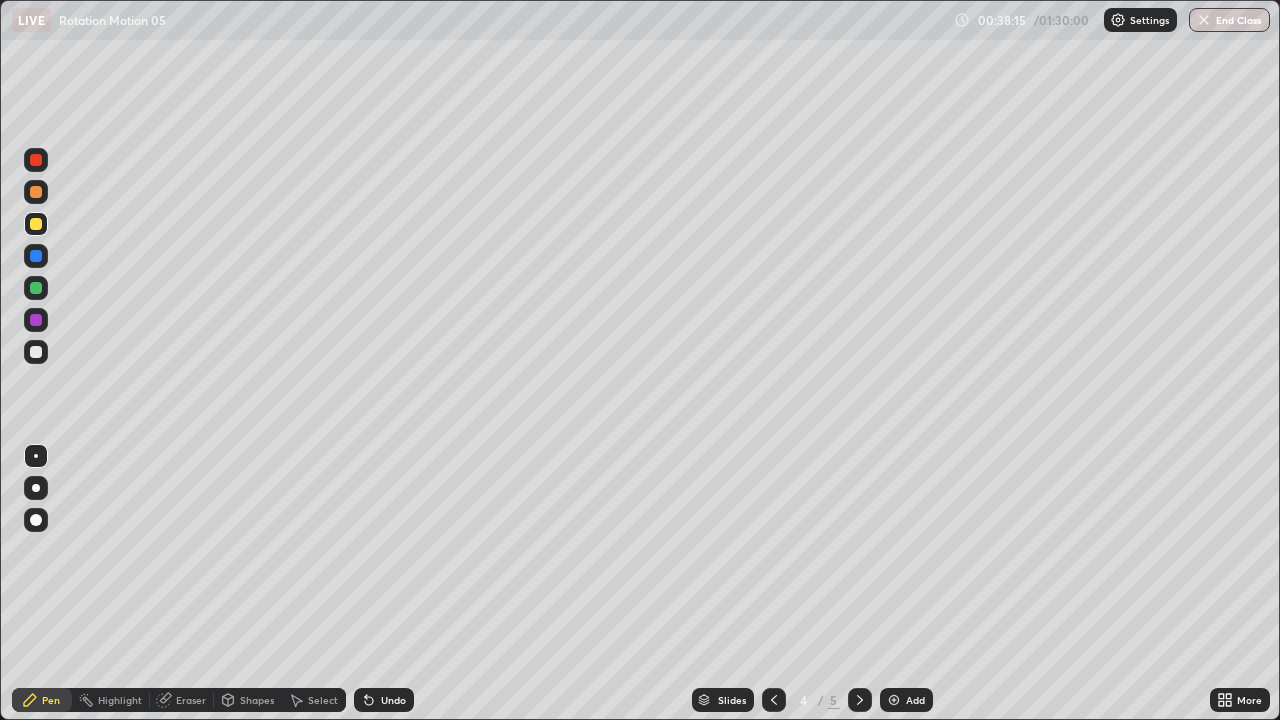 click on "Pen" at bounding box center [51, 700] 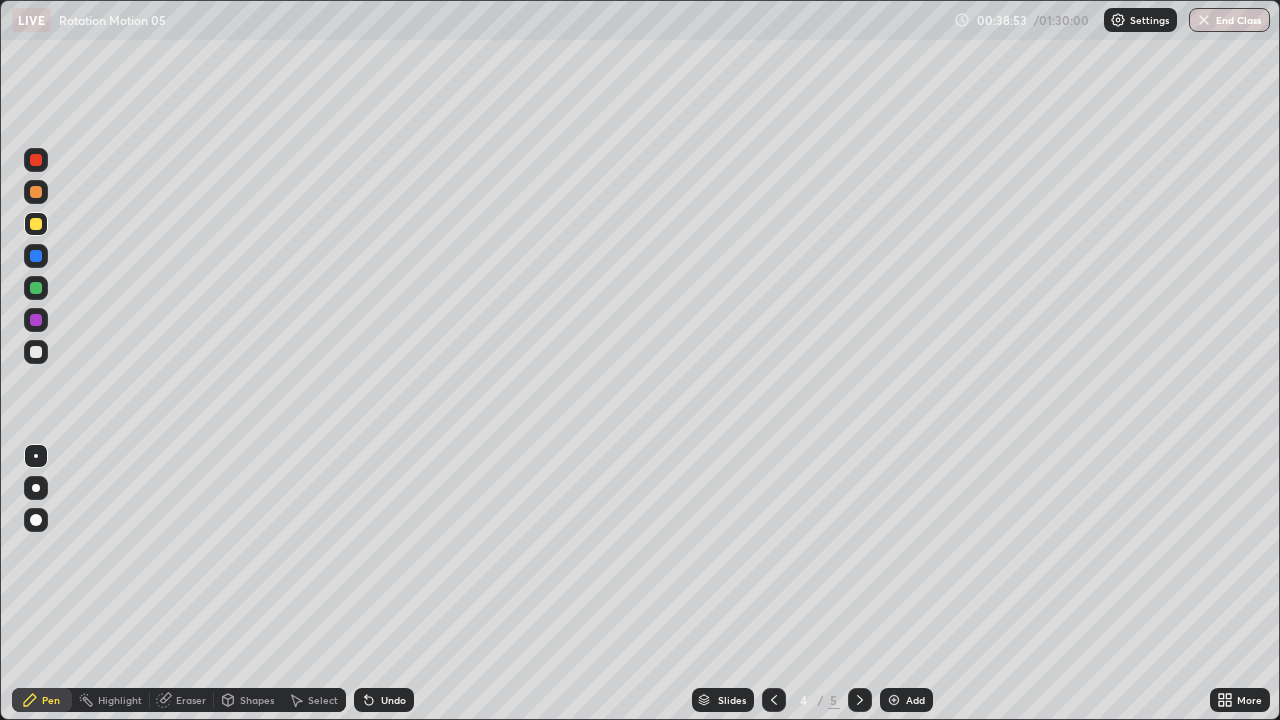 click 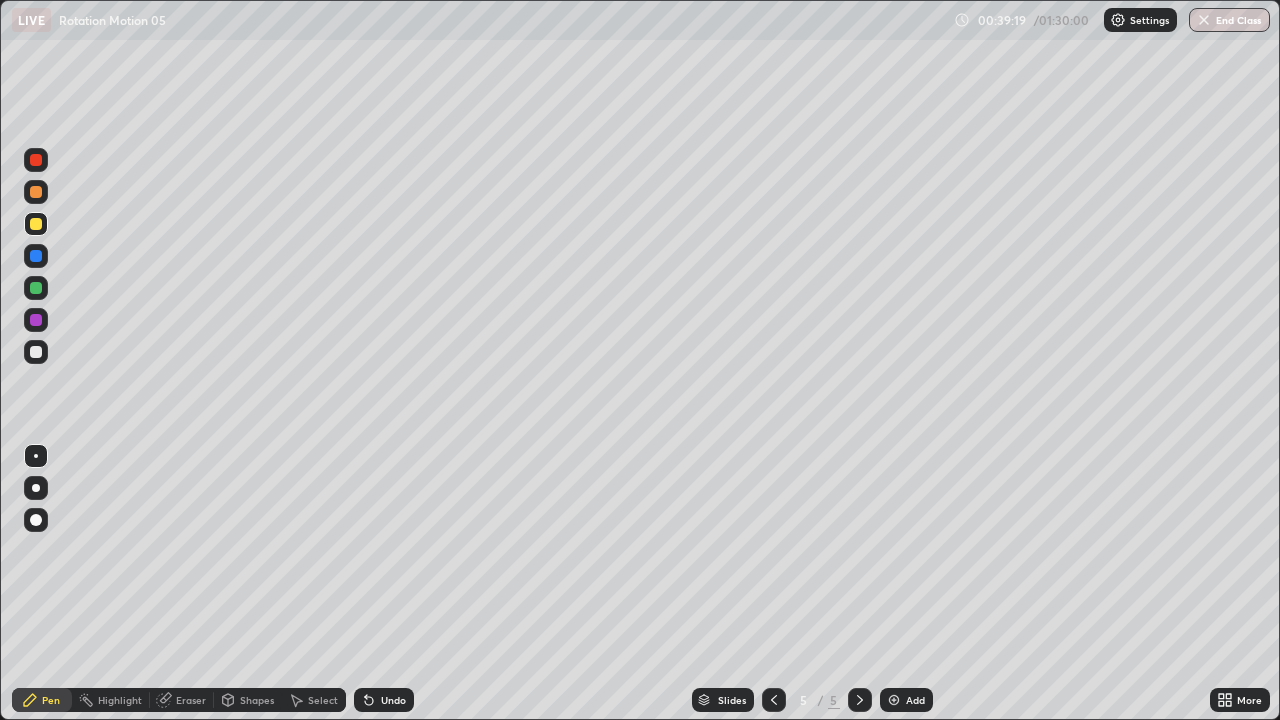 click at bounding box center (36, 352) 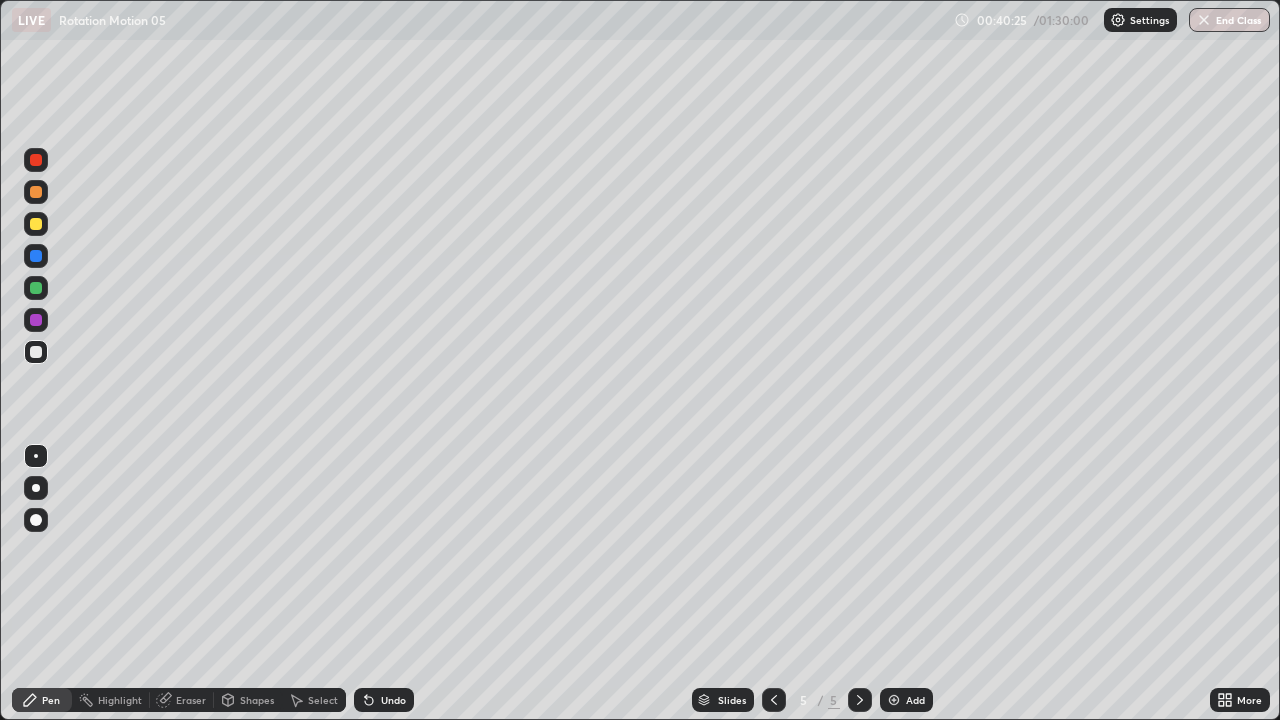 click on "Undo" at bounding box center [393, 700] 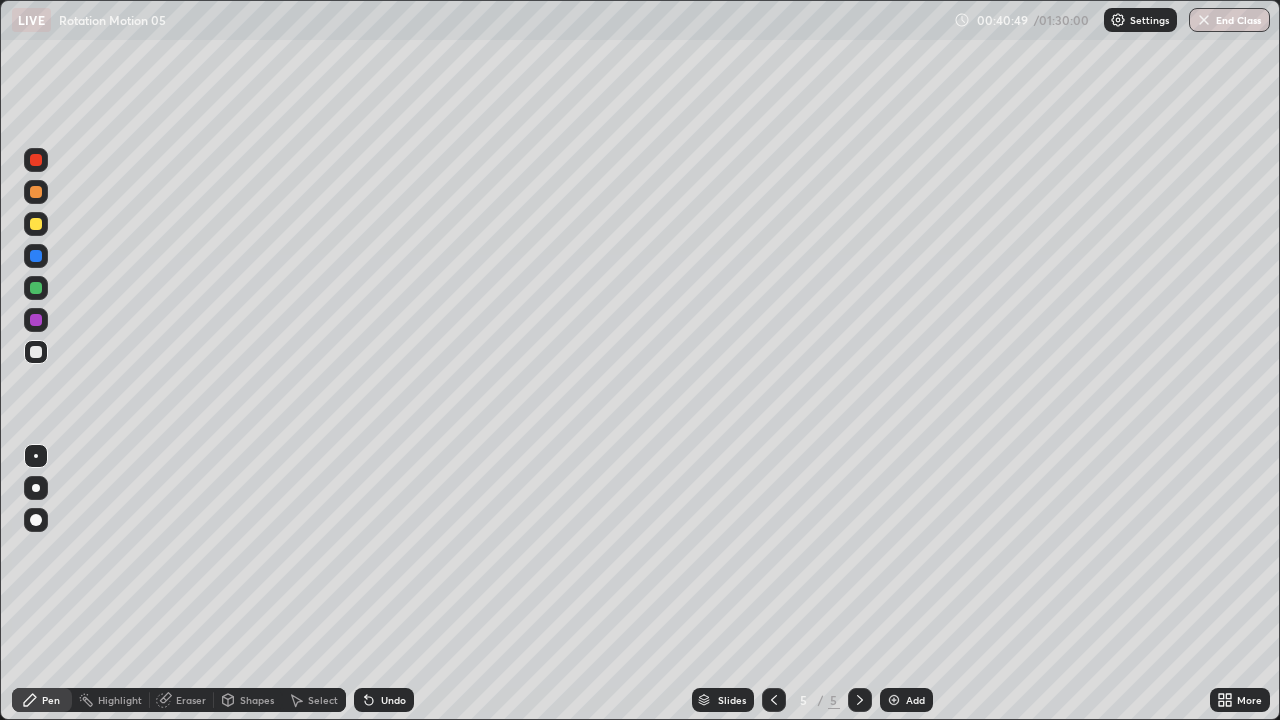 click on "Shapes" at bounding box center [257, 700] 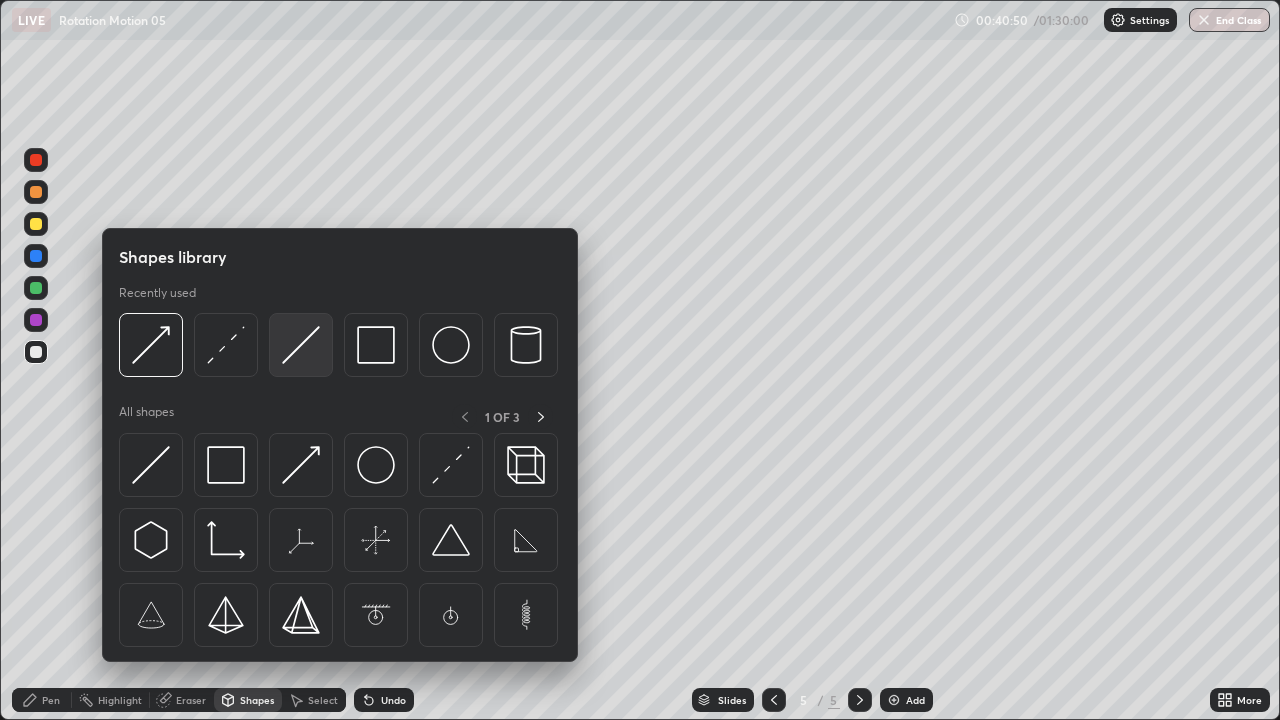 click at bounding box center [301, 345] 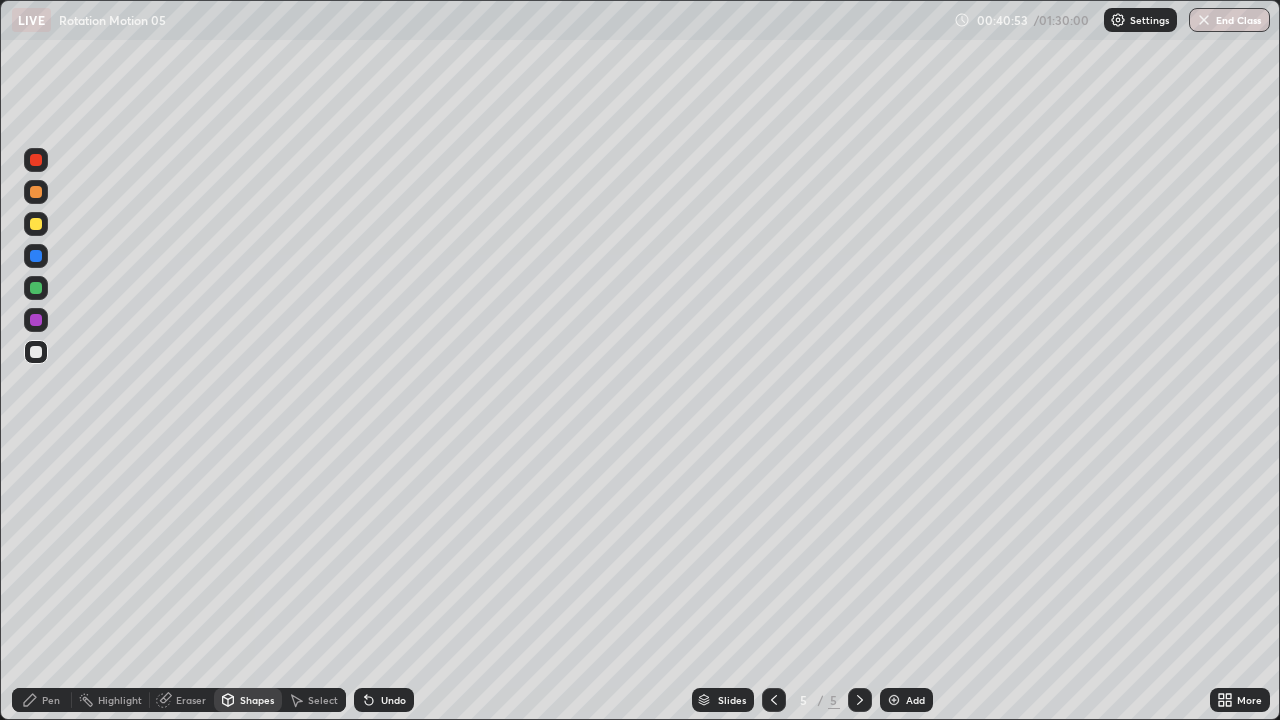 click on "Pen" at bounding box center (42, 700) 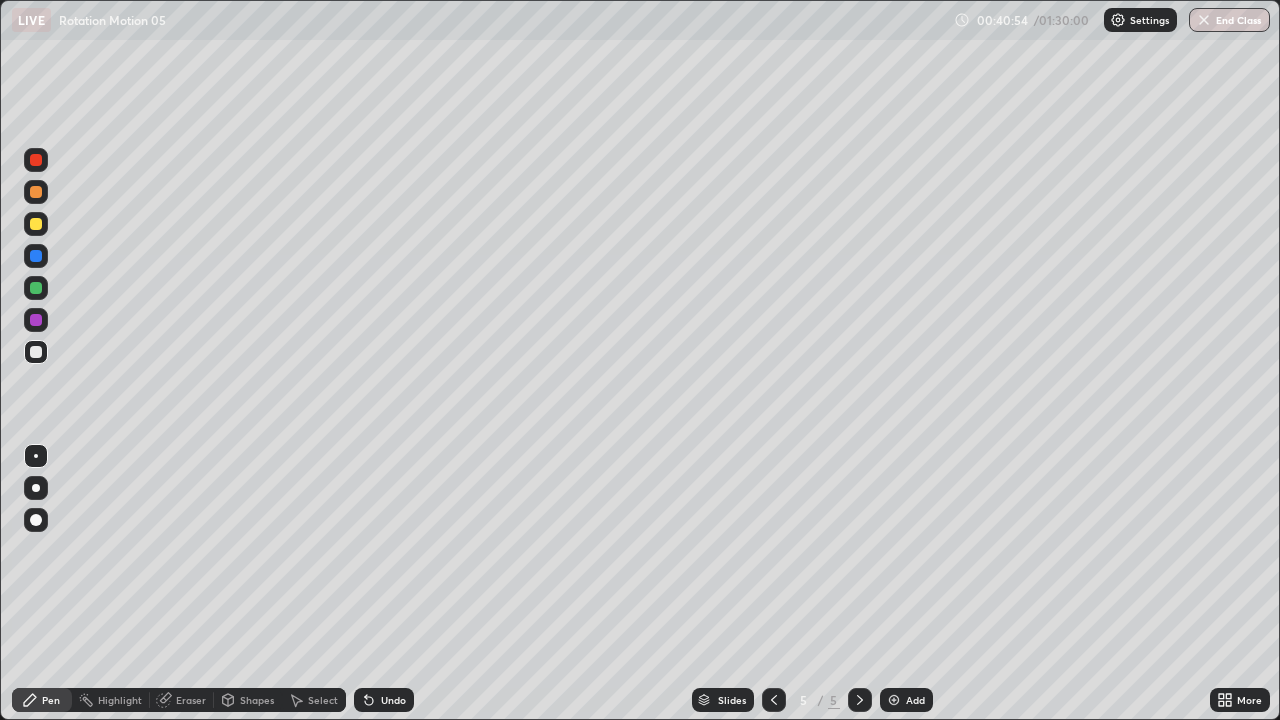 click at bounding box center [36, 352] 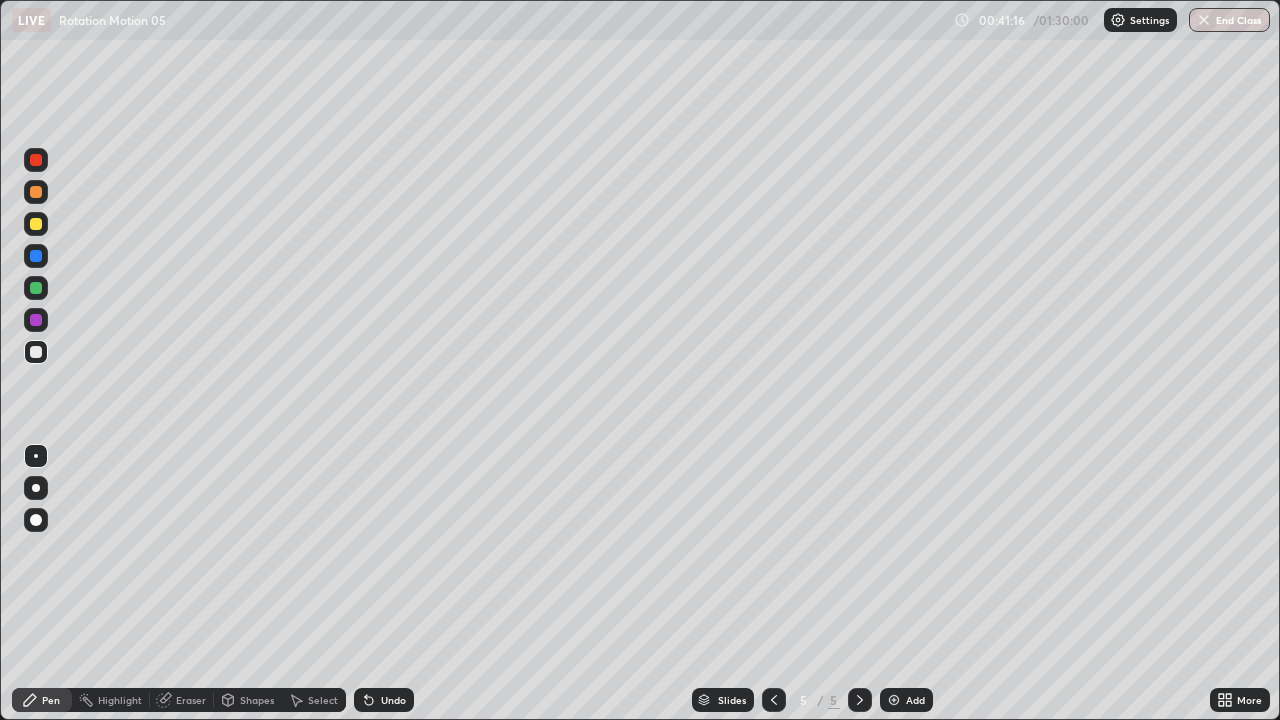 click on "Undo" at bounding box center (384, 700) 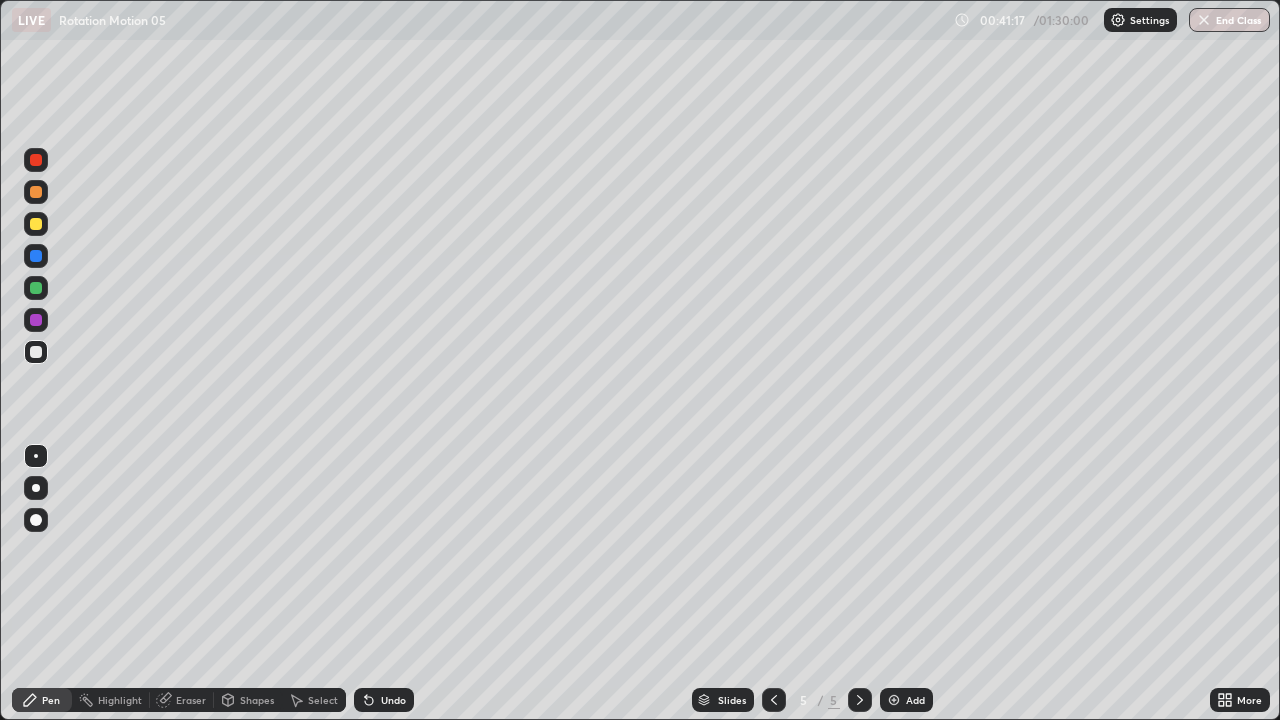 click on "Undo" at bounding box center [384, 700] 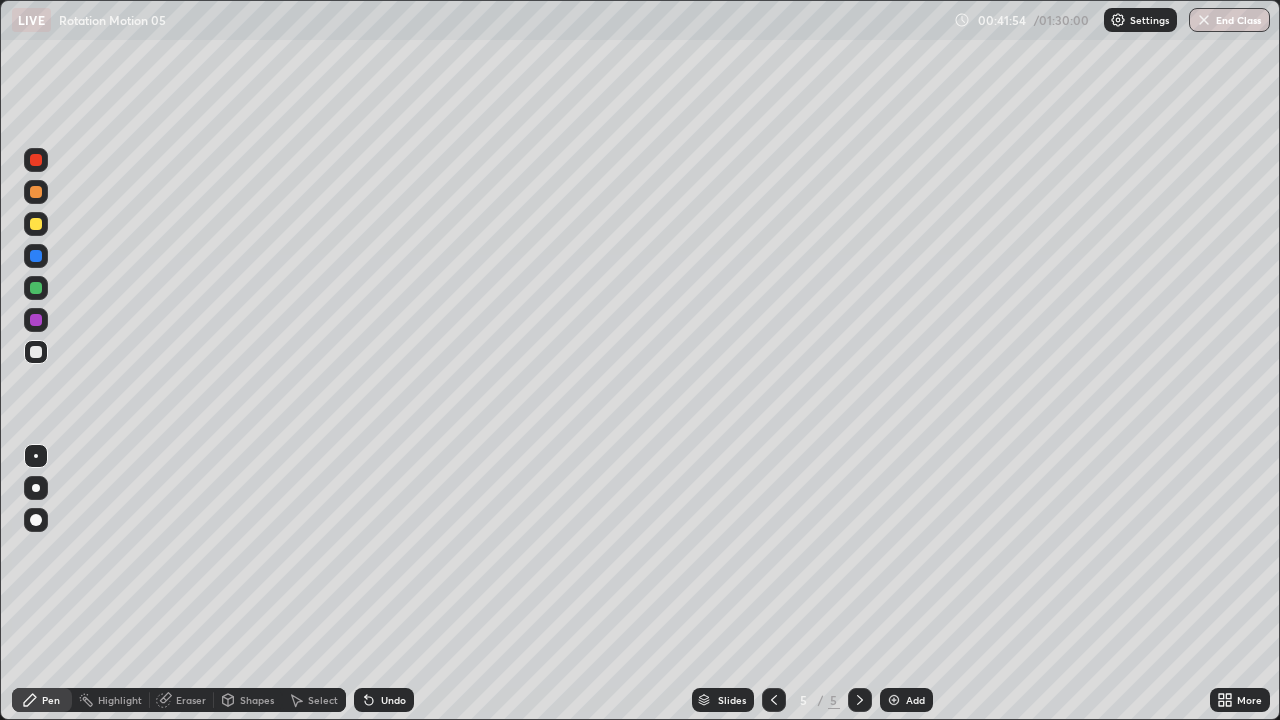 click on "Shapes" at bounding box center [257, 700] 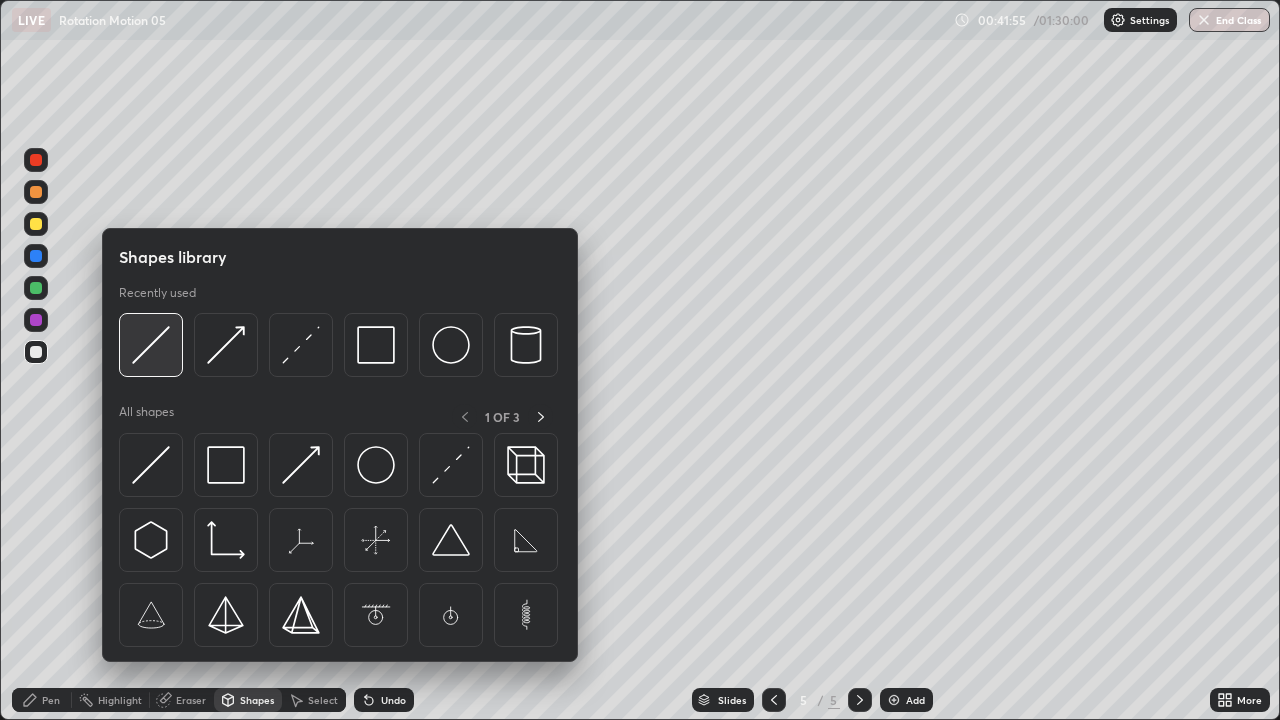 click at bounding box center (151, 345) 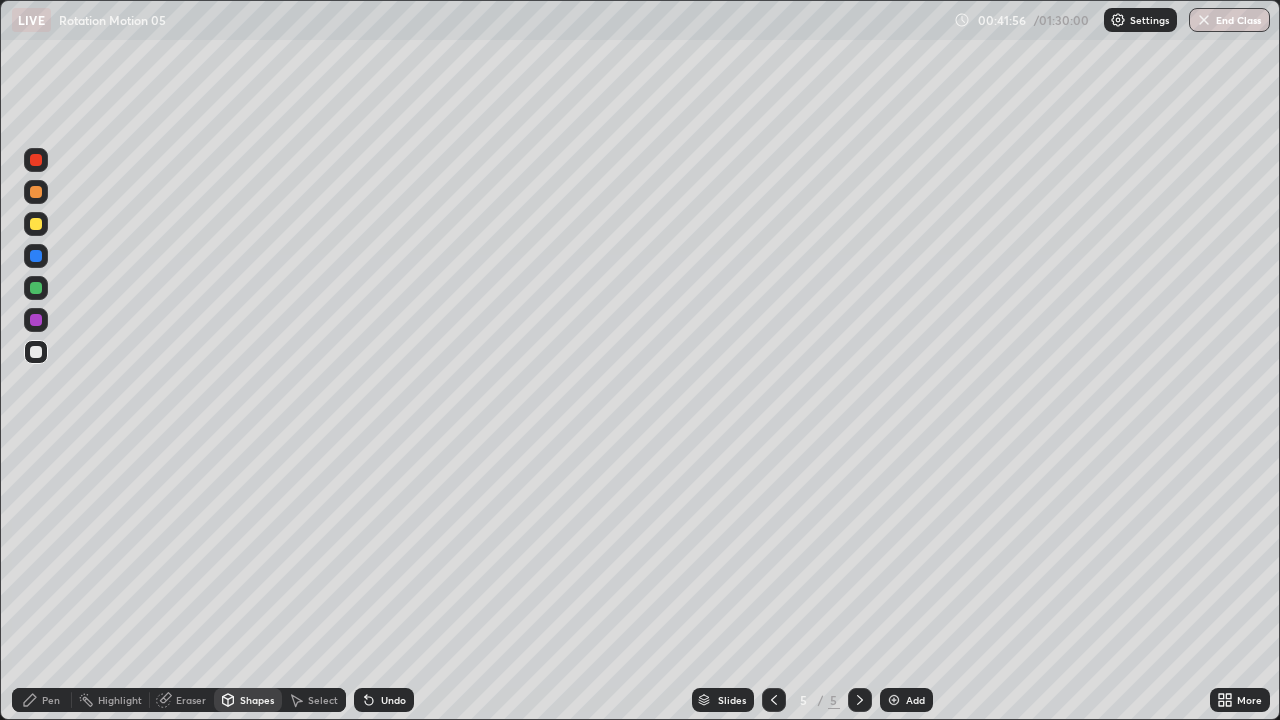 click at bounding box center (36, 224) 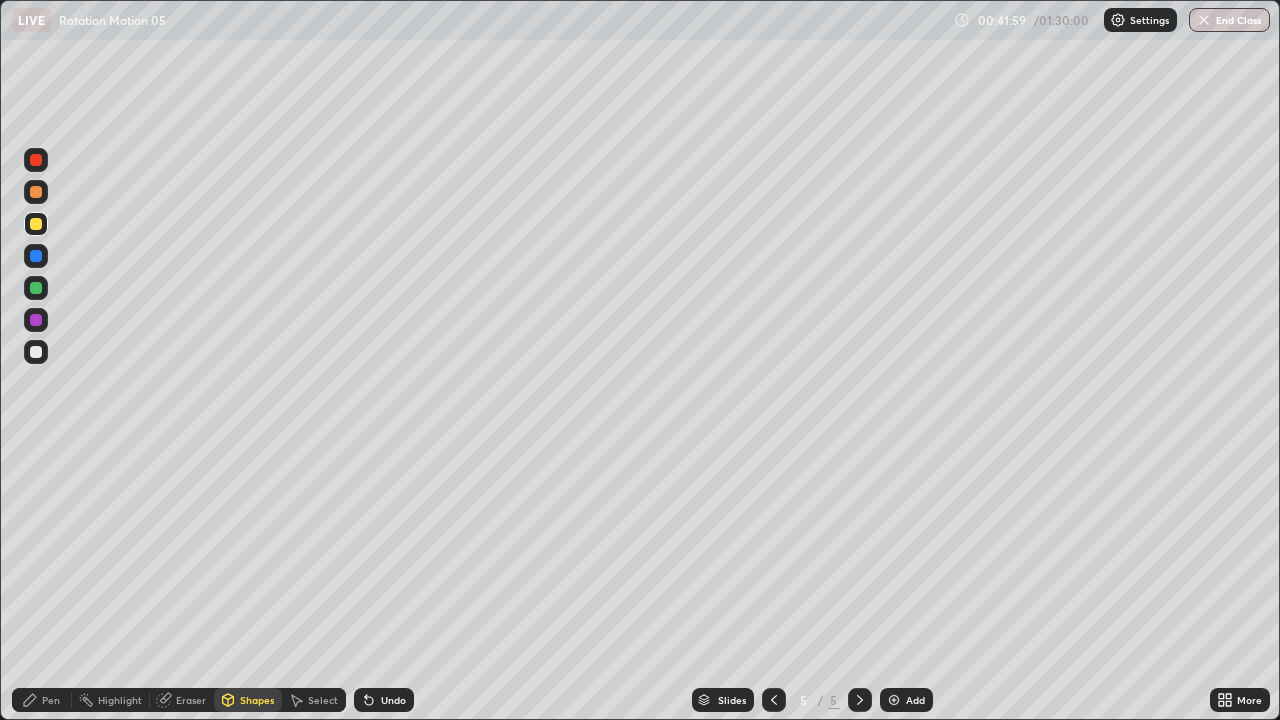 click at bounding box center (36, 352) 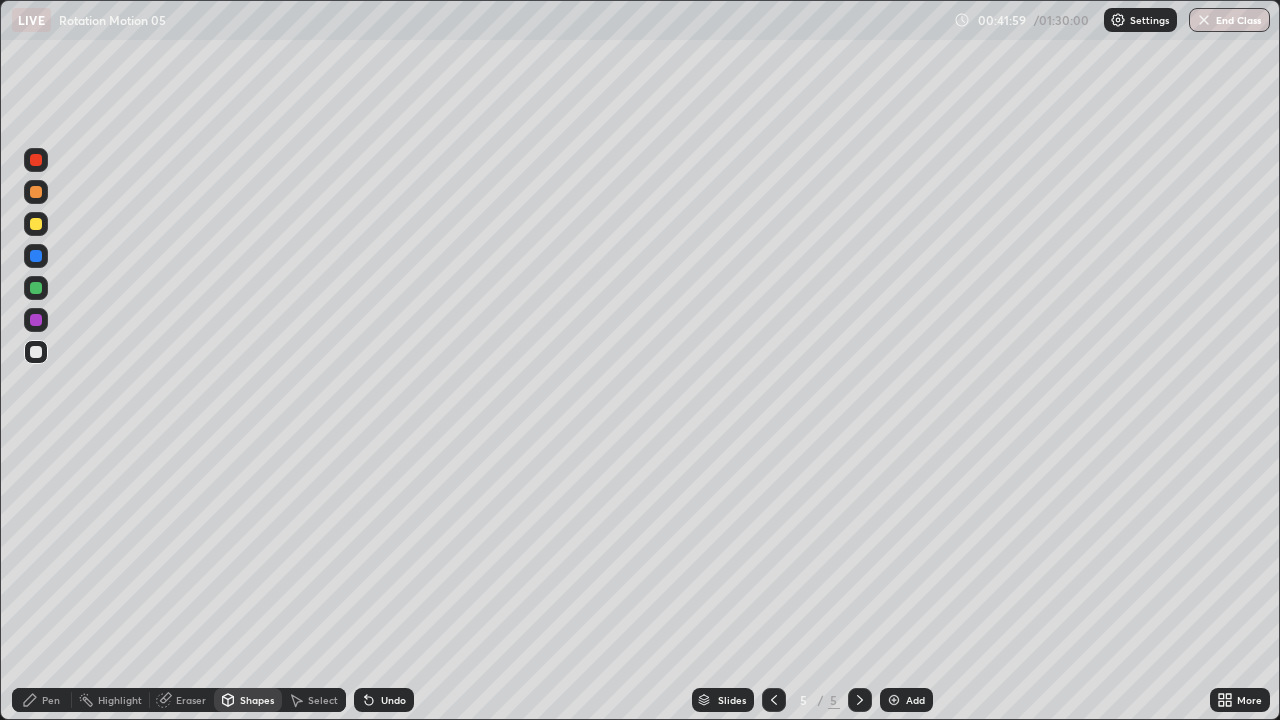click at bounding box center (36, 224) 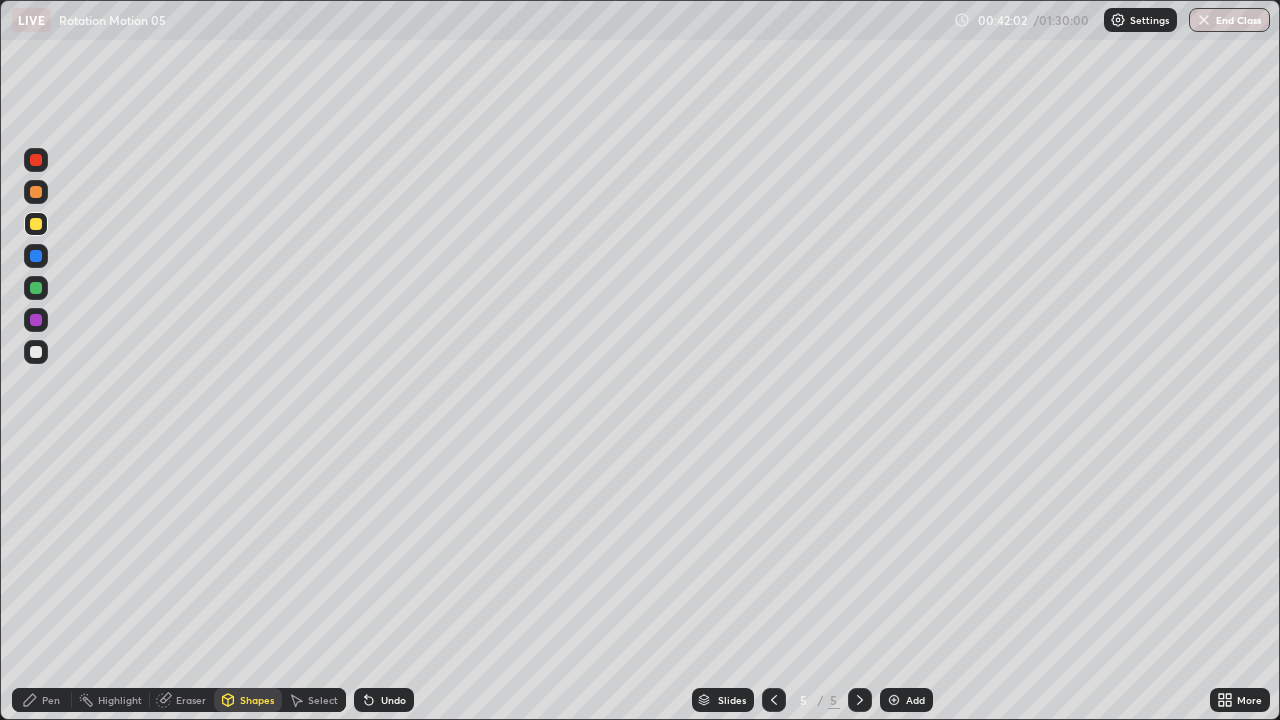 click on "Undo" at bounding box center [384, 700] 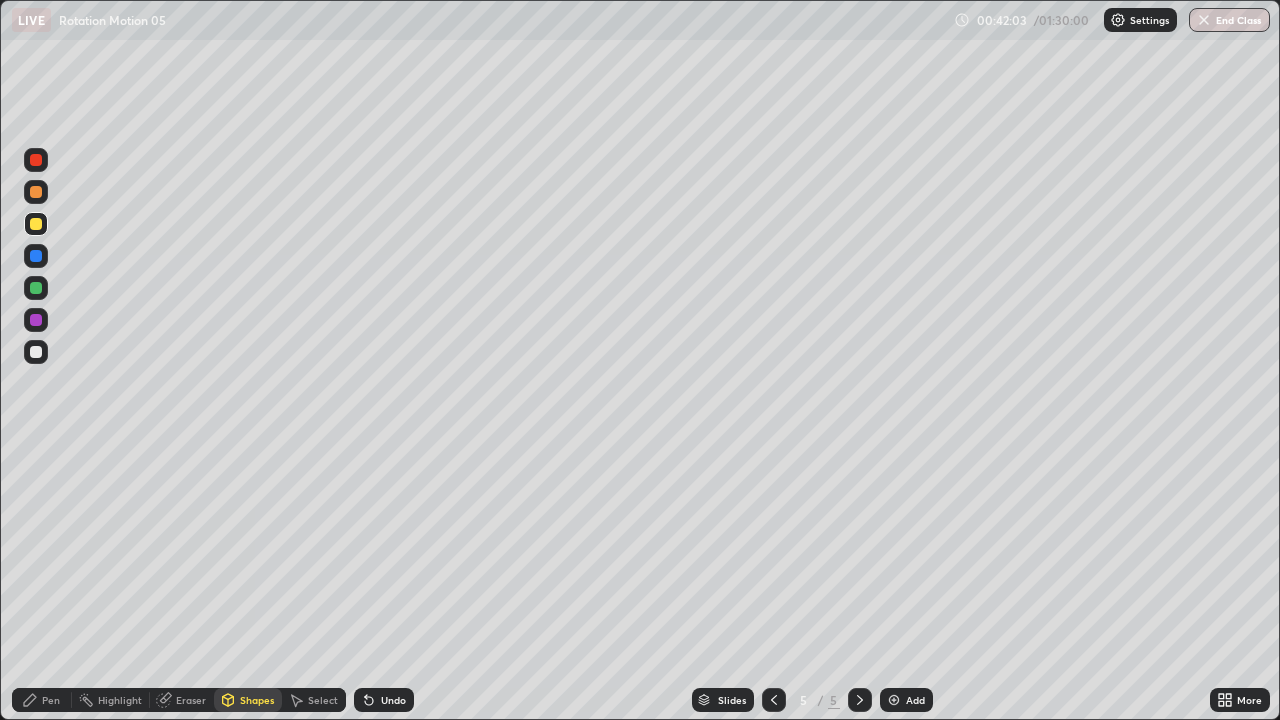 click on "Pen" at bounding box center (42, 700) 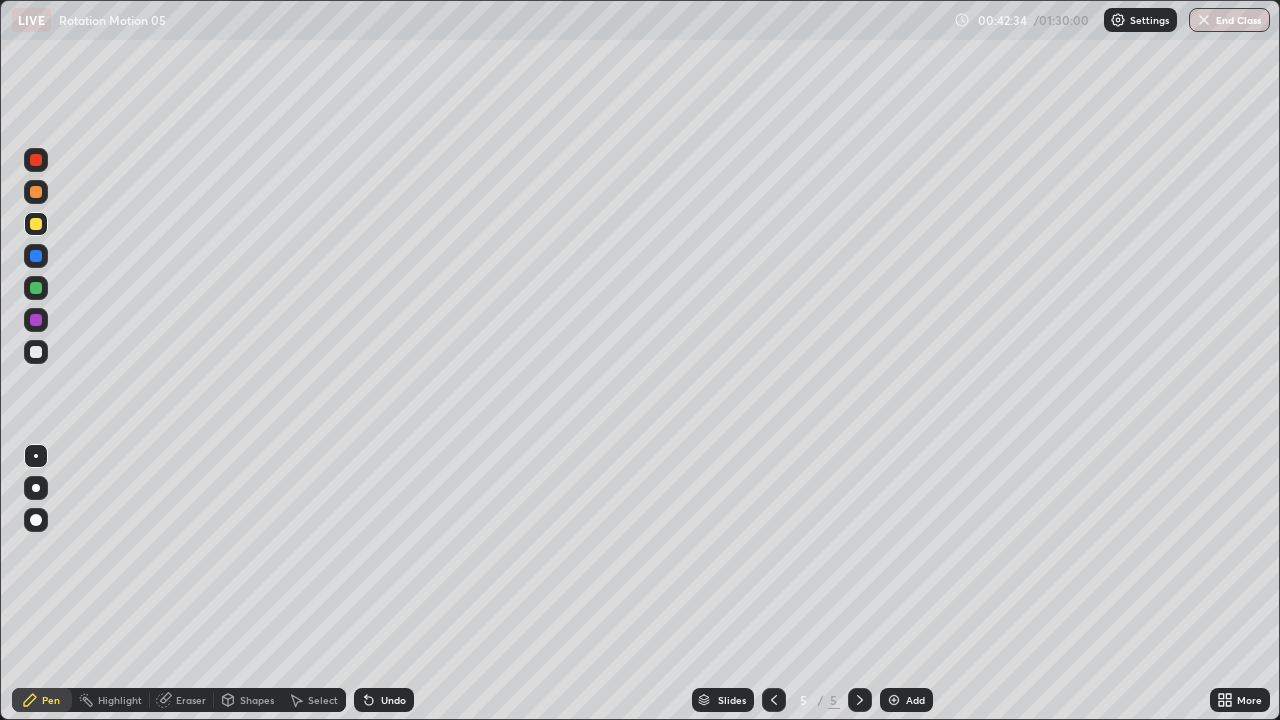 click 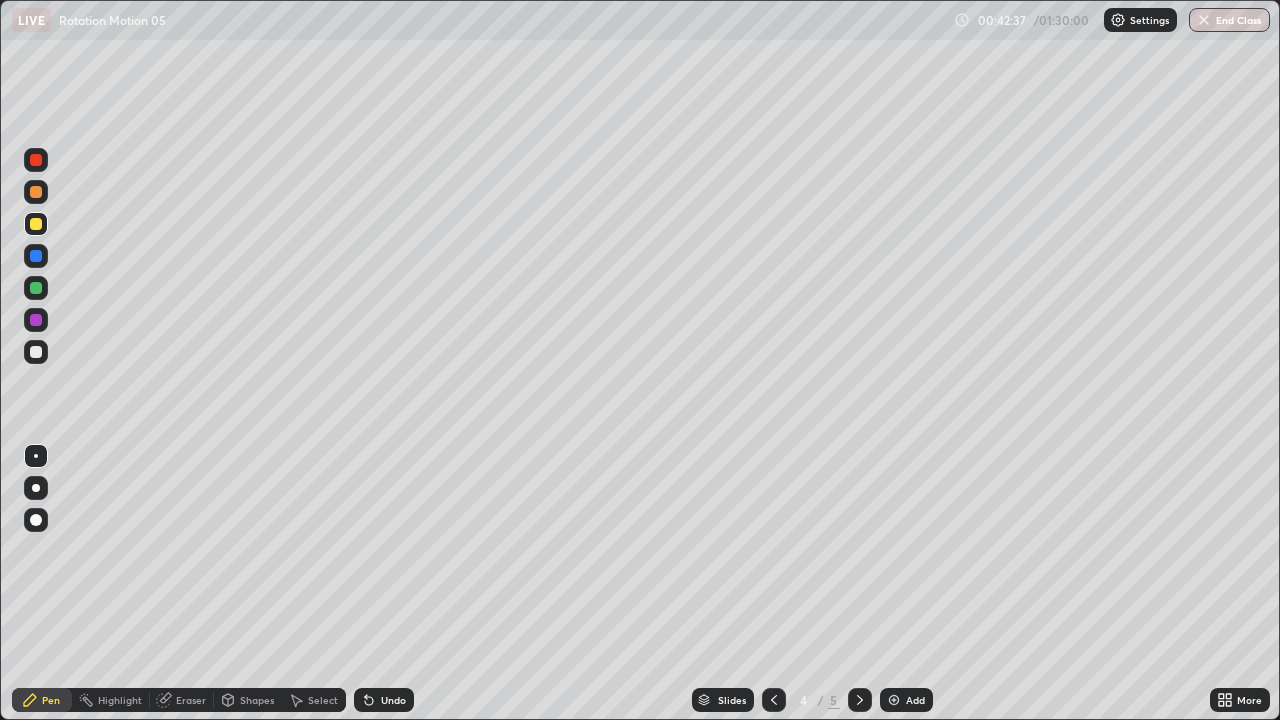 click on "Shapes" at bounding box center (257, 700) 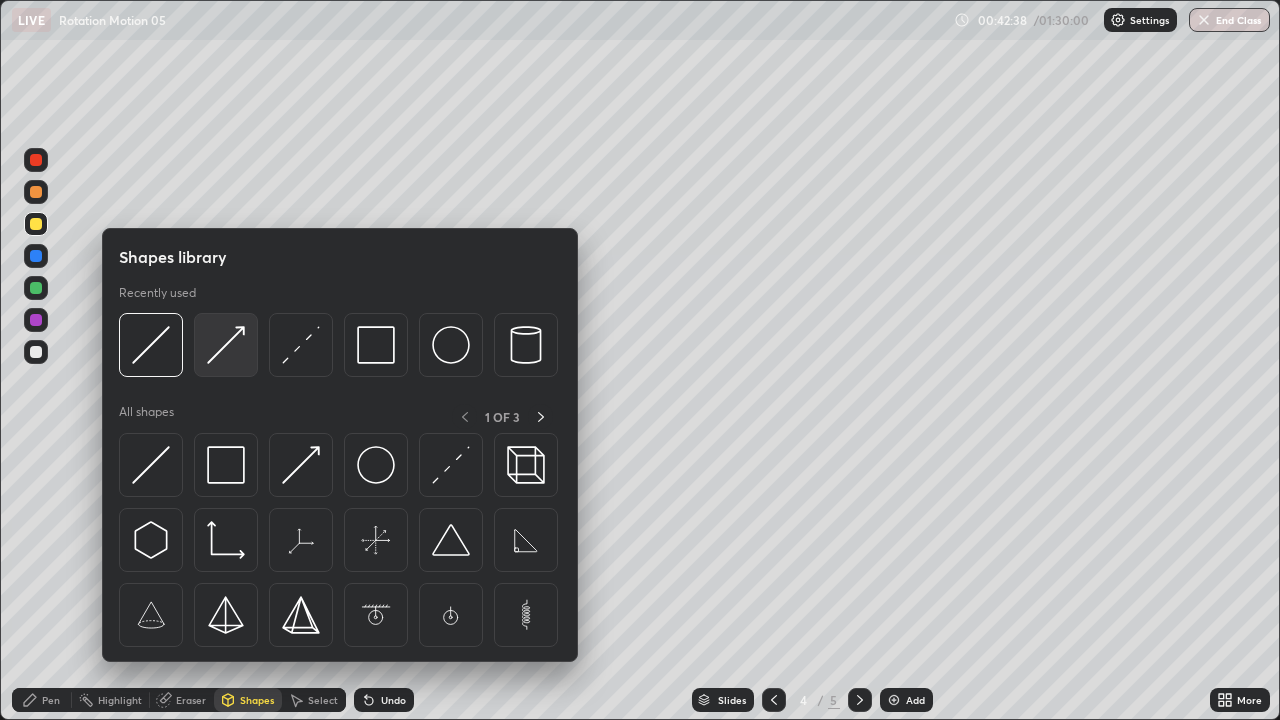 click at bounding box center (226, 345) 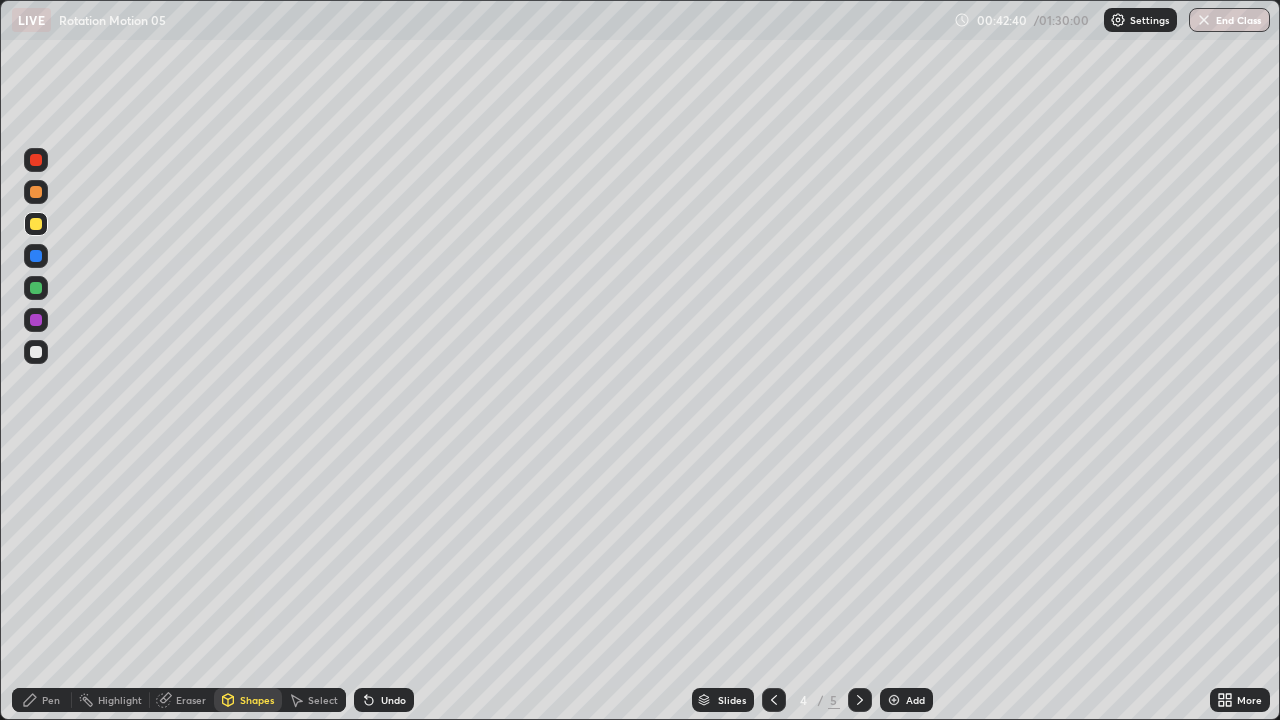 click 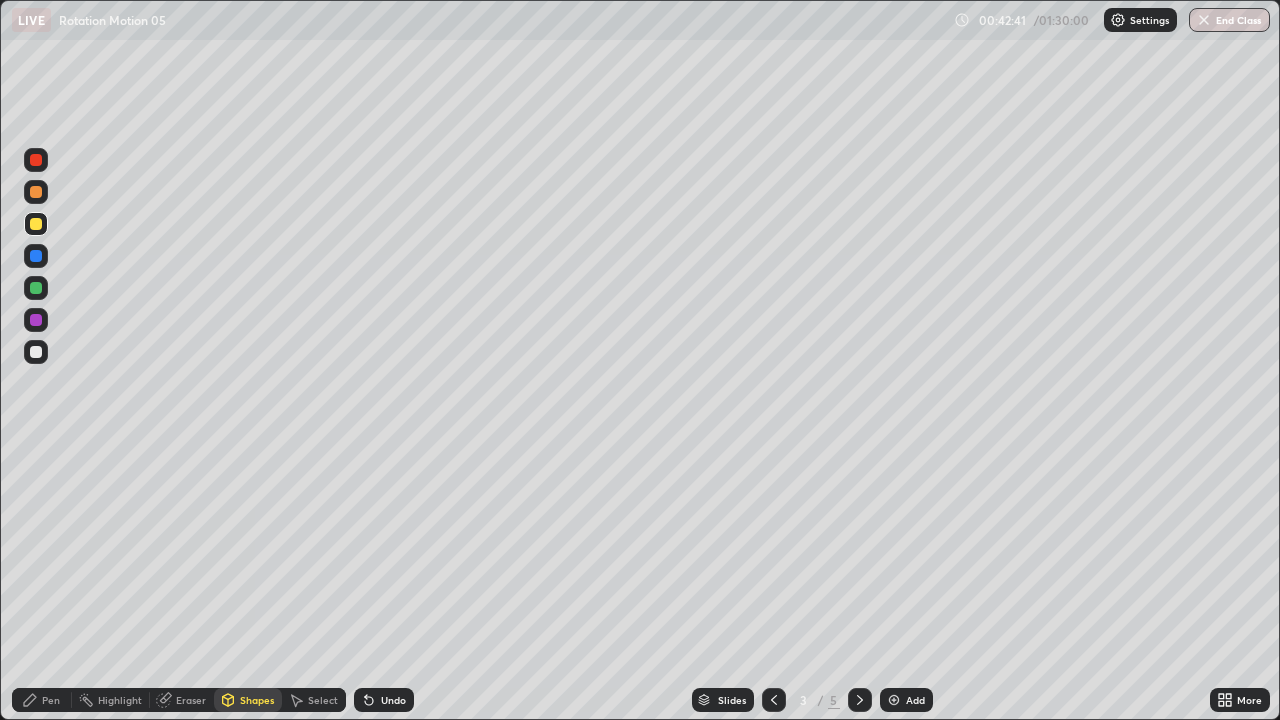 click 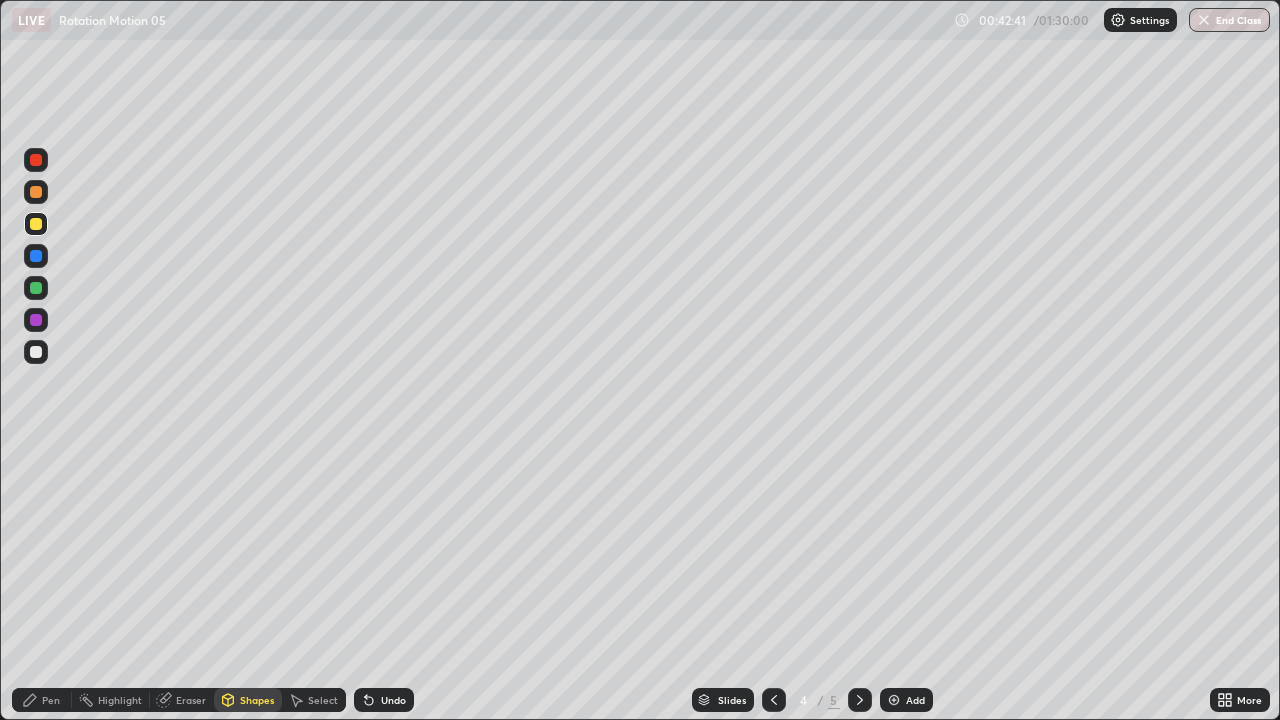 click at bounding box center [860, 700] 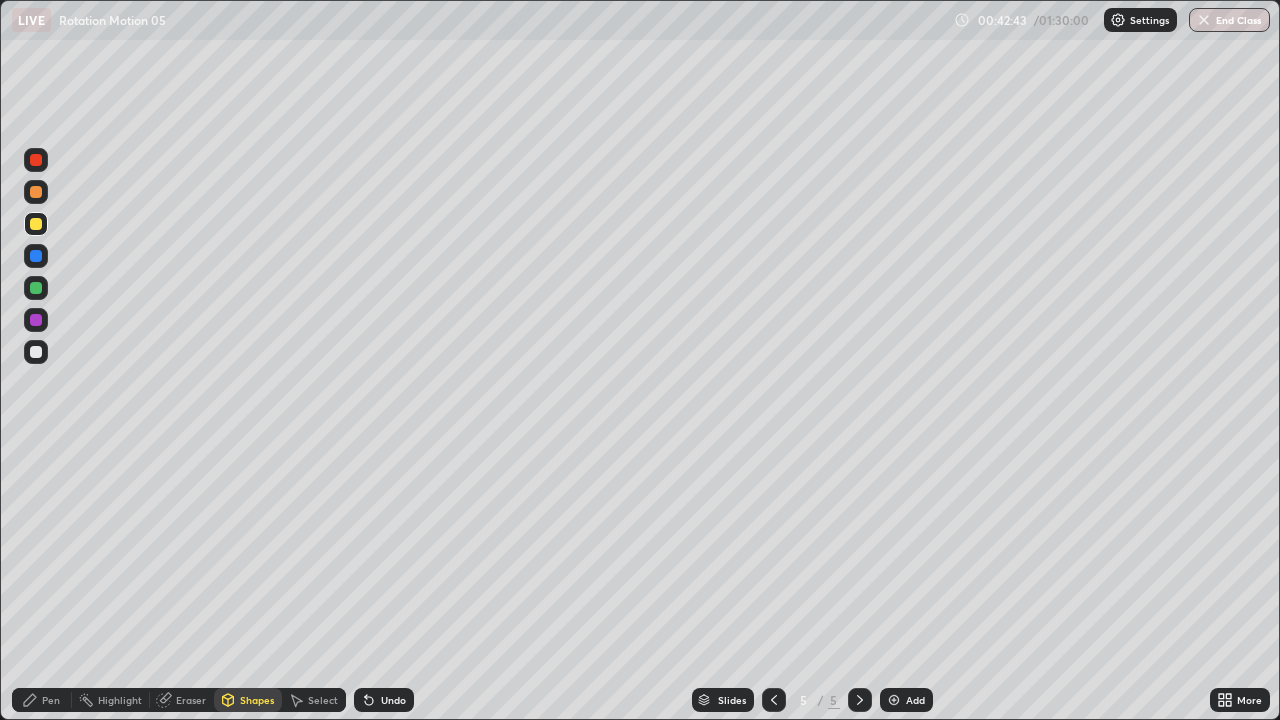 click on "Shapes" at bounding box center (257, 700) 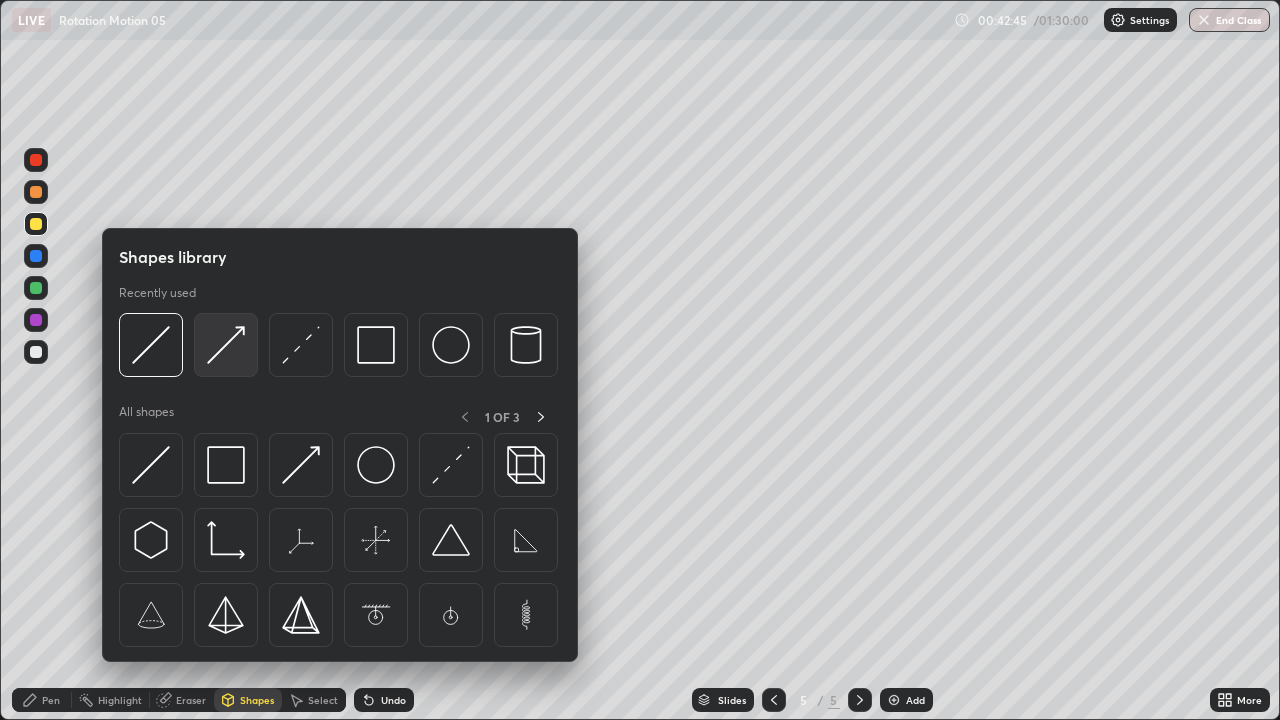 click at bounding box center (226, 345) 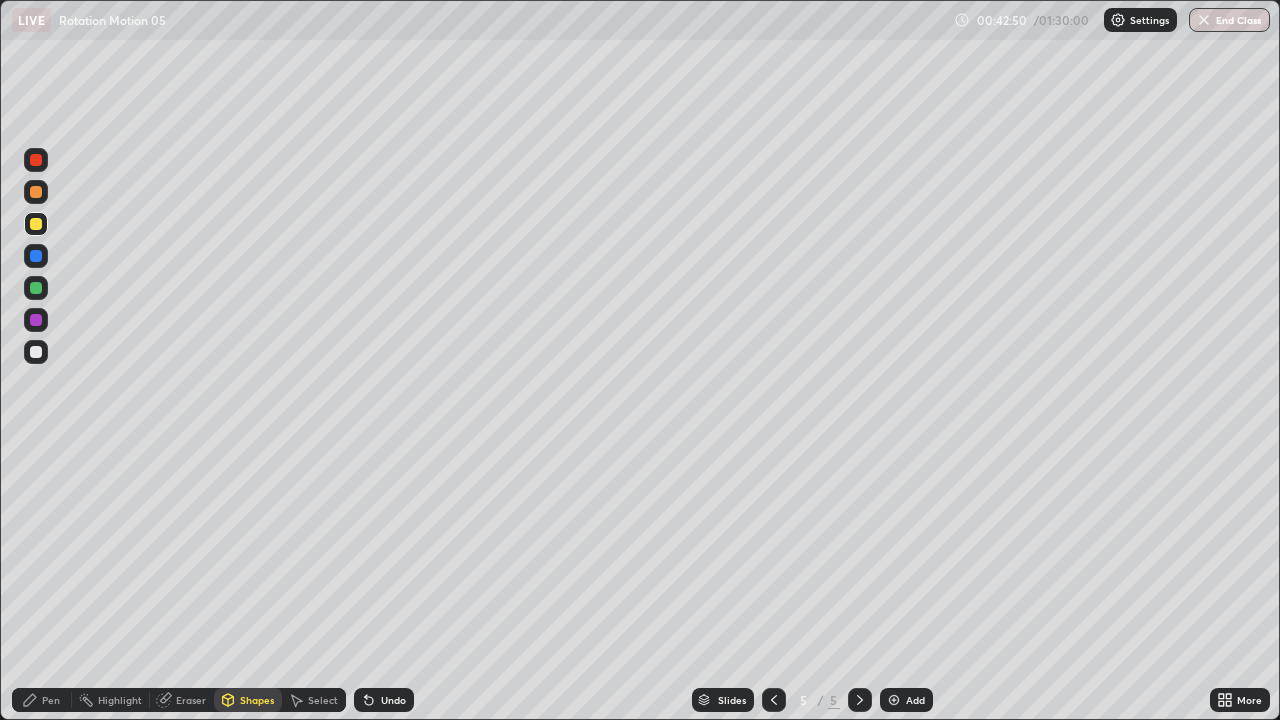 click on "Pen" at bounding box center [51, 700] 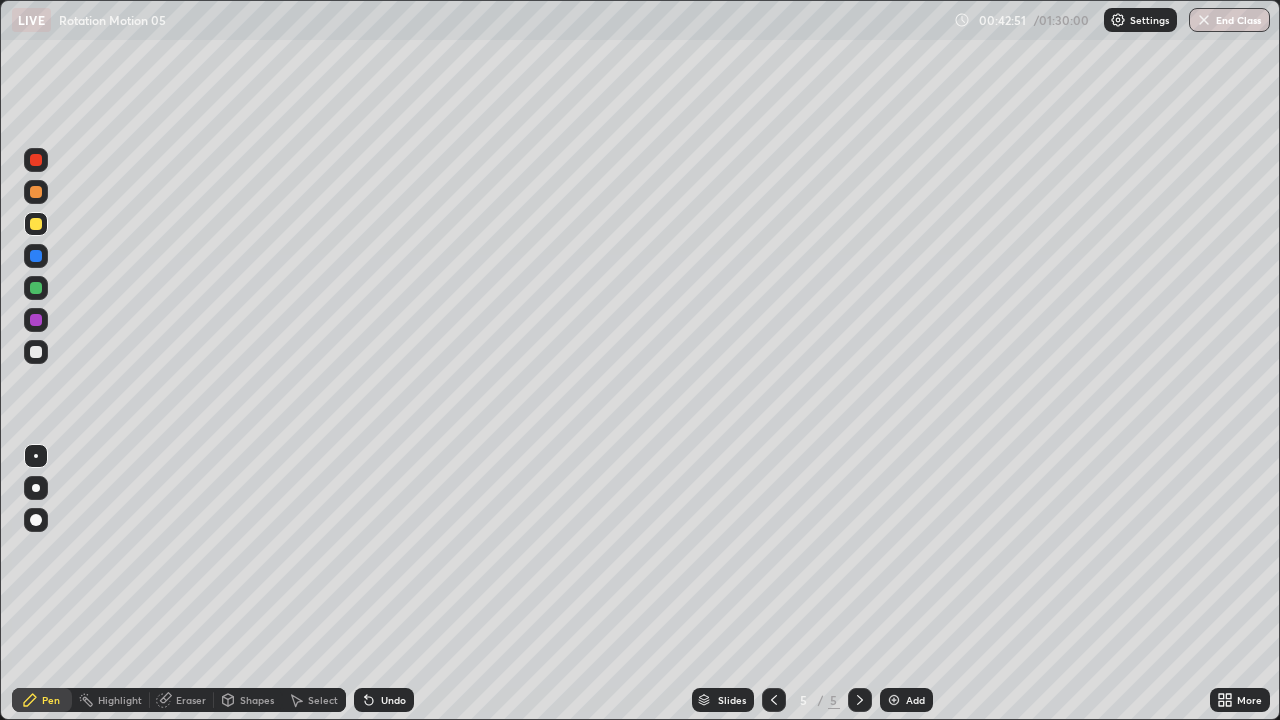 click at bounding box center (36, 288) 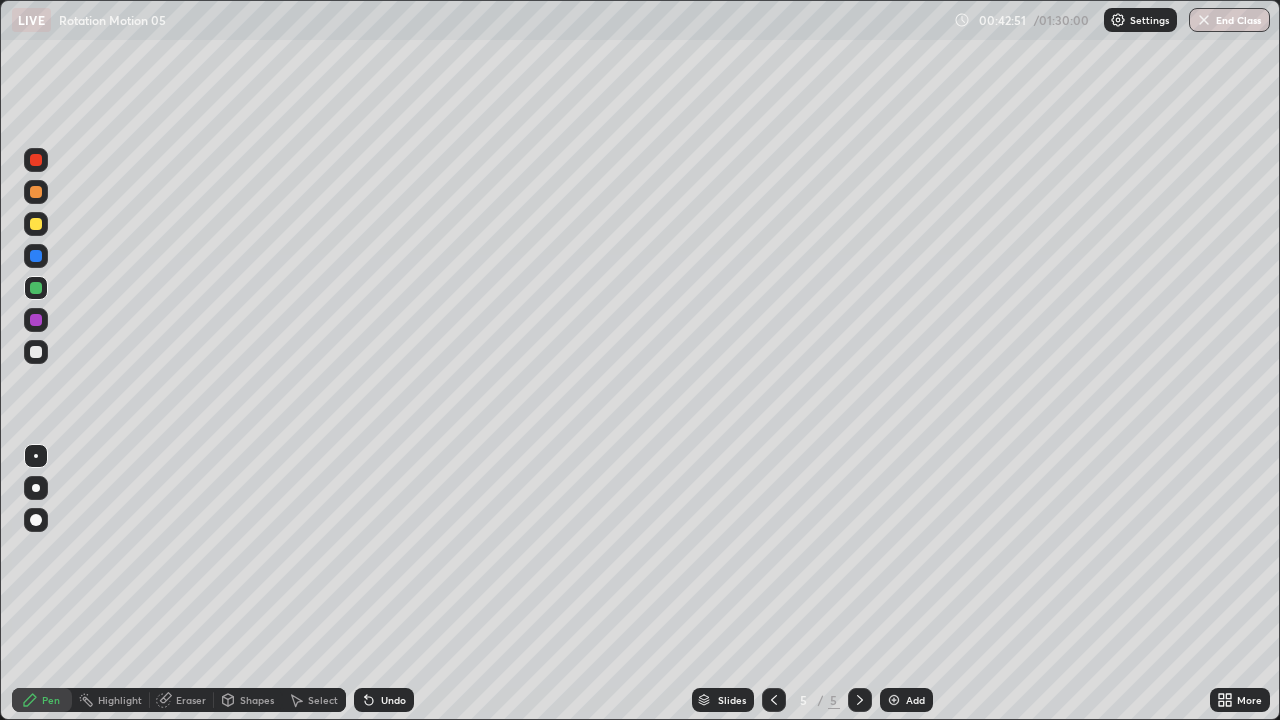 click on "Shapes" at bounding box center [257, 700] 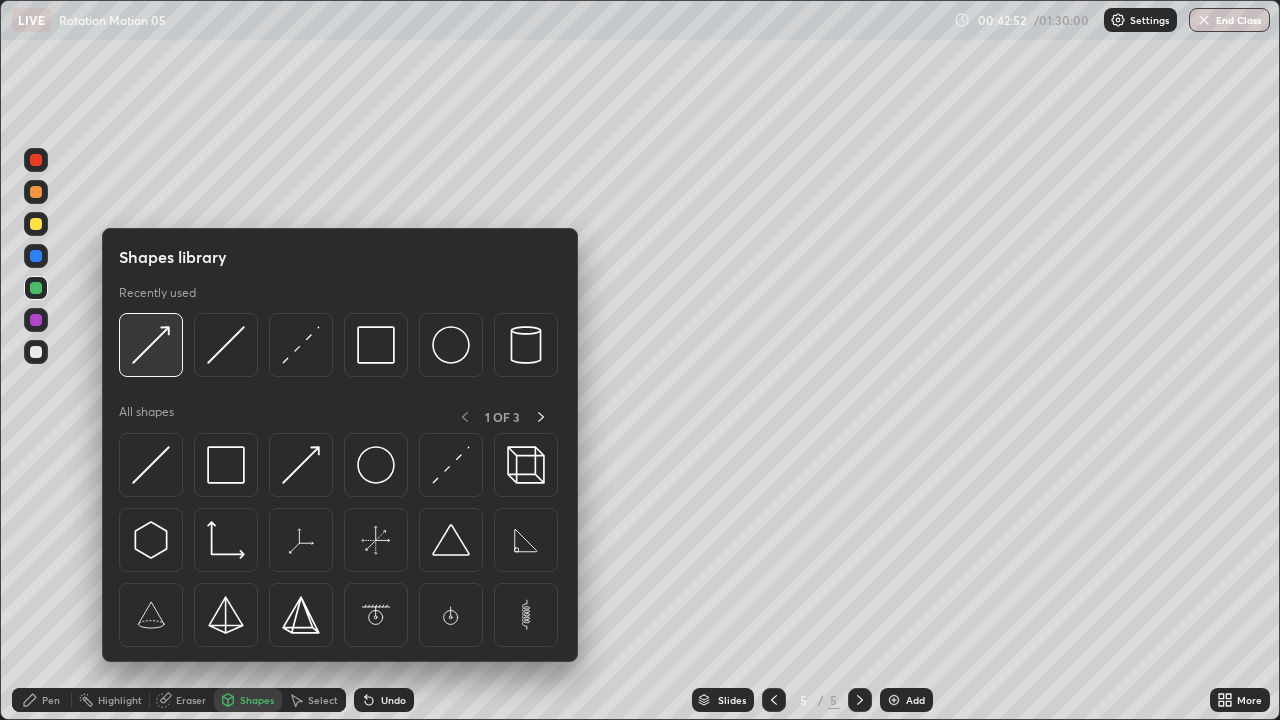 click at bounding box center (151, 345) 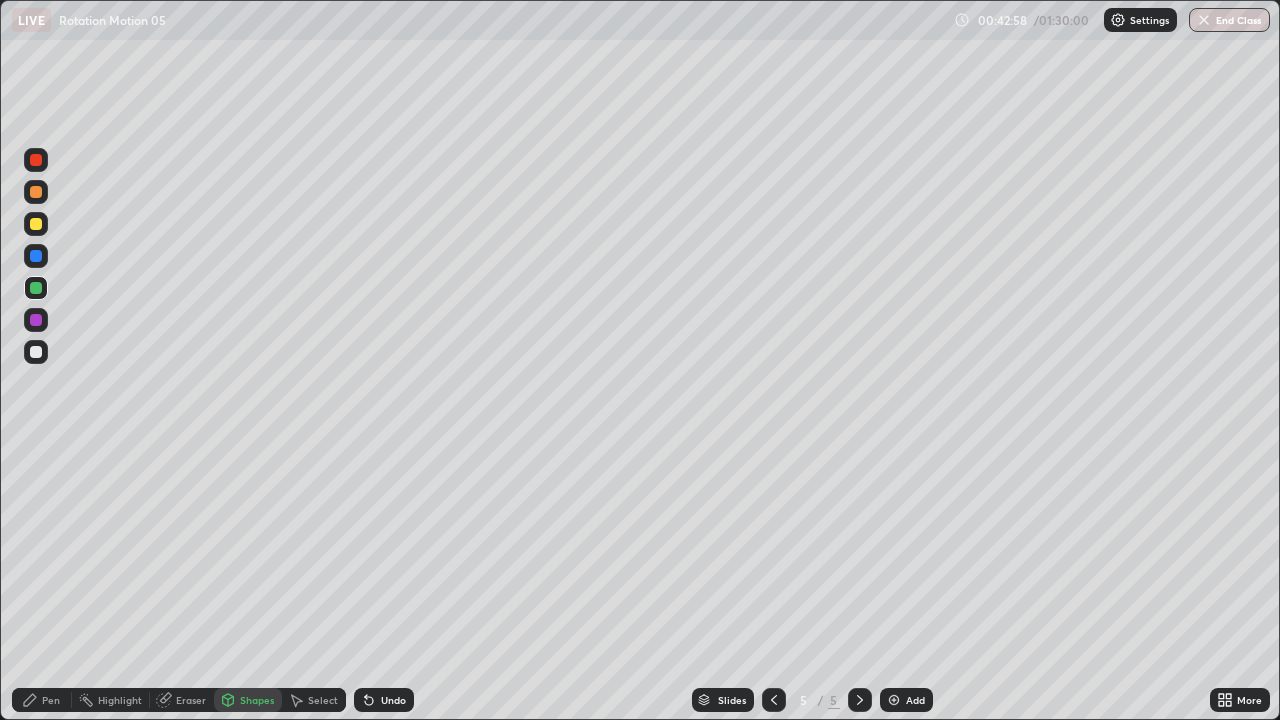 click at bounding box center (36, 256) 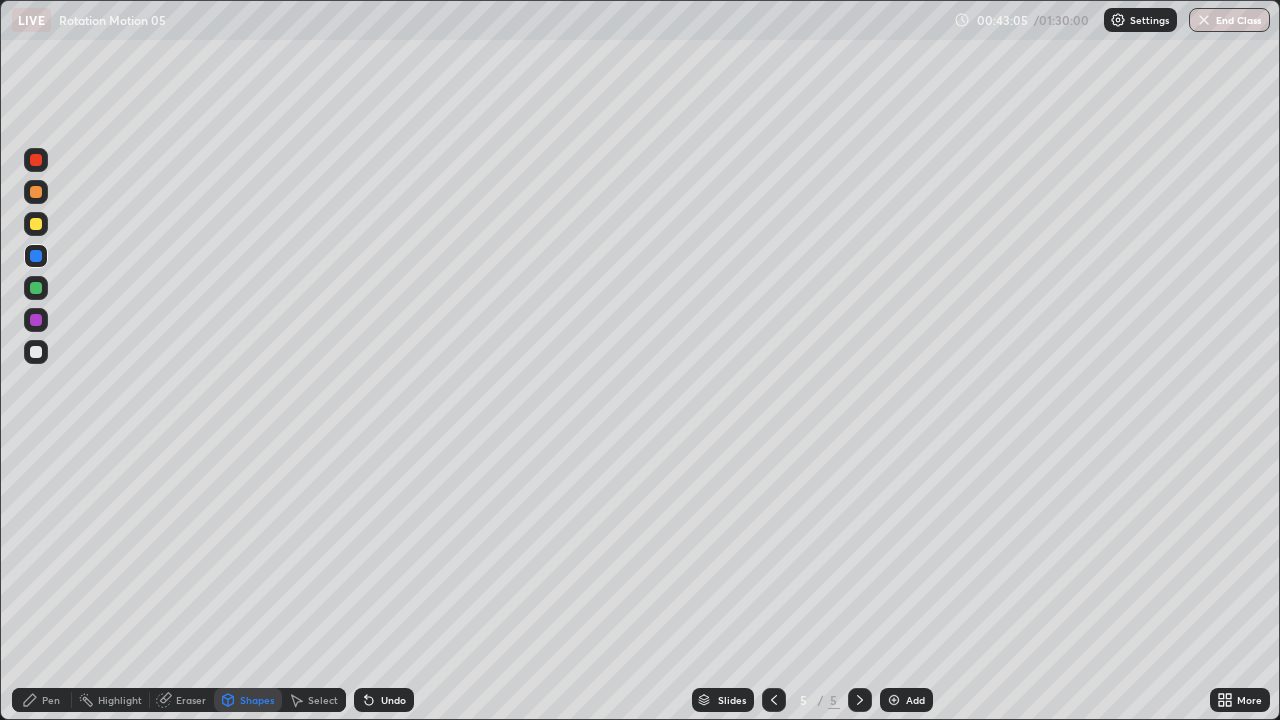 click on "Shapes" at bounding box center (257, 700) 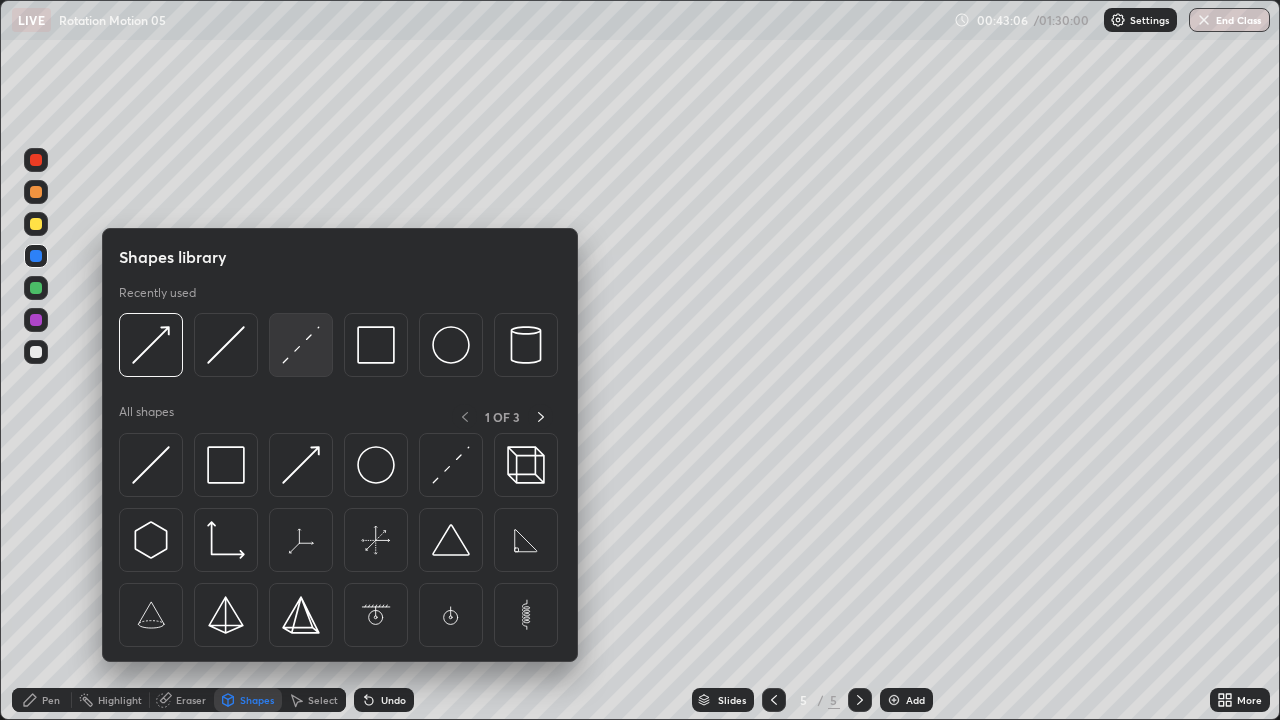 click at bounding box center [301, 345] 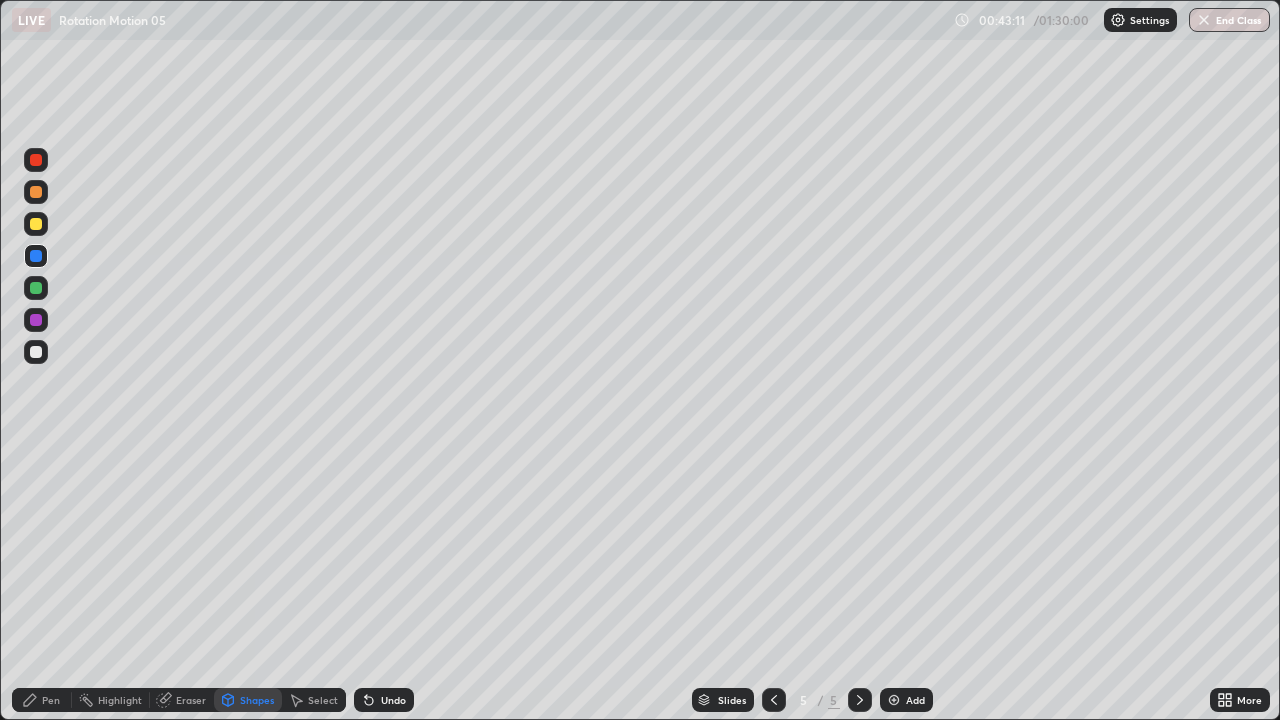 click on "Pen" at bounding box center [42, 700] 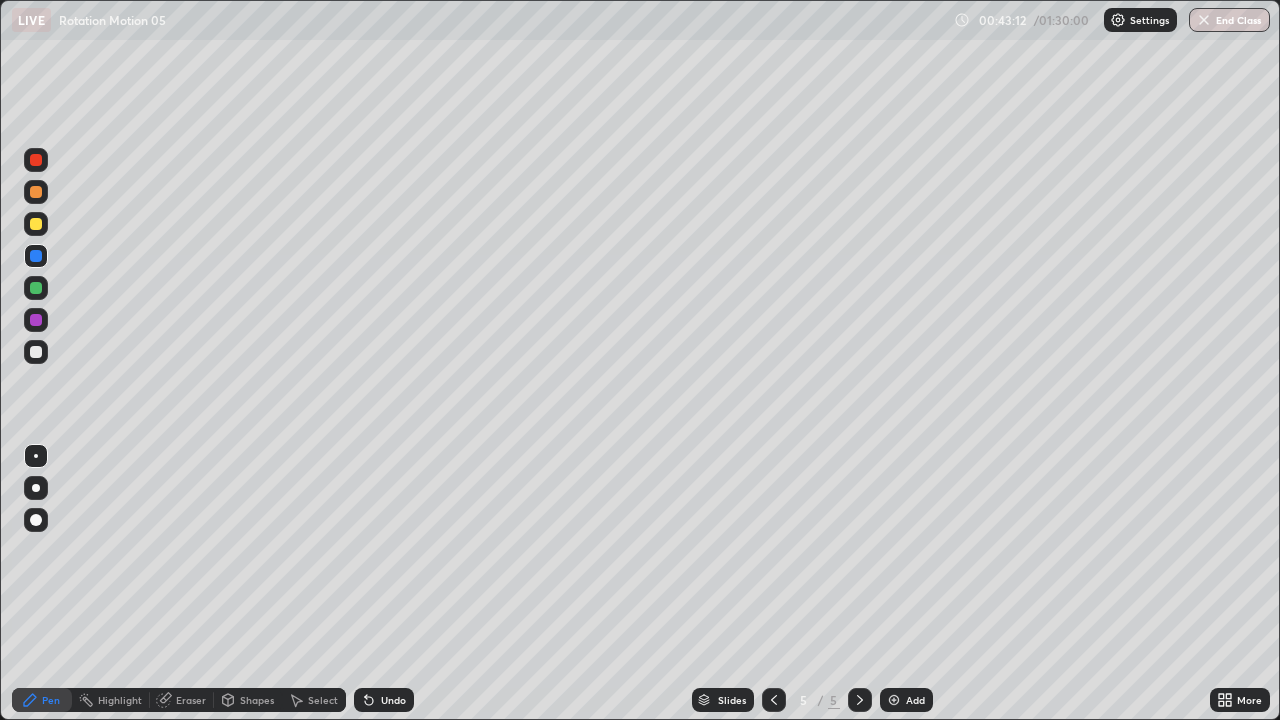 click at bounding box center [36, 352] 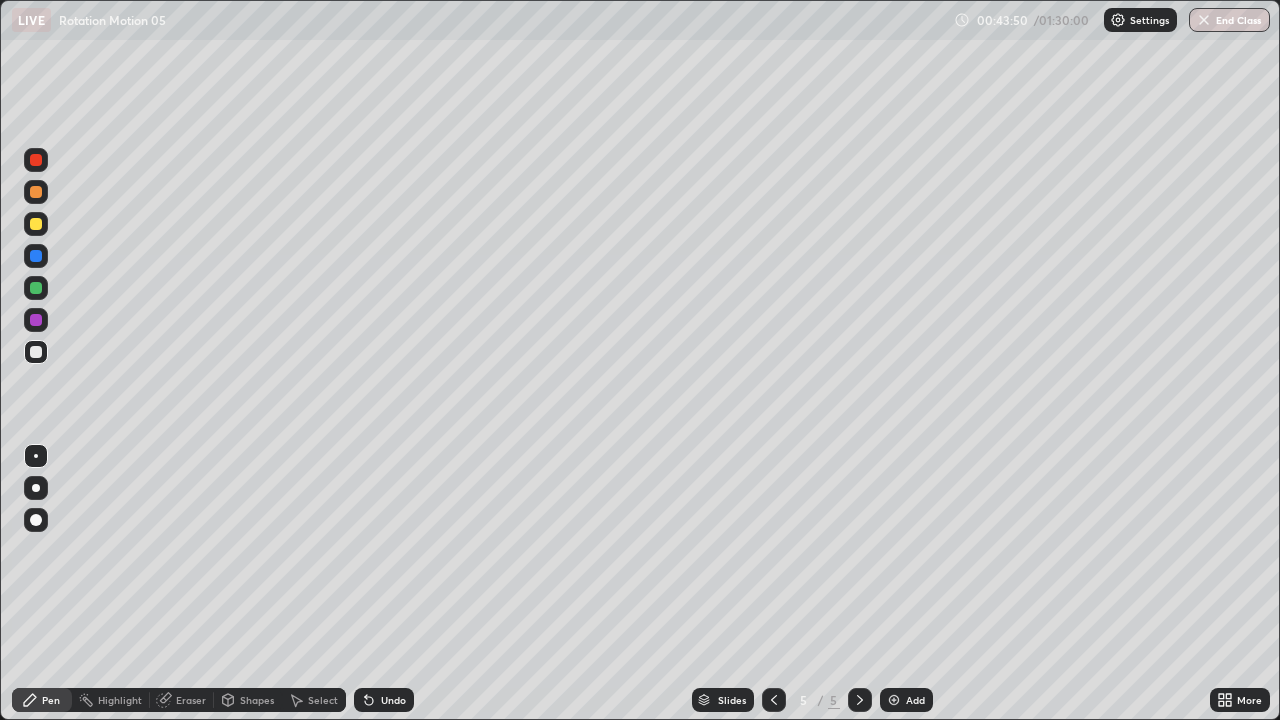 click on "Shapes" at bounding box center (257, 700) 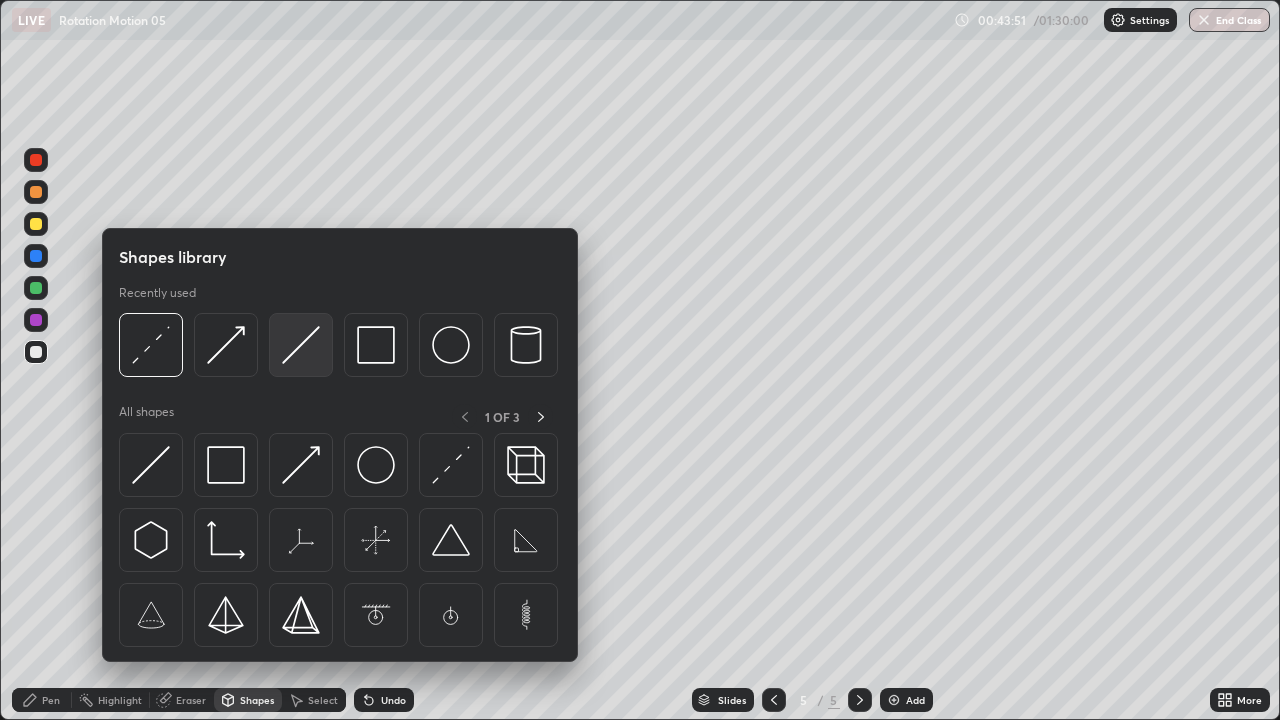 click at bounding box center (301, 345) 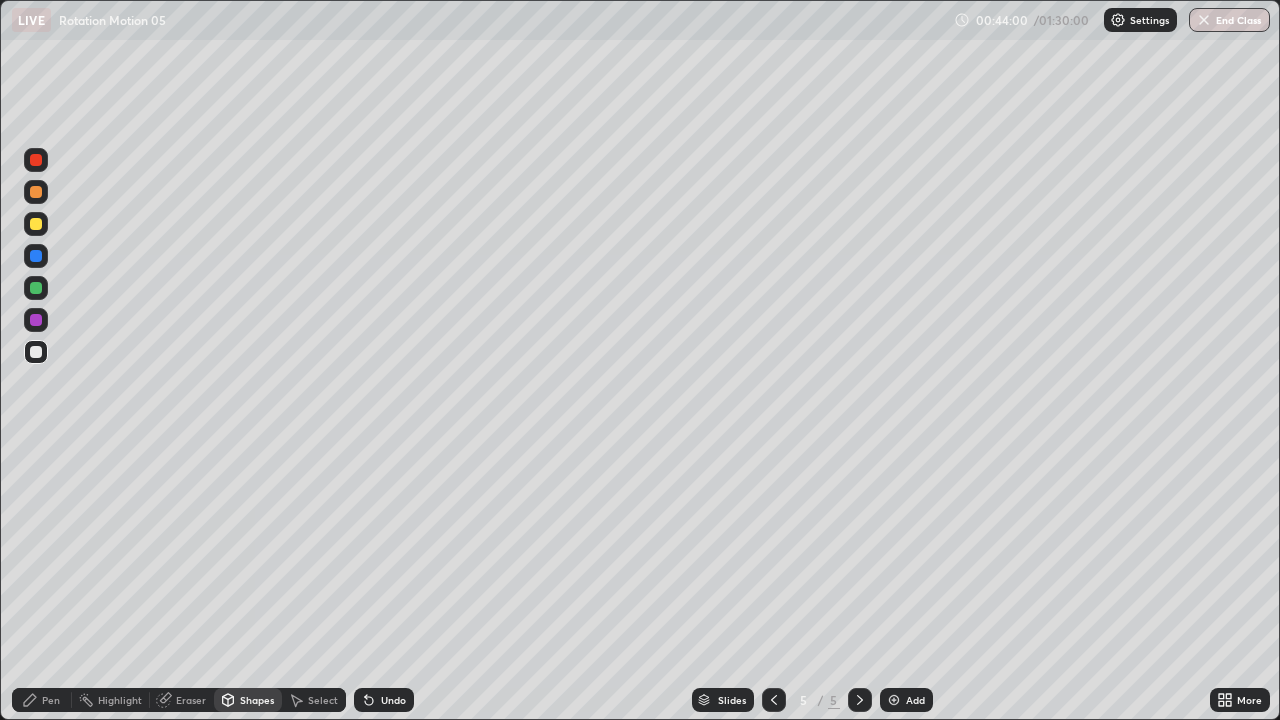 click on "Pen" at bounding box center [51, 700] 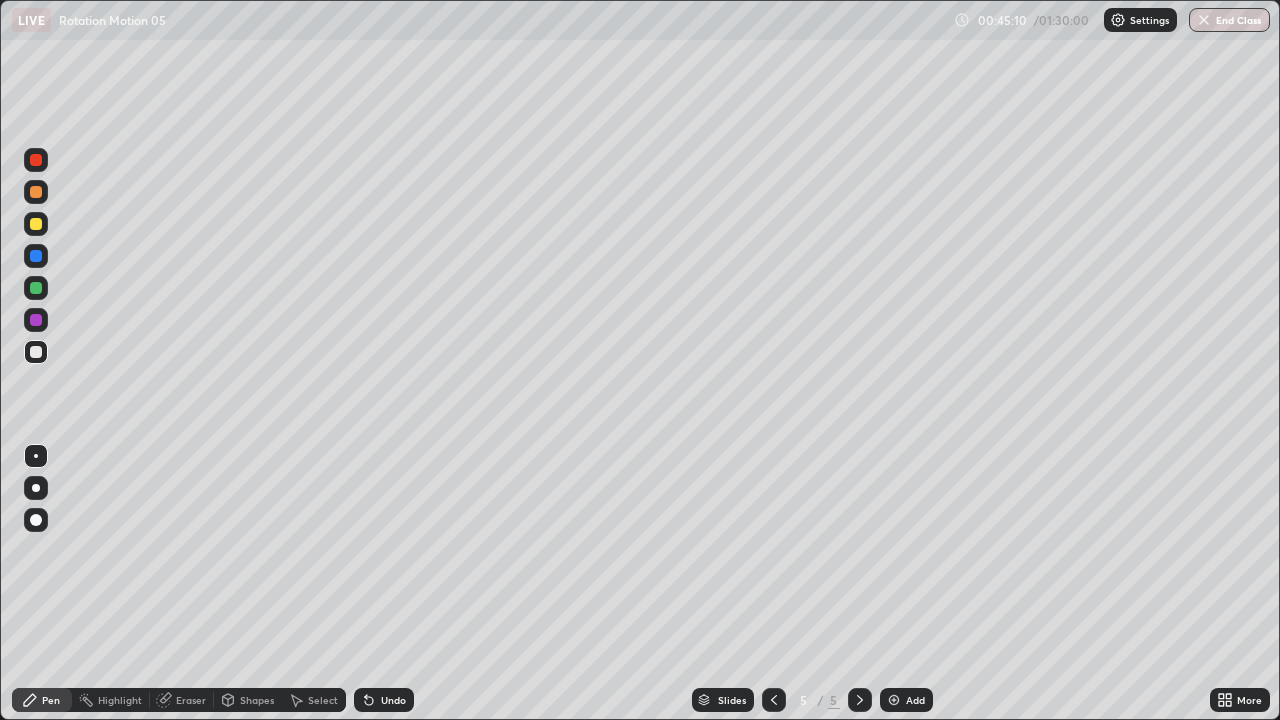 click at bounding box center [774, 700] 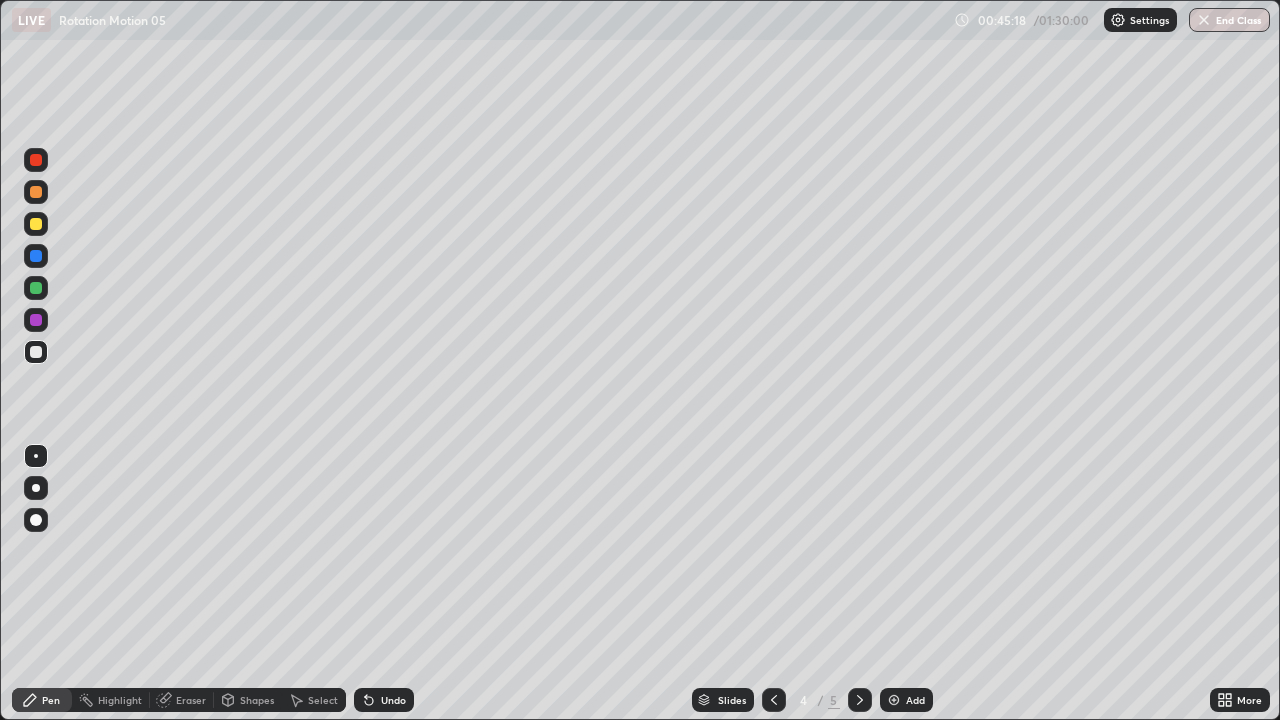 click 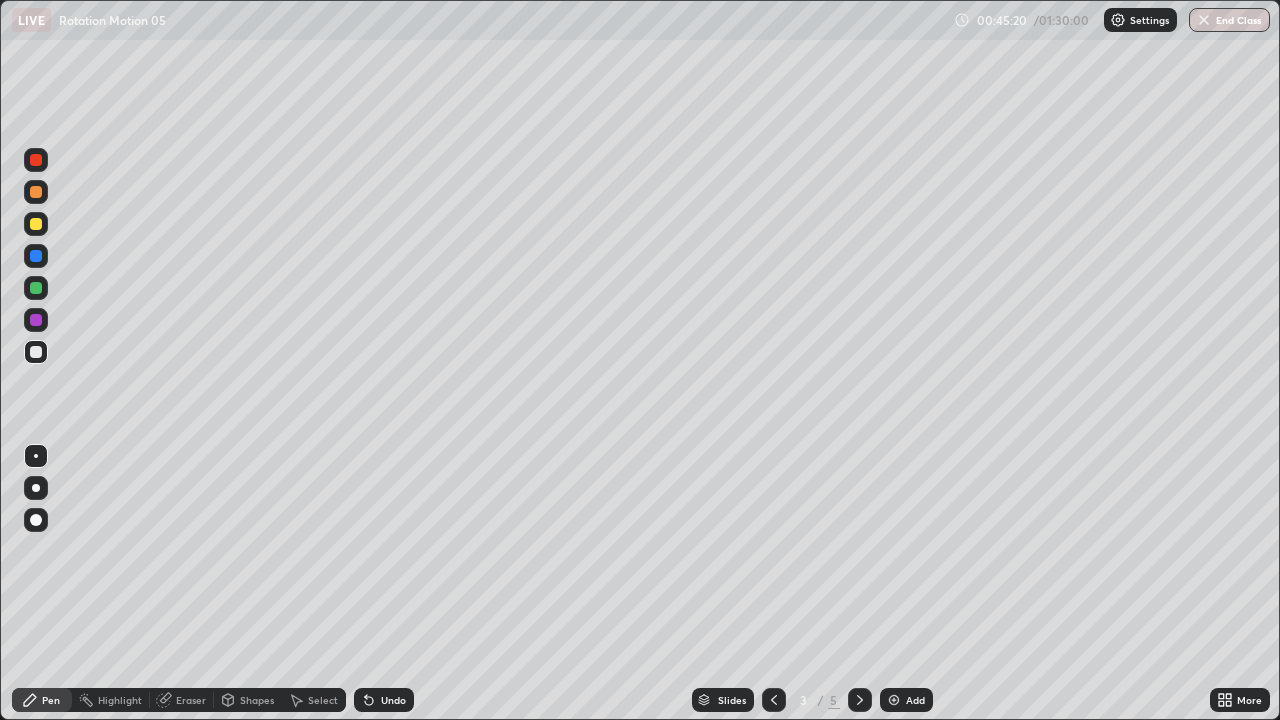 click 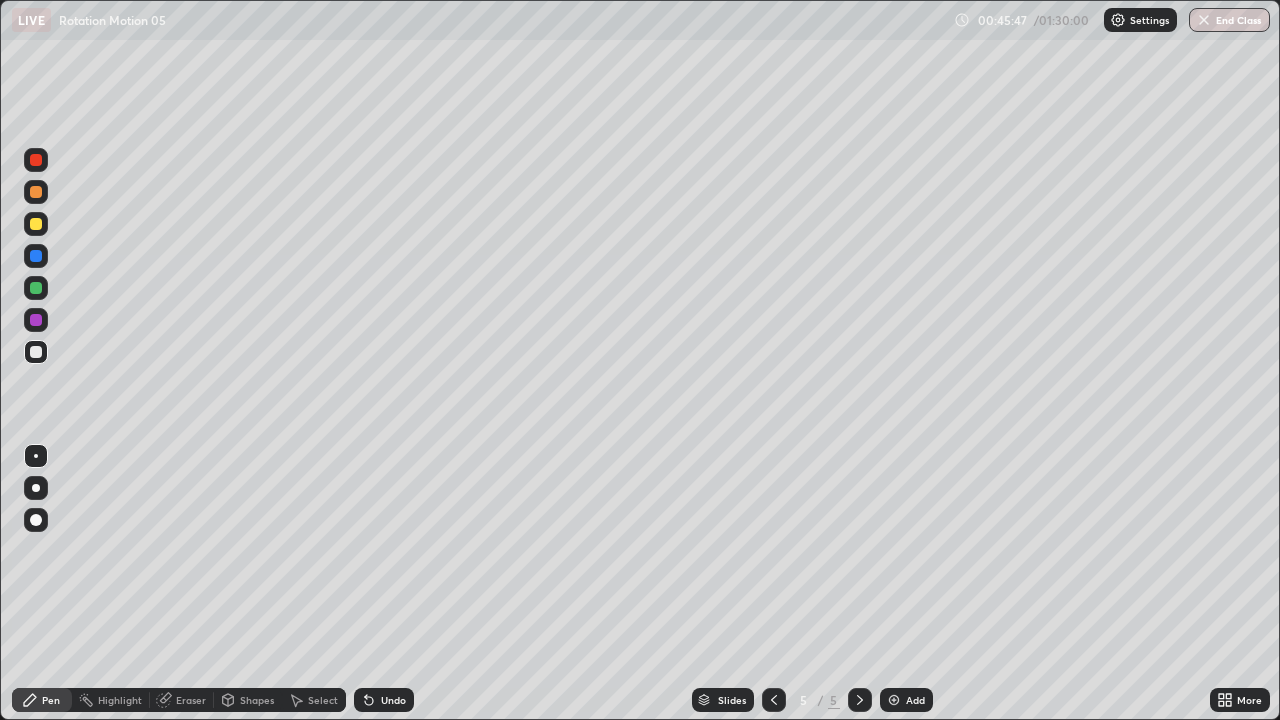 click 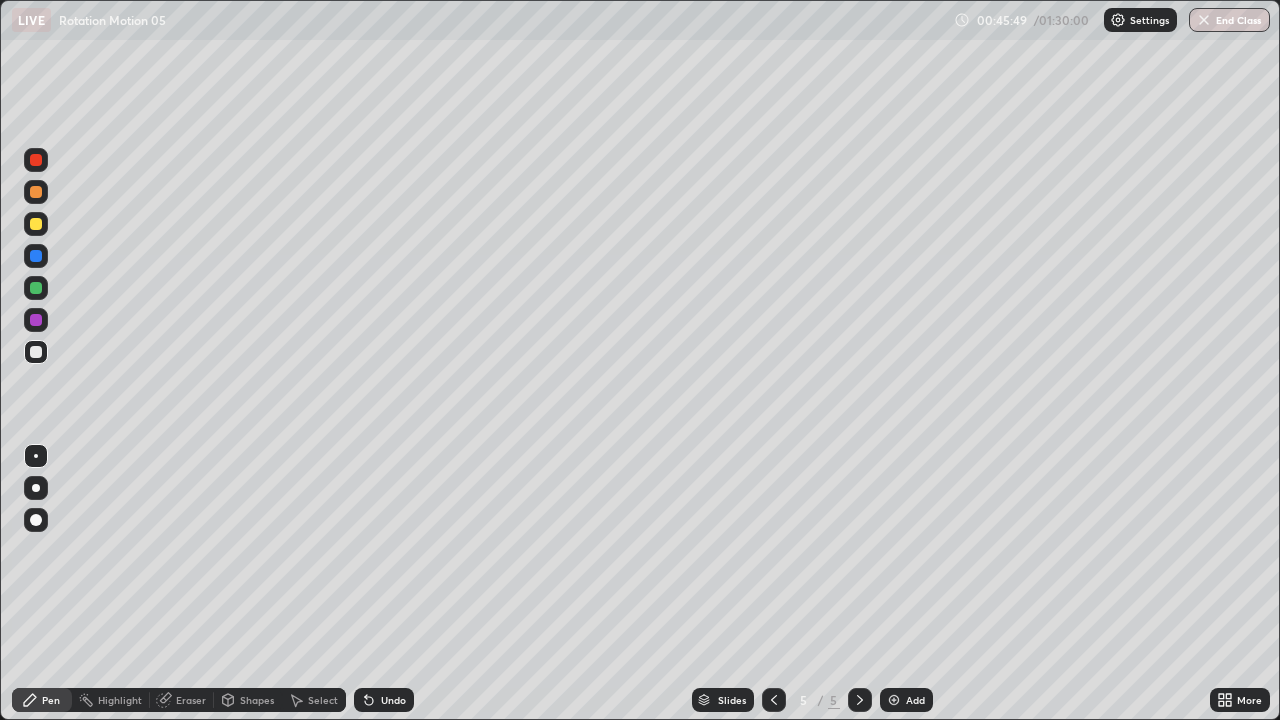 click at bounding box center (36, 352) 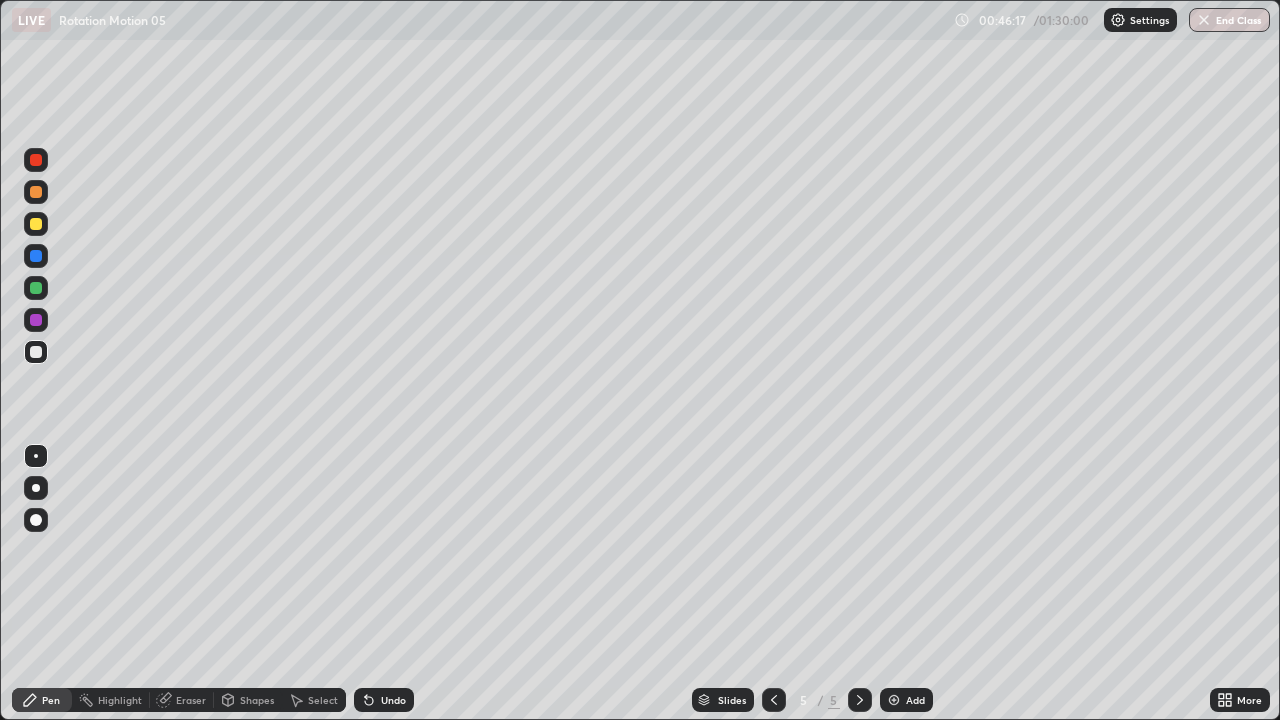 click 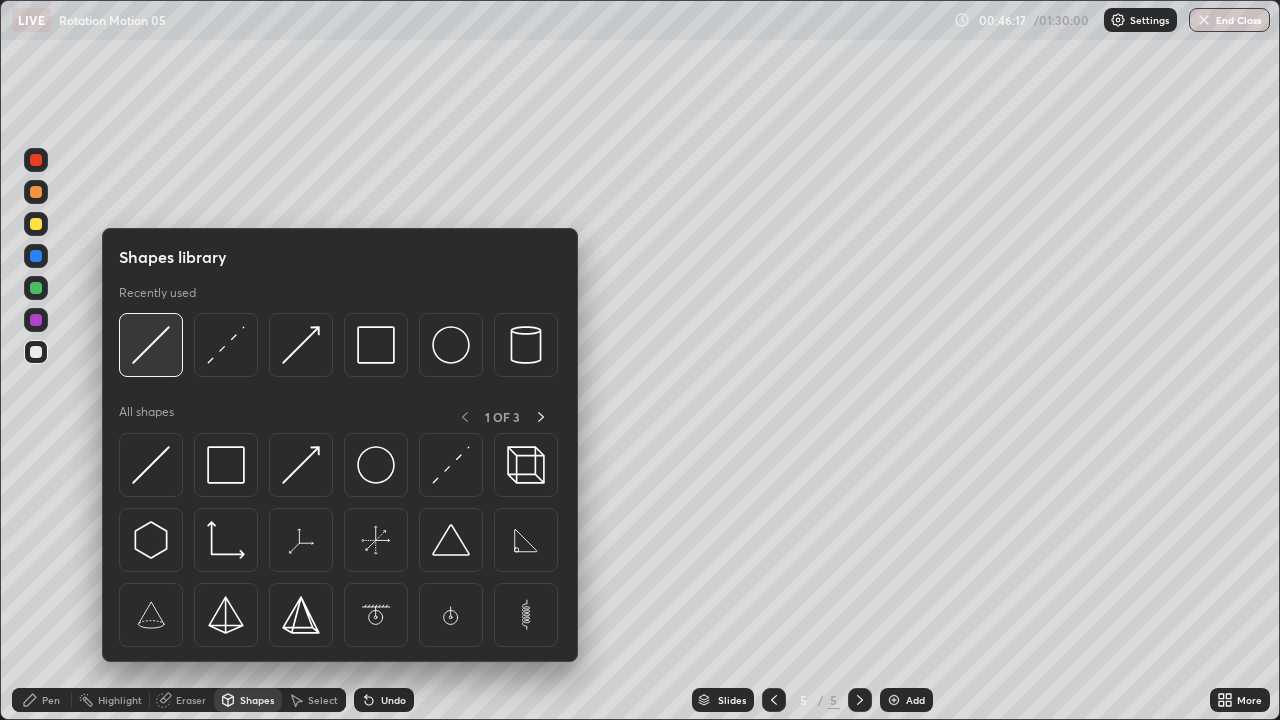 click at bounding box center (151, 345) 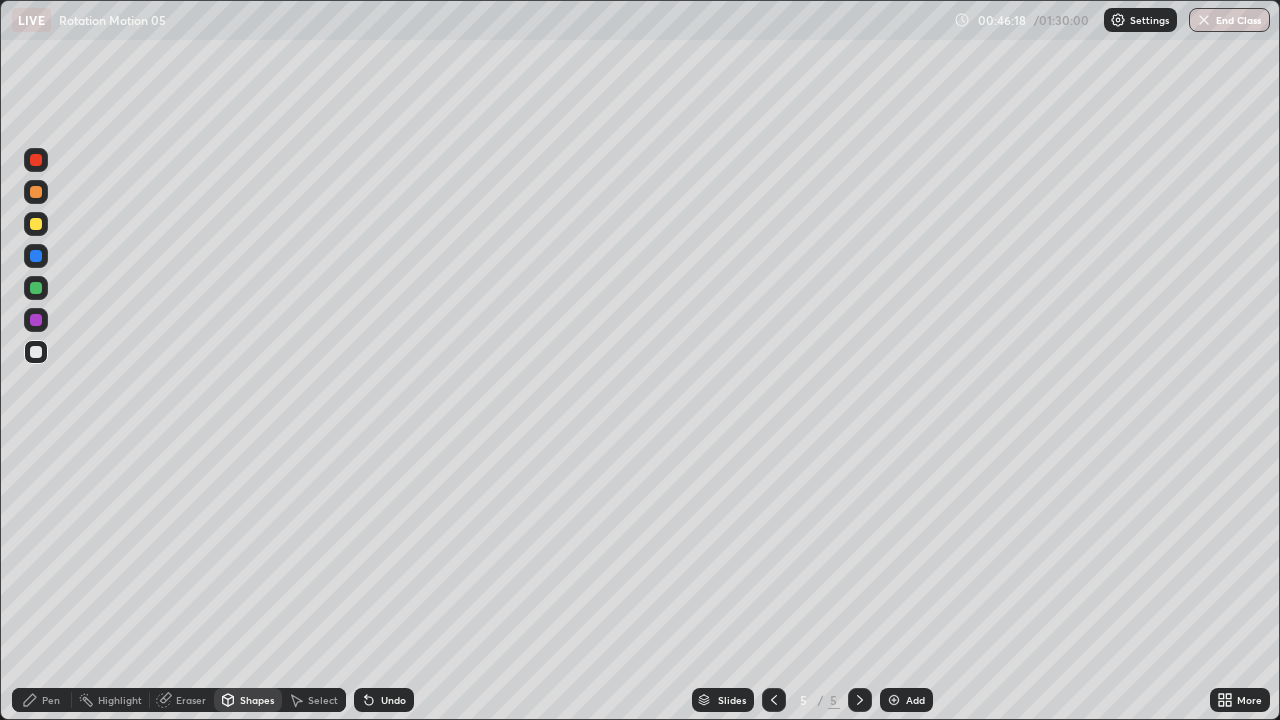 click at bounding box center [36, 256] 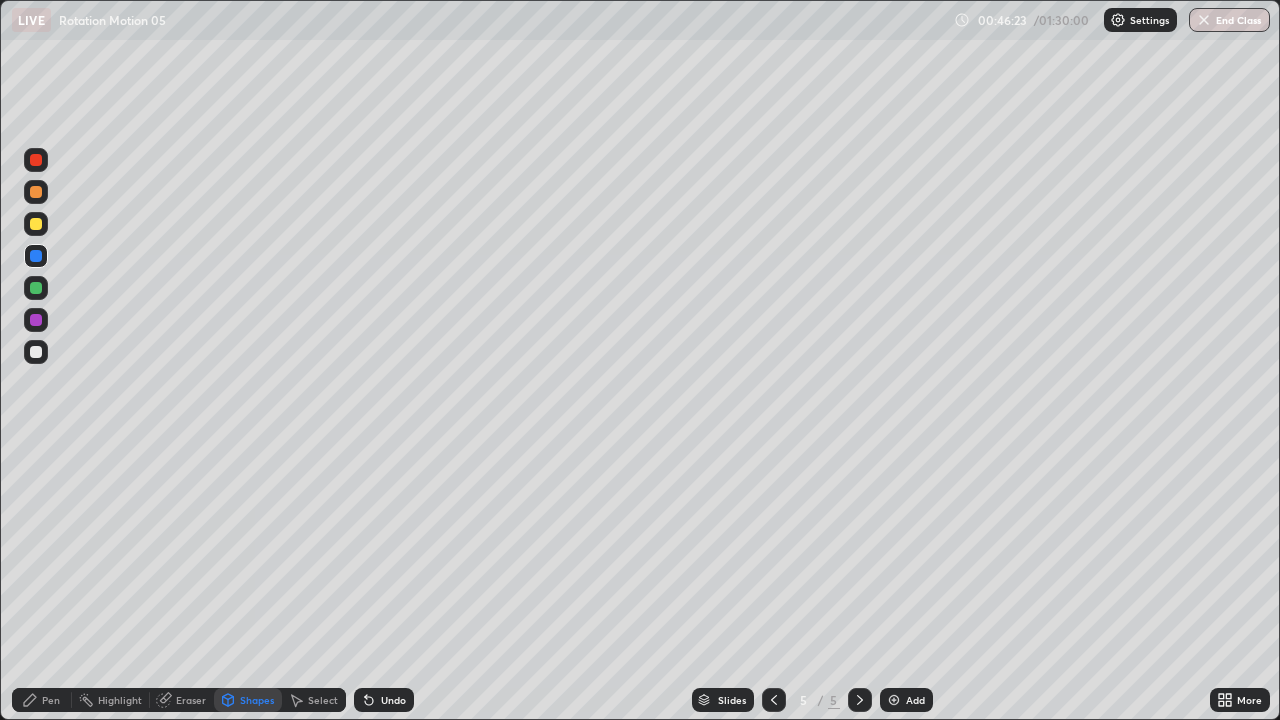 click on "Undo" at bounding box center (384, 700) 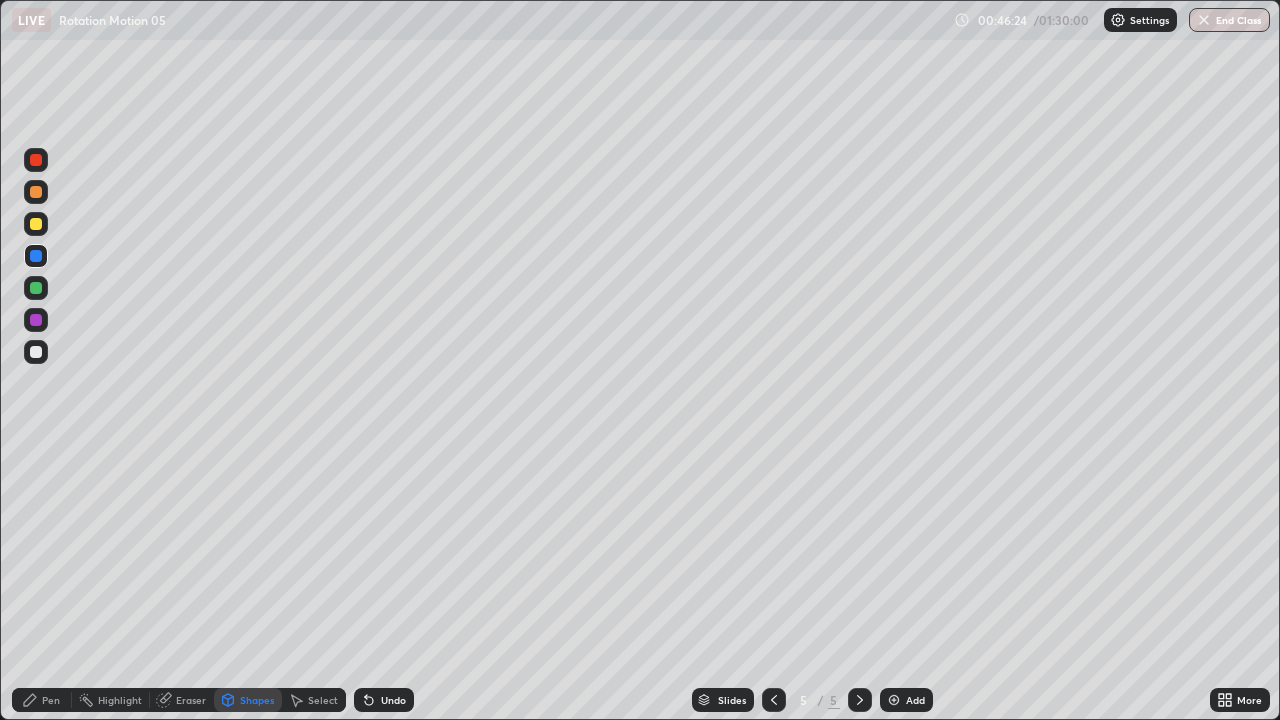 click at bounding box center [36, 352] 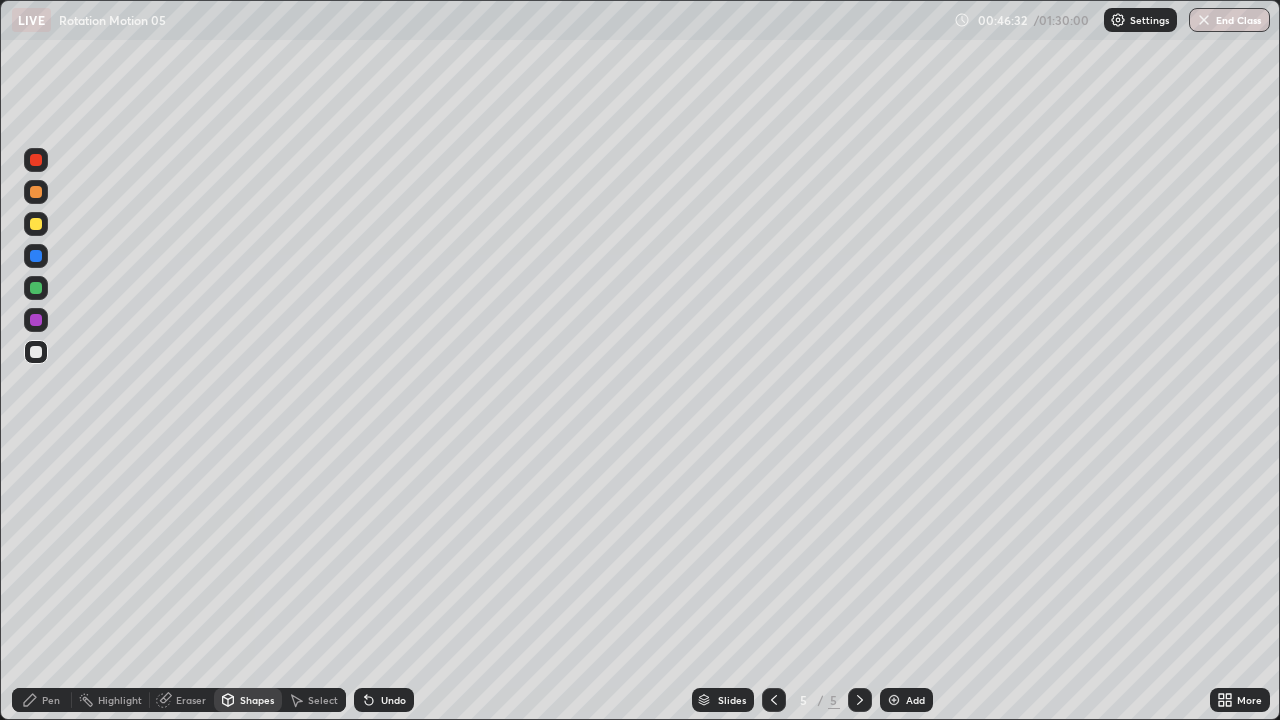 click on "Pen" at bounding box center (42, 700) 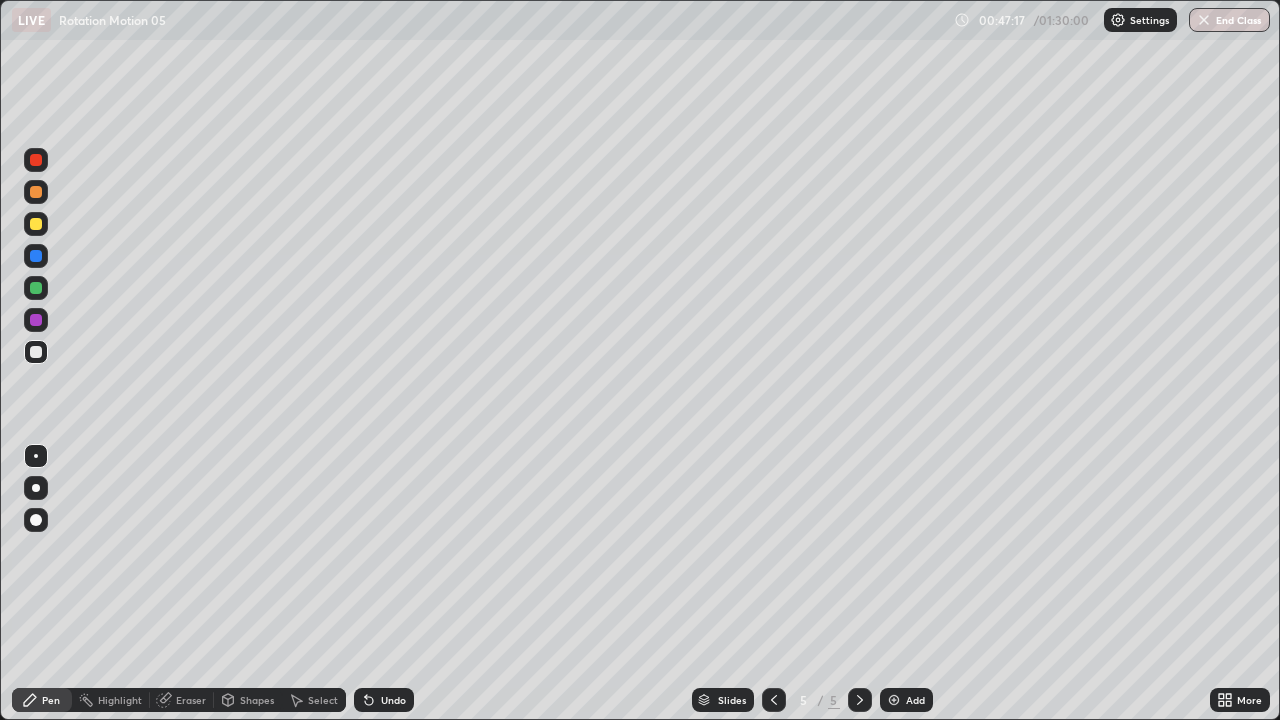 click 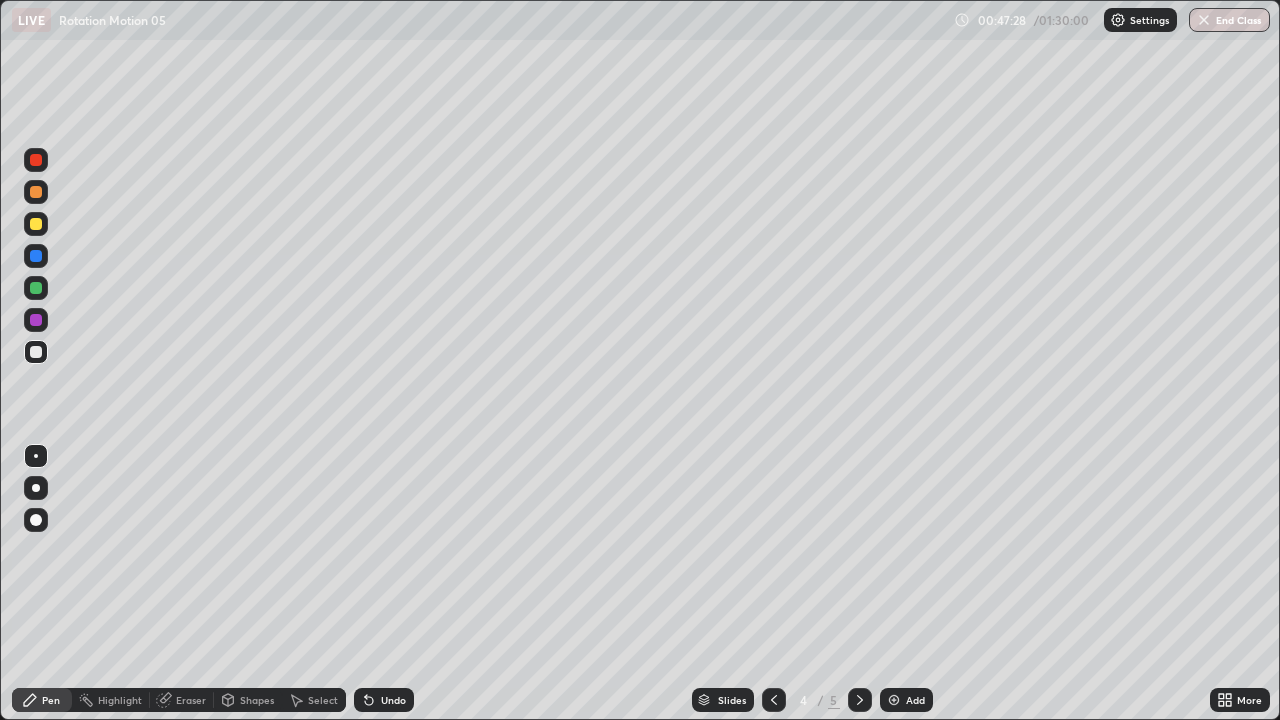 click 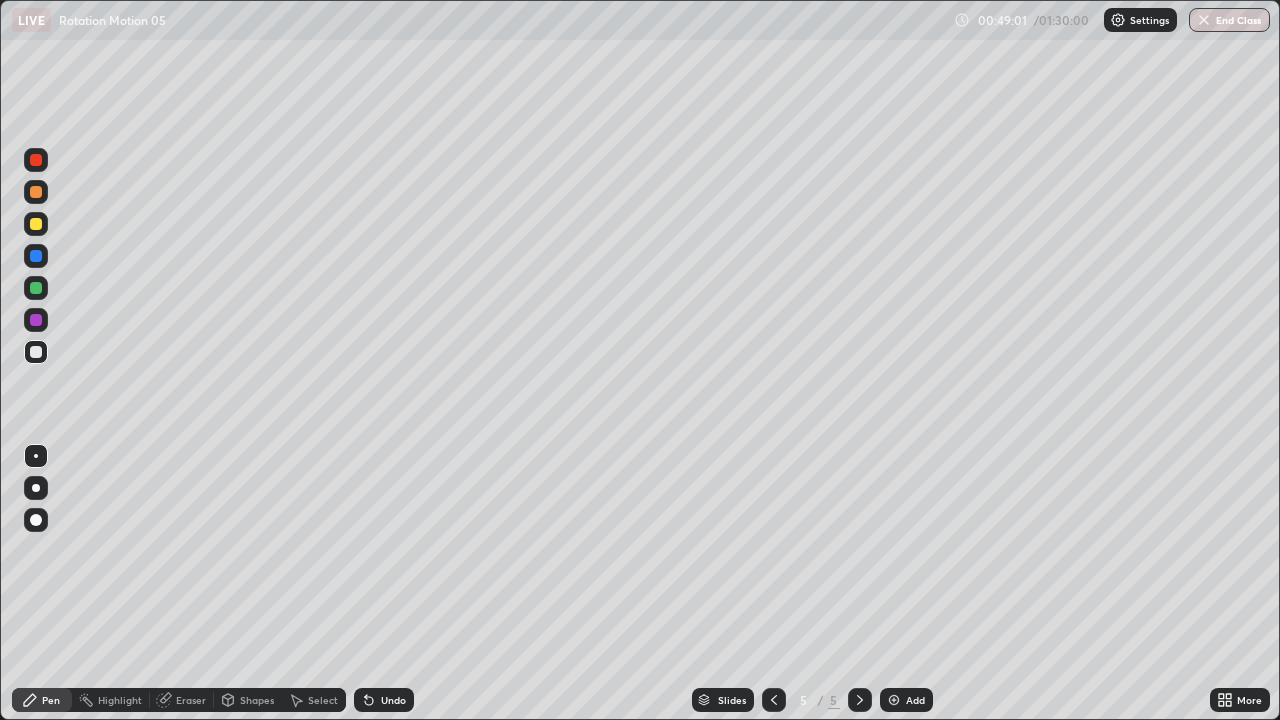 click on "Shapes" at bounding box center (248, 700) 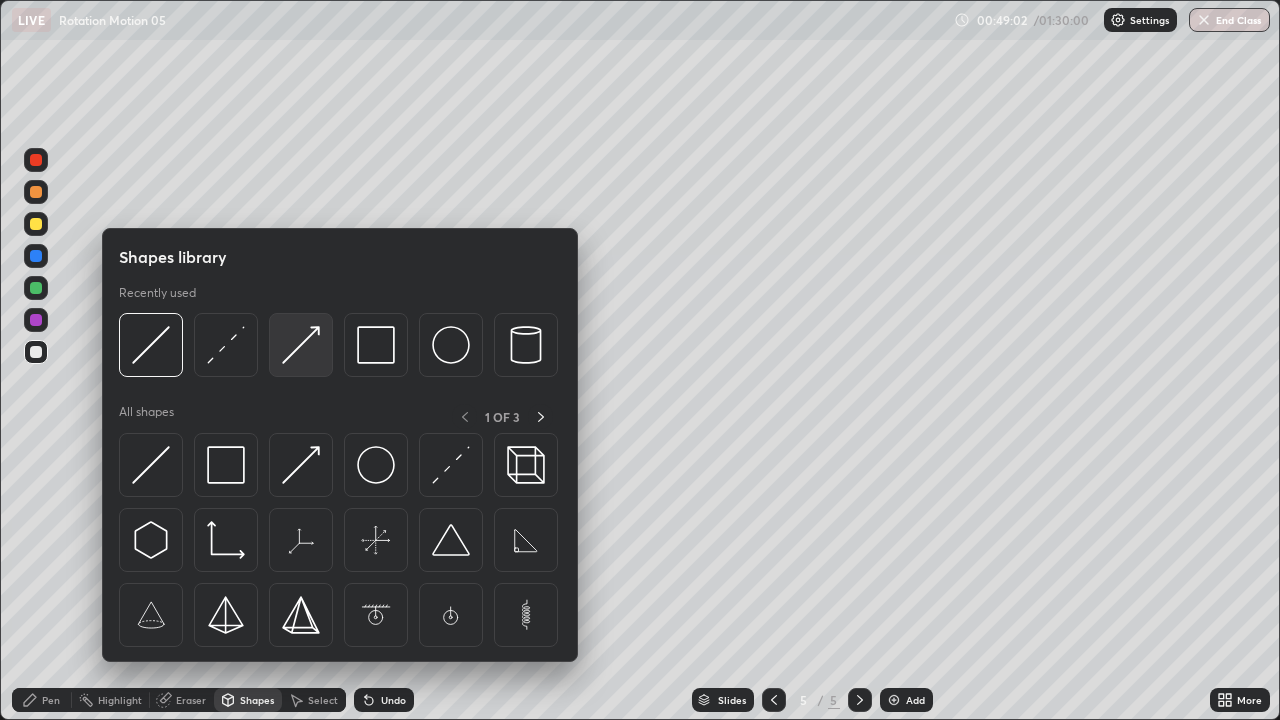 click at bounding box center (301, 345) 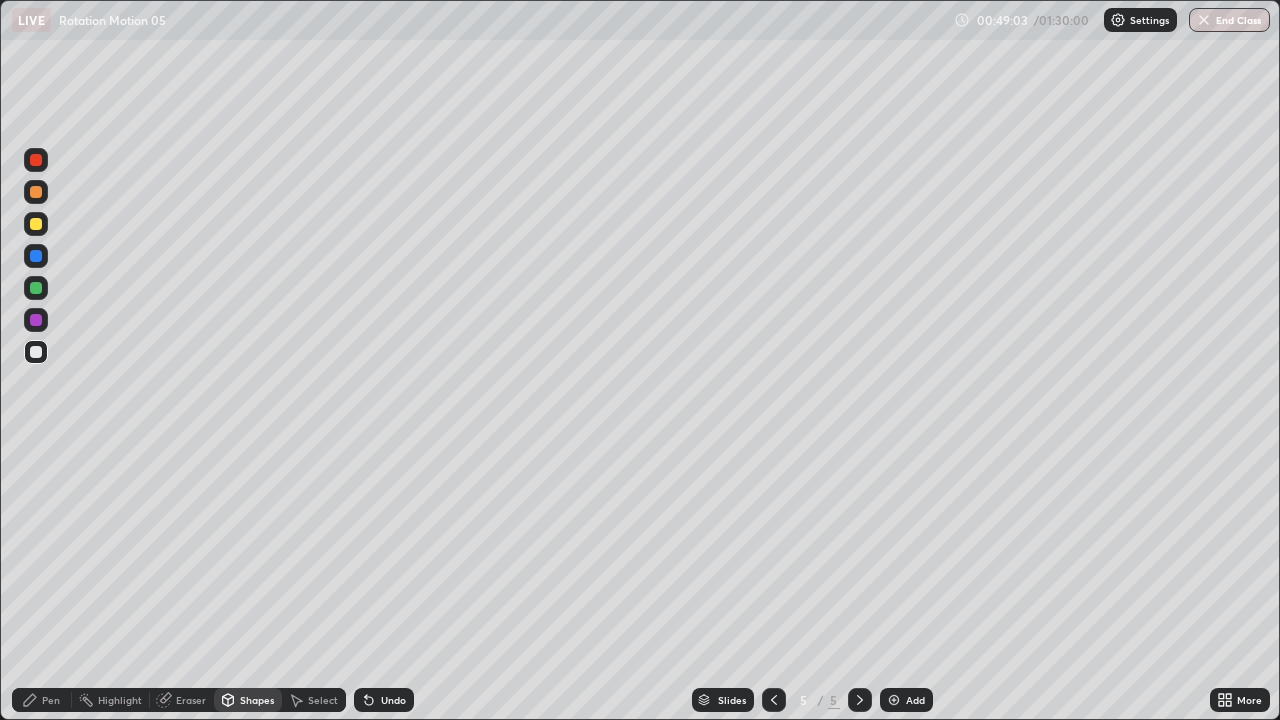 click on "Shapes" at bounding box center [248, 700] 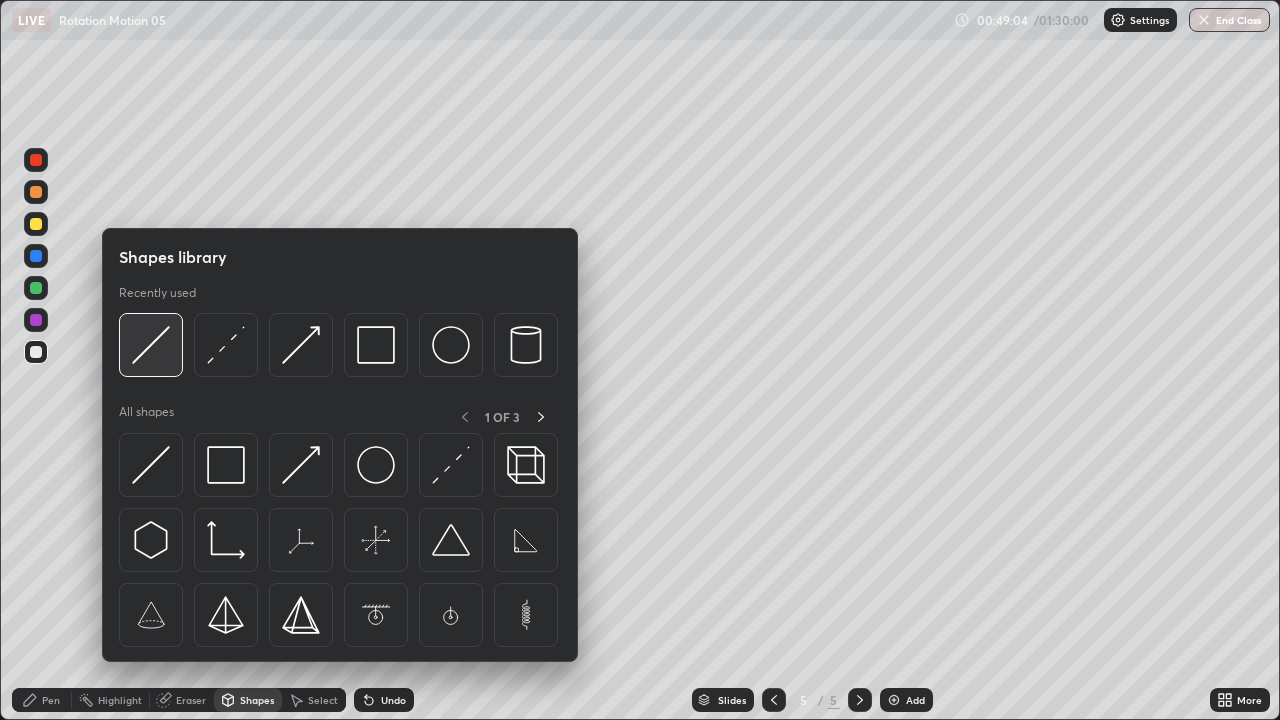 click at bounding box center (151, 345) 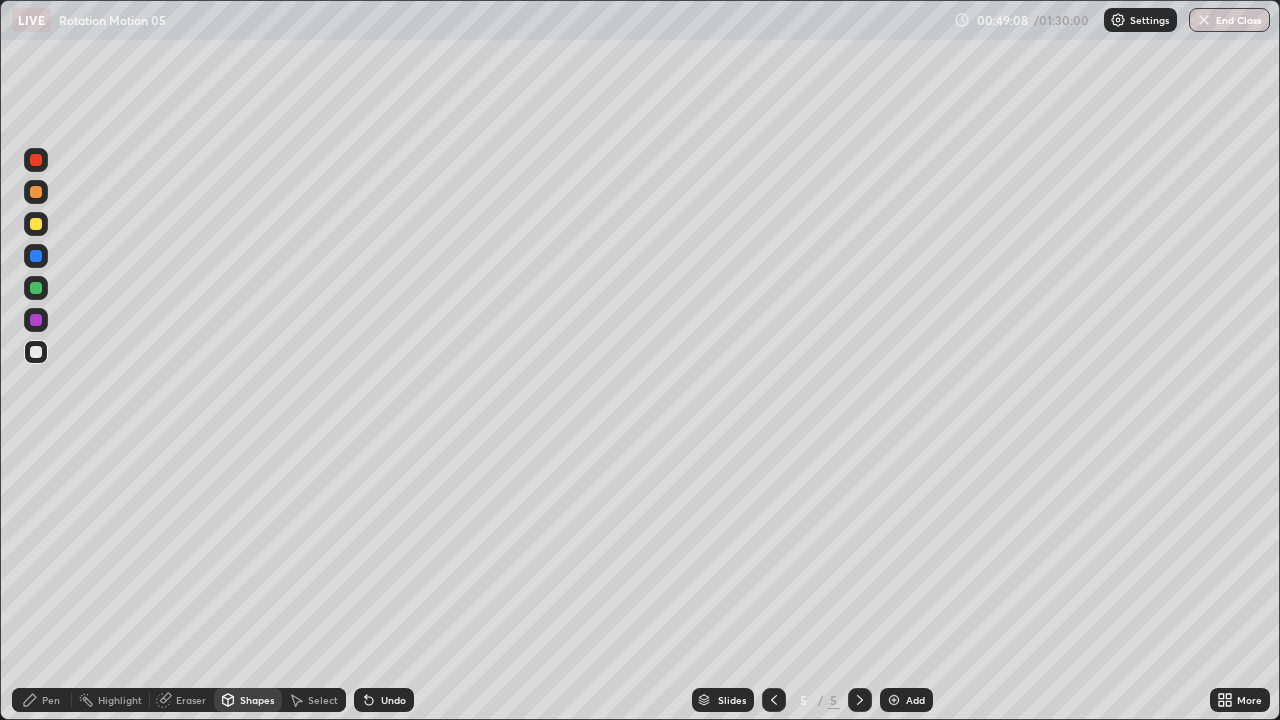 click on "Pen" at bounding box center (51, 700) 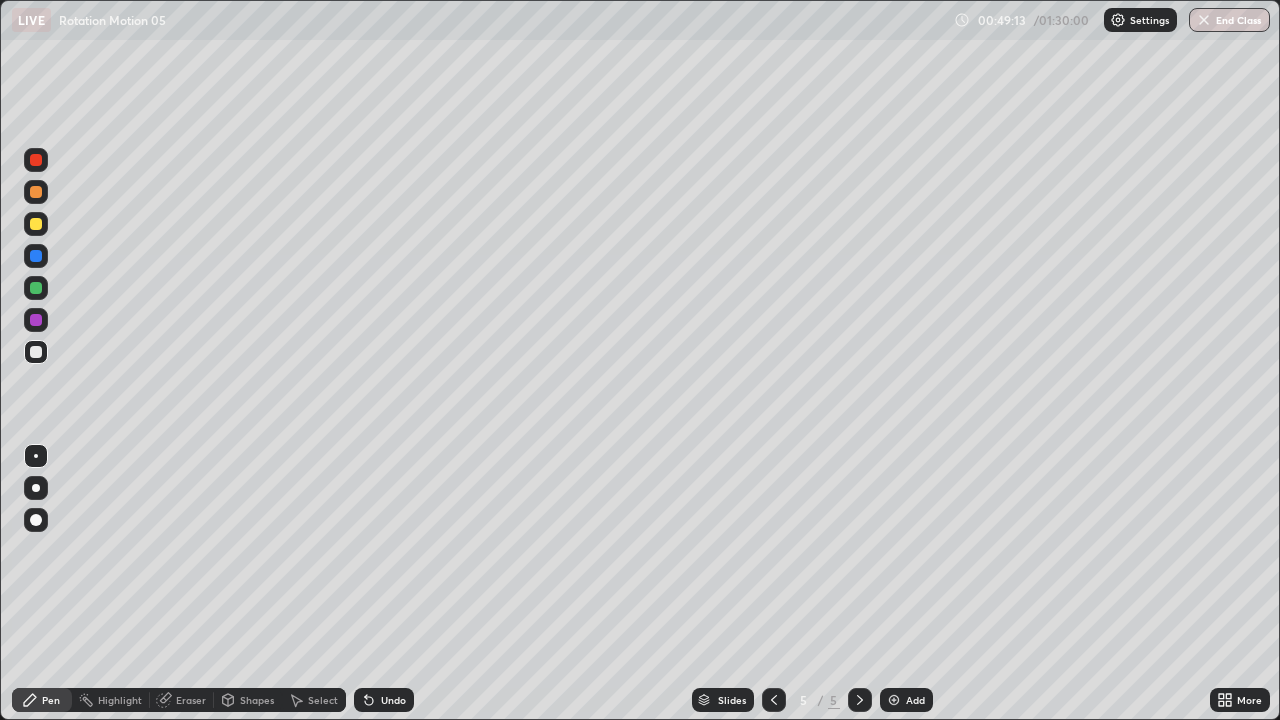 click on "Pen" at bounding box center (42, 700) 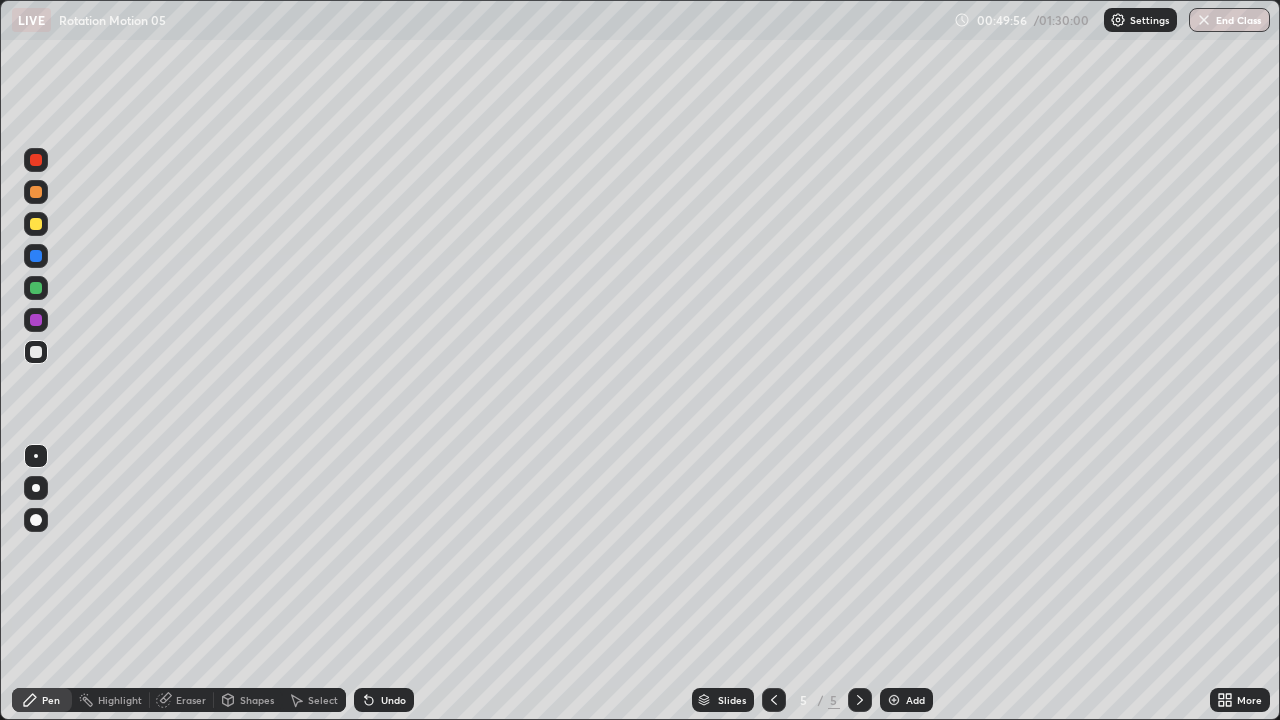 click 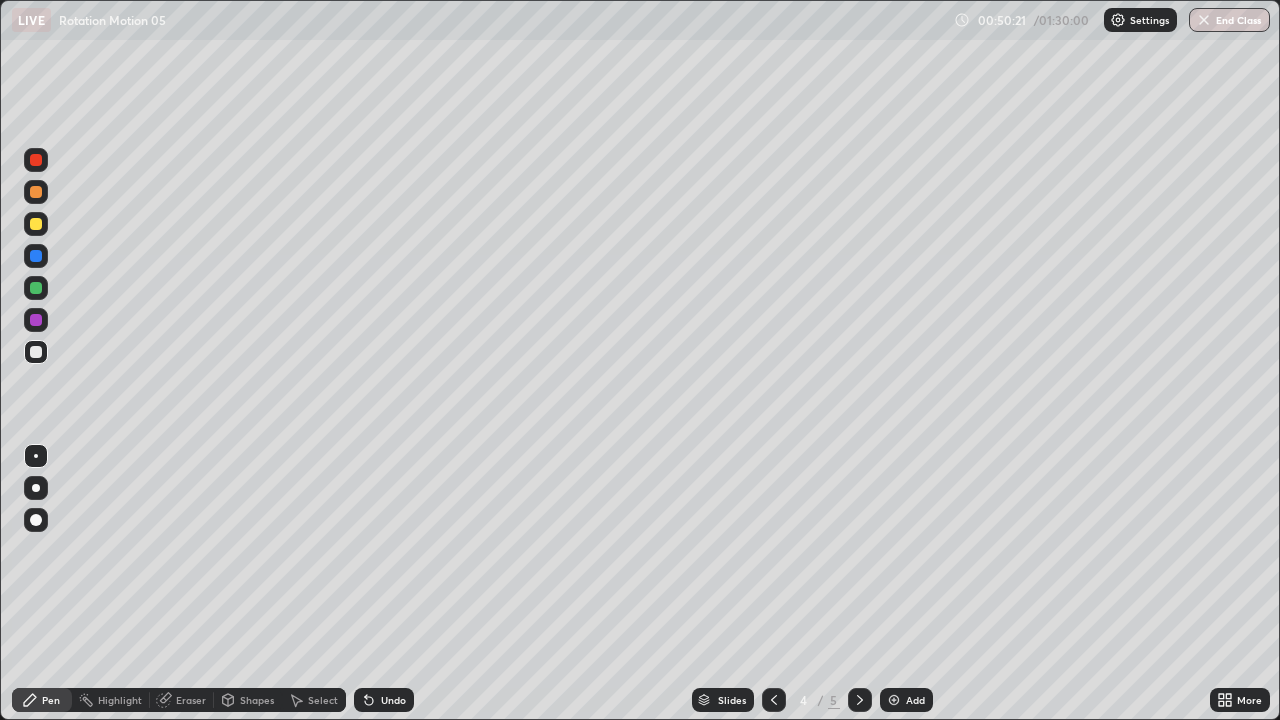 click 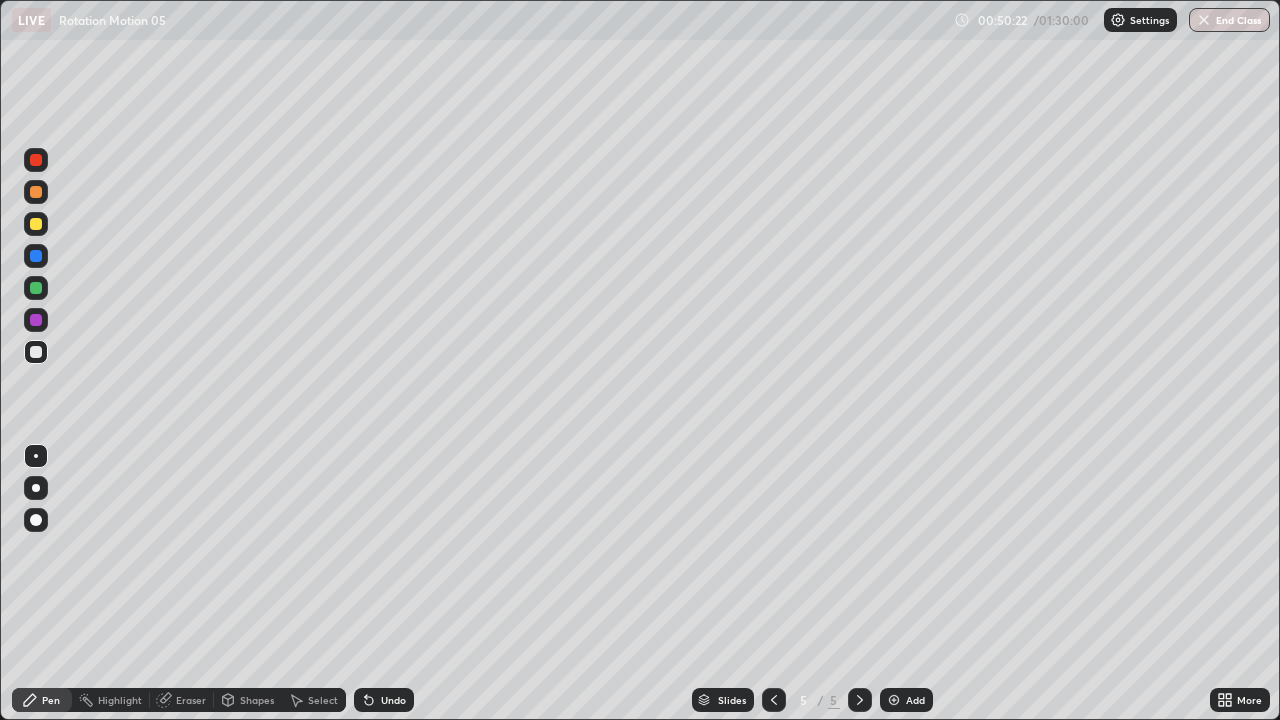 click on "Add" at bounding box center [906, 700] 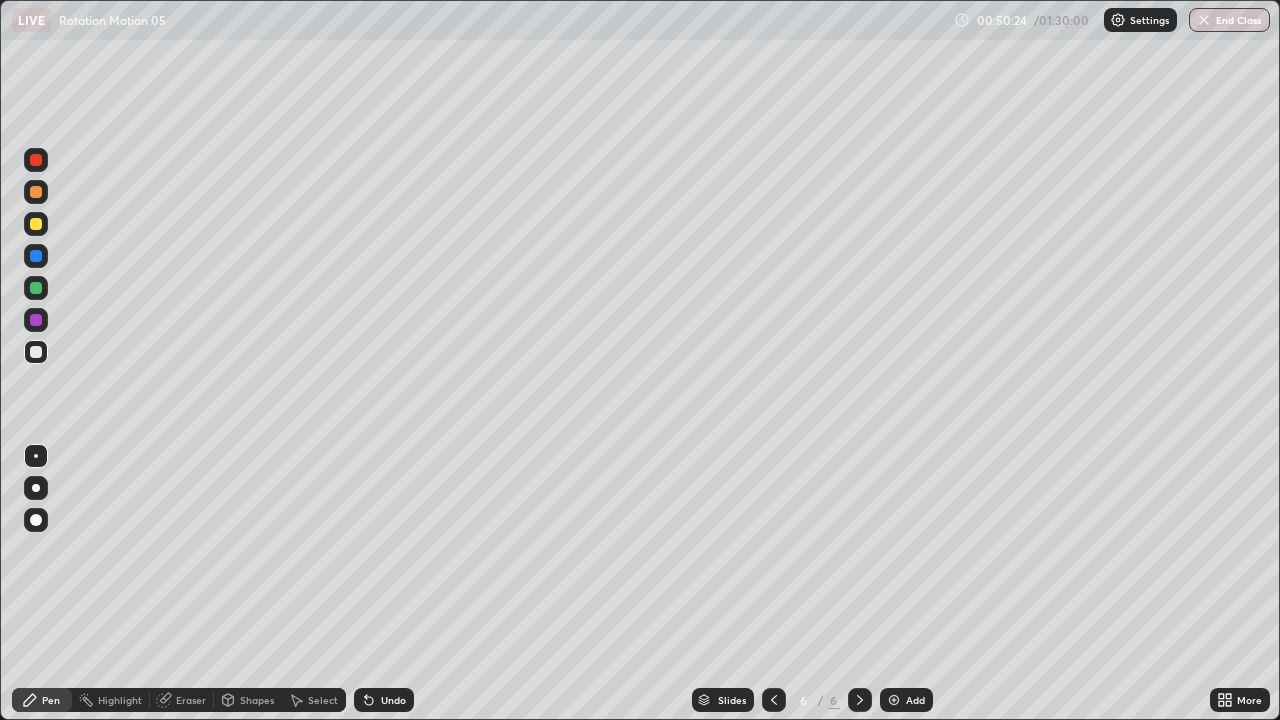 click on "Shapes" at bounding box center [257, 700] 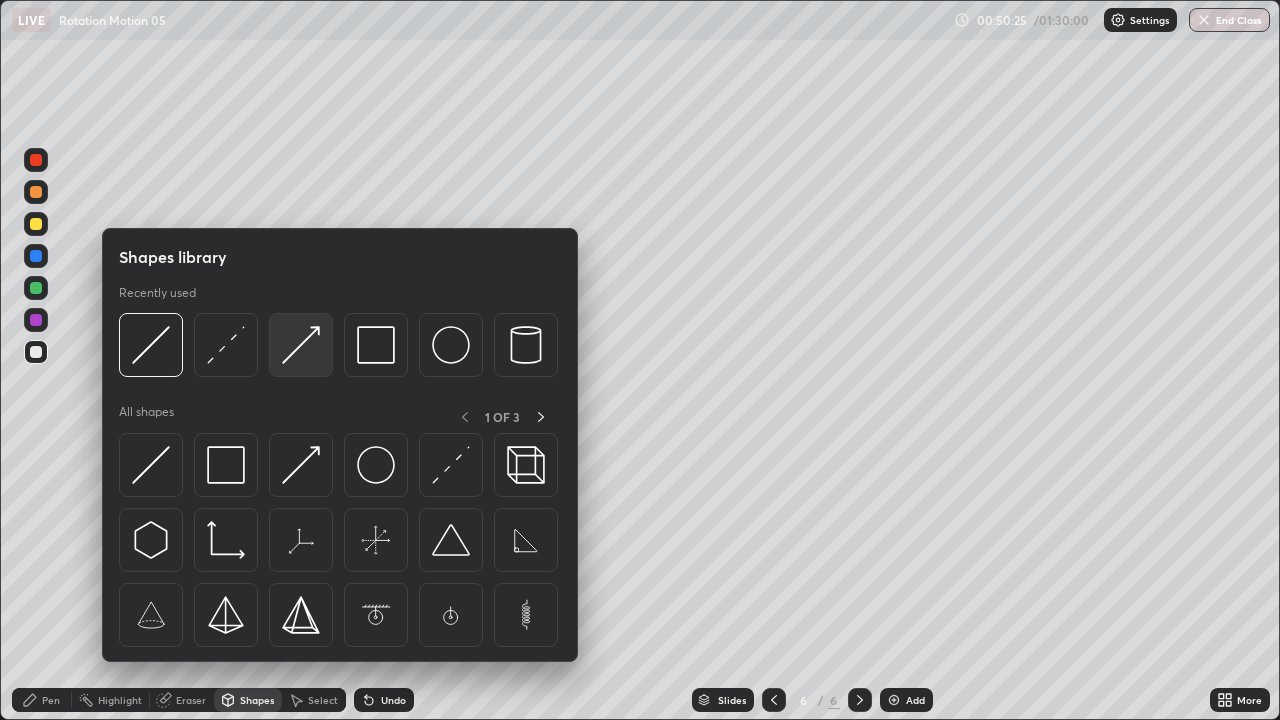 click at bounding box center [301, 345] 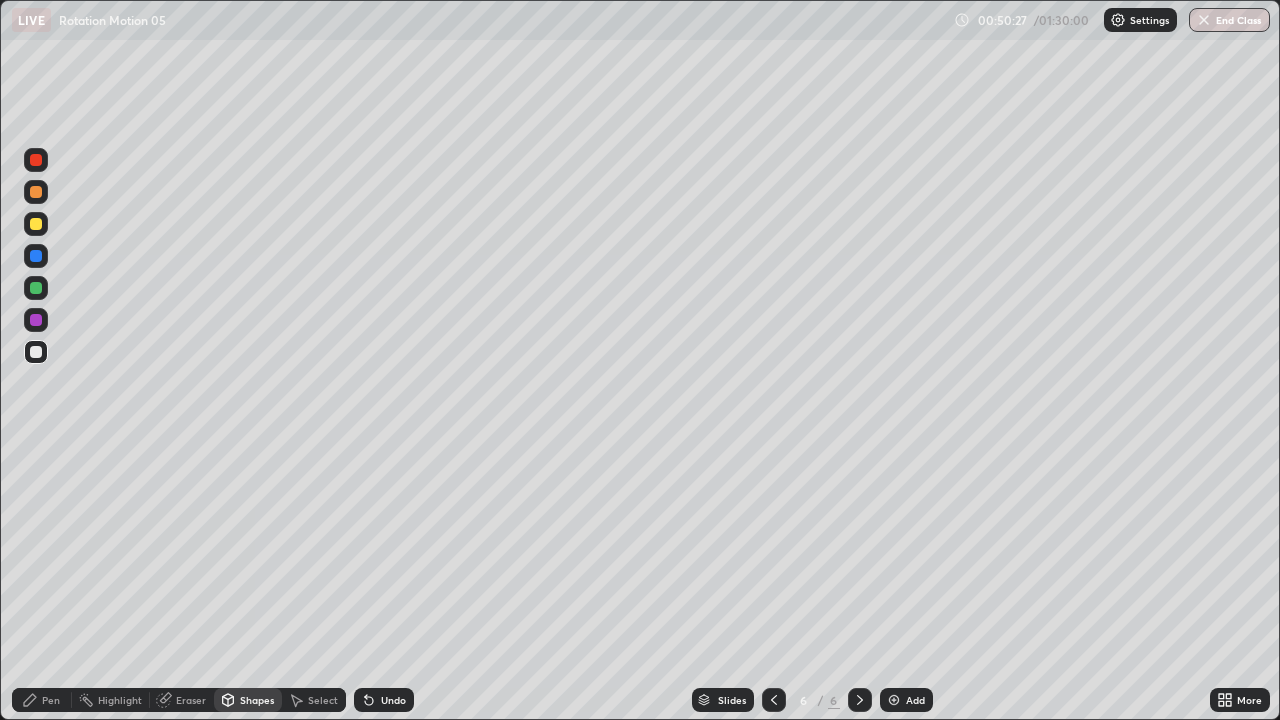 click on "Undo" at bounding box center [393, 700] 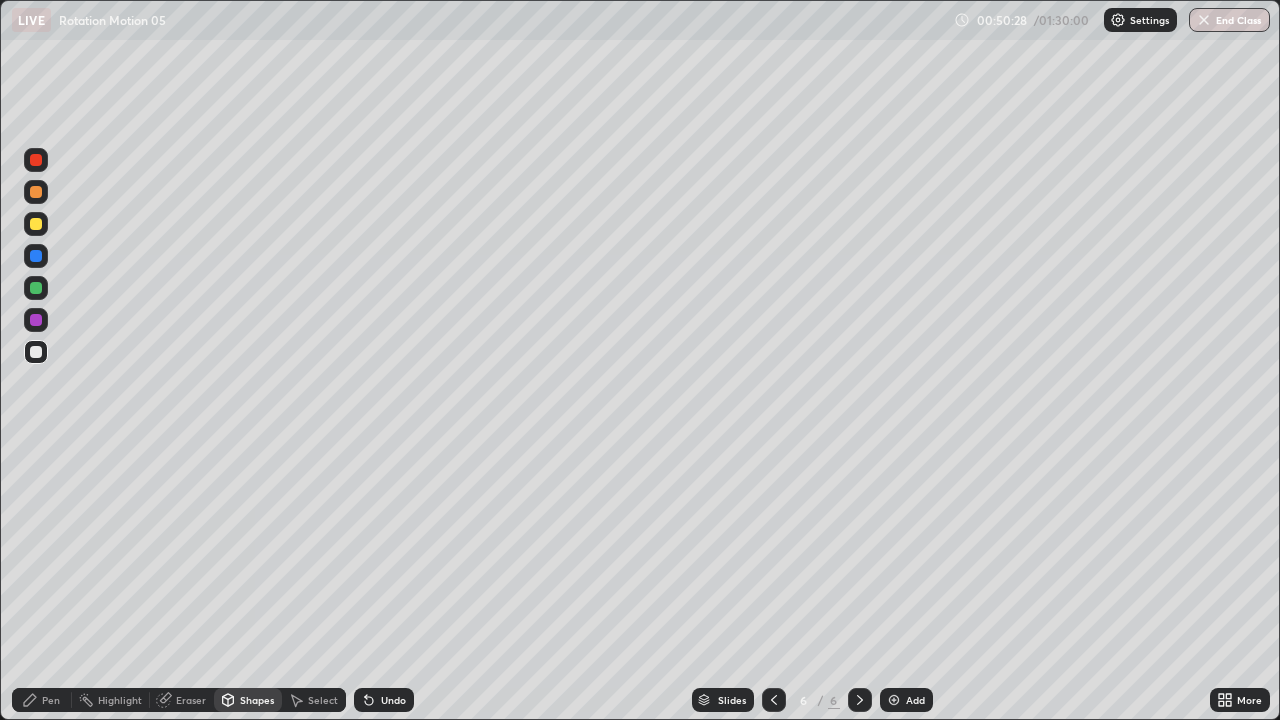 click on "Shapes" at bounding box center (248, 700) 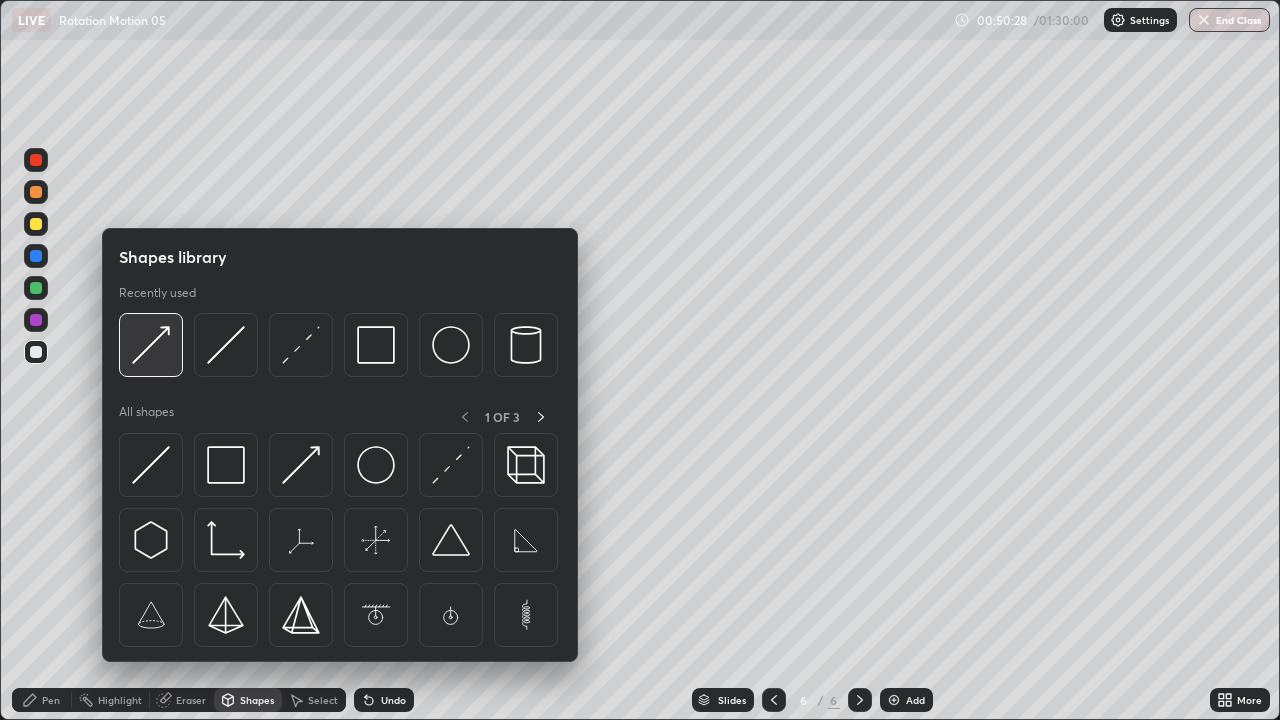 click at bounding box center (151, 345) 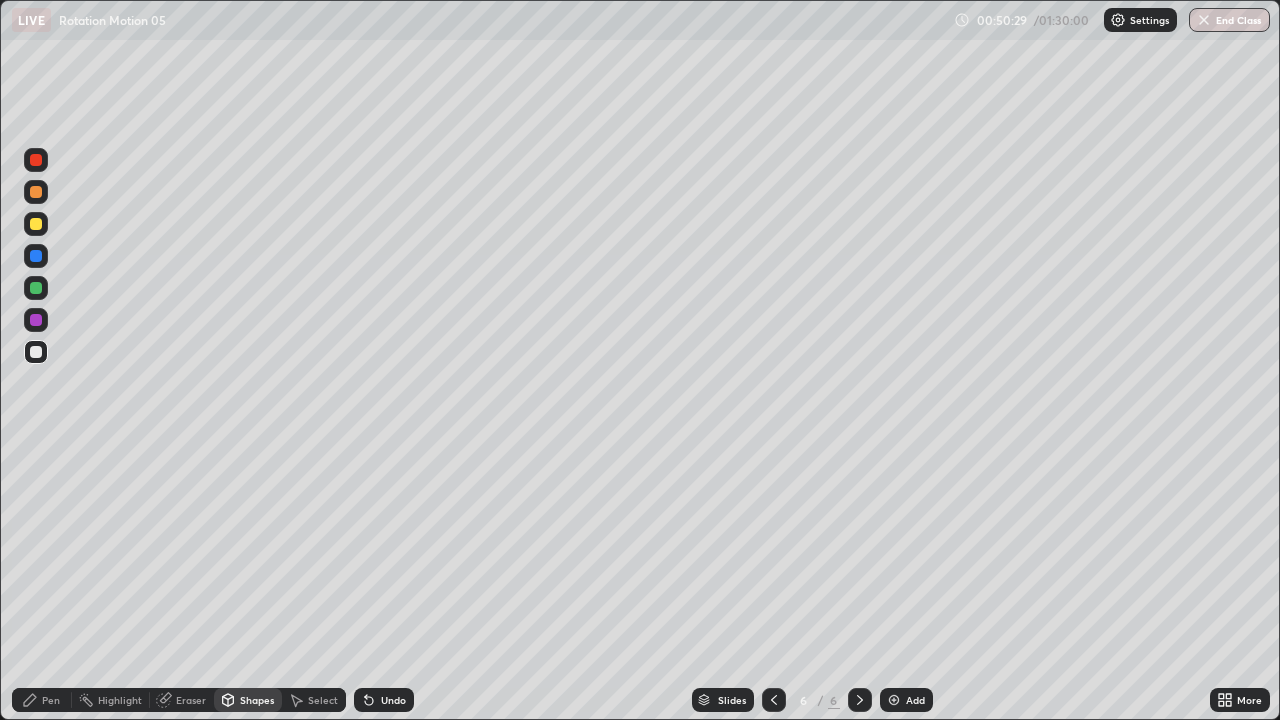 click at bounding box center (36, 224) 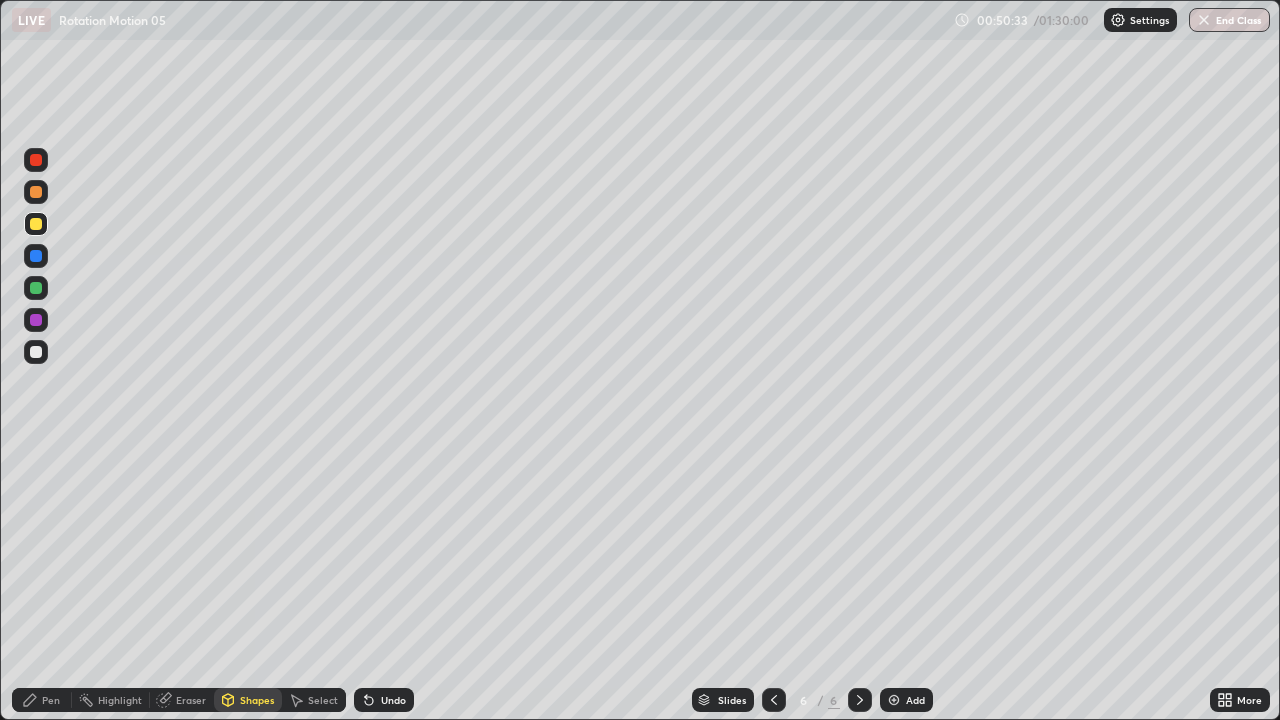 click on "Pen" at bounding box center (51, 700) 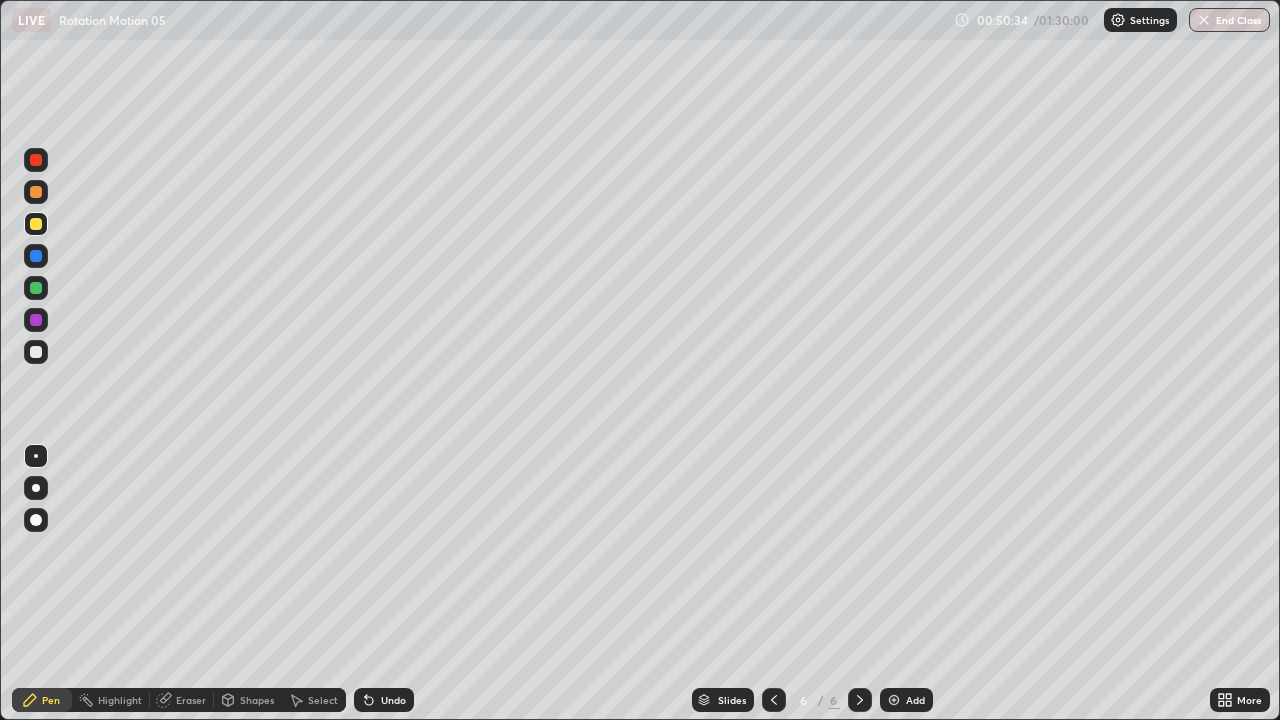 click on "Shapes" at bounding box center [257, 700] 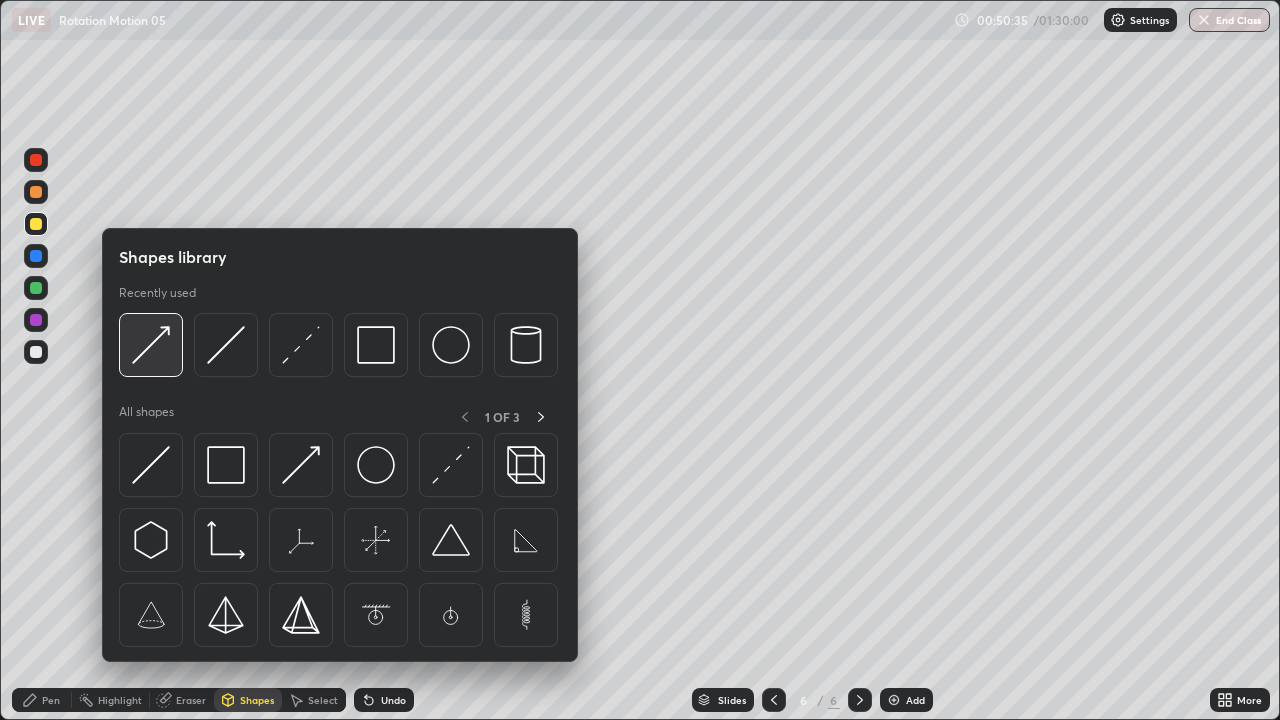 click at bounding box center [151, 345] 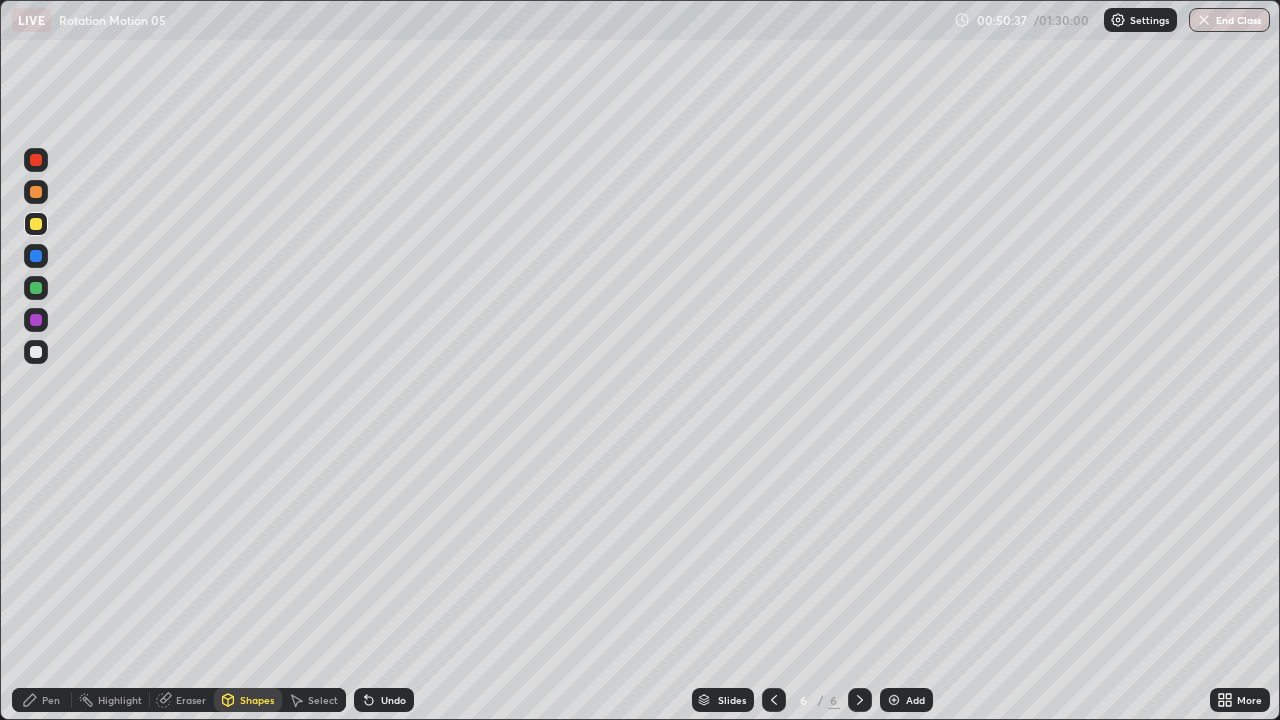 click on "Undo" at bounding box center (393, 700) 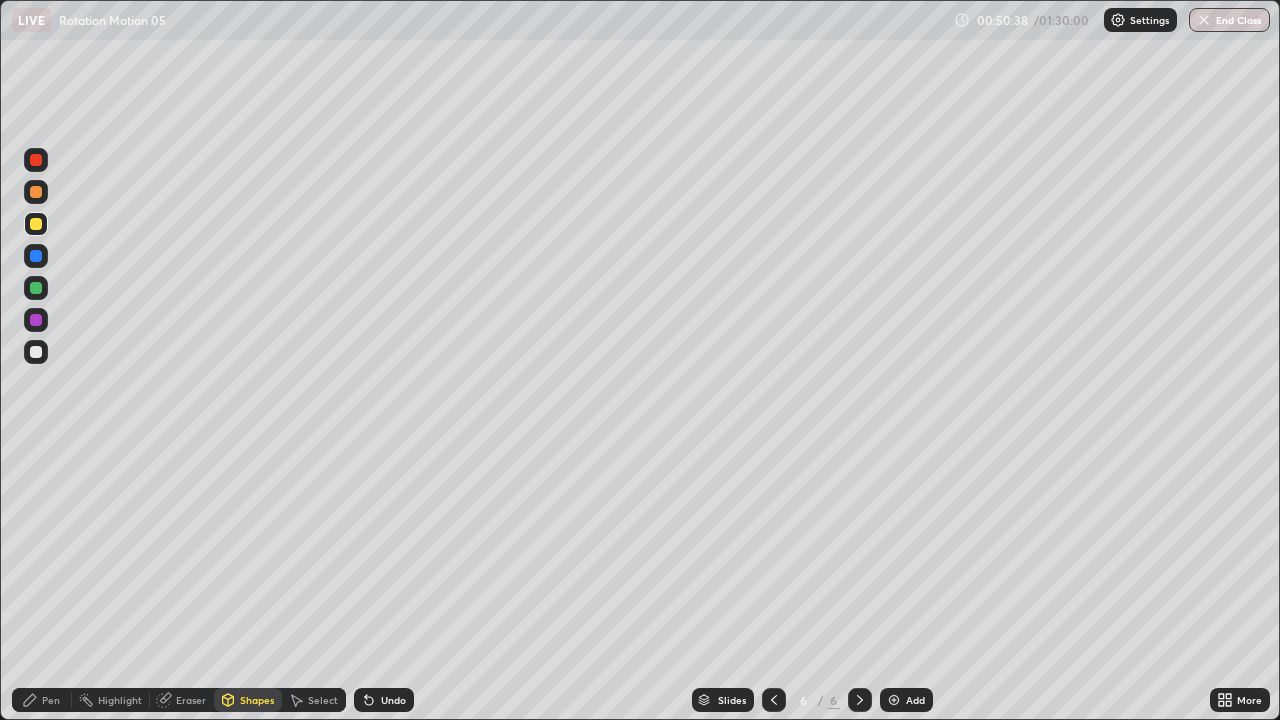 click at bounding box center (36, 288) 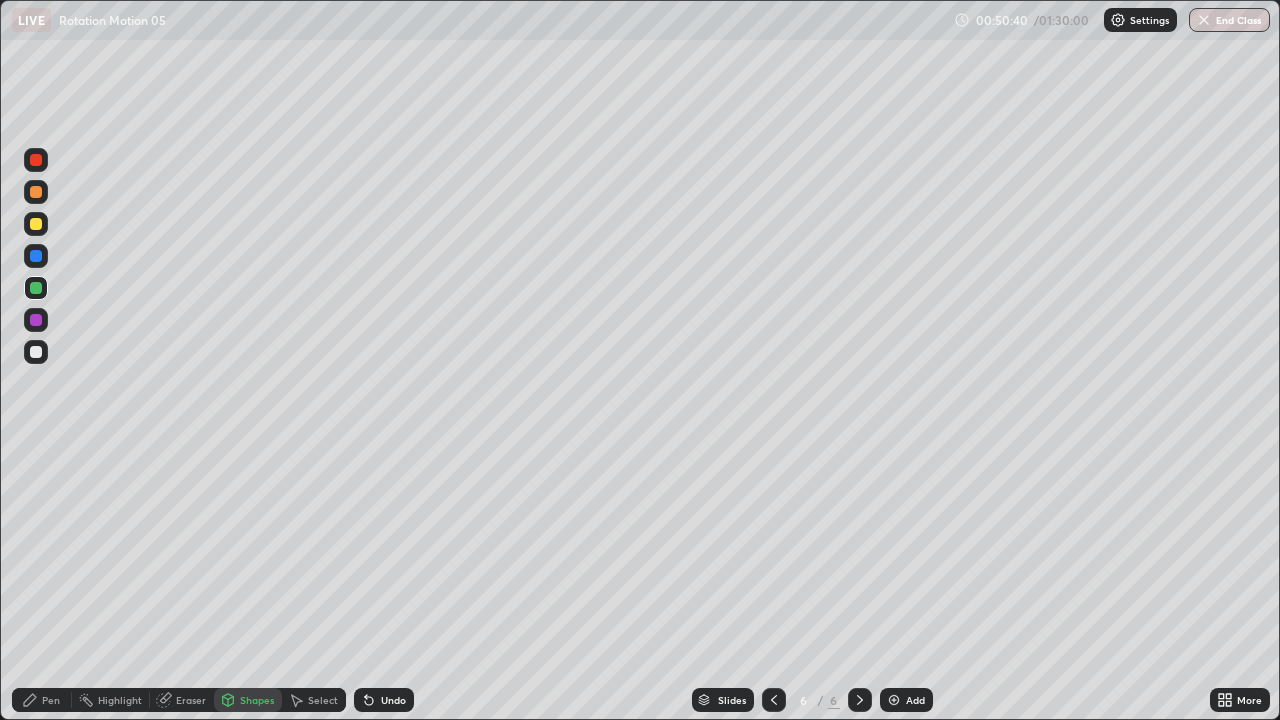 click on "Pen" at bounding box center [42, 700] 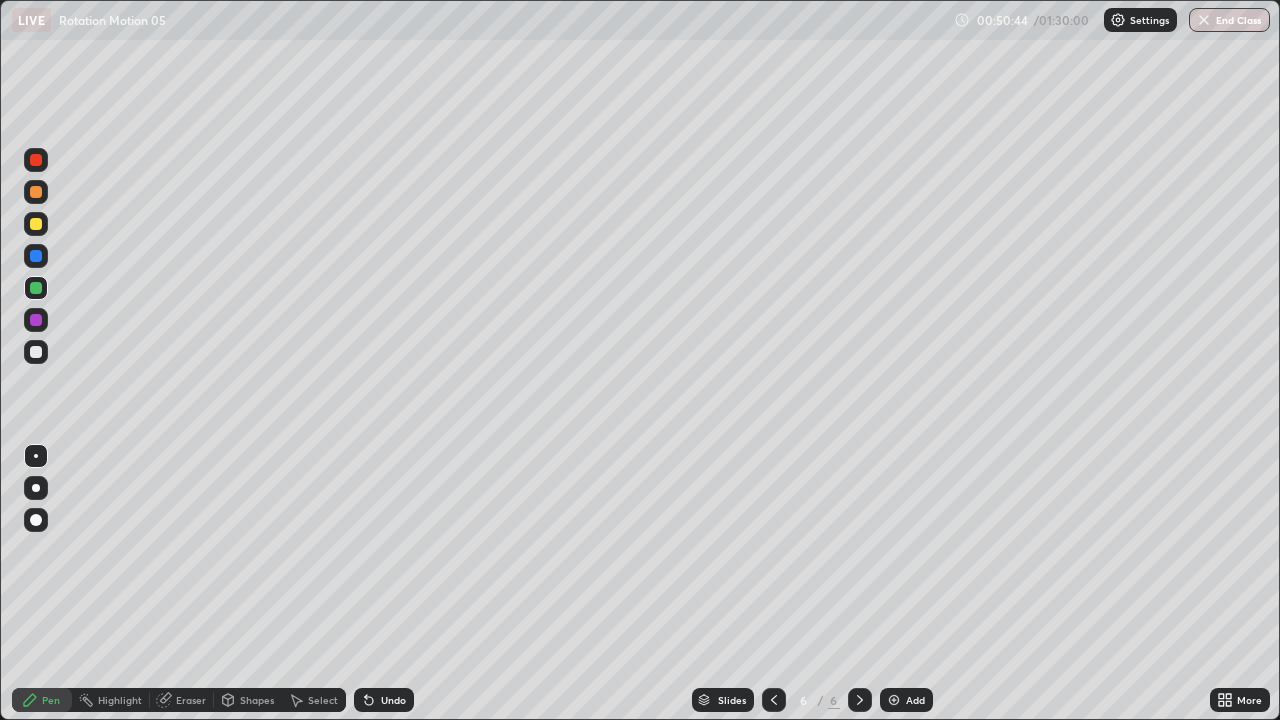 click at bounding box center [36, 352] 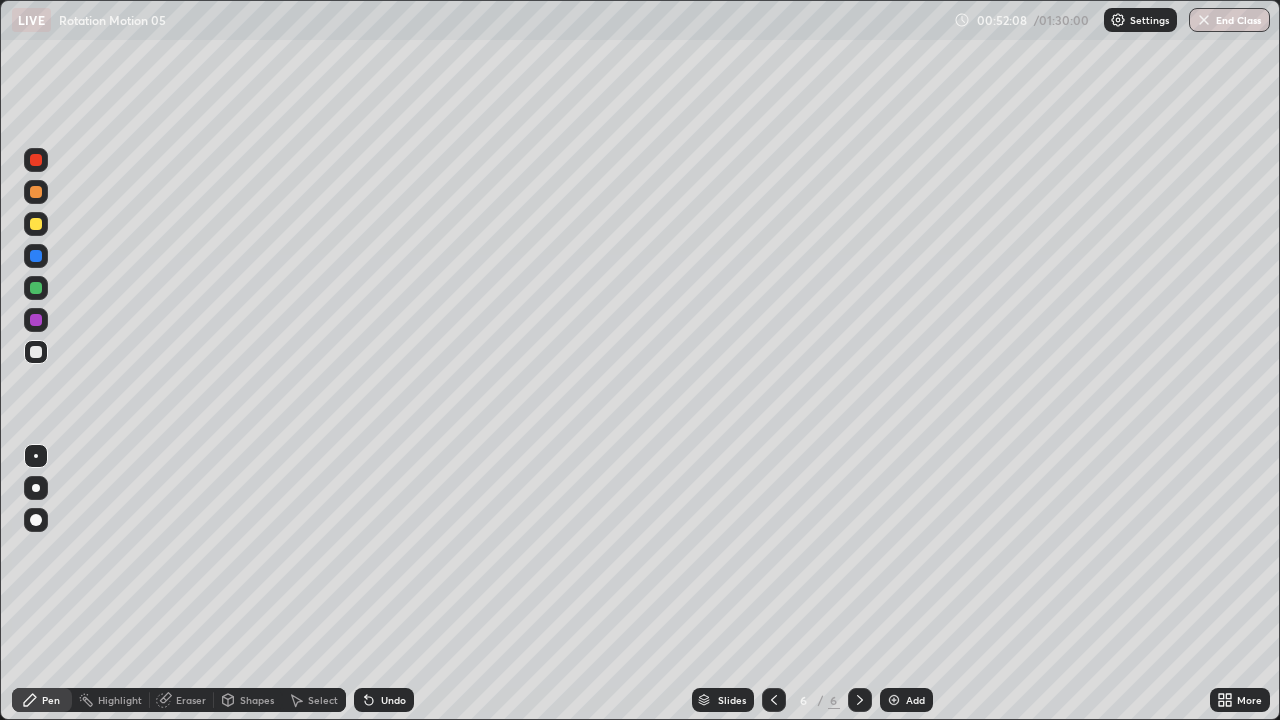 click at bounding box center [36, 352] 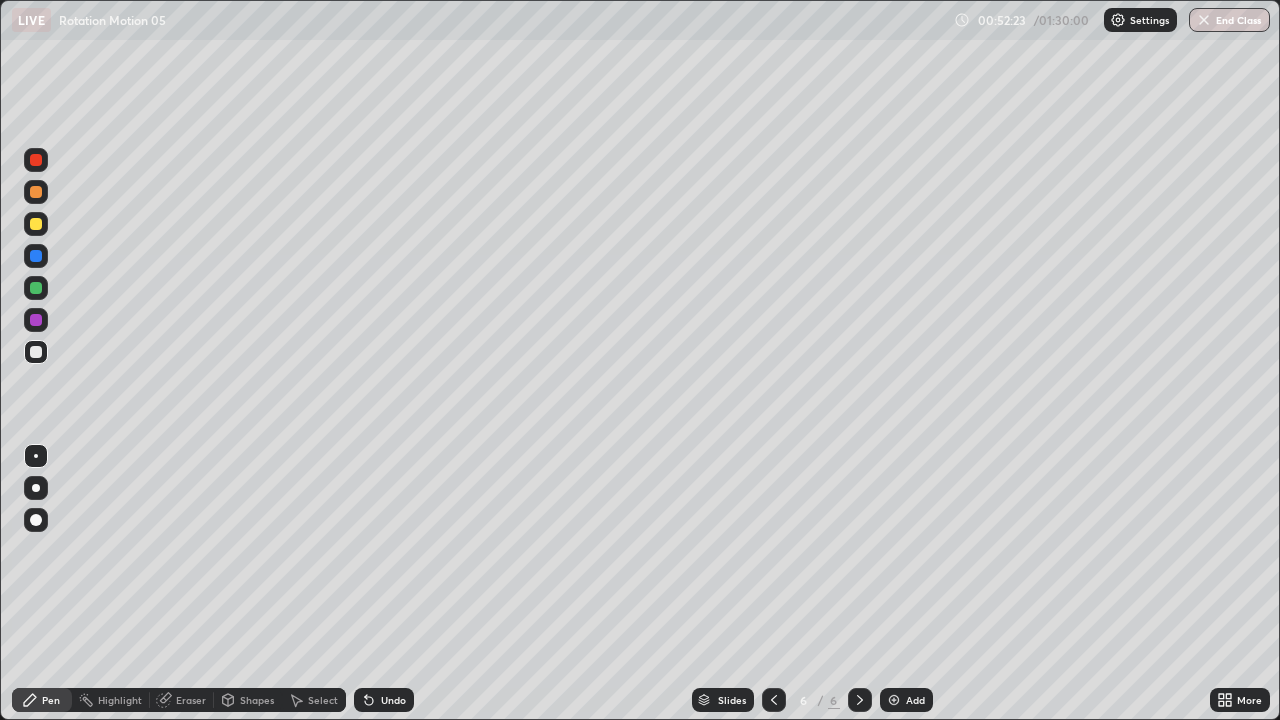 click at bounding box center (36, 224) 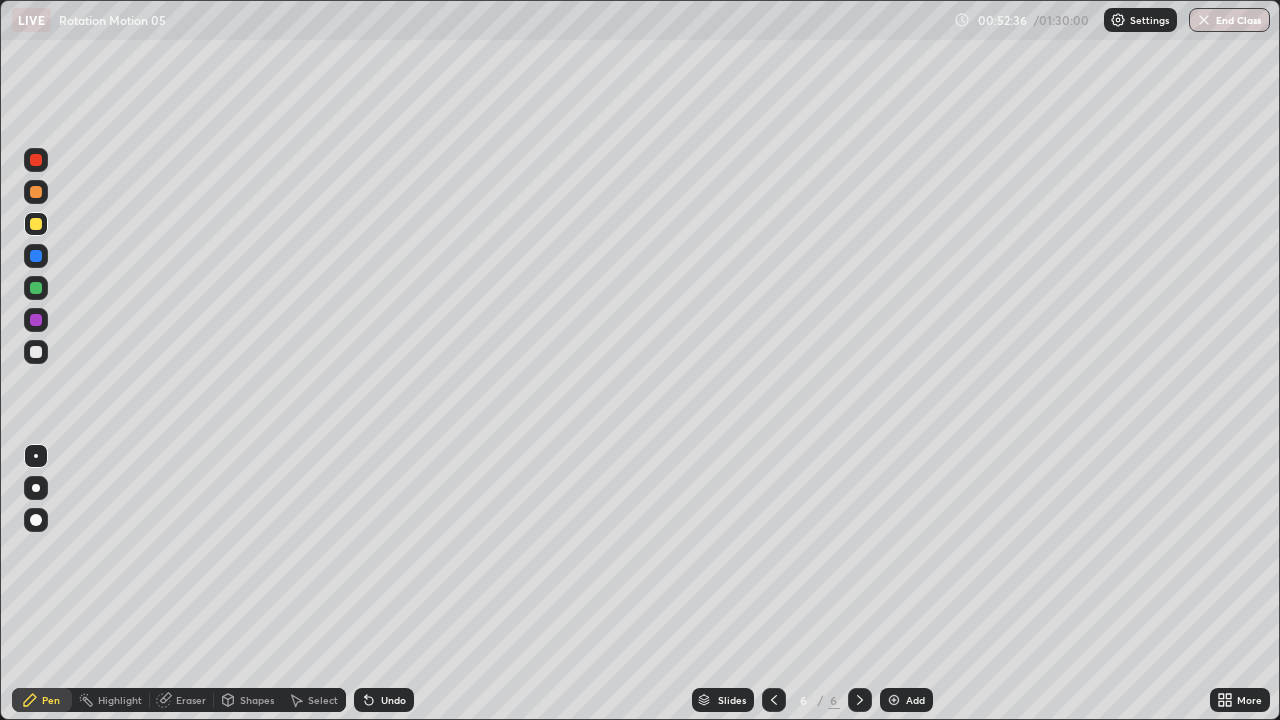 click at bounding box center [36, 352] 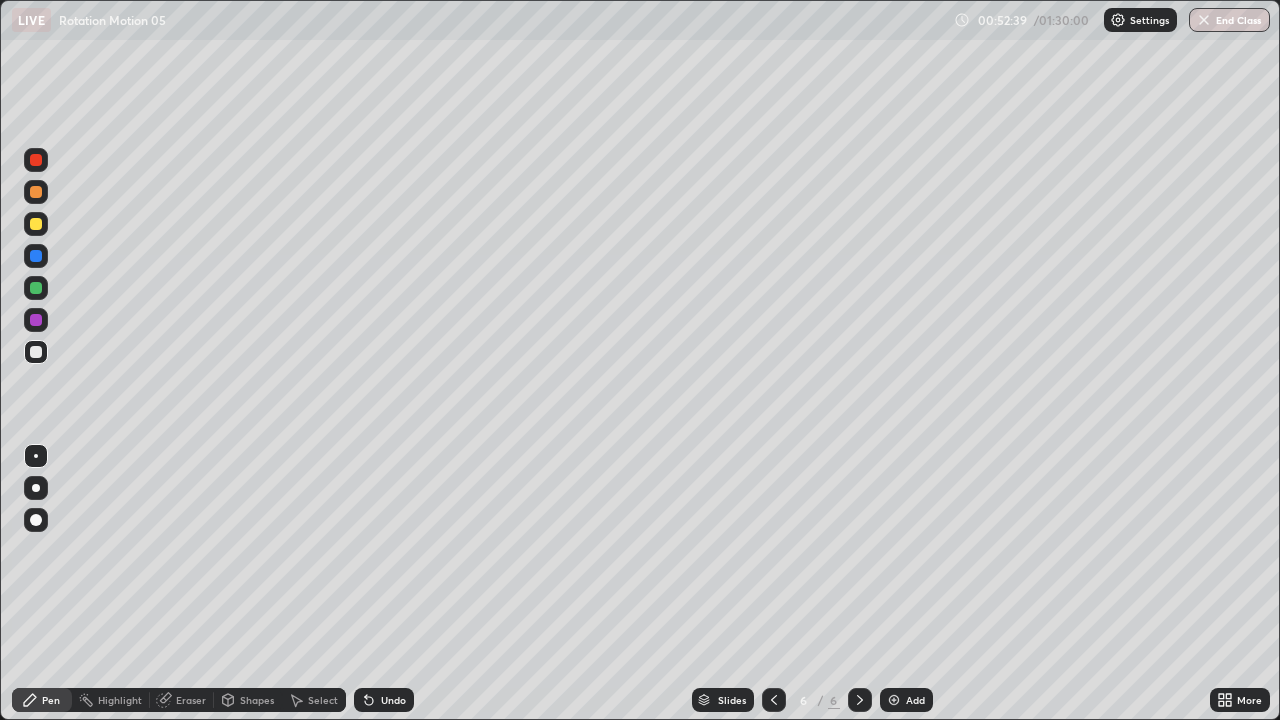 click on "Undo" at bounding box center [384, 700] 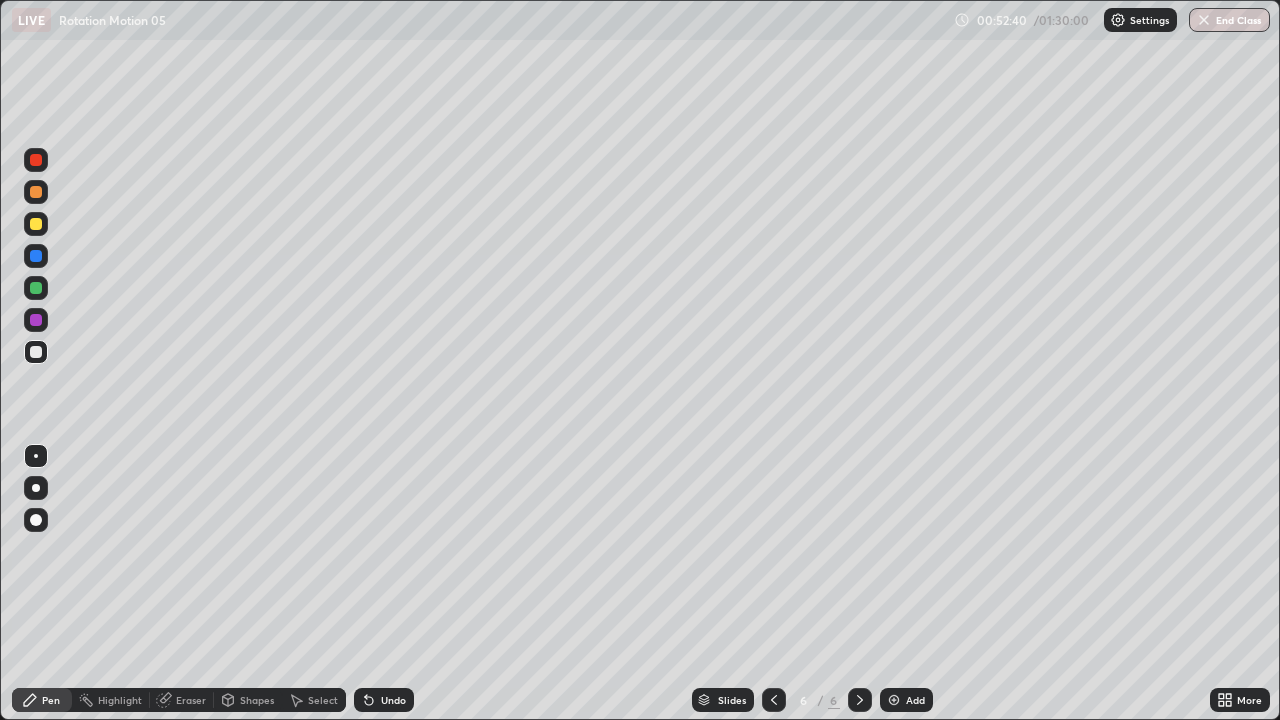 click at bounding box center [36, 288] 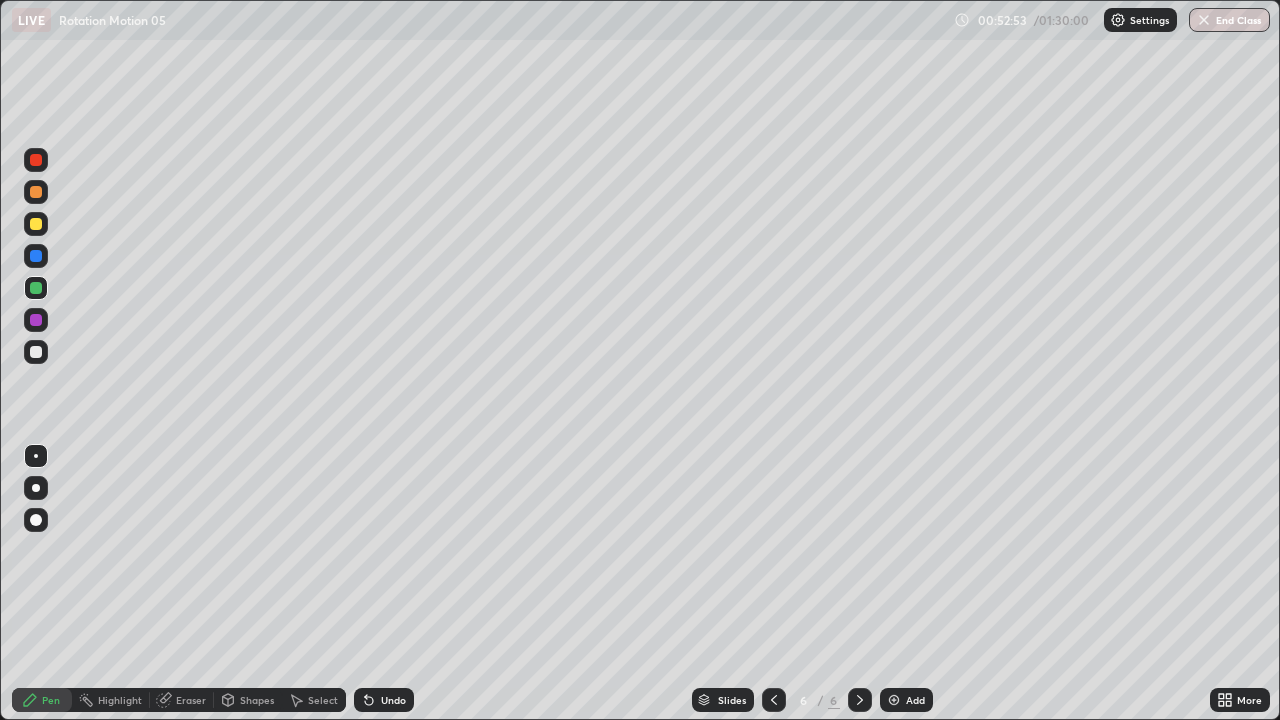 click at bounding box center [36, 352] 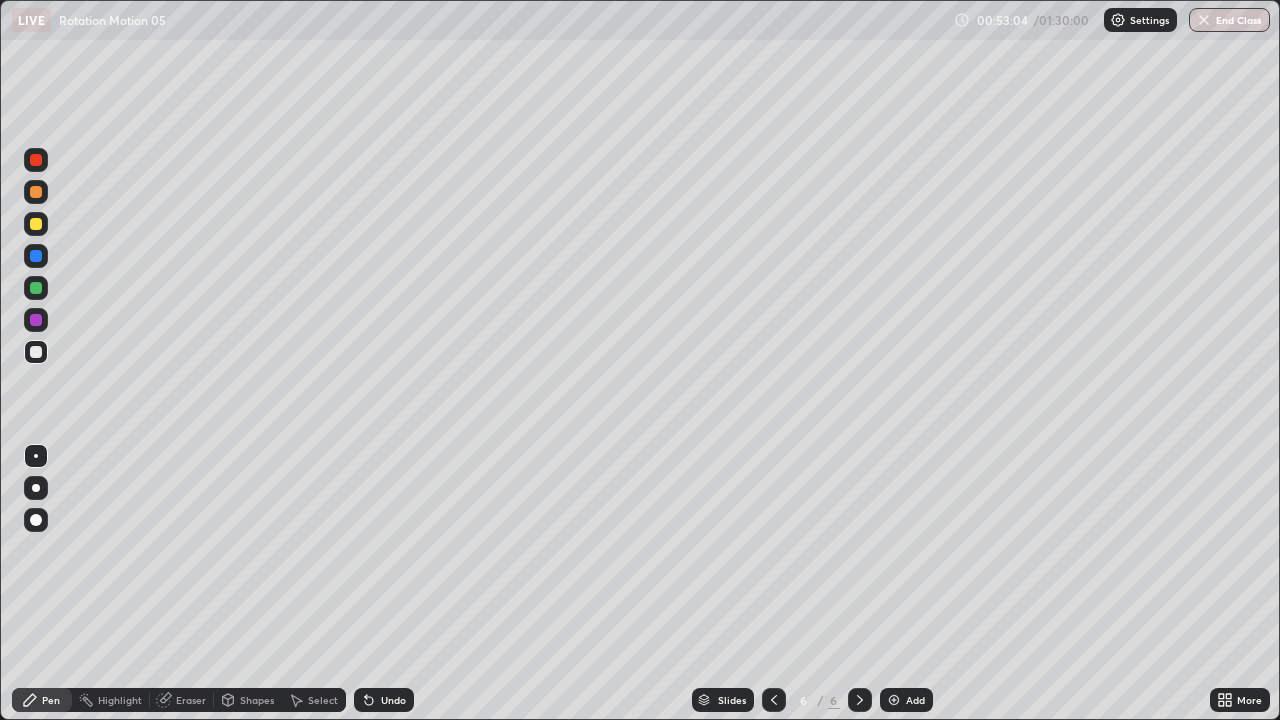click 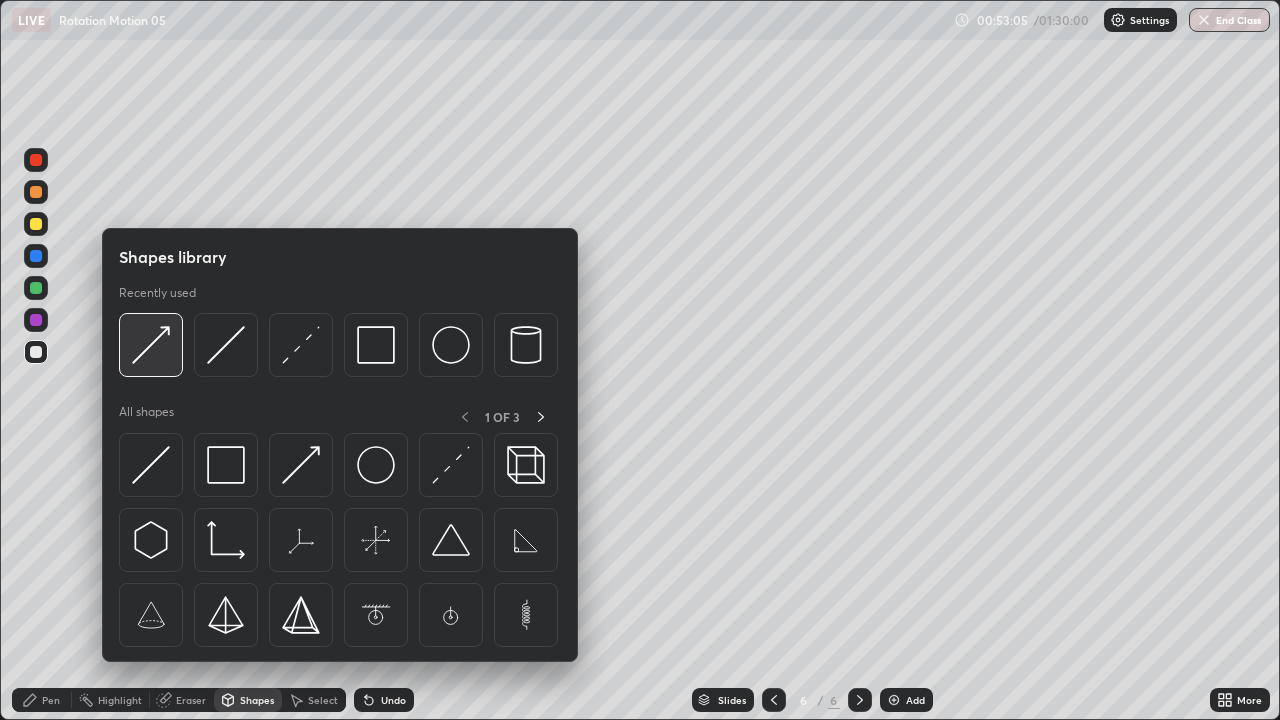 click at bounding box center [151, 345] 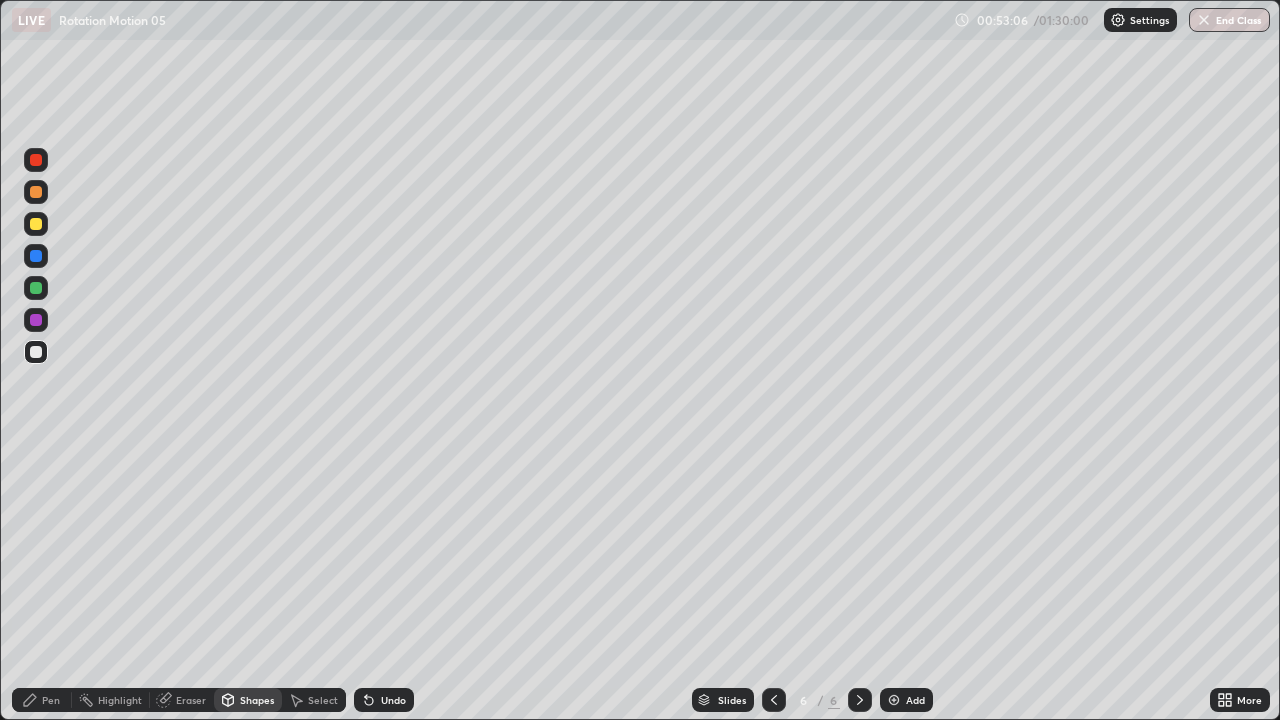 click at bounding box center [36, 256] 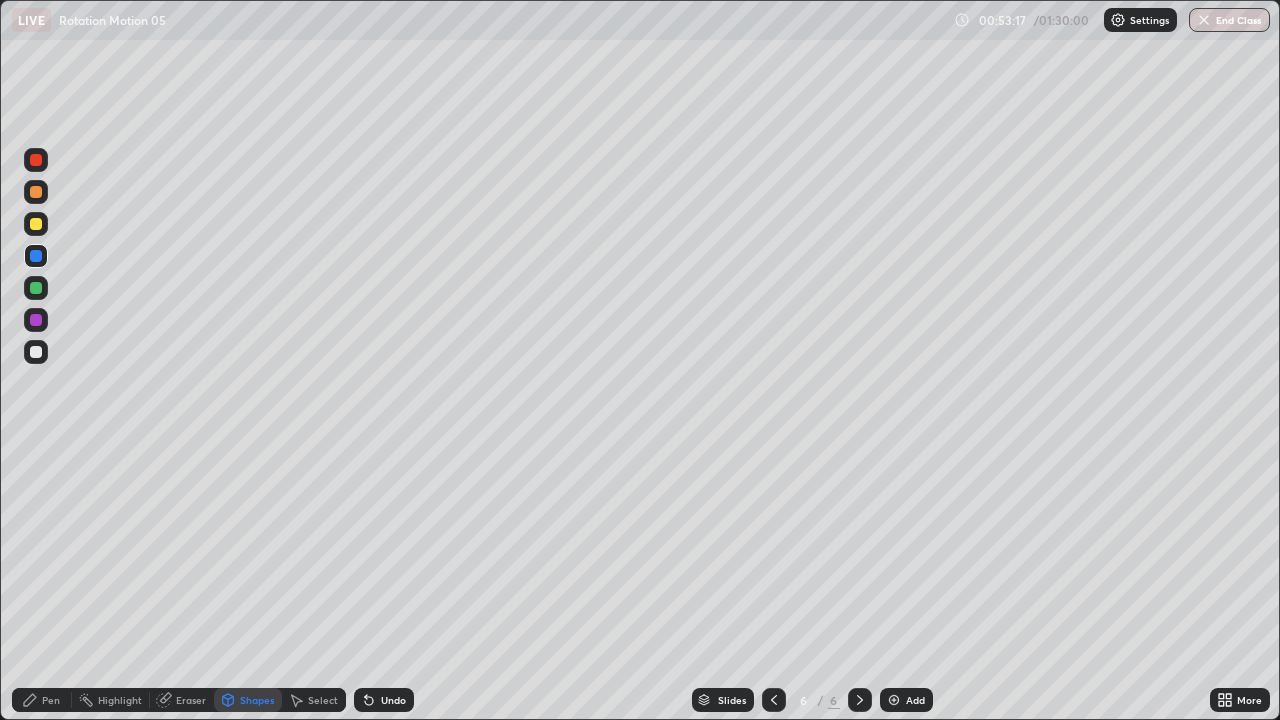 click on "Pen" at bounding box center (51, 700) 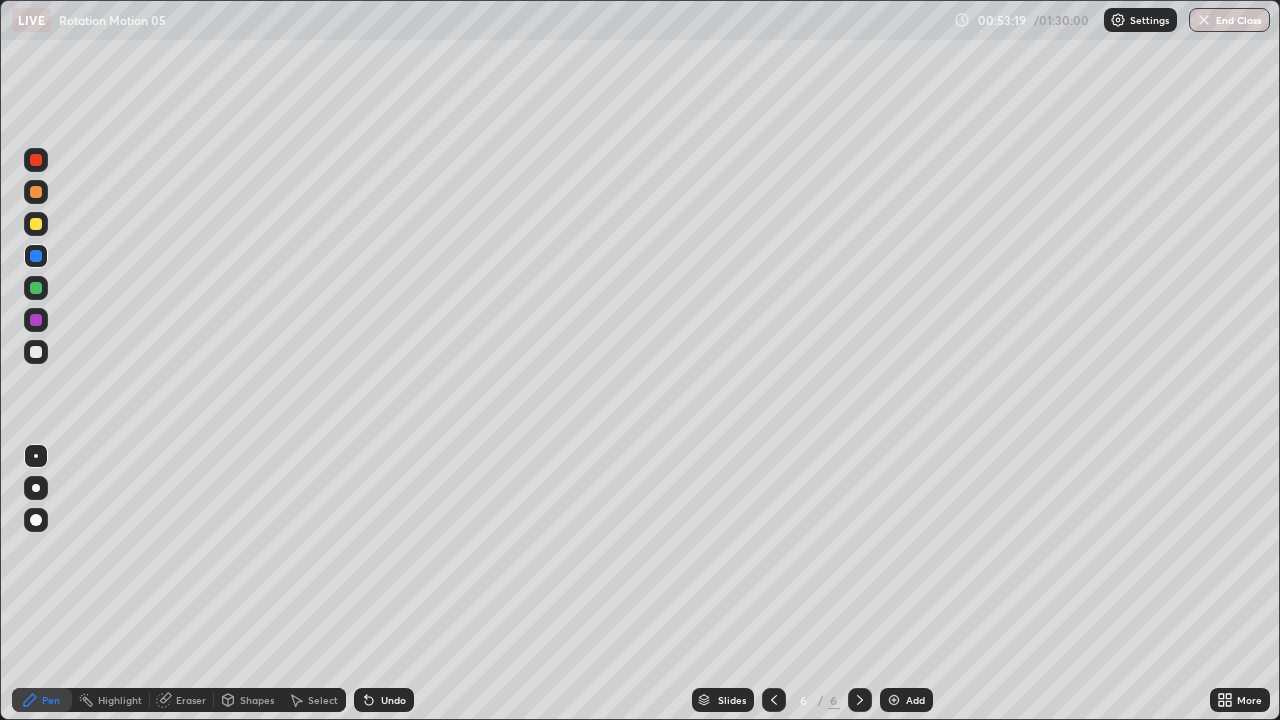 click 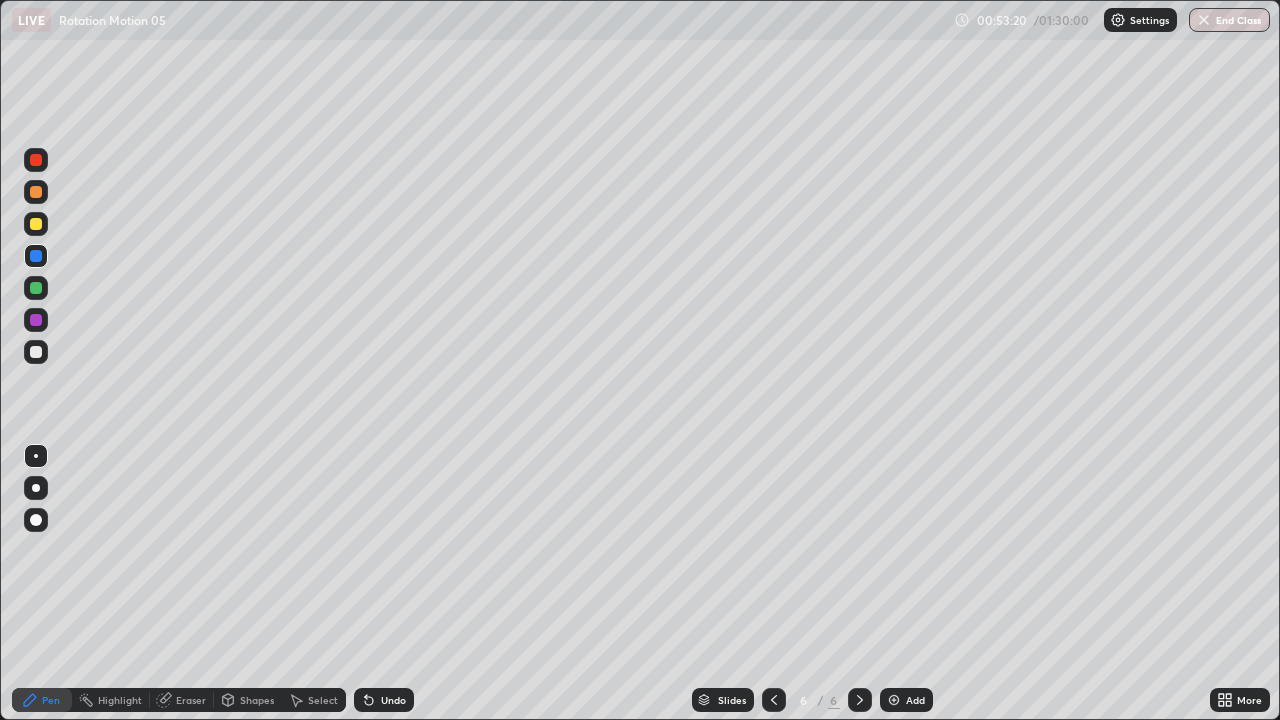 click at bounding box center [36, 352] 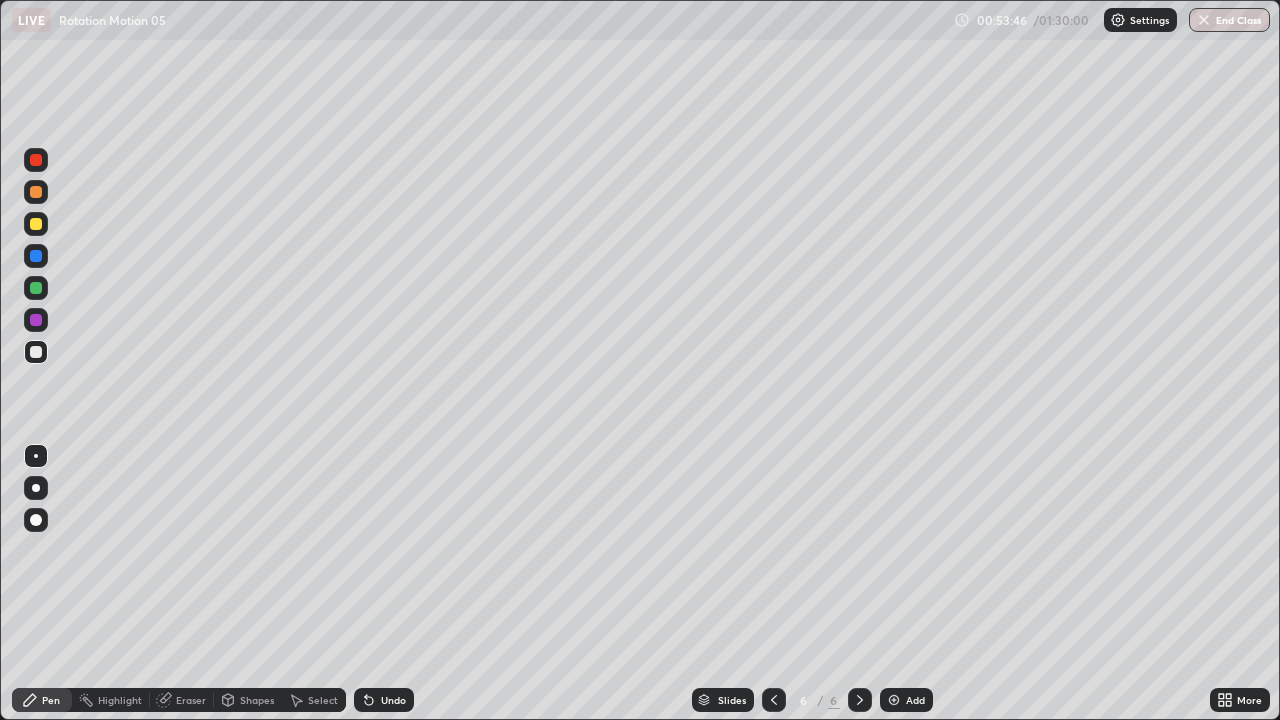 click 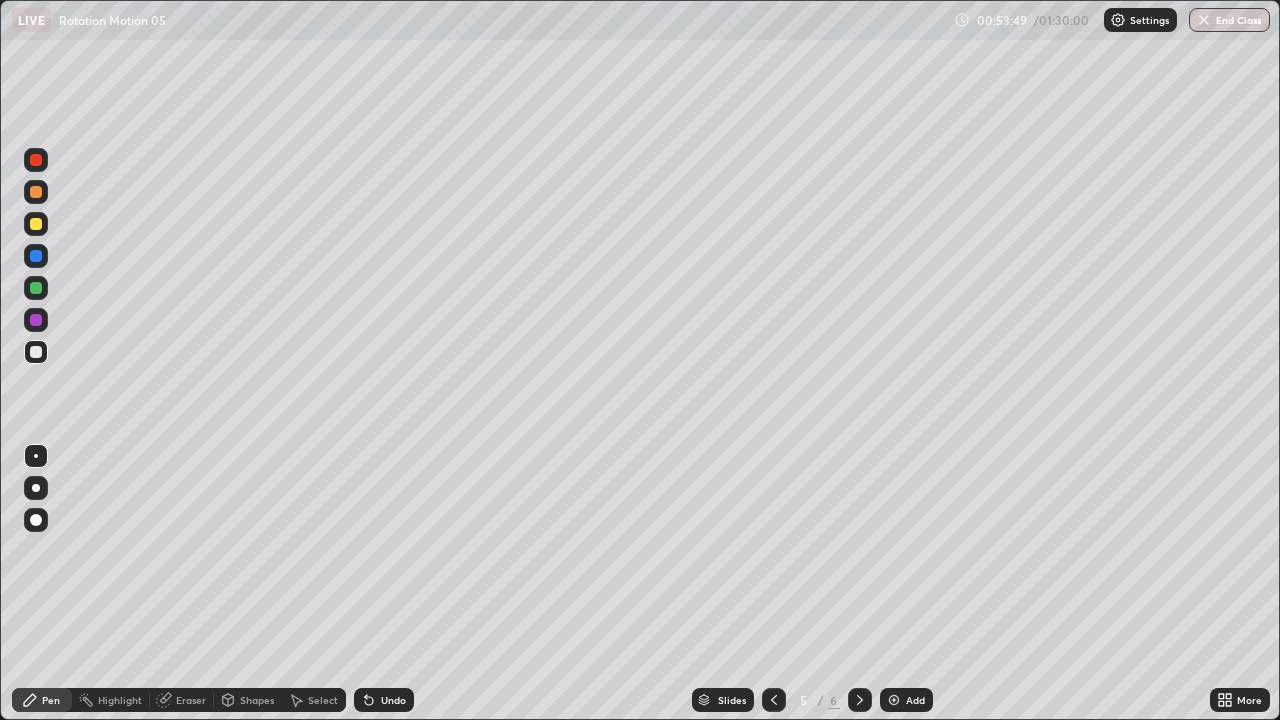 click 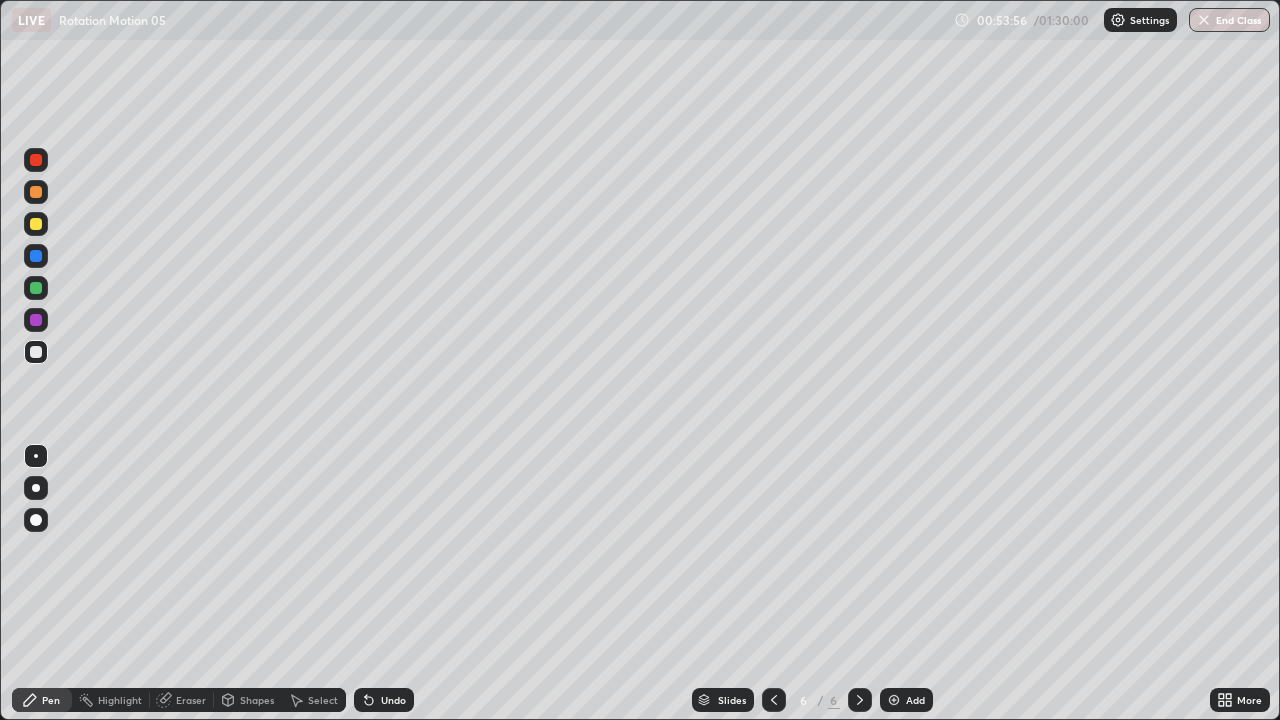 click 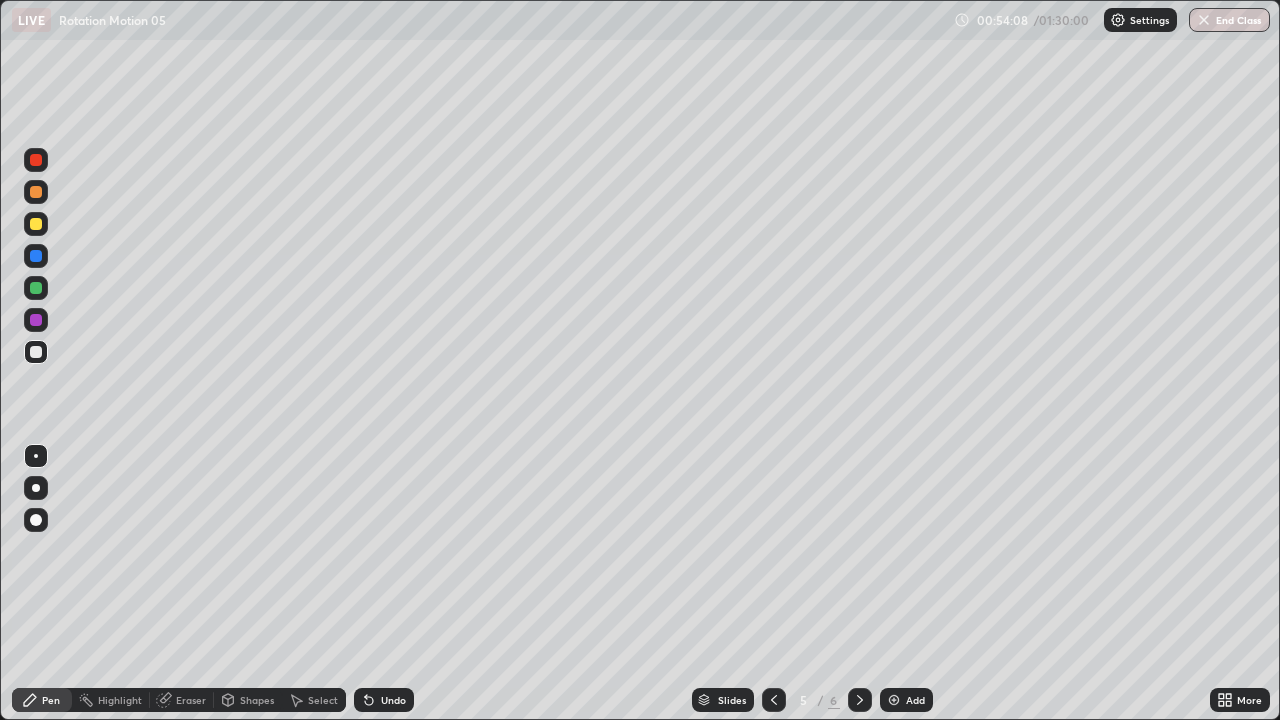 click 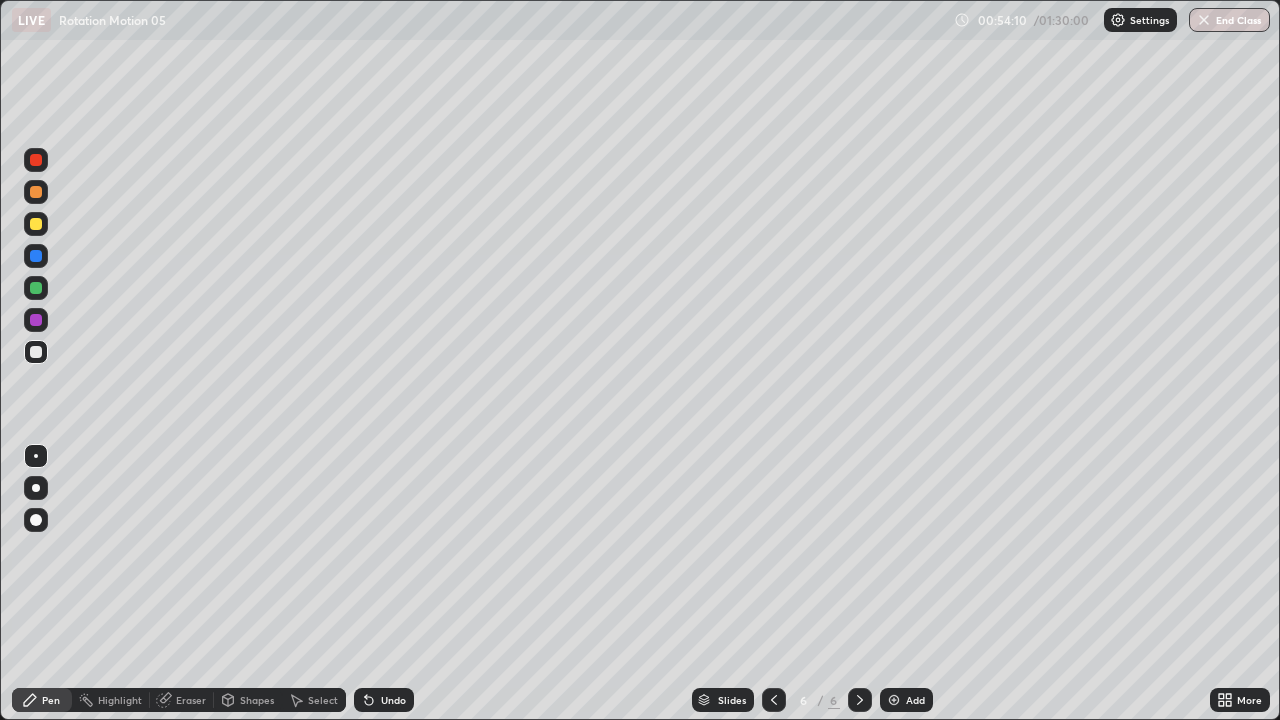 click at bounding box center (36, 352) 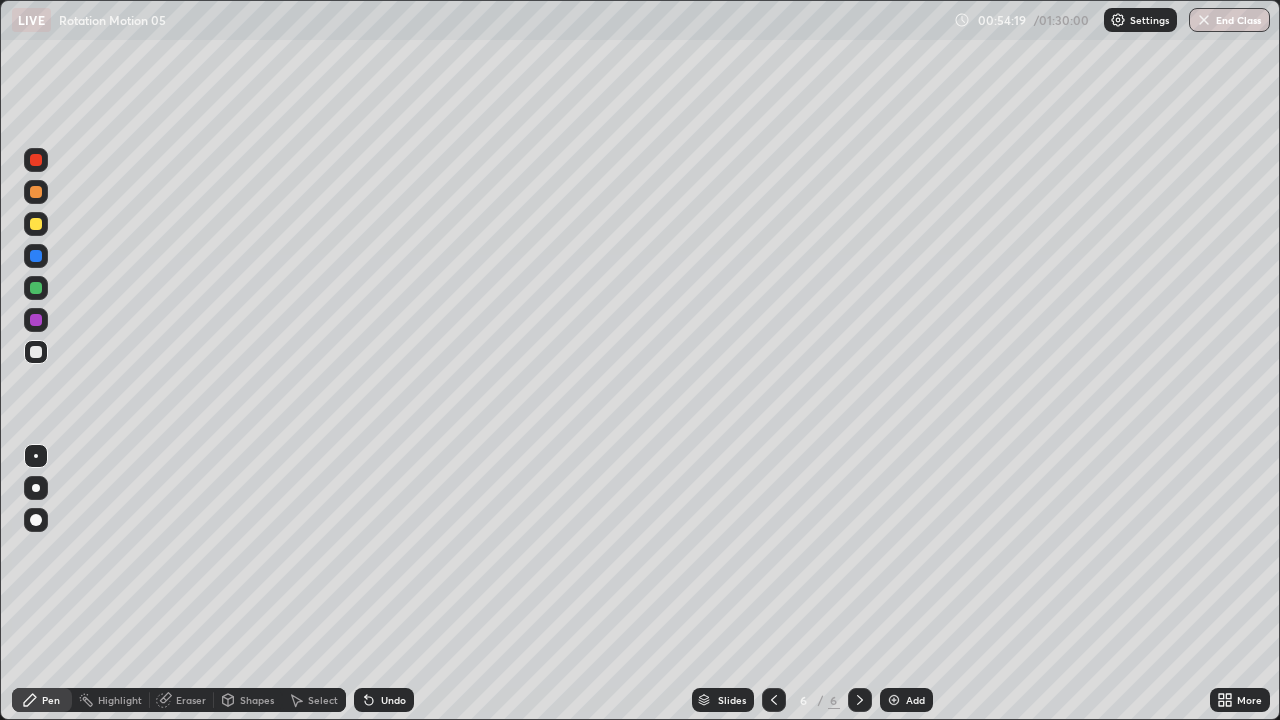 click 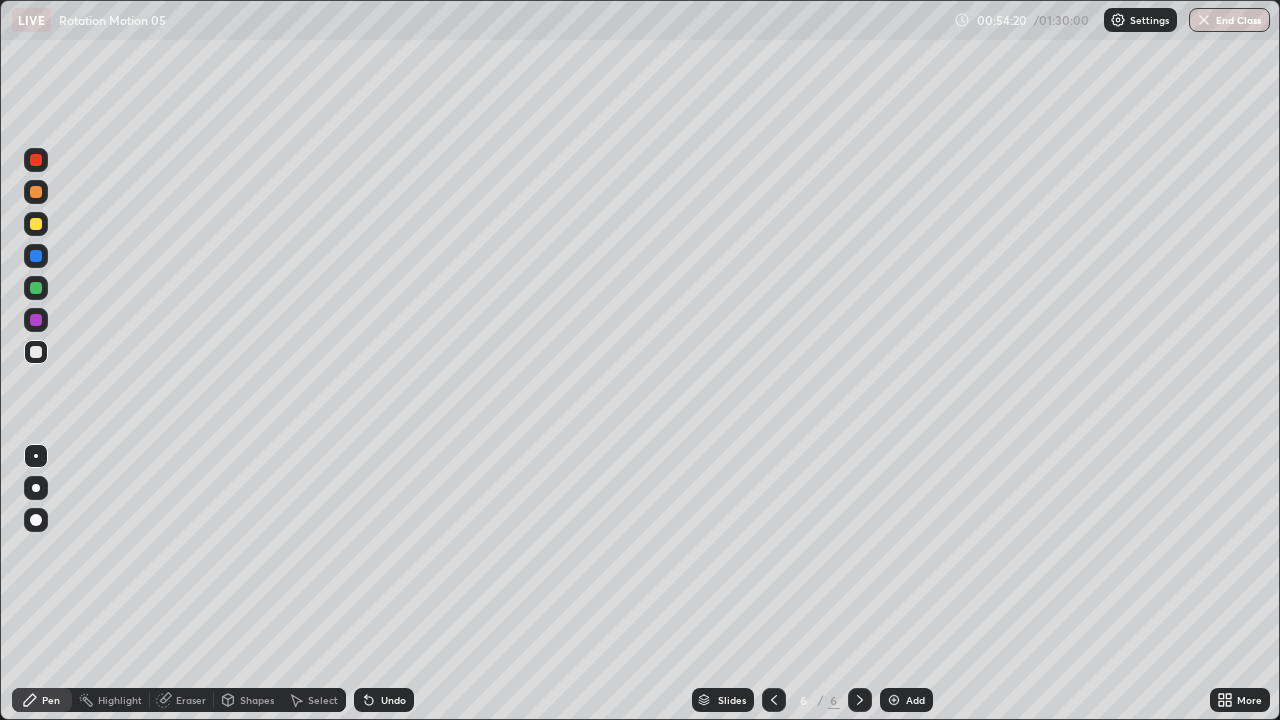 click on "Undo" at bounding box center (384, 700) 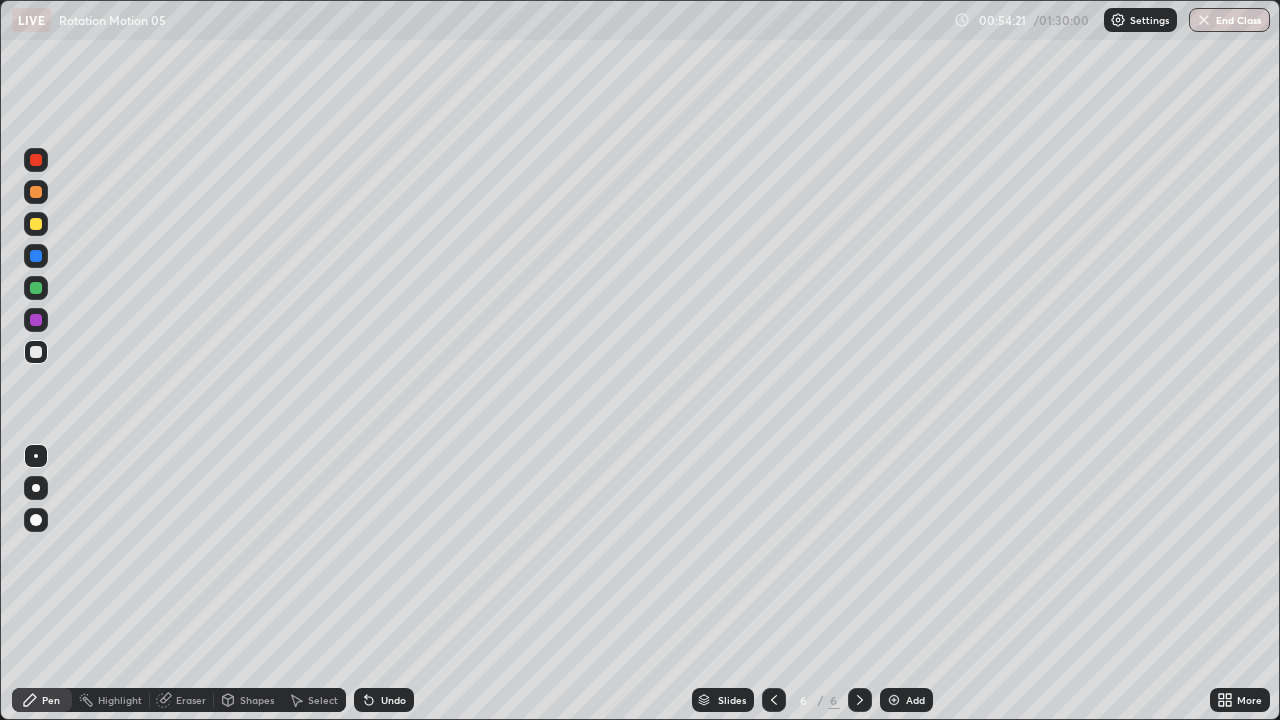click on "Undo" at bounding box center [384, 700] 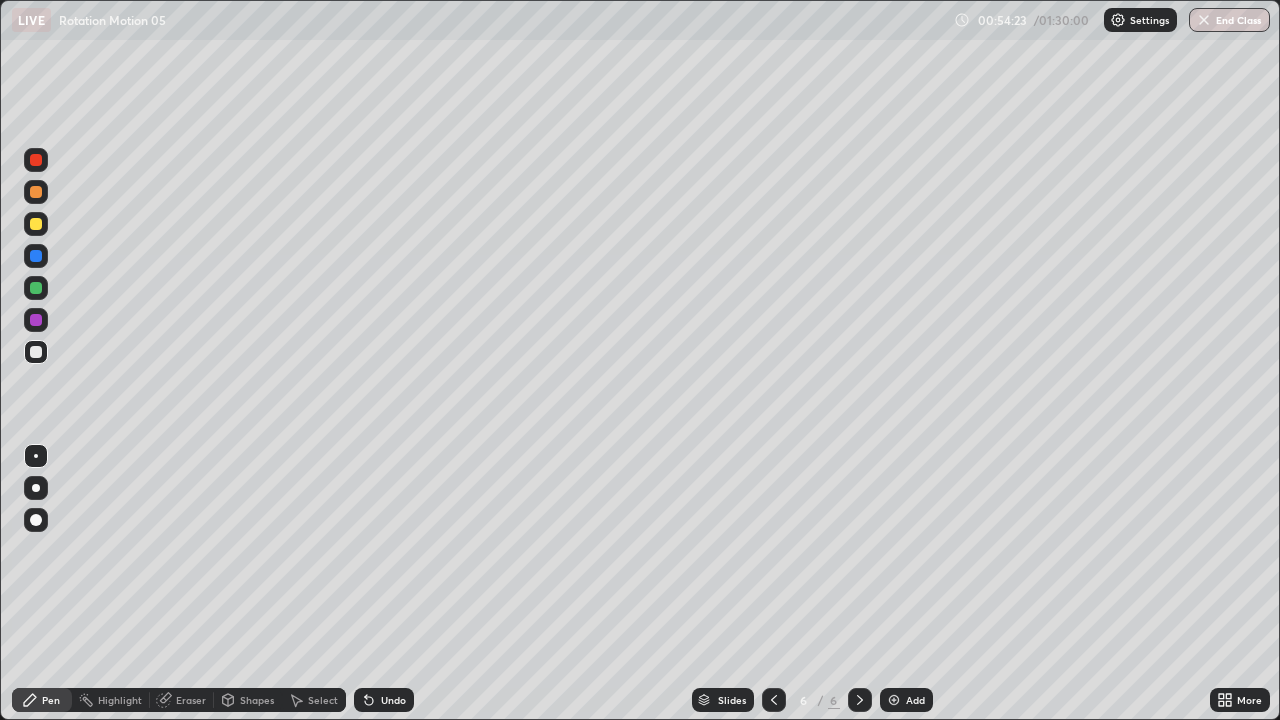 click 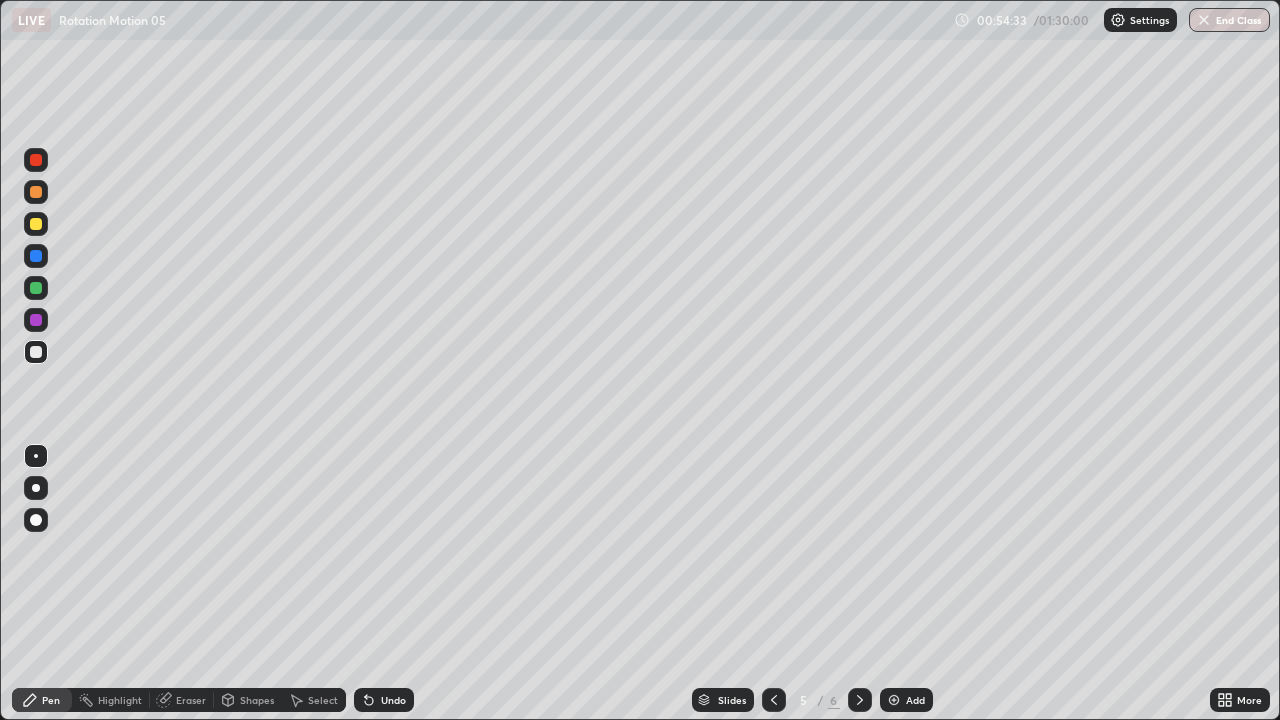 click at bounding box center [860, 700] 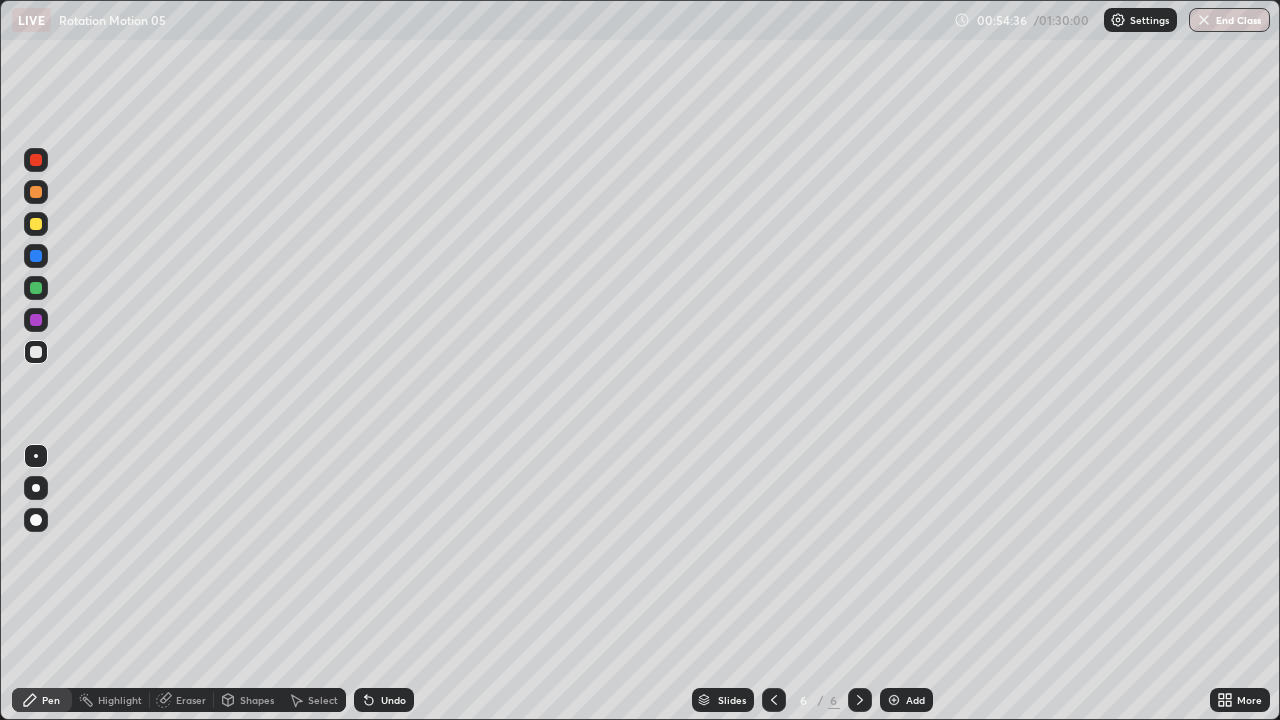 click at bounding box center [36, 352] 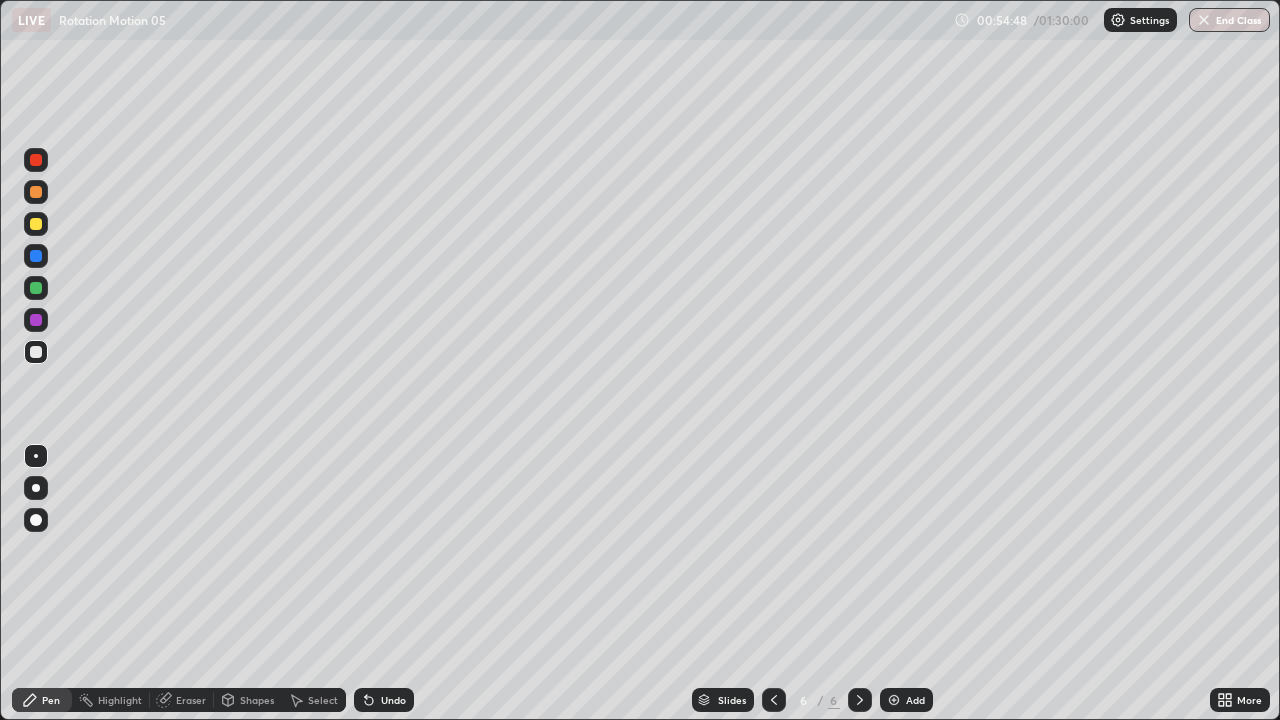 click at bounding box center (36, 352) 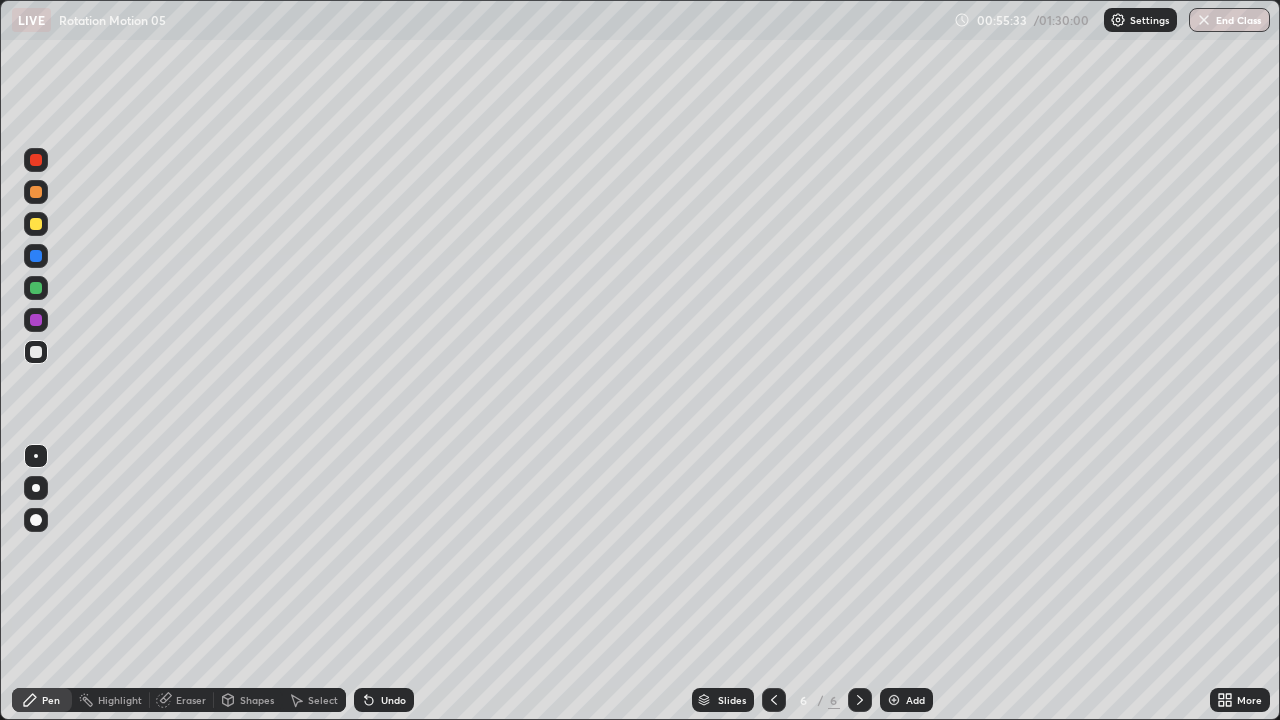 click 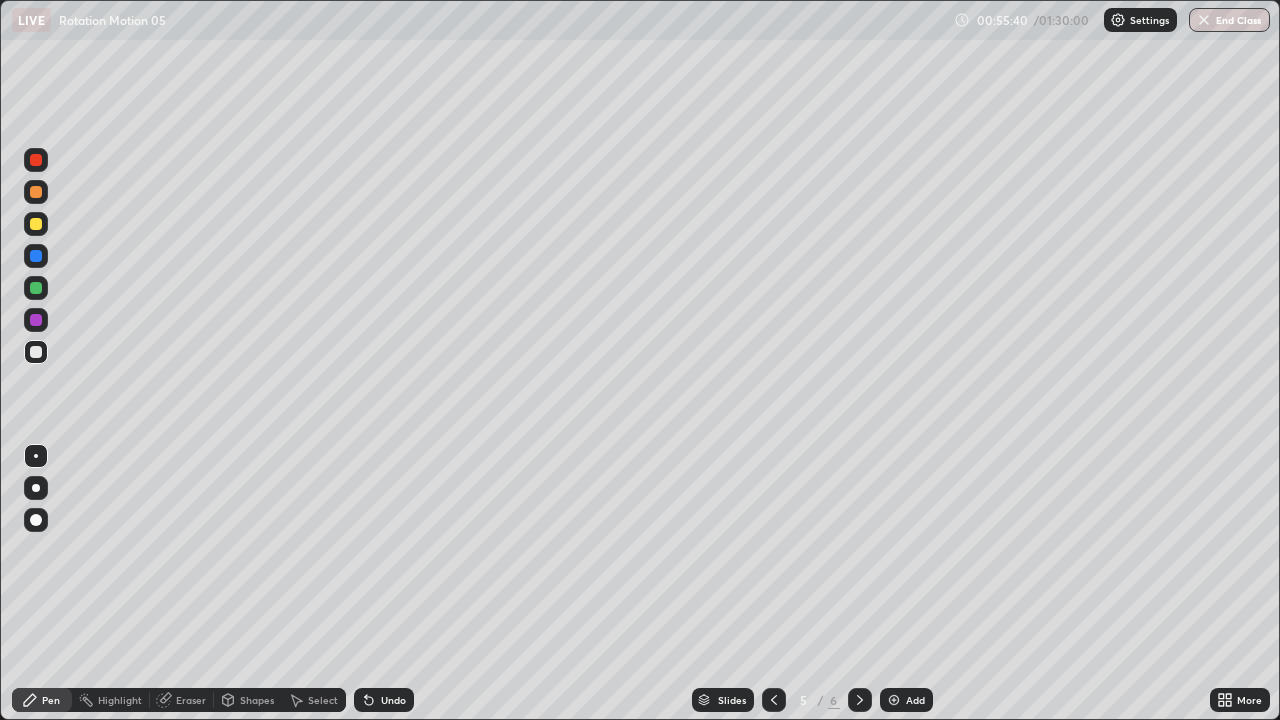 click 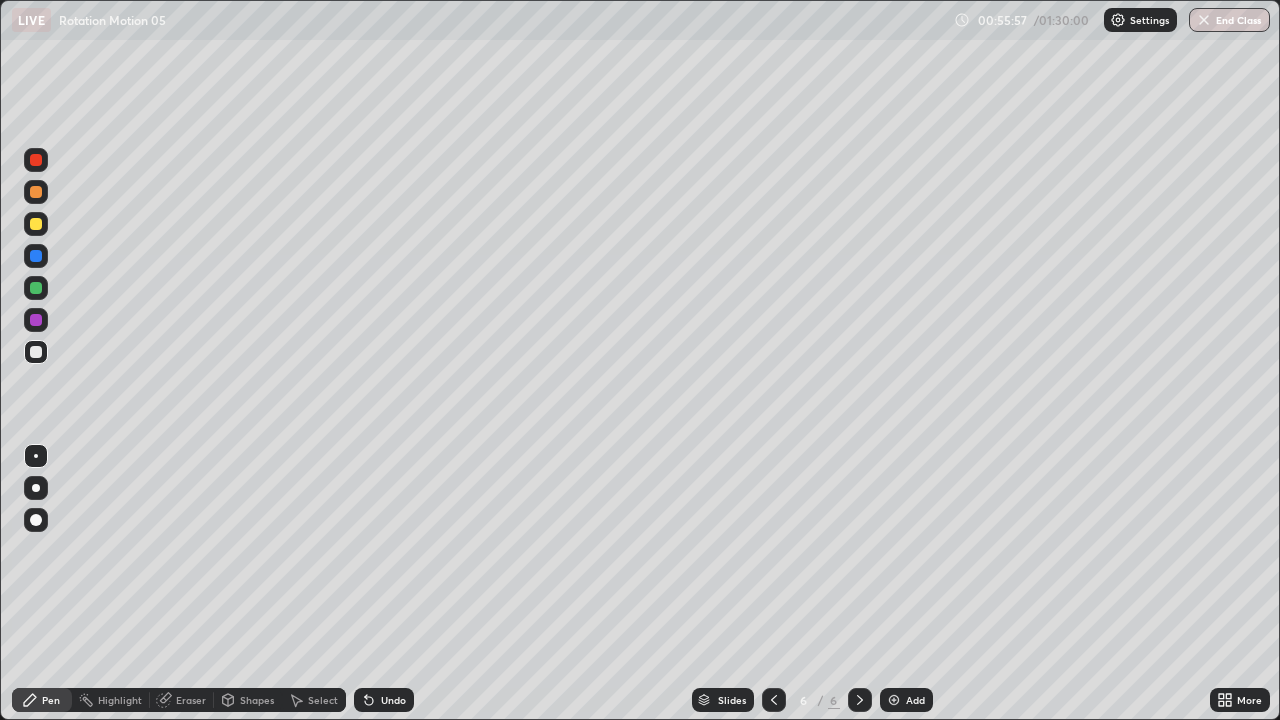 click on "Shapes" at bounding box center [257, 700] 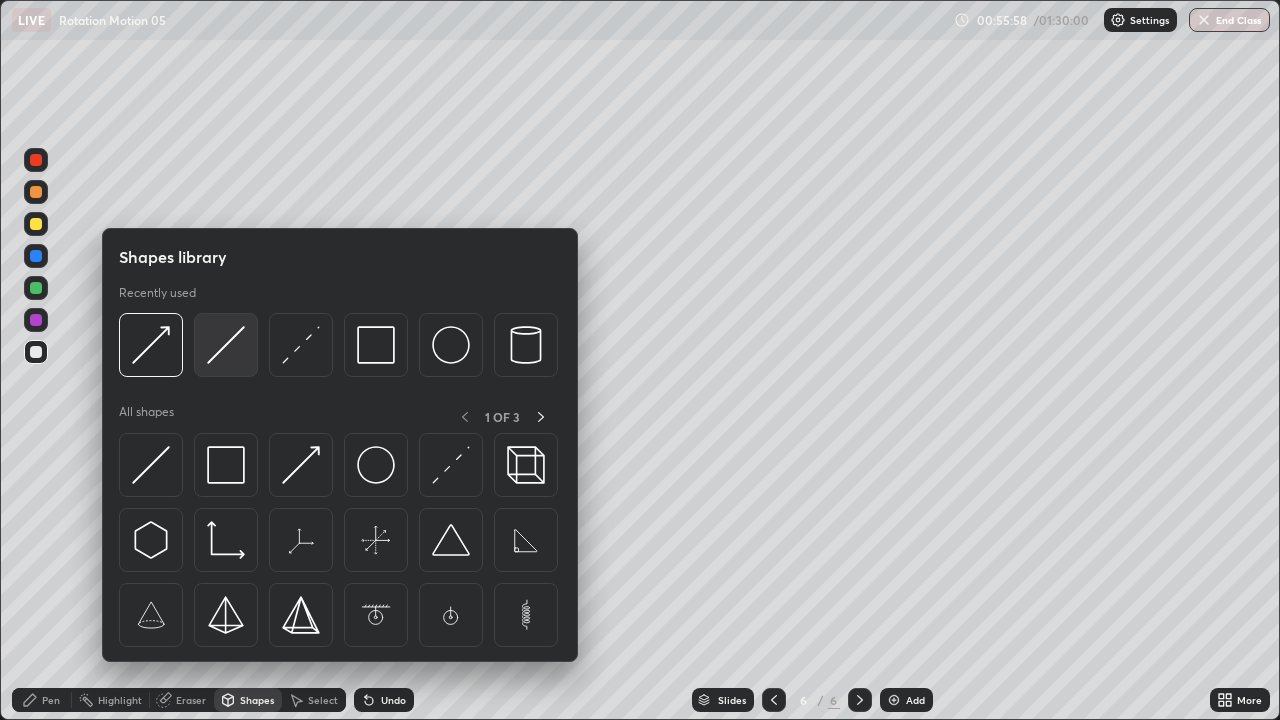 click at bounding box center (226, 345) 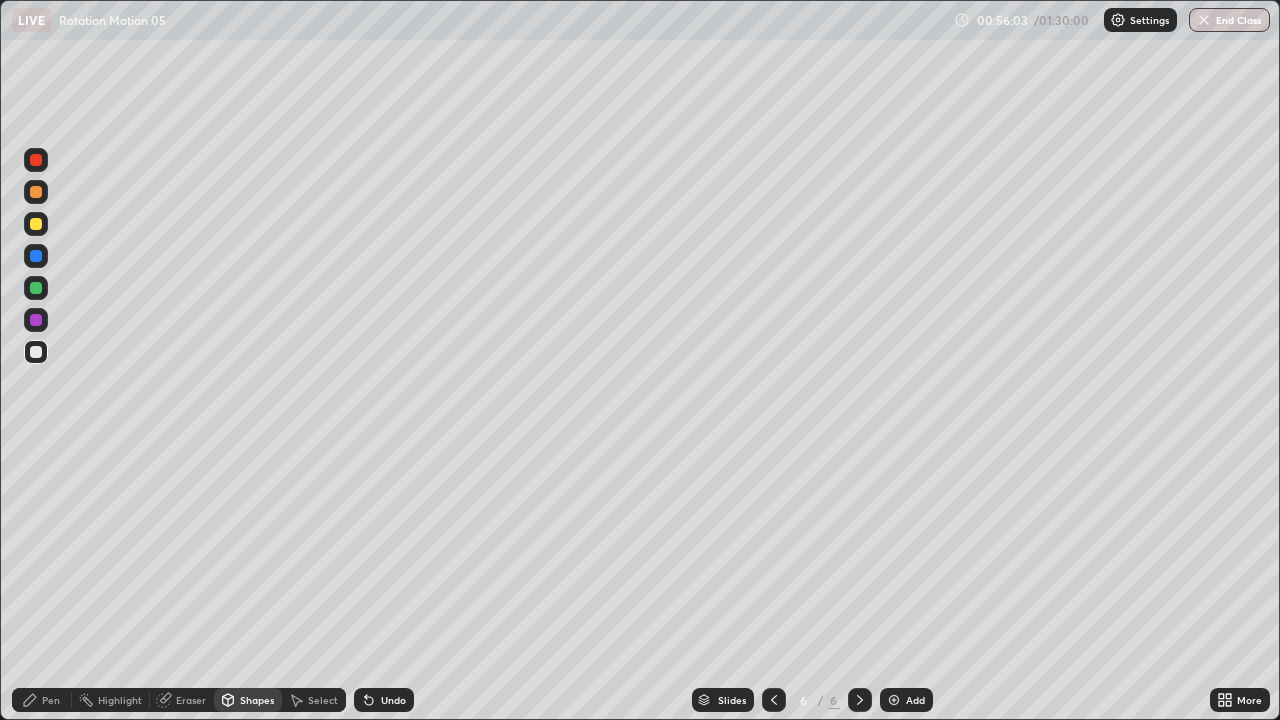 click 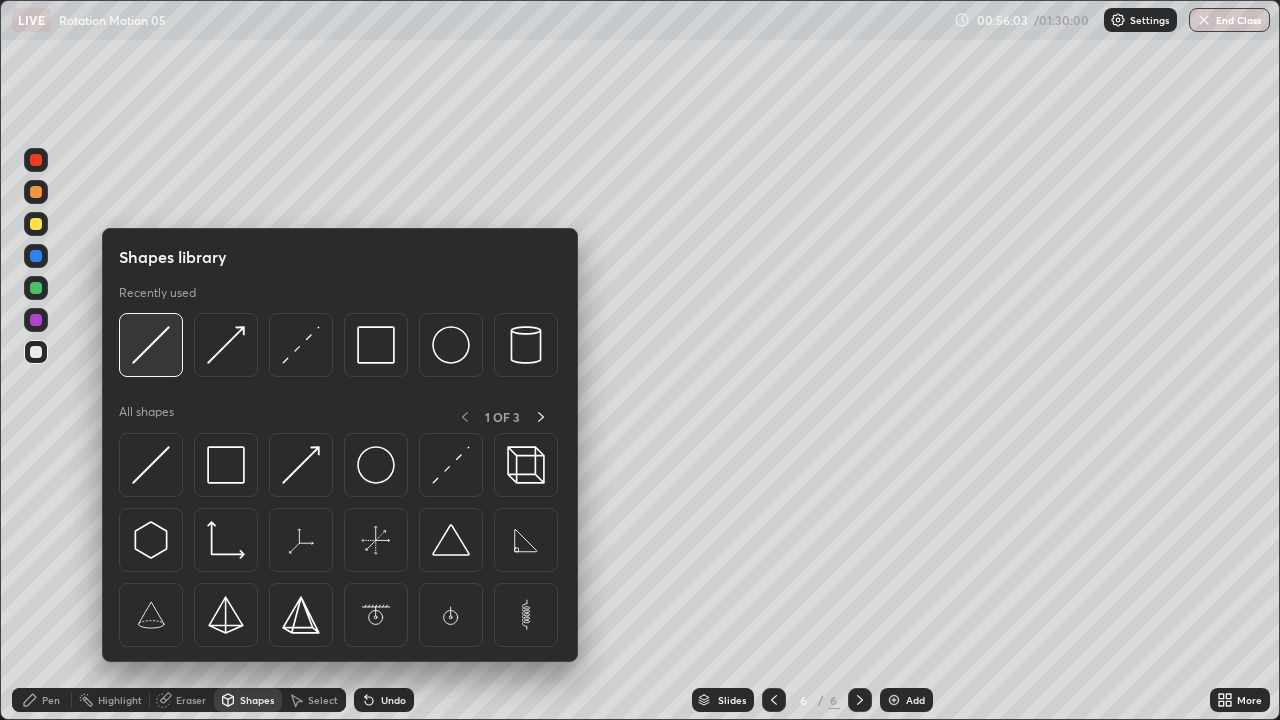 click at bounding box center (151, 345) 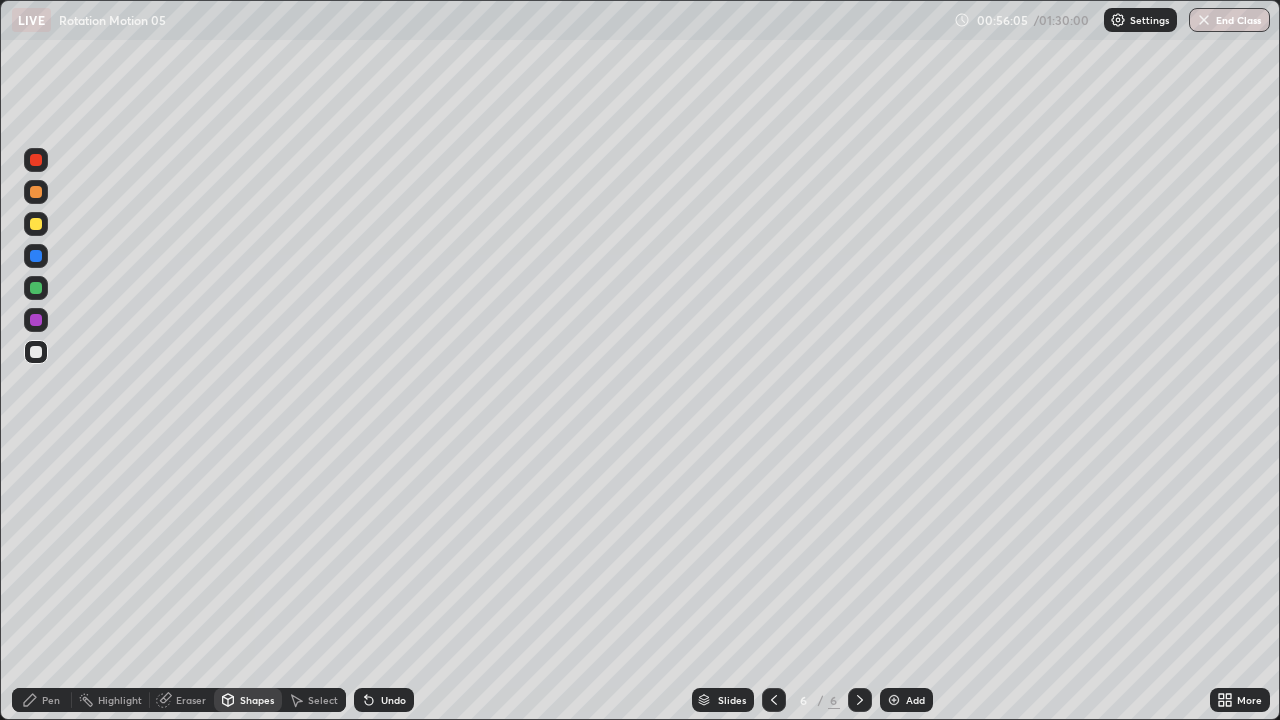 click at bounding box center [36, 224] 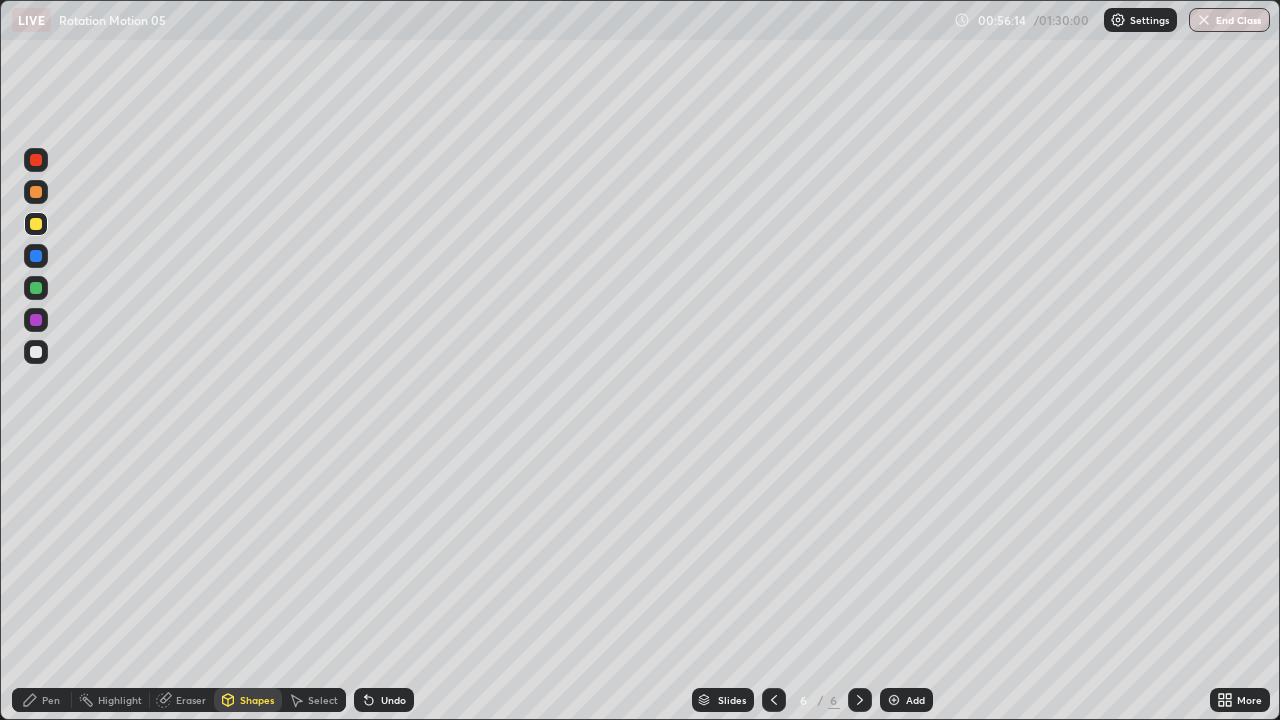 click on "Pen" at bounding box center (42, 700) 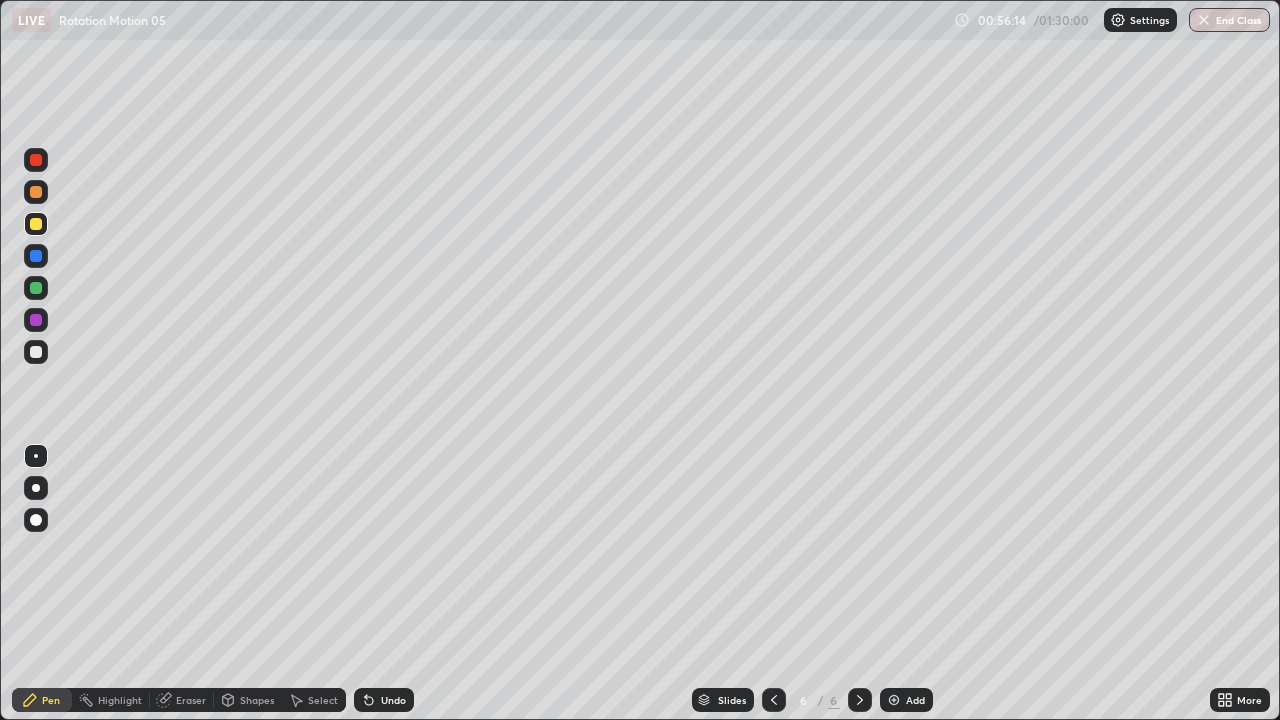 click at bounding box center [36, 352] 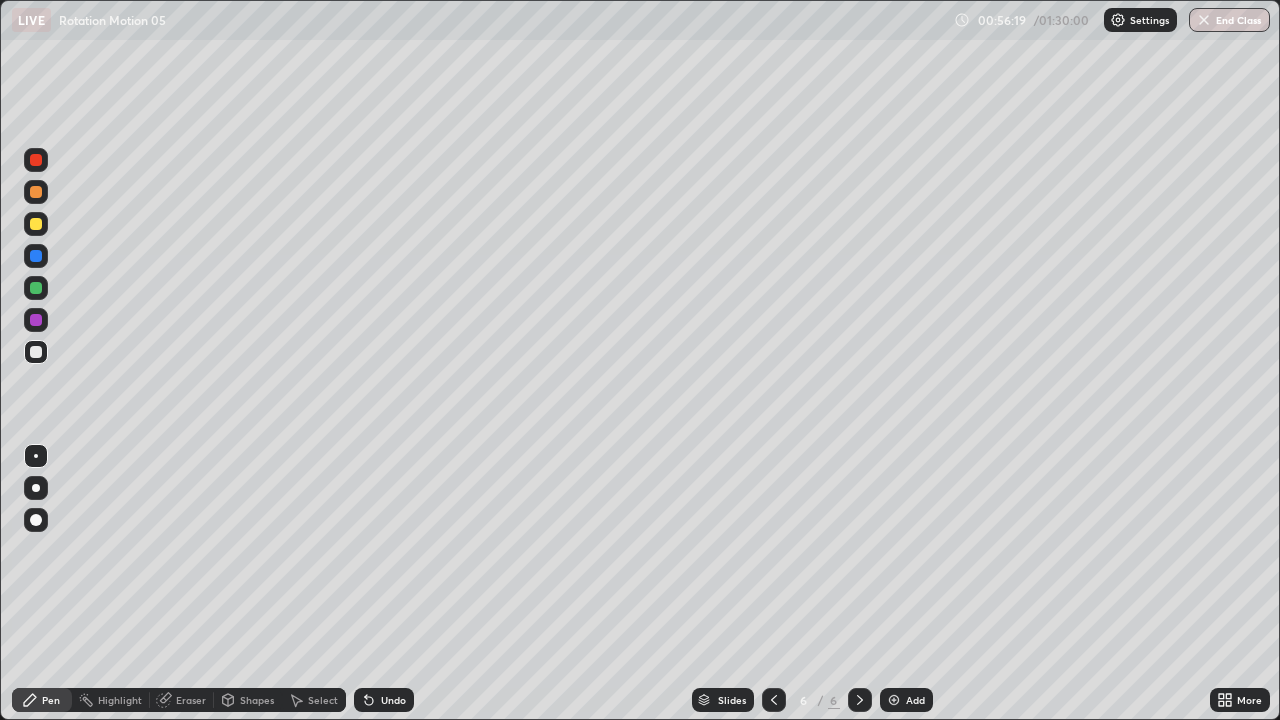click on "Shapes" at bounding box center [257, 700] 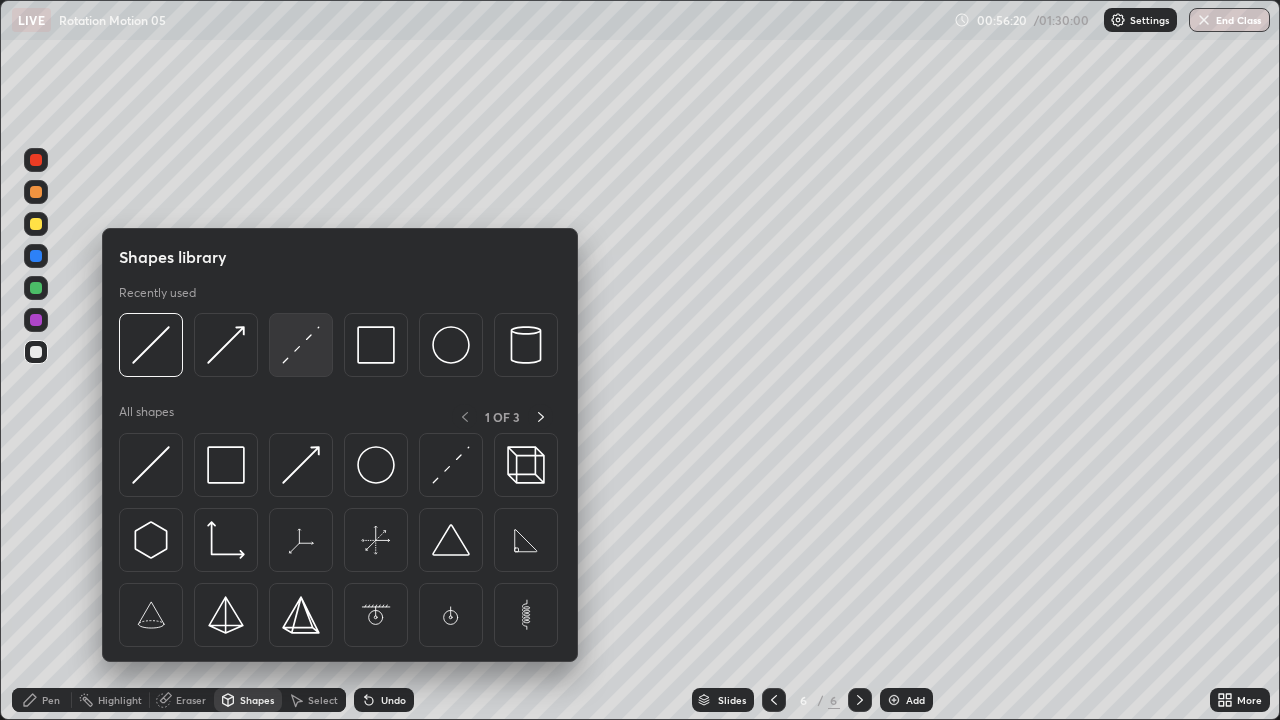 click at bounding box center [301, 345] 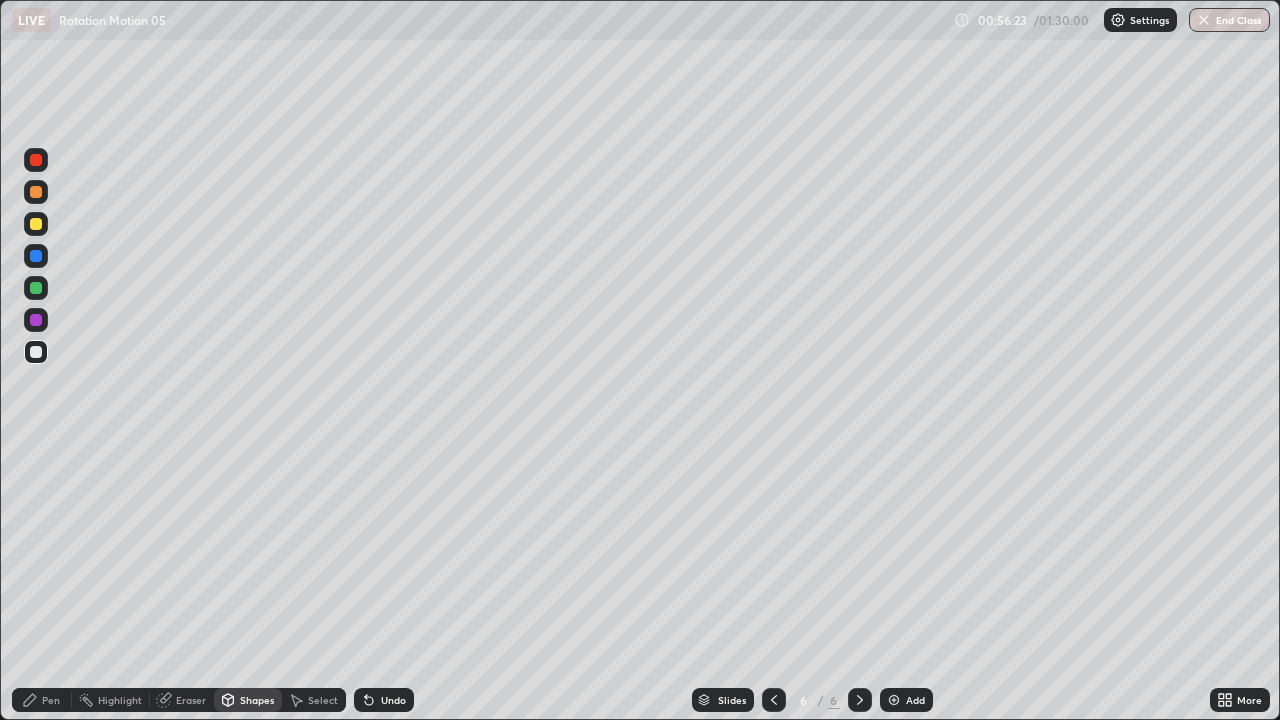 click at bounding box center [36, 352] 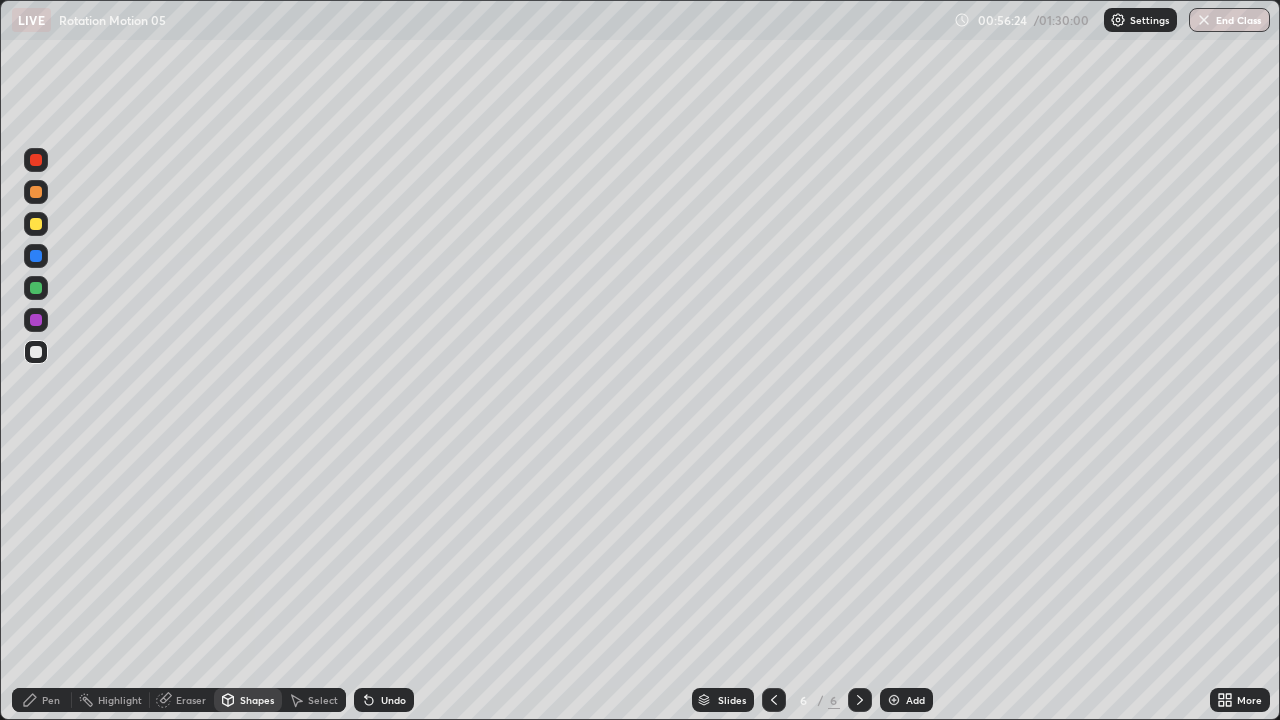 click on "Pen" at bounding box center (51, 700) 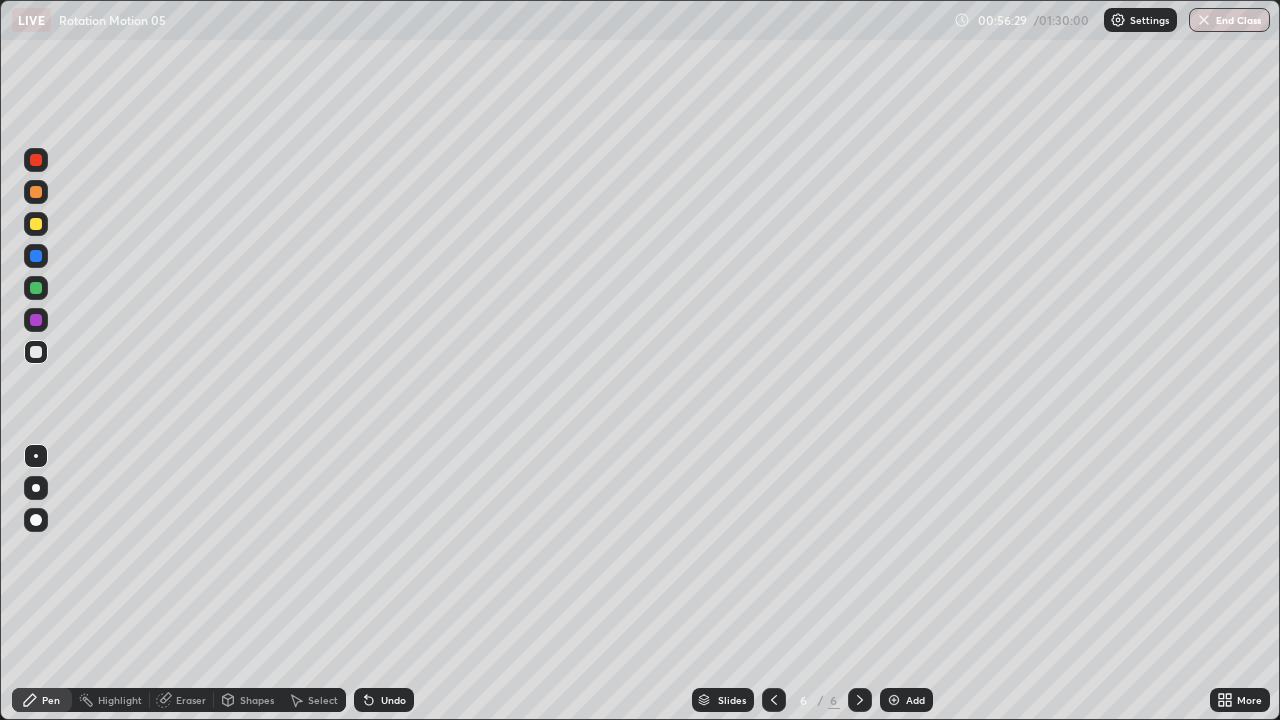 click at bounding box center [36, 352] 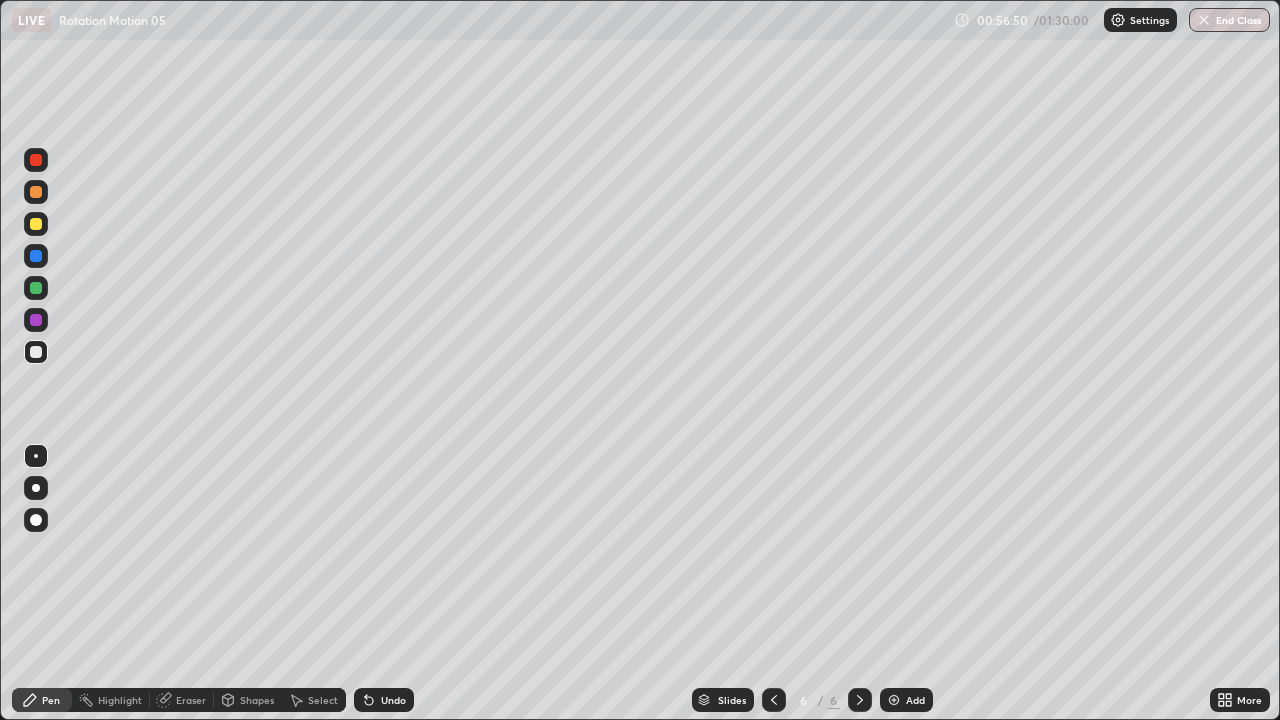 click at bounding box center [36, 224] 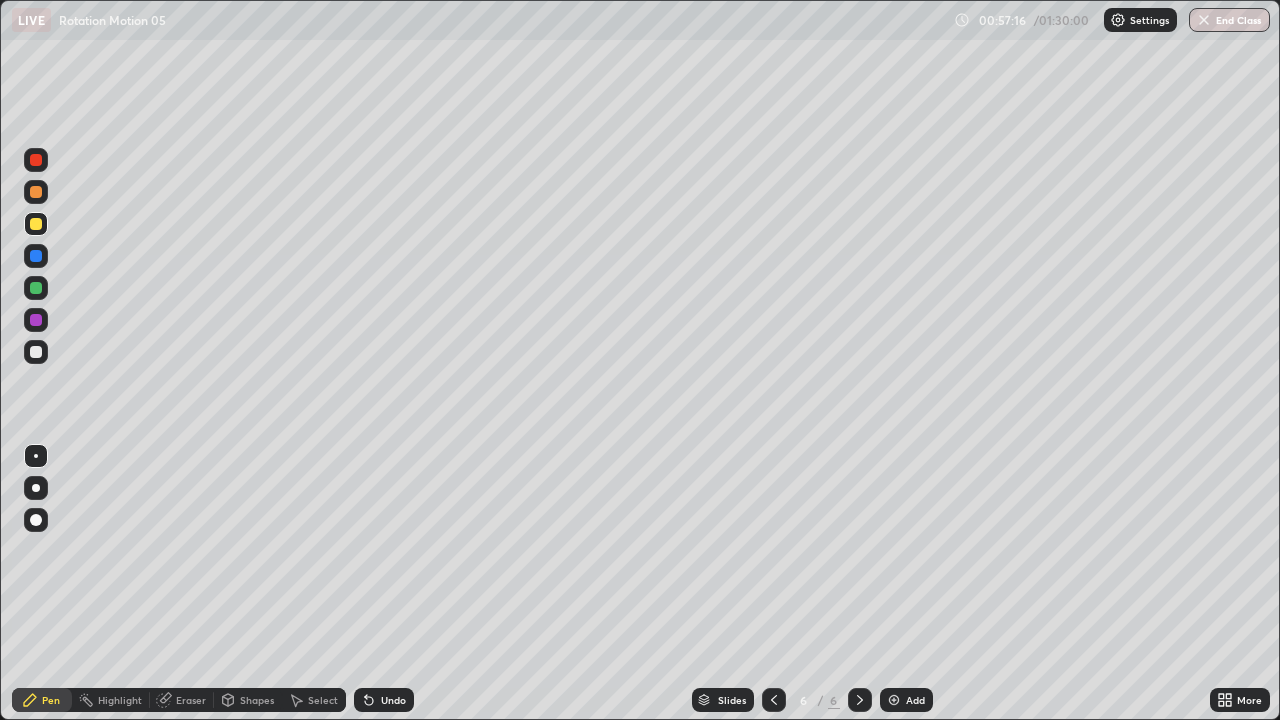 click at bounding box center [36, 256] 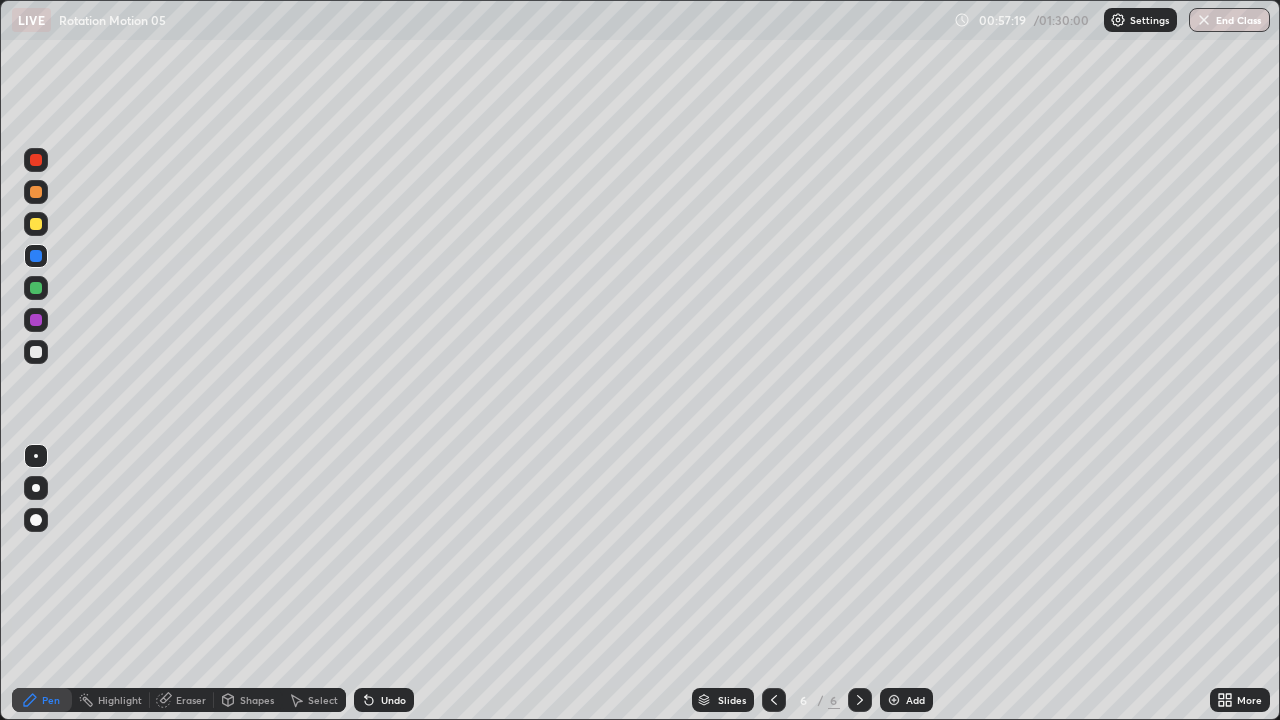 click on "Pen" at bounding box center [42, 700] 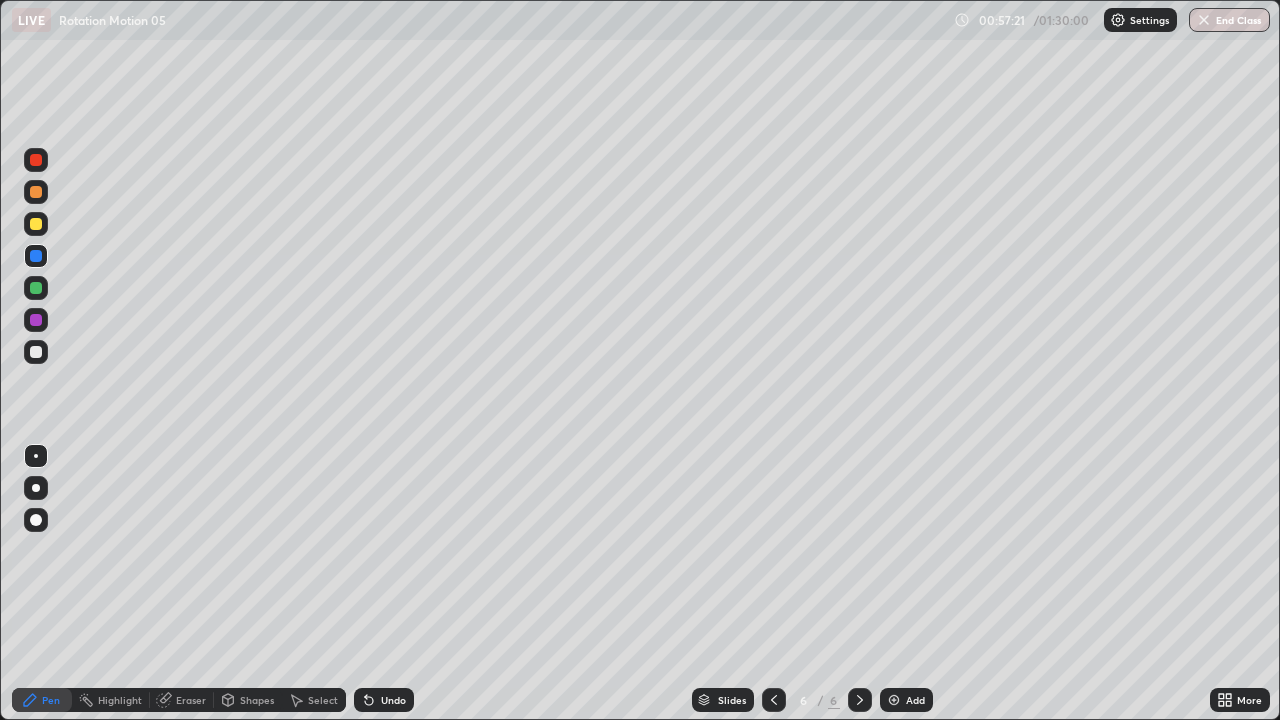 click at bounding box center (36, 224) 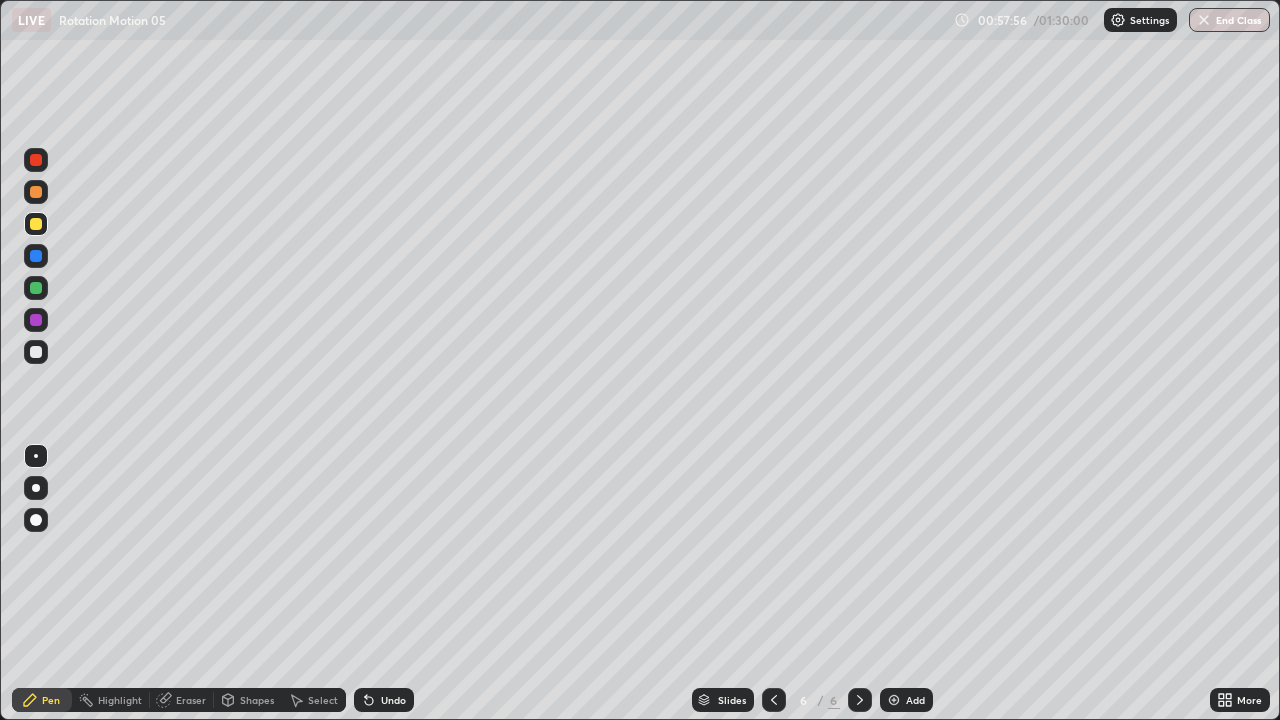 click on "Select" at bounding box center [314, 700] 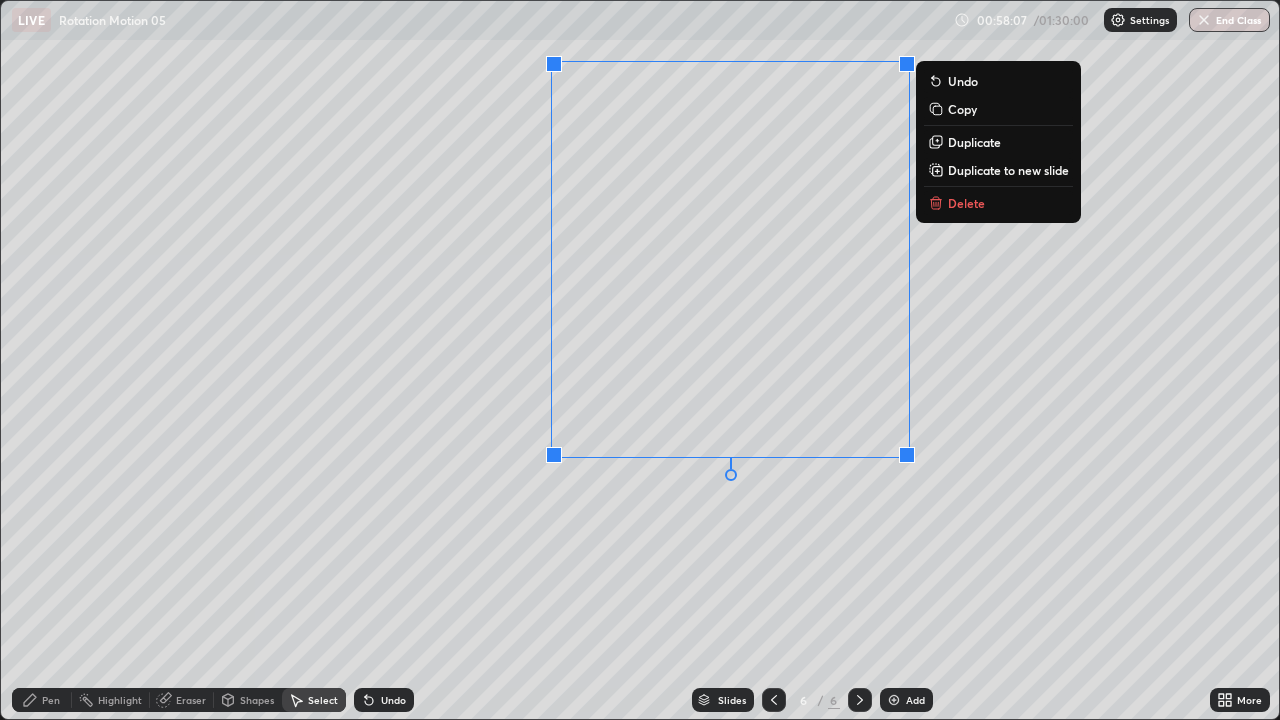click on "0 ° Undo Copy Duplicate Duplicate to new slide Delete" at bounding box center (640, 360) 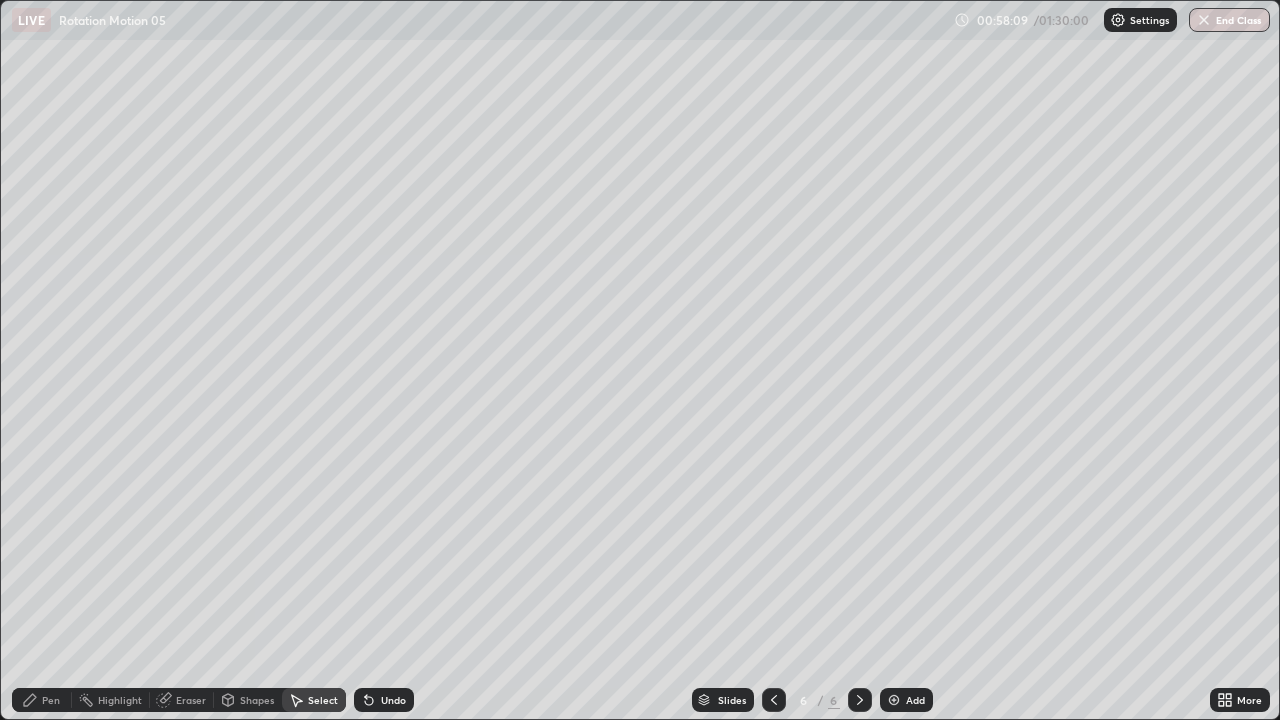 click on "Pen" at bounding box center (42, 700) 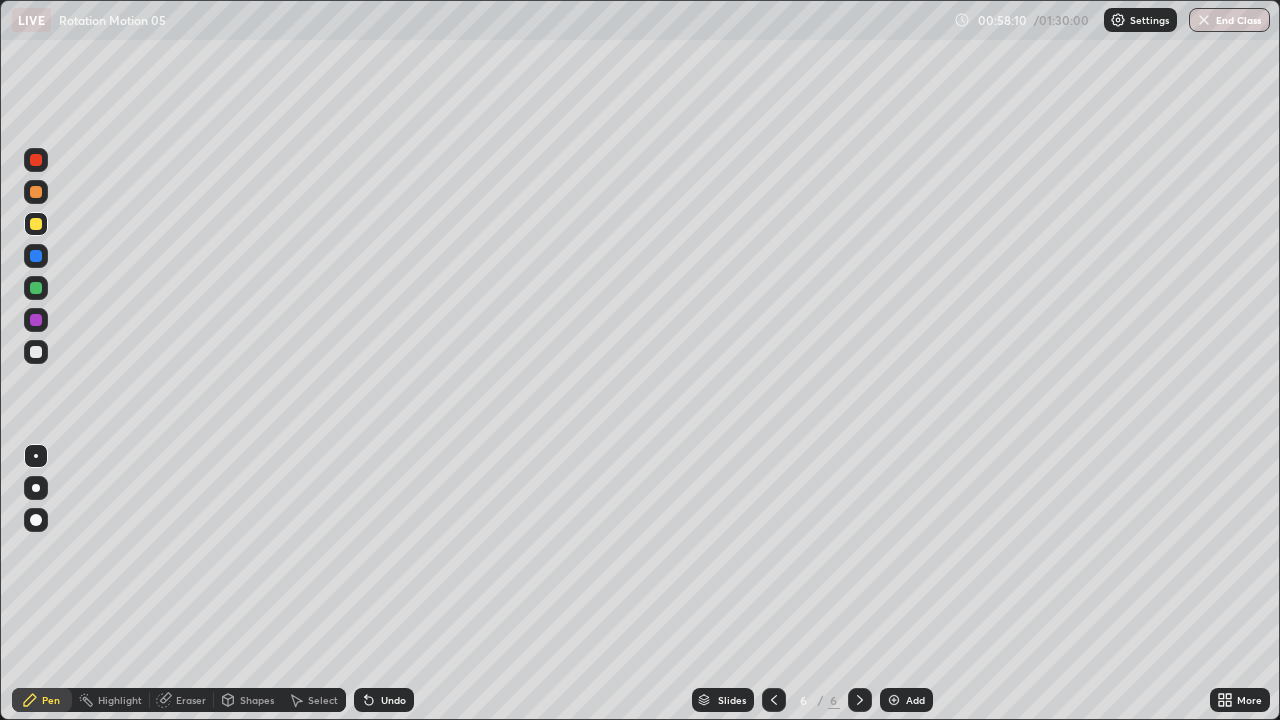 click at bounding box center (36, 352) 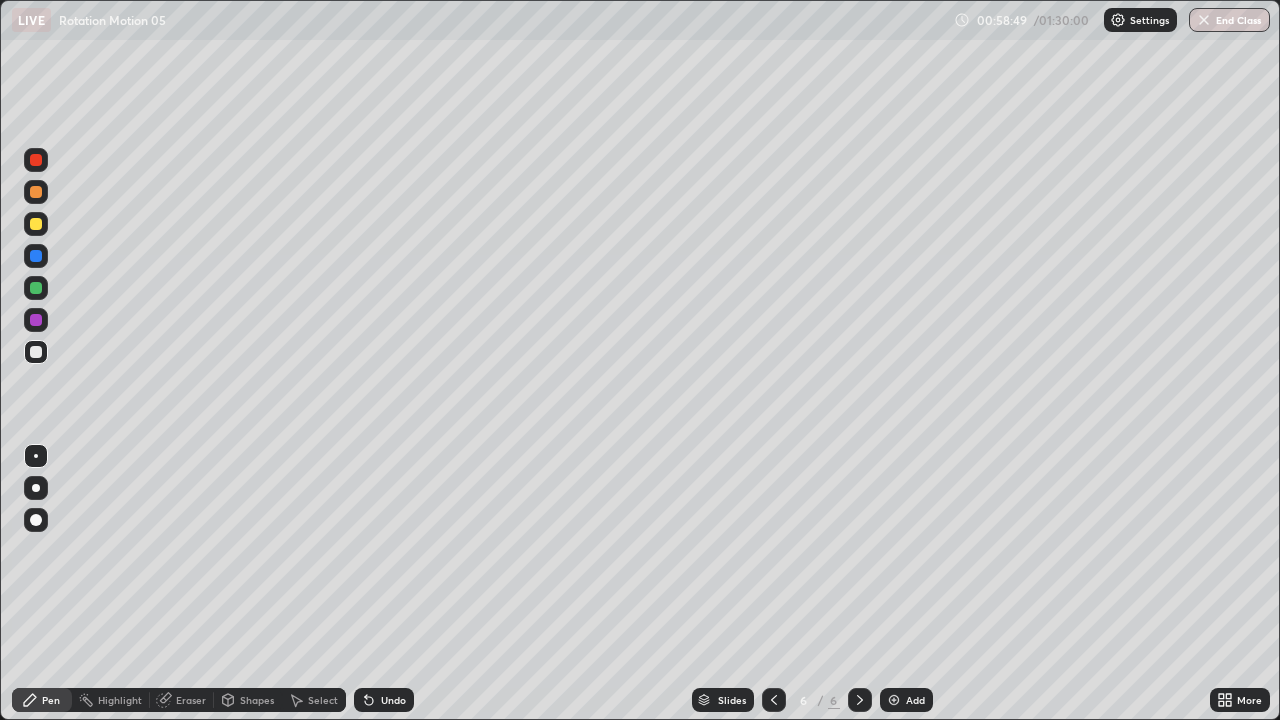 click at bounding box center [36, 352] 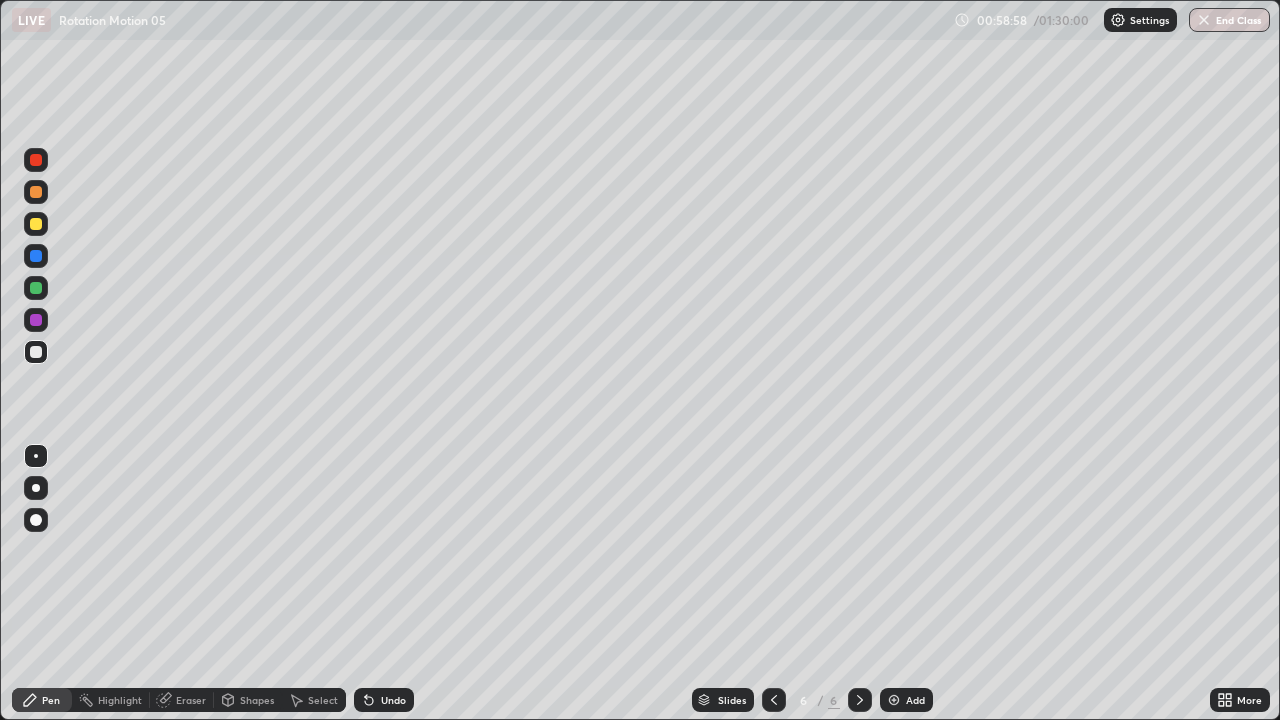 click at bounding box center (36, 352) 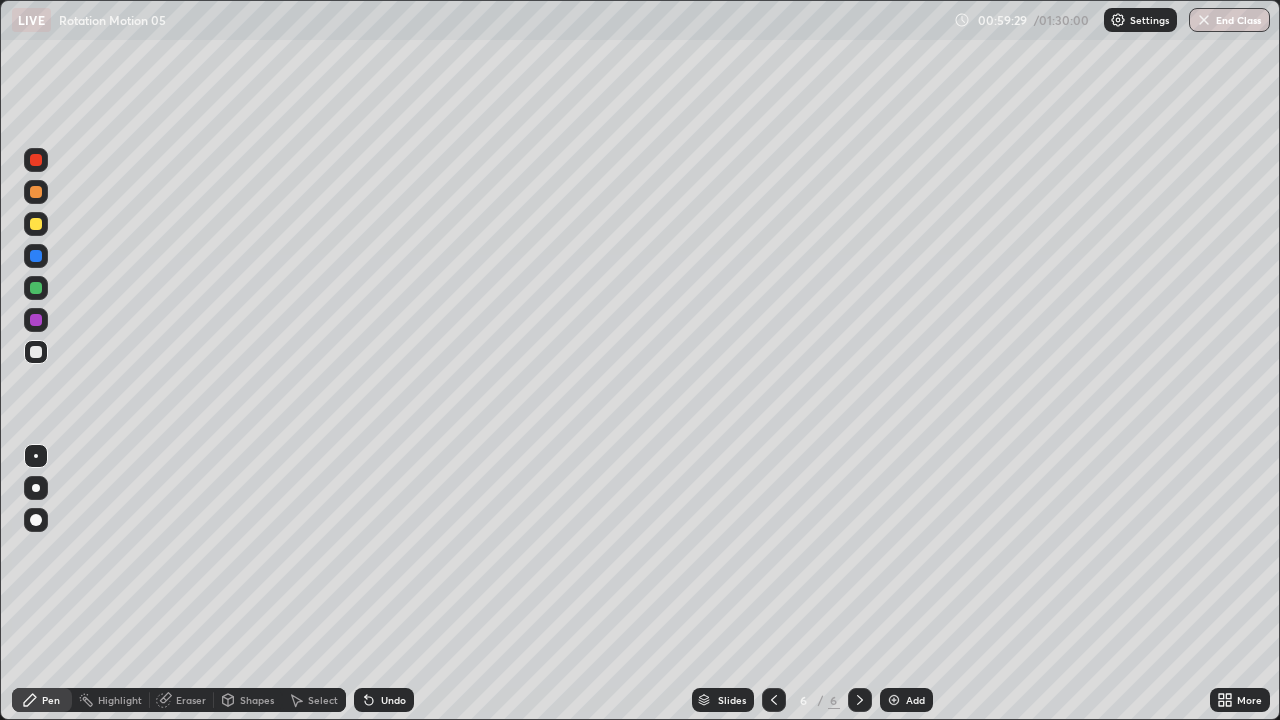 click on "Undo" at bounding box center (384, 700) 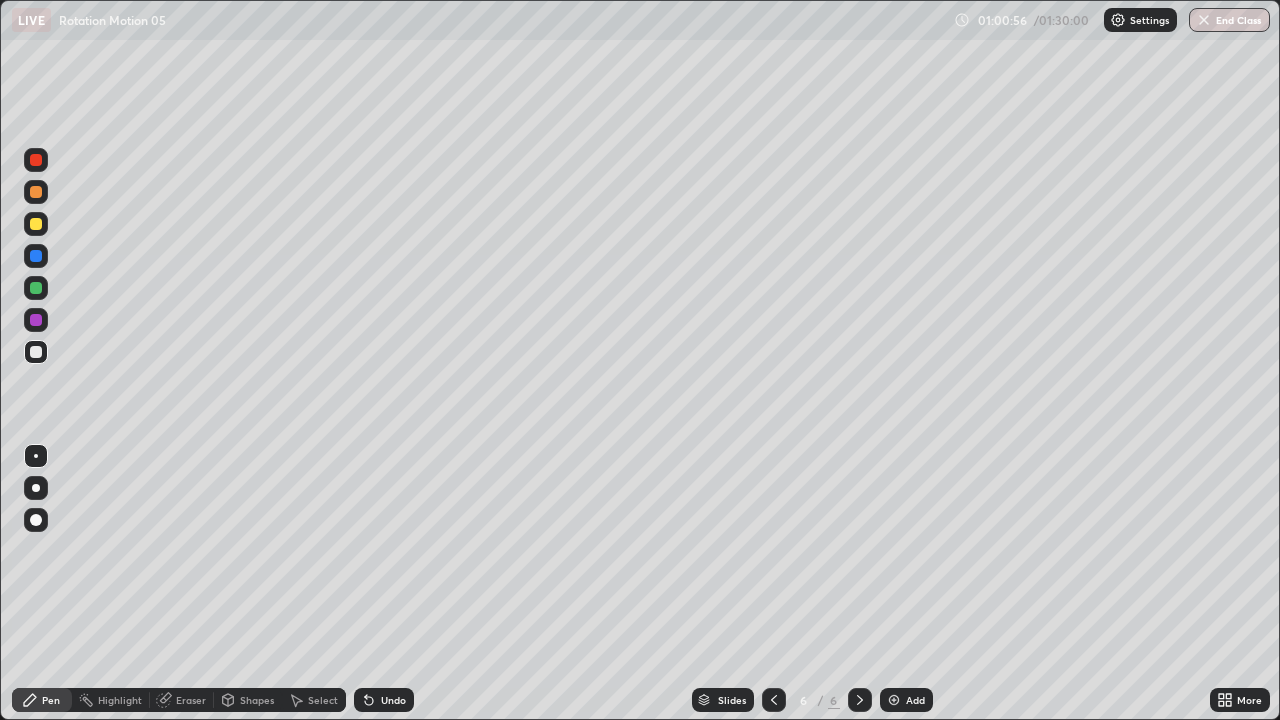 click at bounding box center [36, 288] 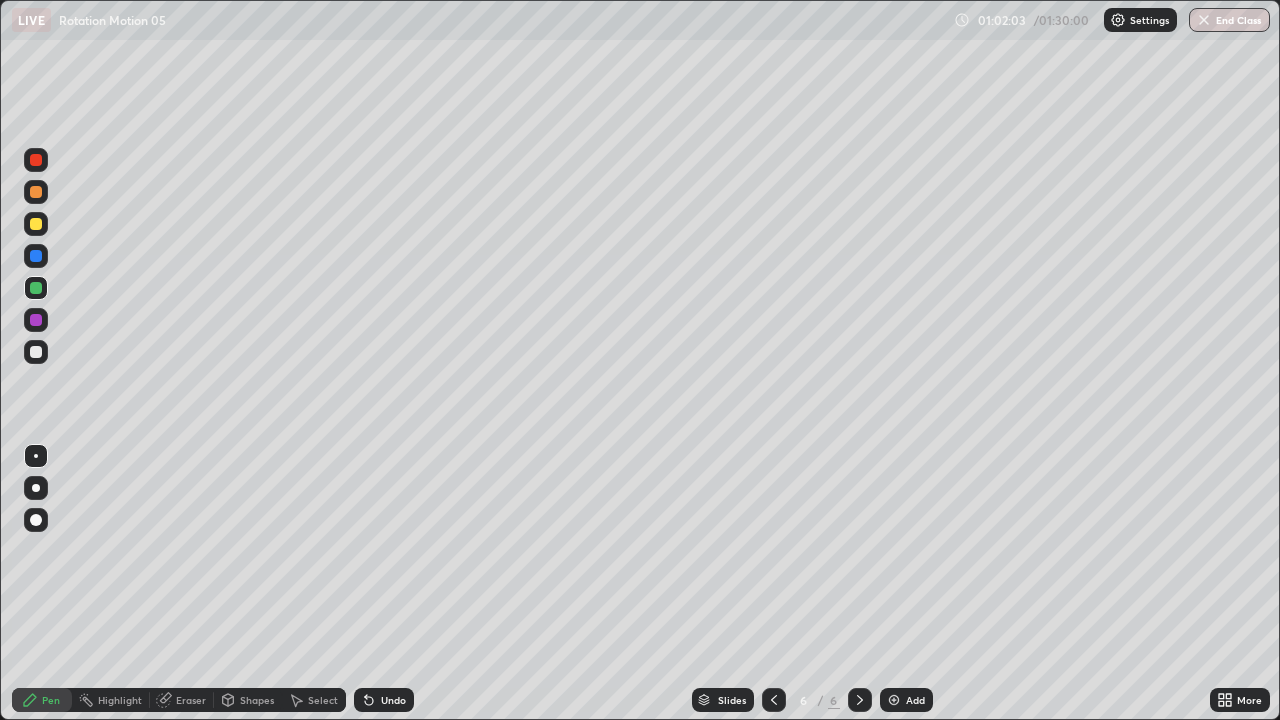 click at bounding box center (36, 352) 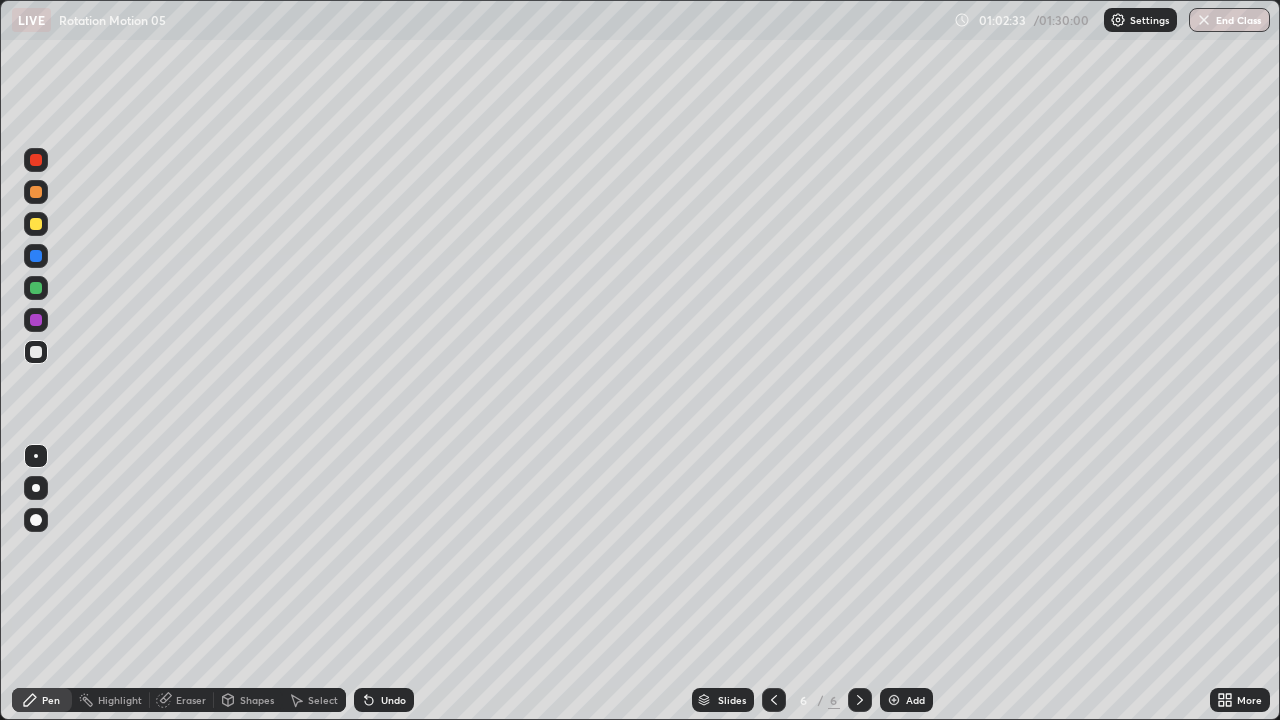 click on "Shapes" at bounding box center (257, 700) 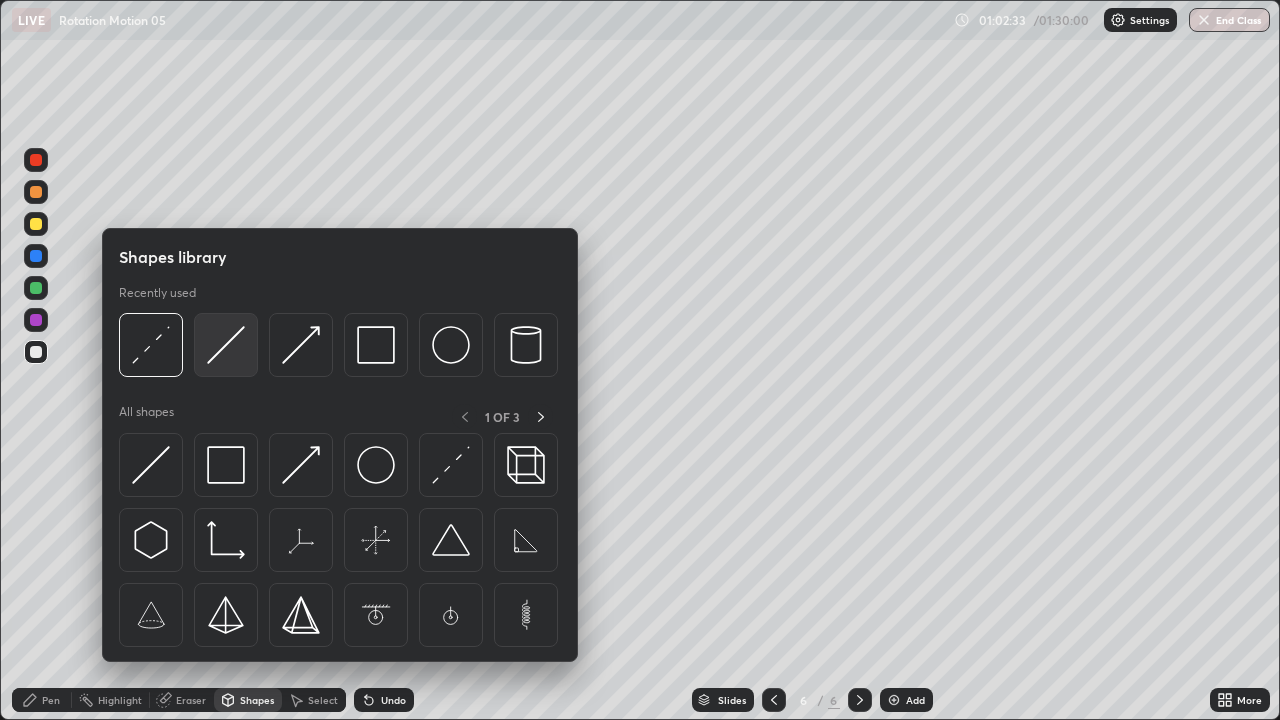 click at bounding box center [226, 345] 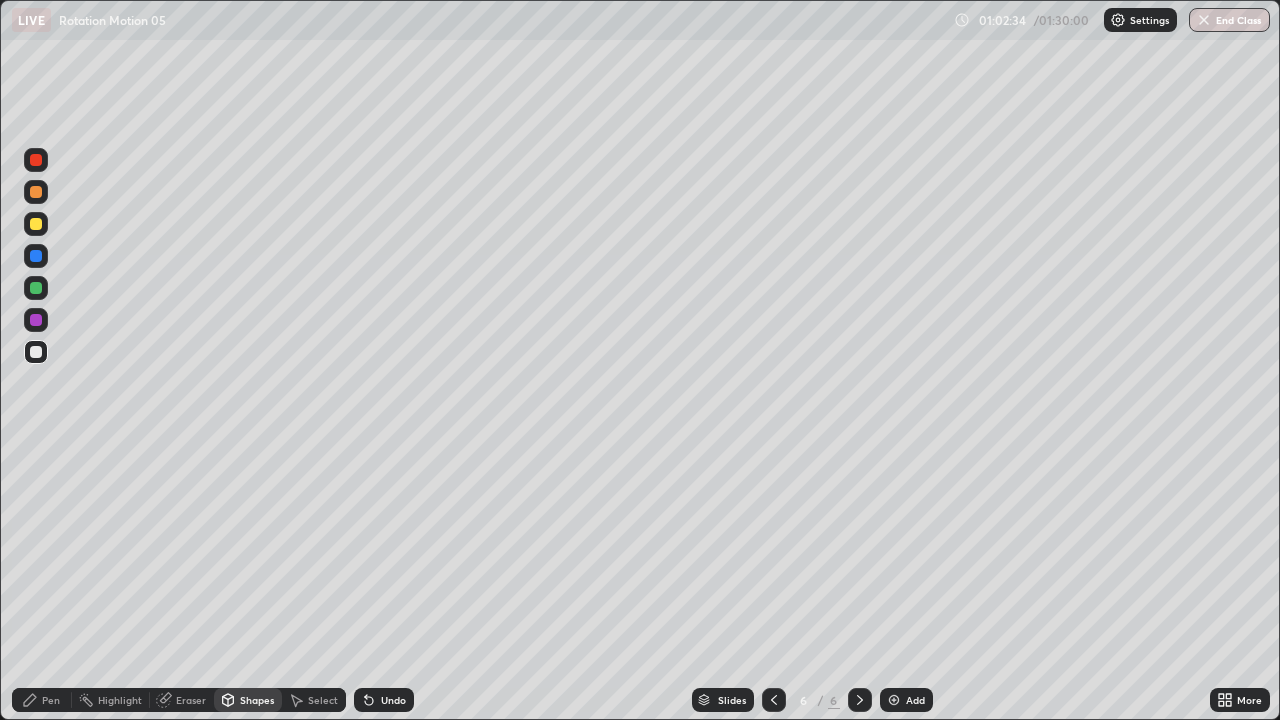 click at bounding box center (36, 224) 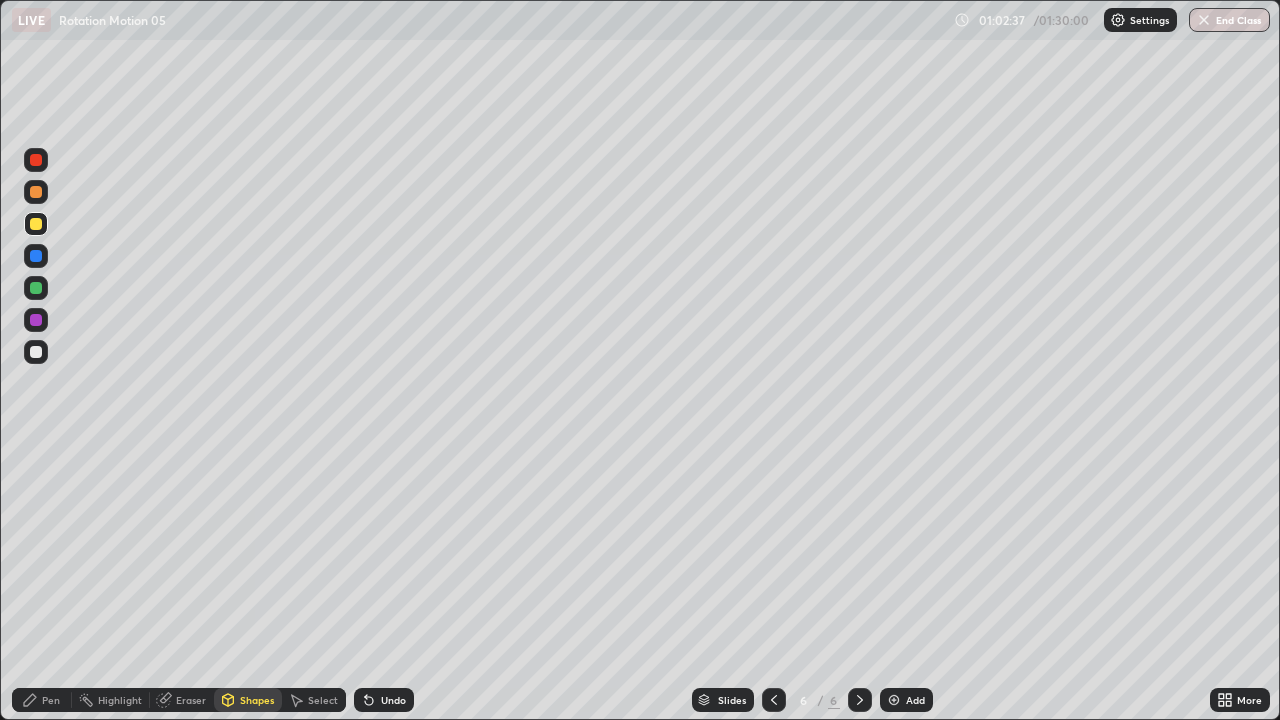 click on "Shapes" at bounding box center (257, 700) 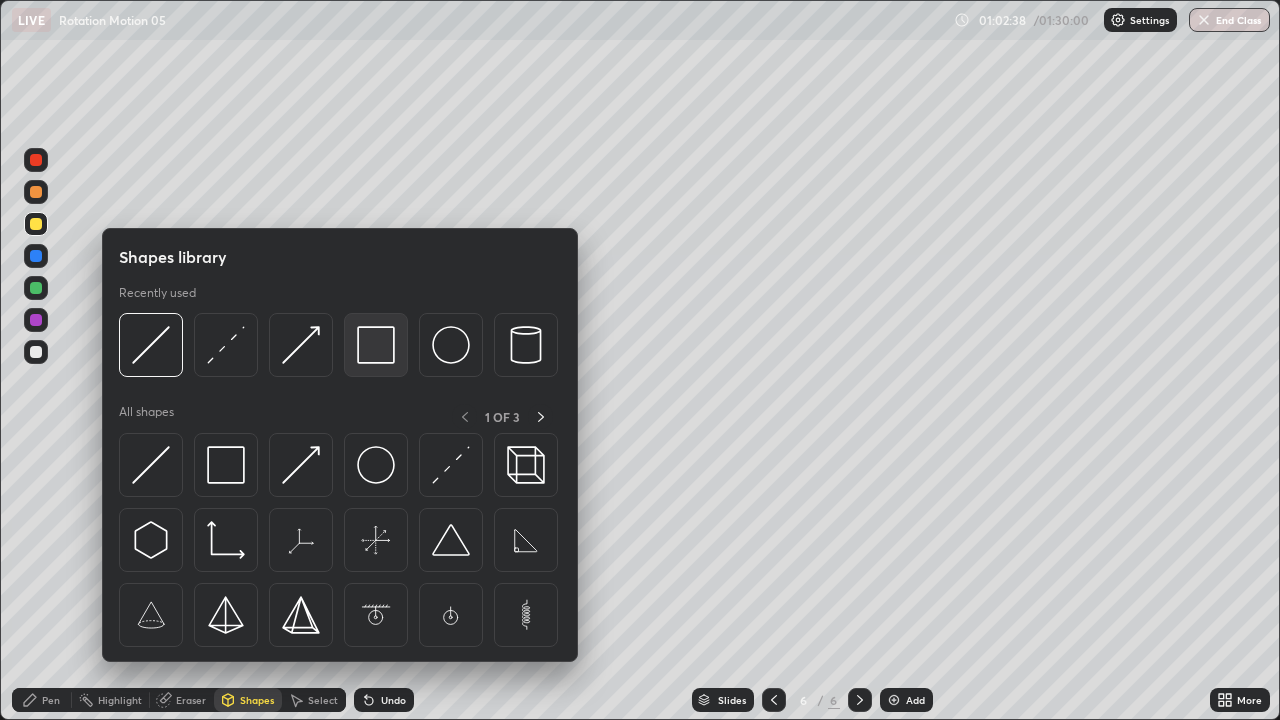 click at bounding box center [376, 345] 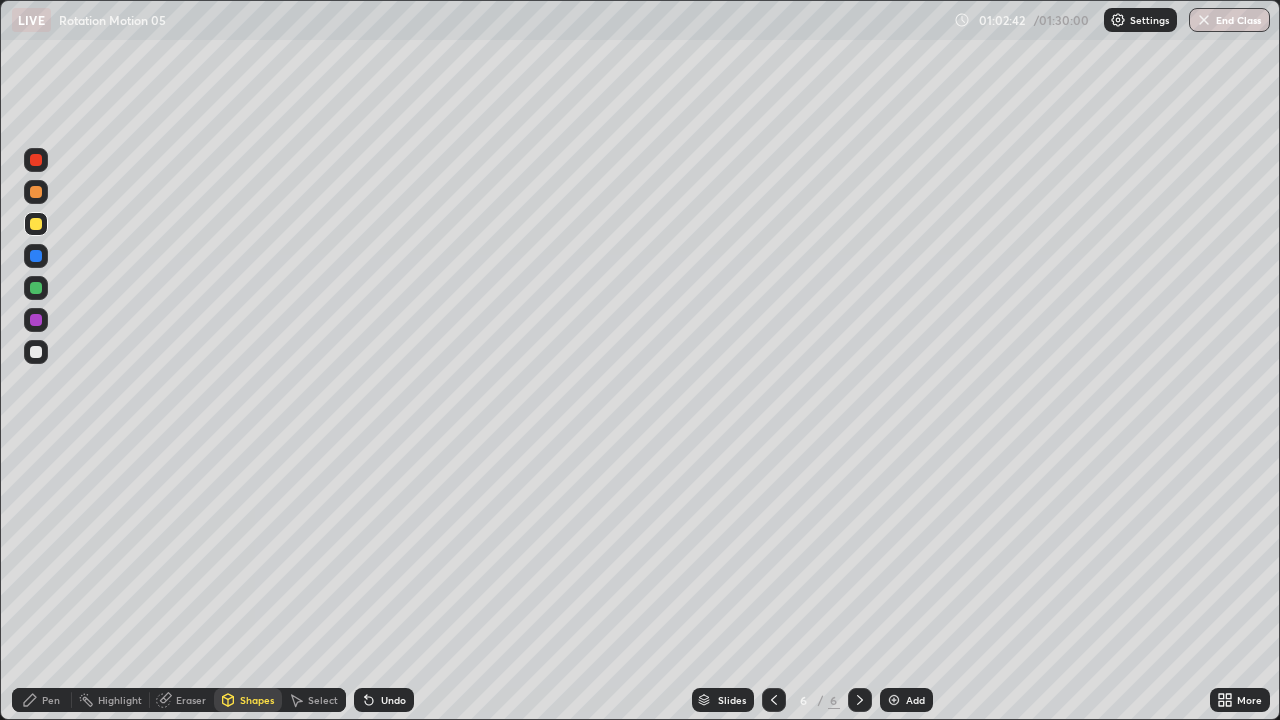 click on "Pen" at bounding box center [51, 700] 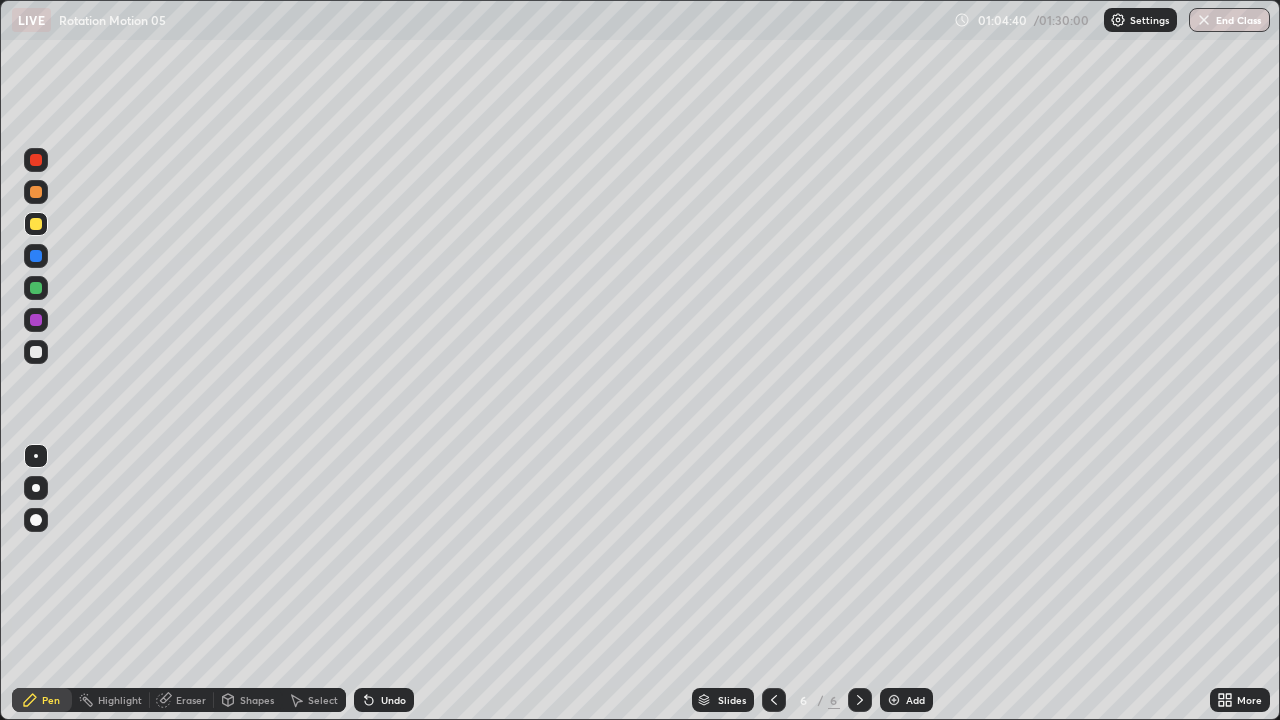 click at bounding box center (36, 352) 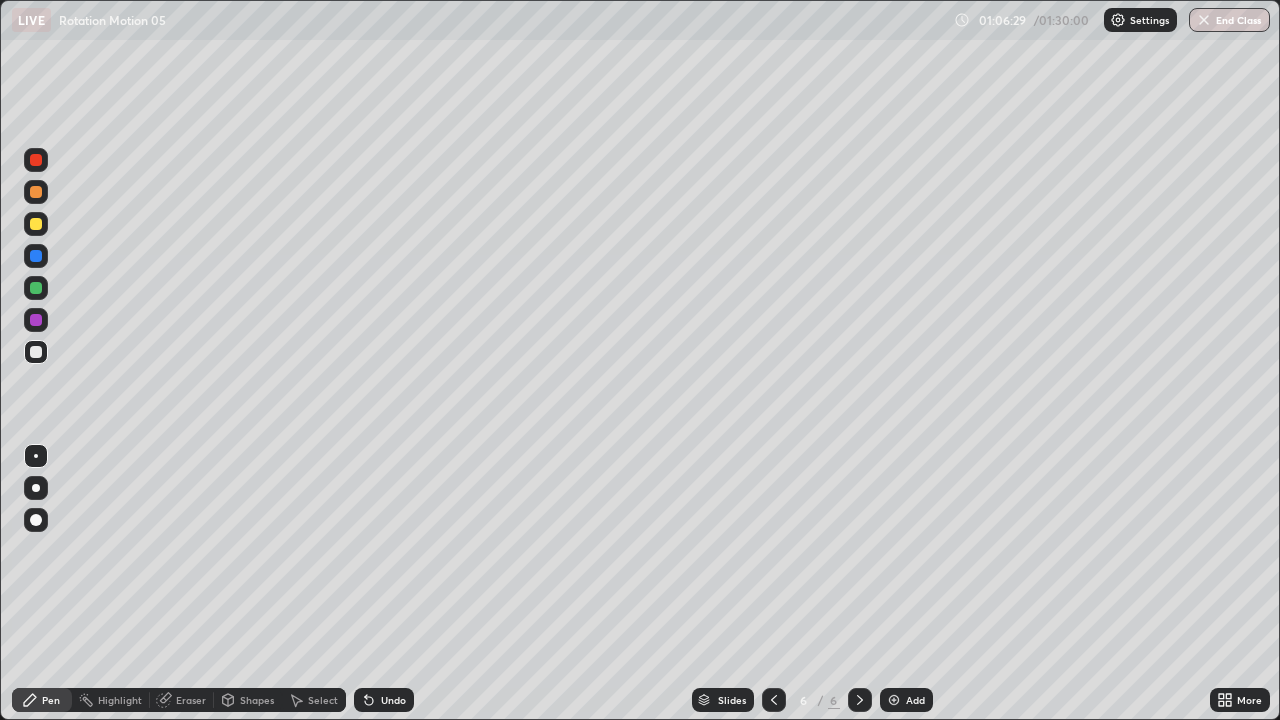 click at bounding box center (36, 352) 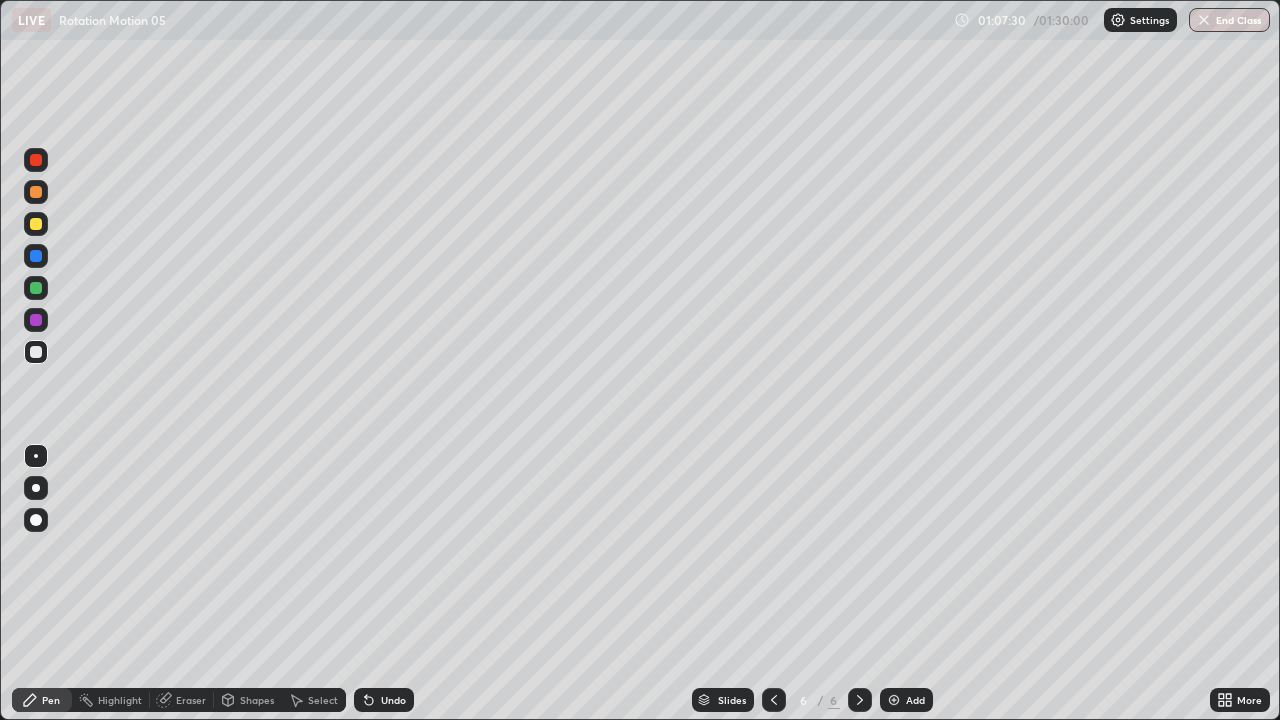 click on "Undo" at bounding box center [393, 700] 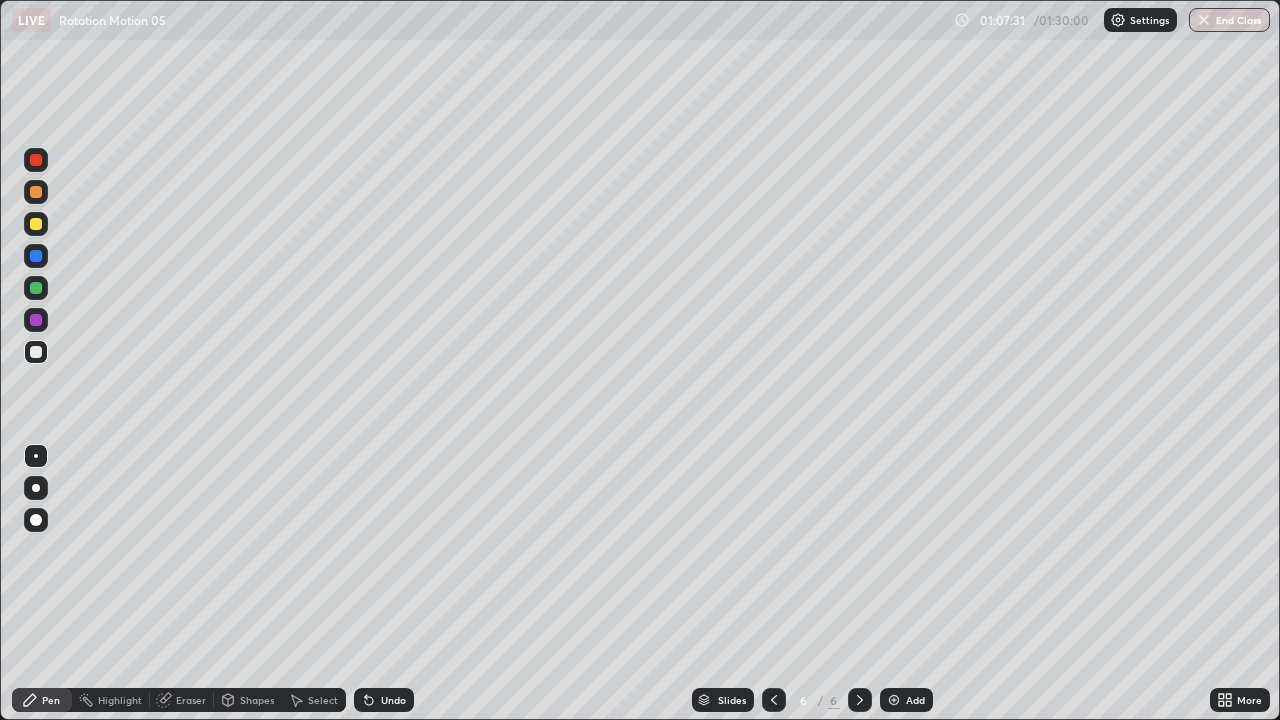 click on "Undo" at bounding box center [384, 700] 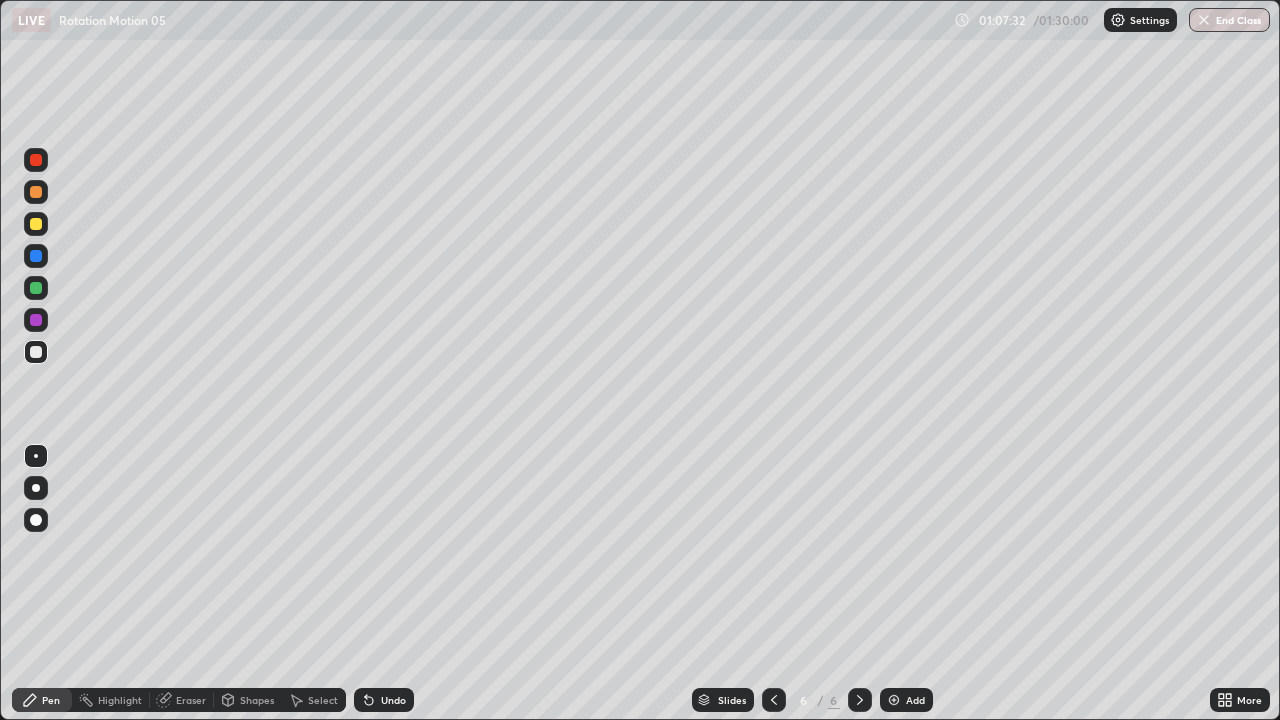 click on "Undo" at bounding box center (393, 700) 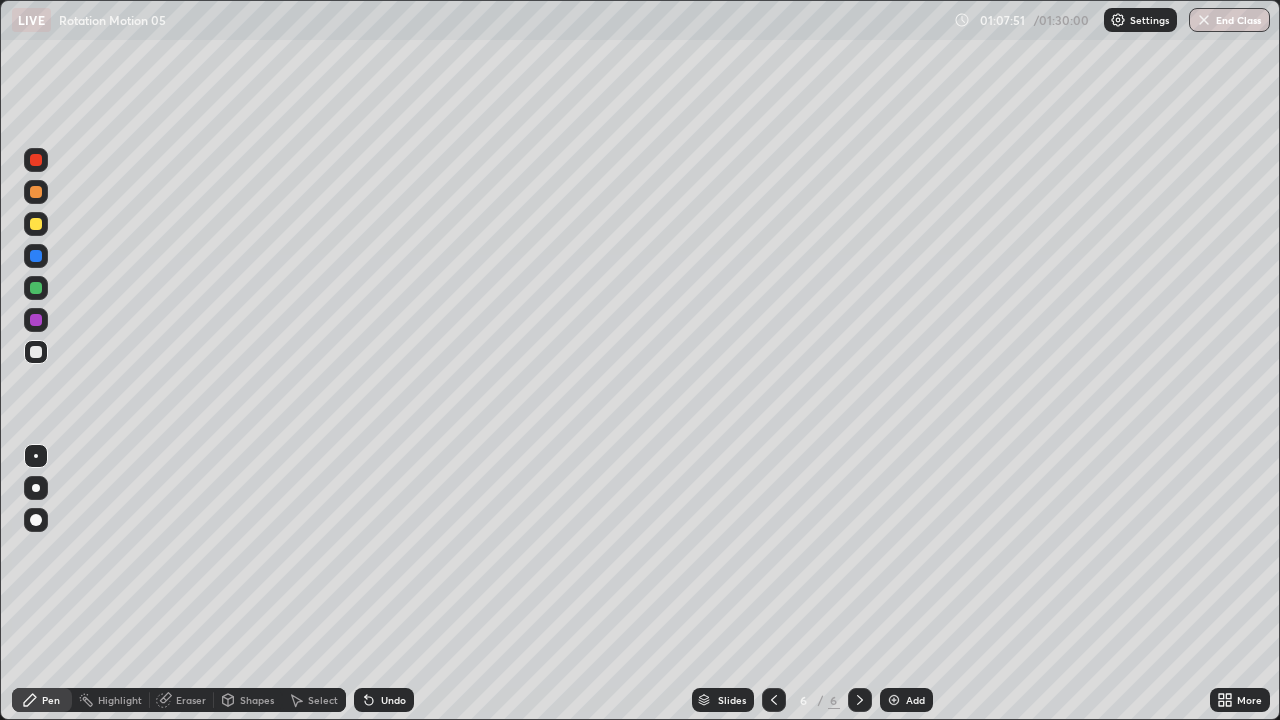 click on "Add" at bounding box center [906, 700] 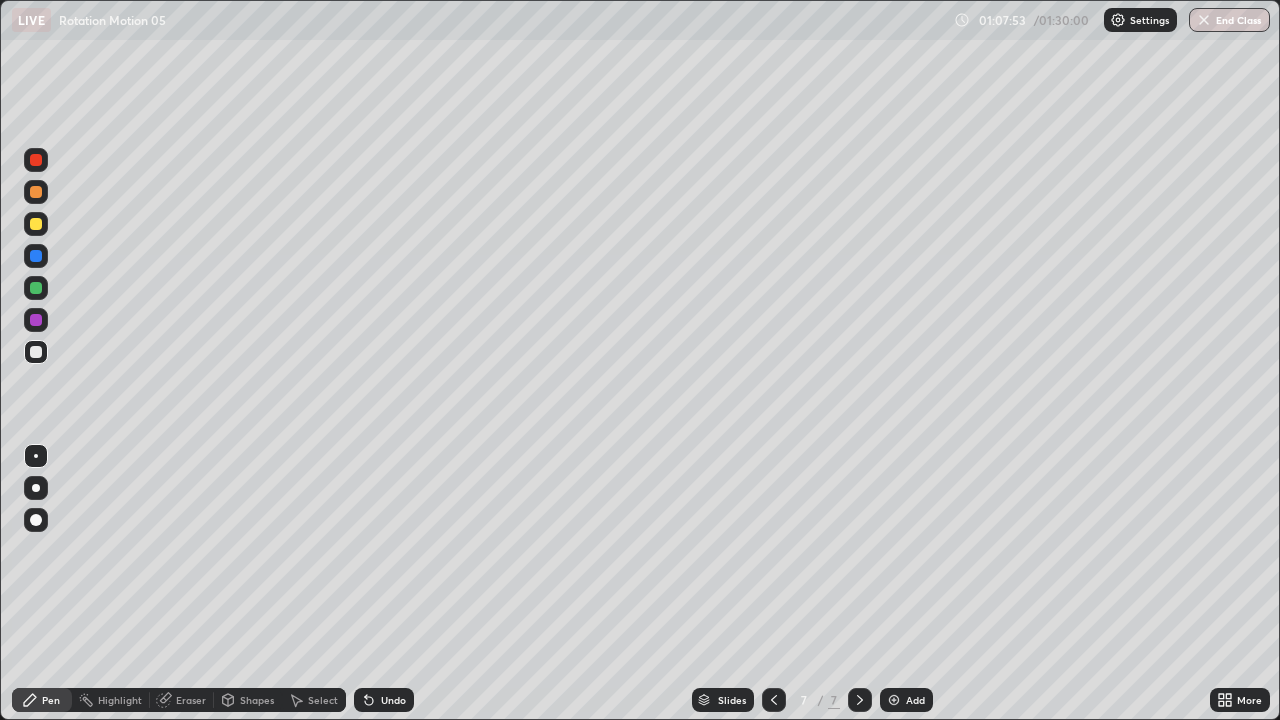 click on "Shapes" at bounding box center [248, 700] 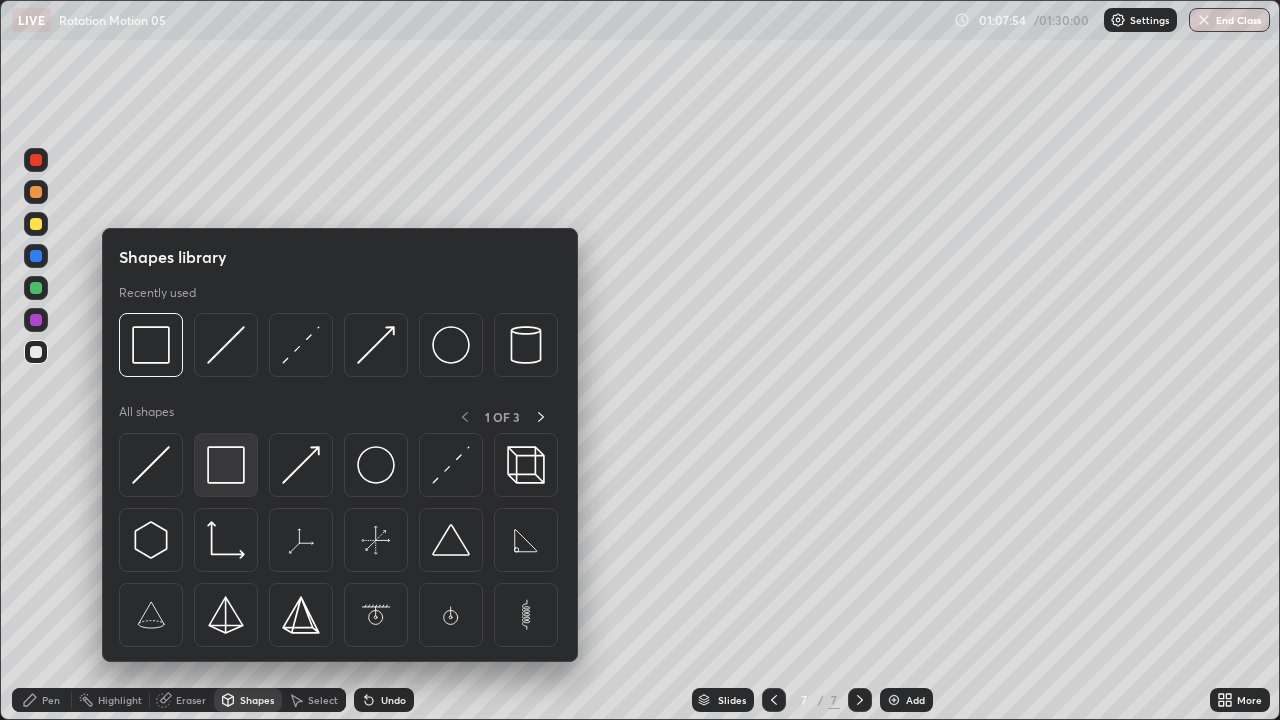 click at bounding box center [226, 465] 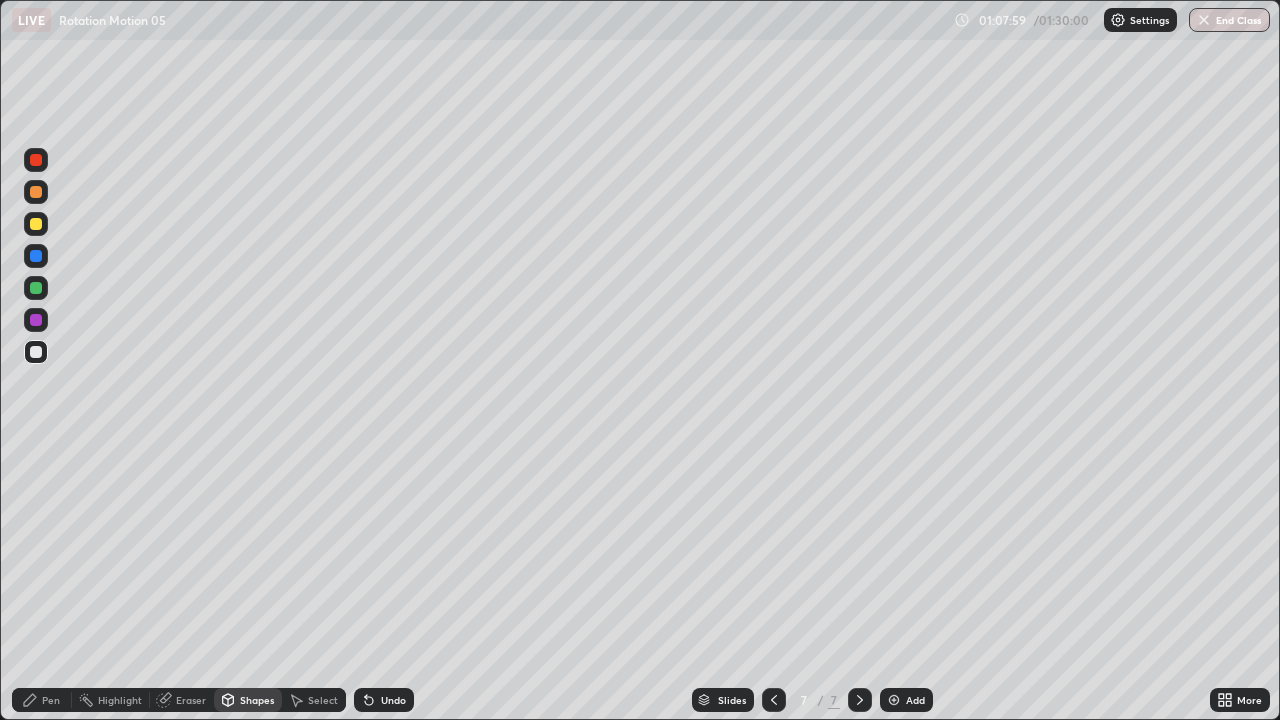 click on "Undo" at bounding box center (384, 700) 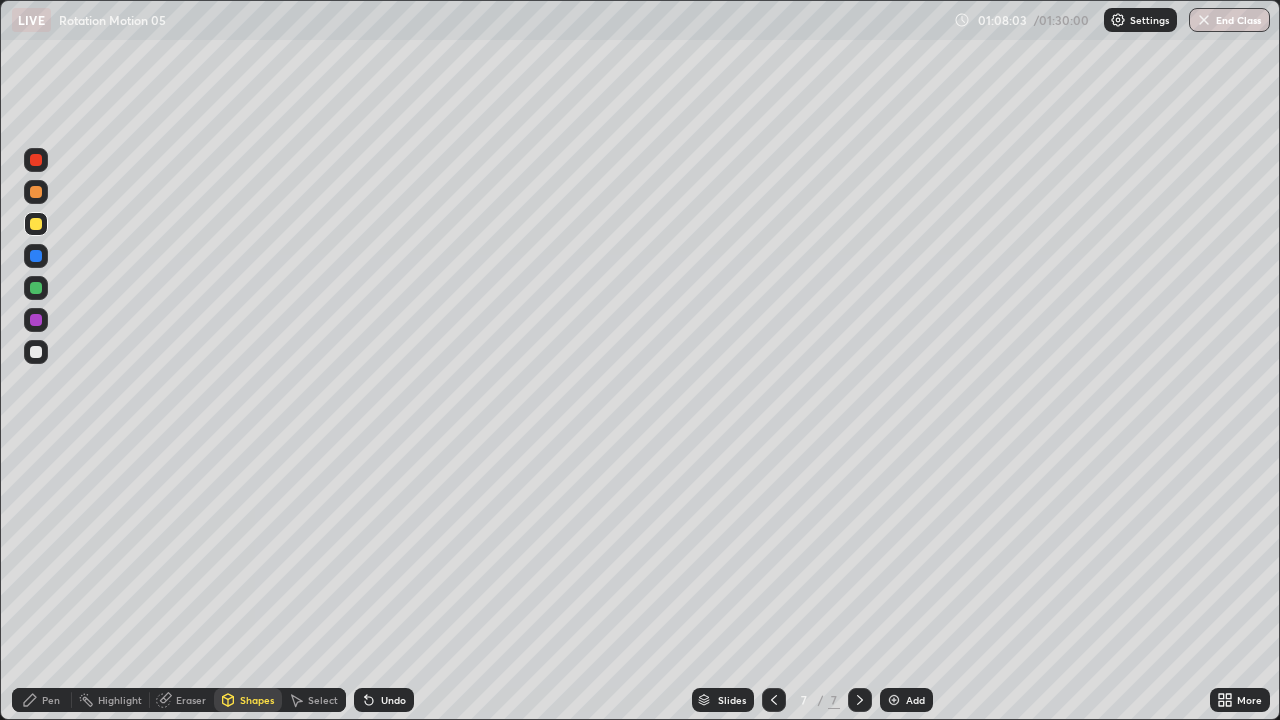 click on "Pen" at bounding box center [42, 700] 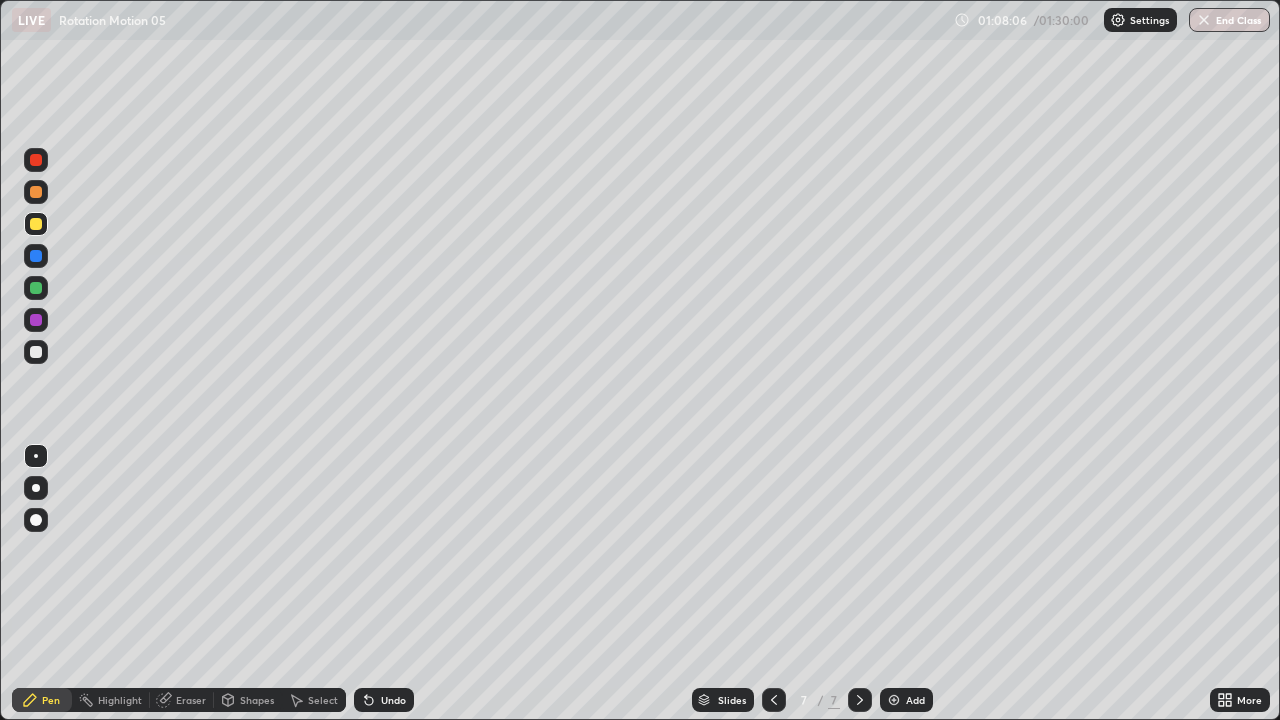 click at bounding box center [36, 352] 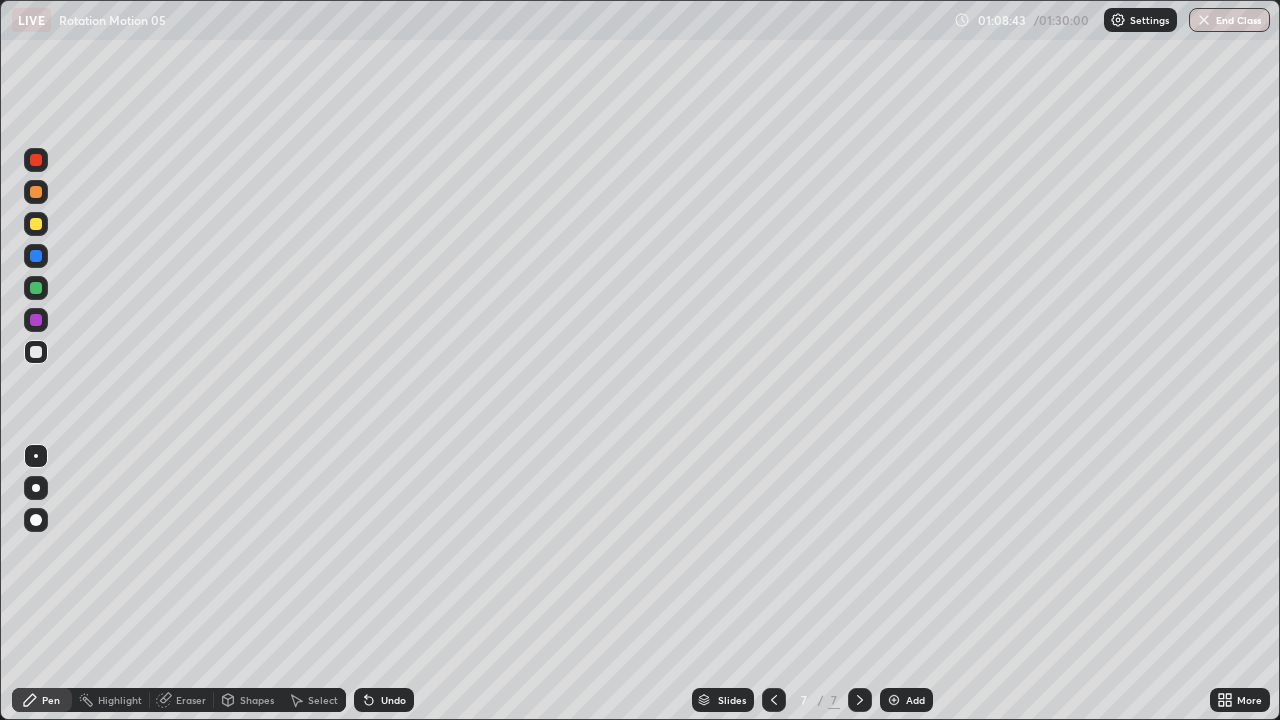click at bounding box center (36, 224) 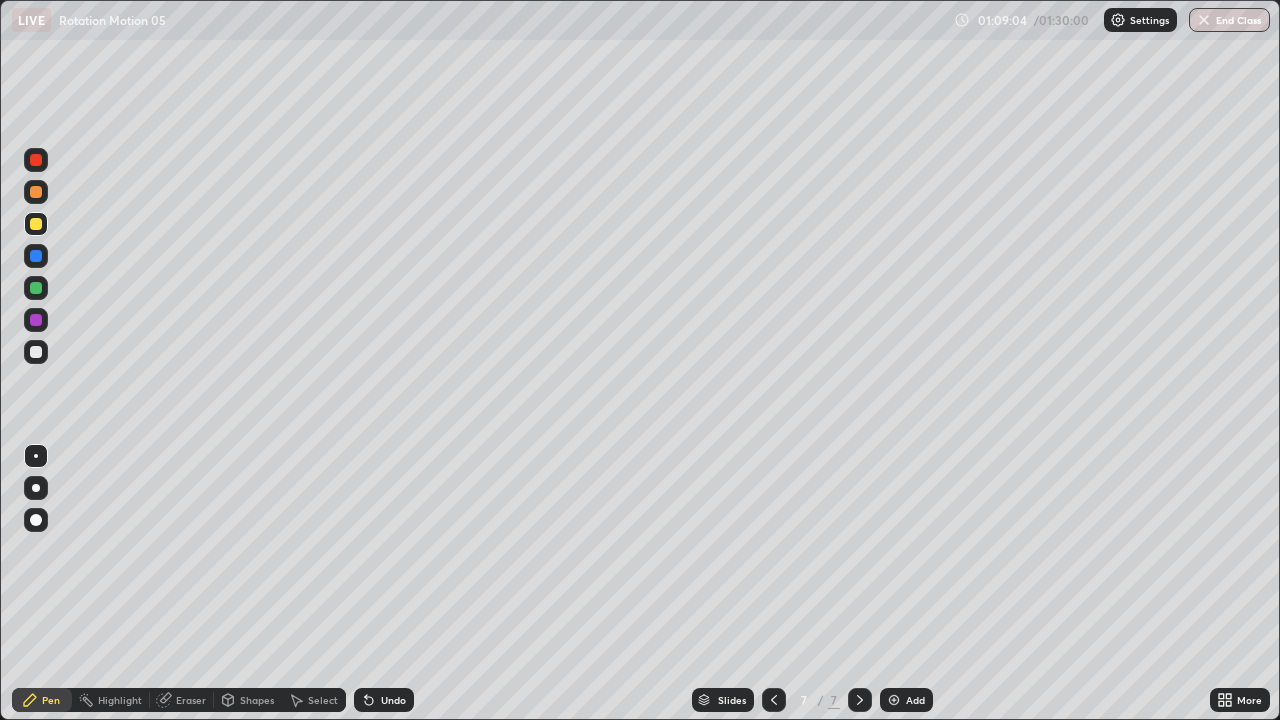 click 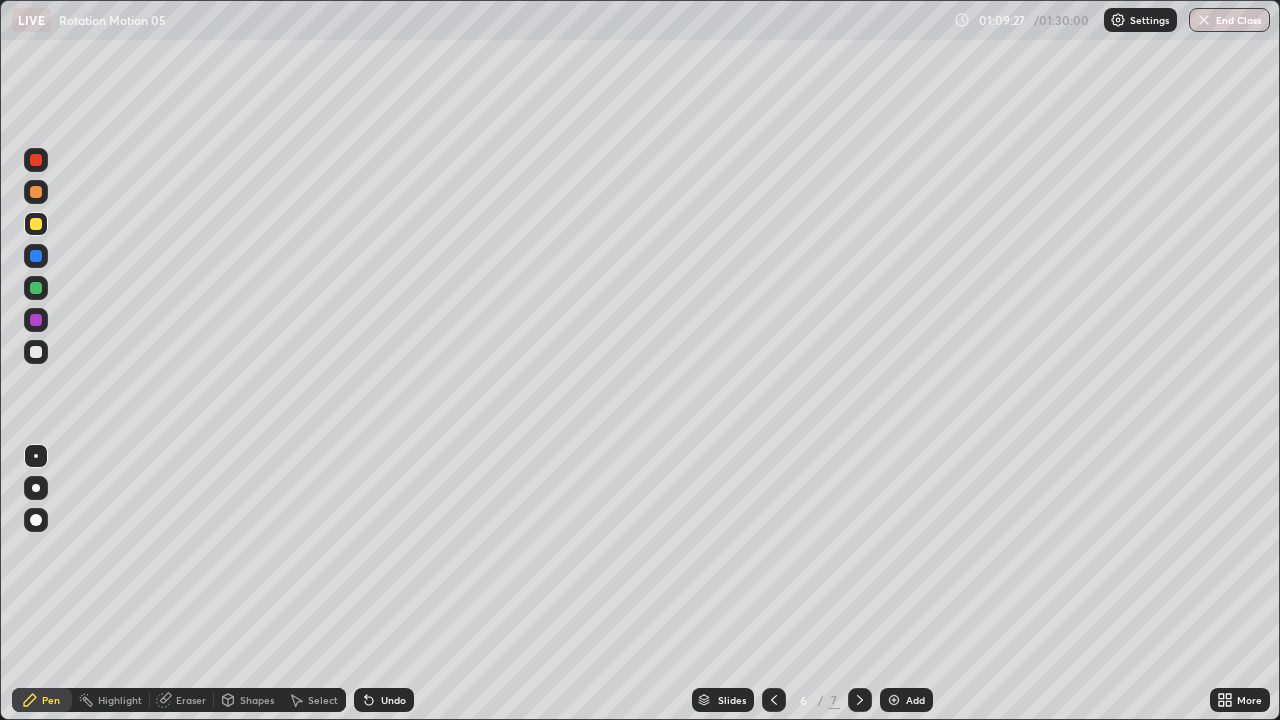 click 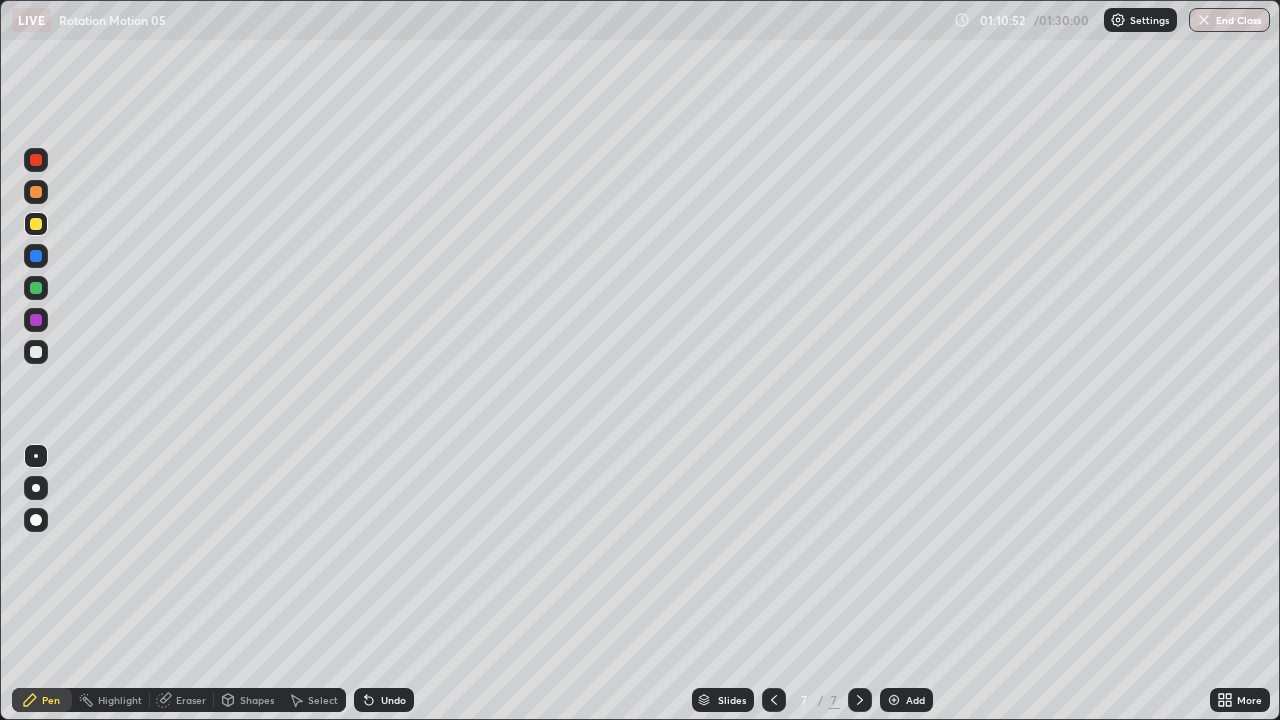 click 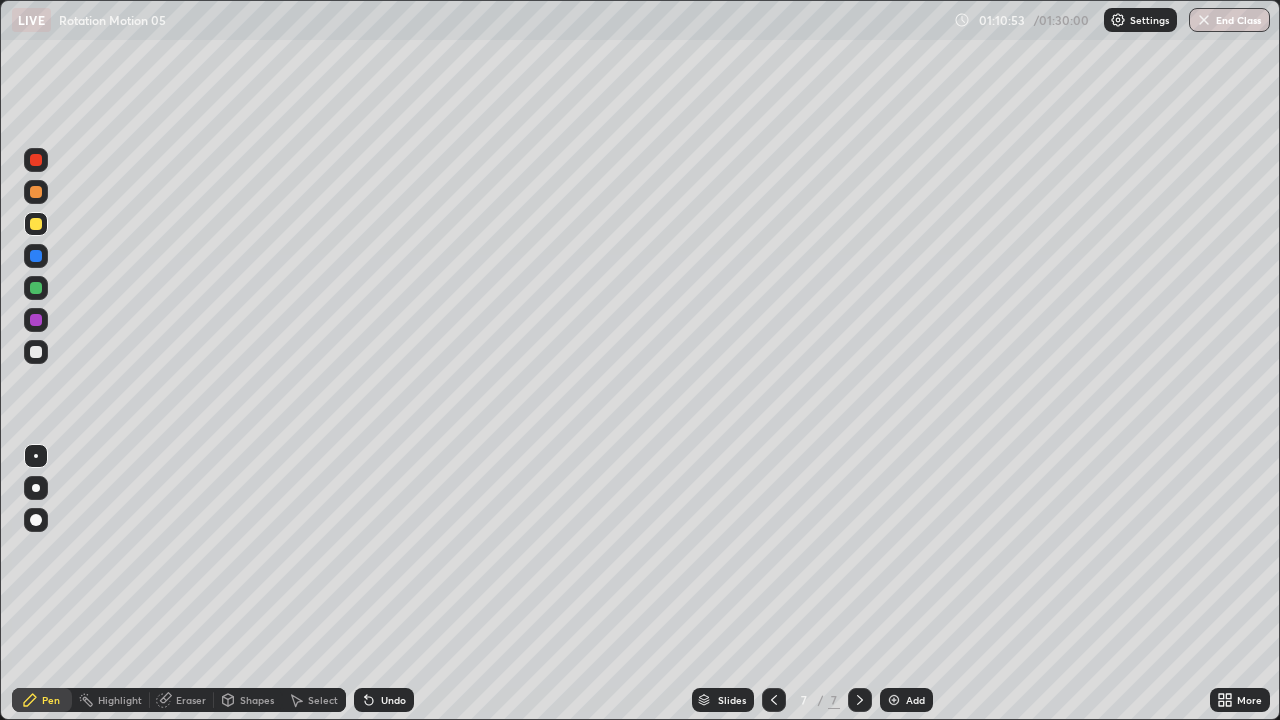click at bounding box center [36, 352] 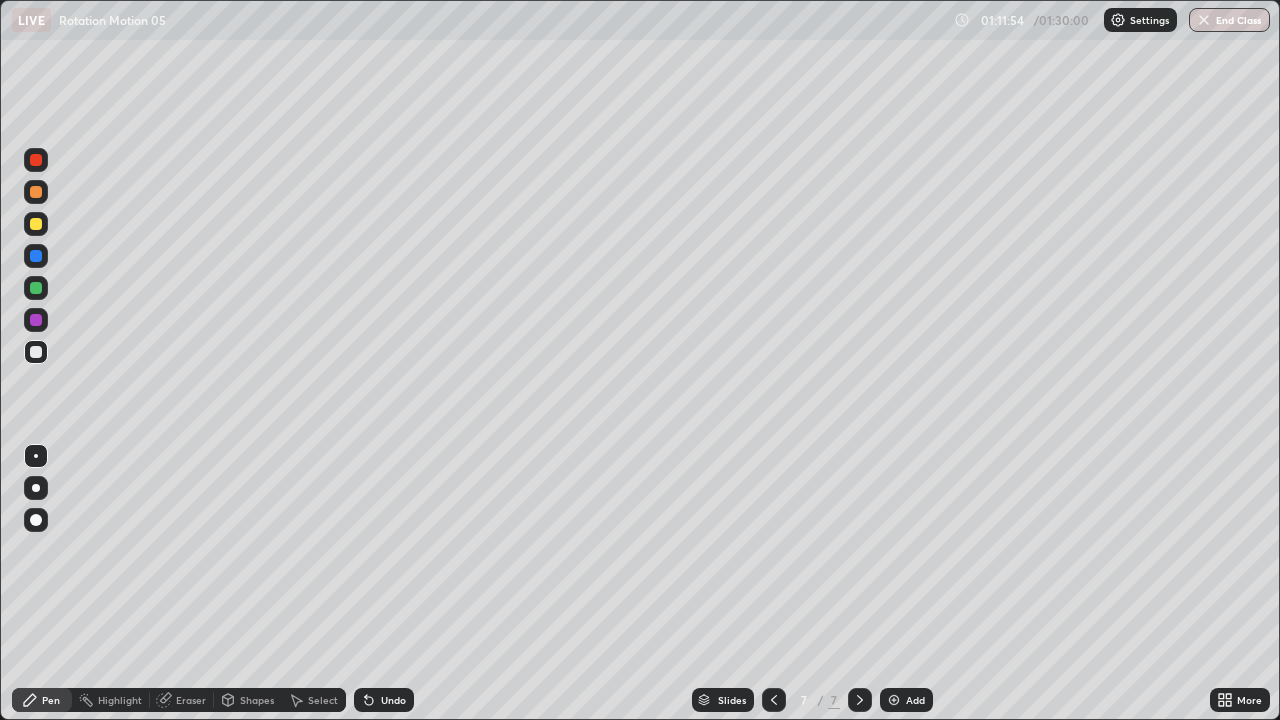click on "Eraser" at bounding box center [182, 700] 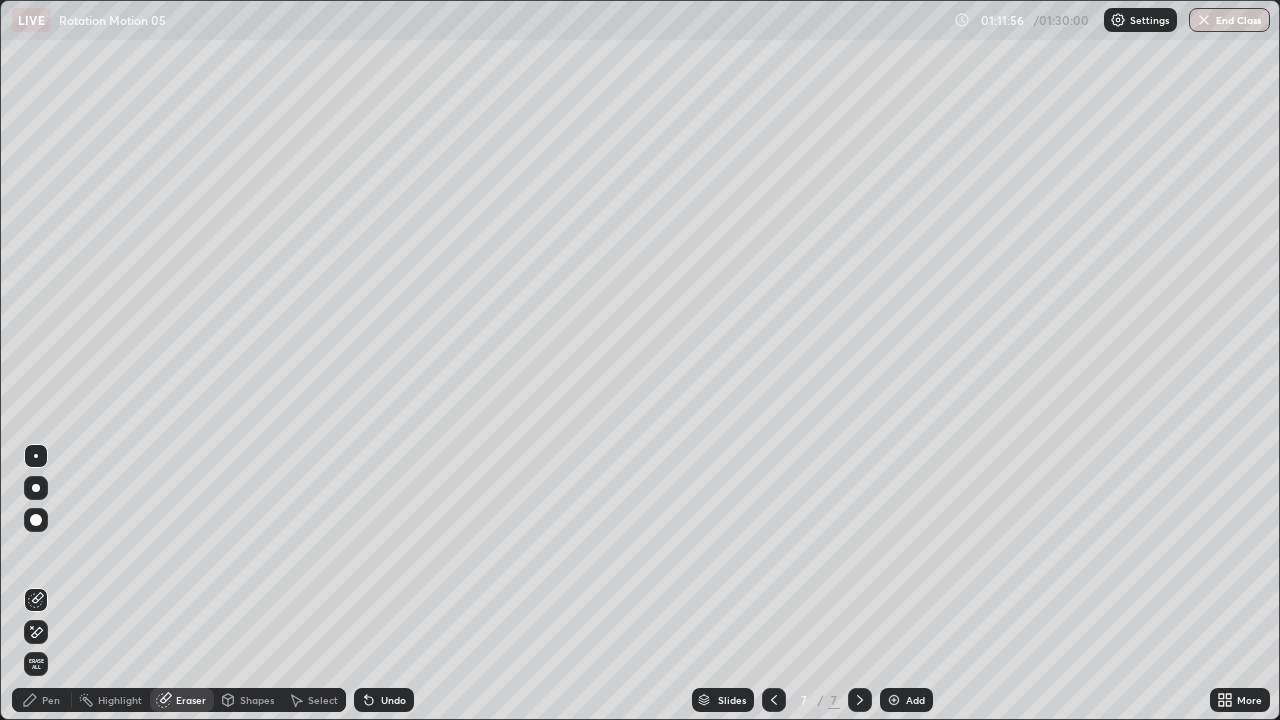 click on "Pen" at bounding box center (51, 700) 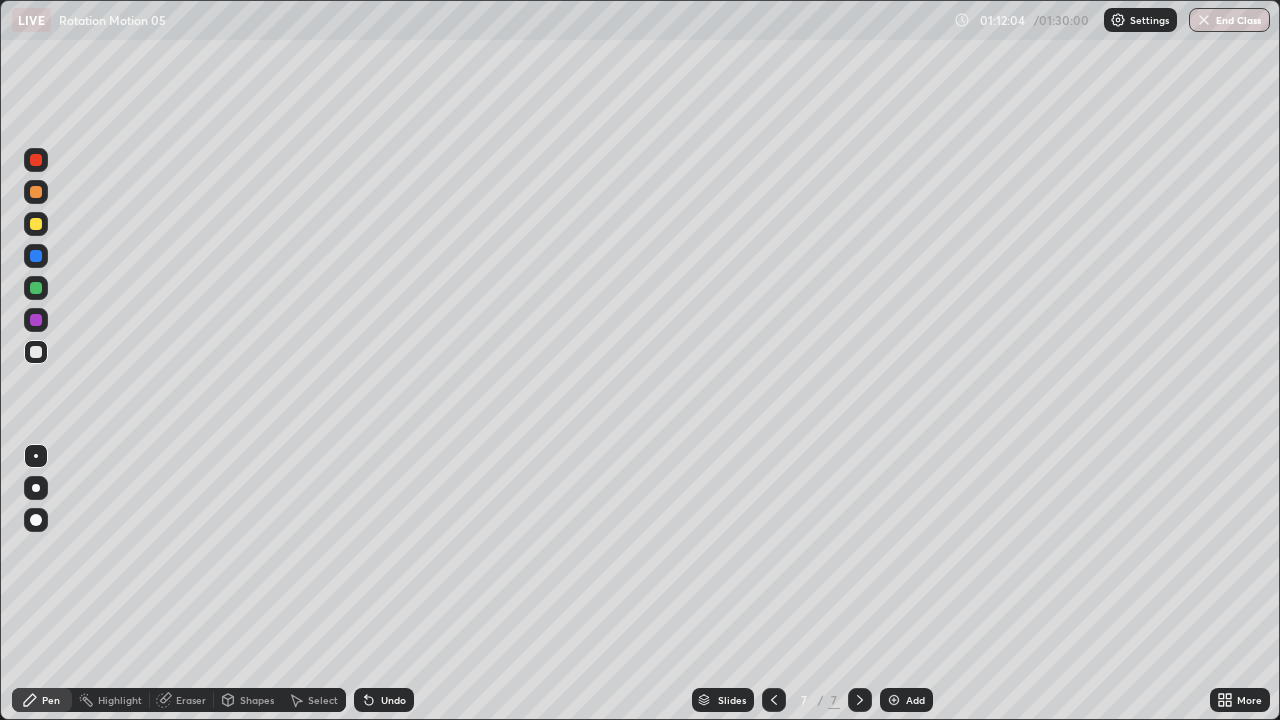 click on "Pen" at bounding box center (51, 700) 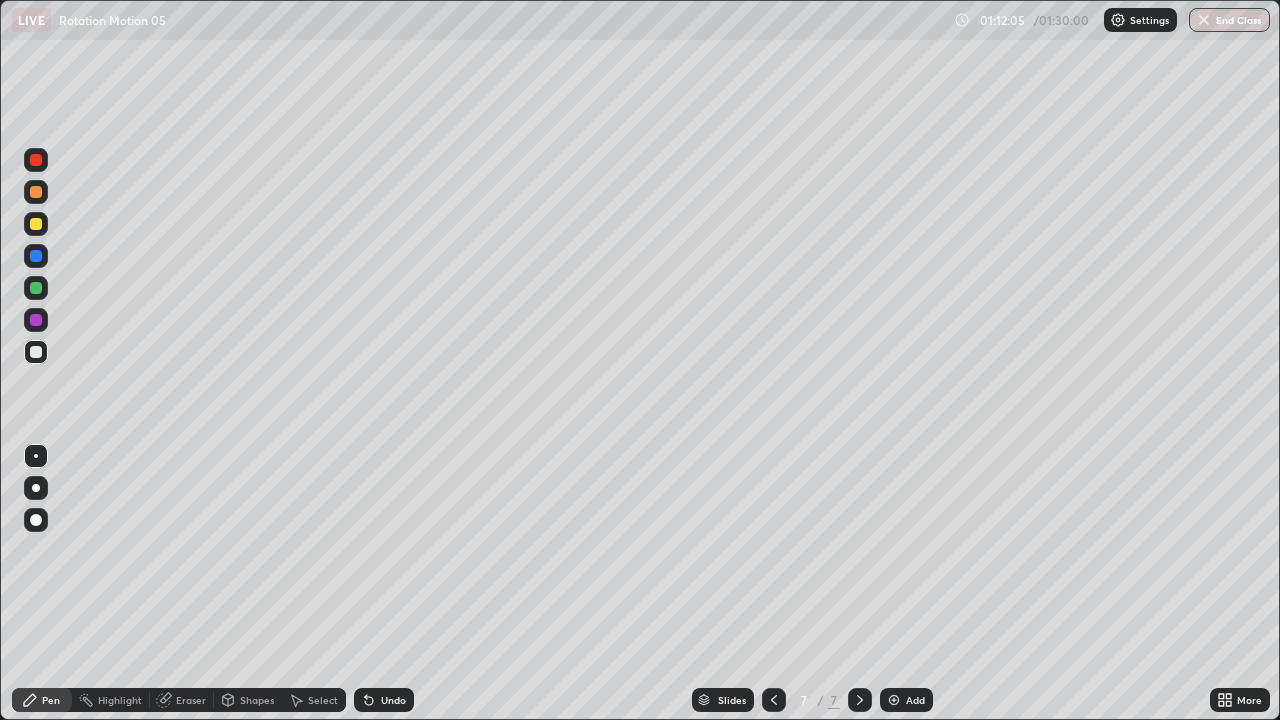 click at bounding box center [36, 352] 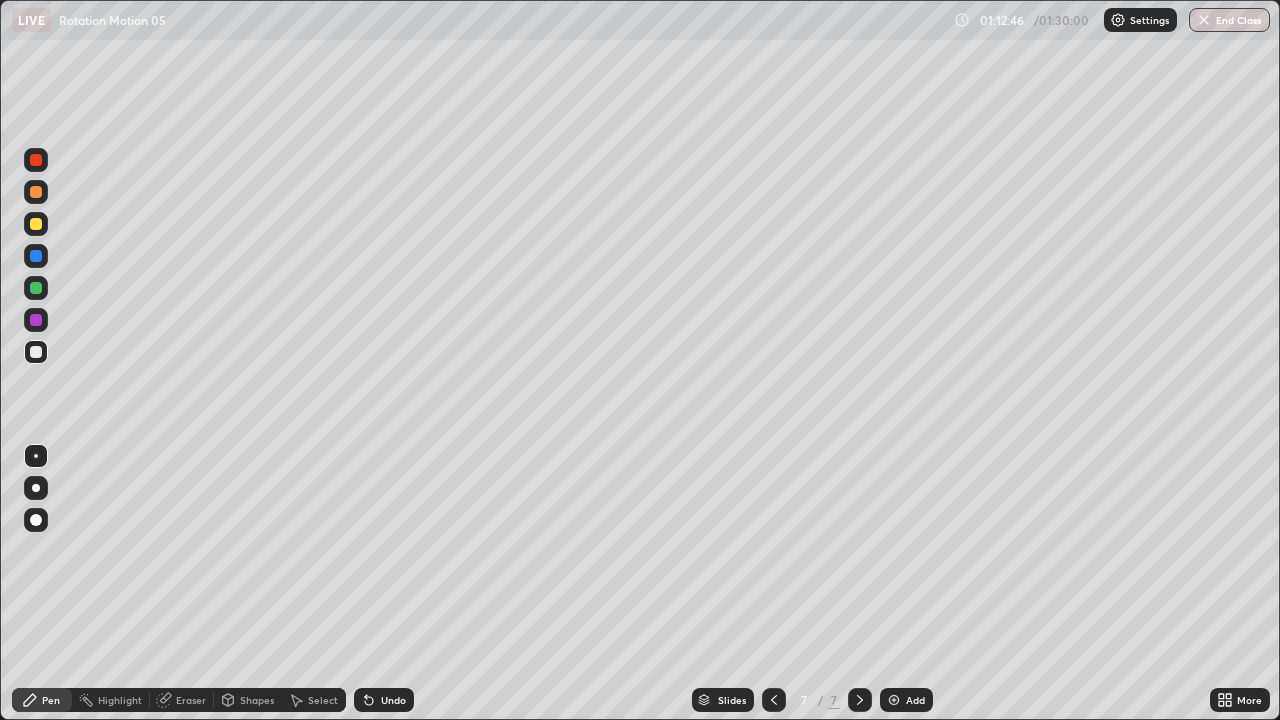 click on "Undo" at bounding box center (384, 700) 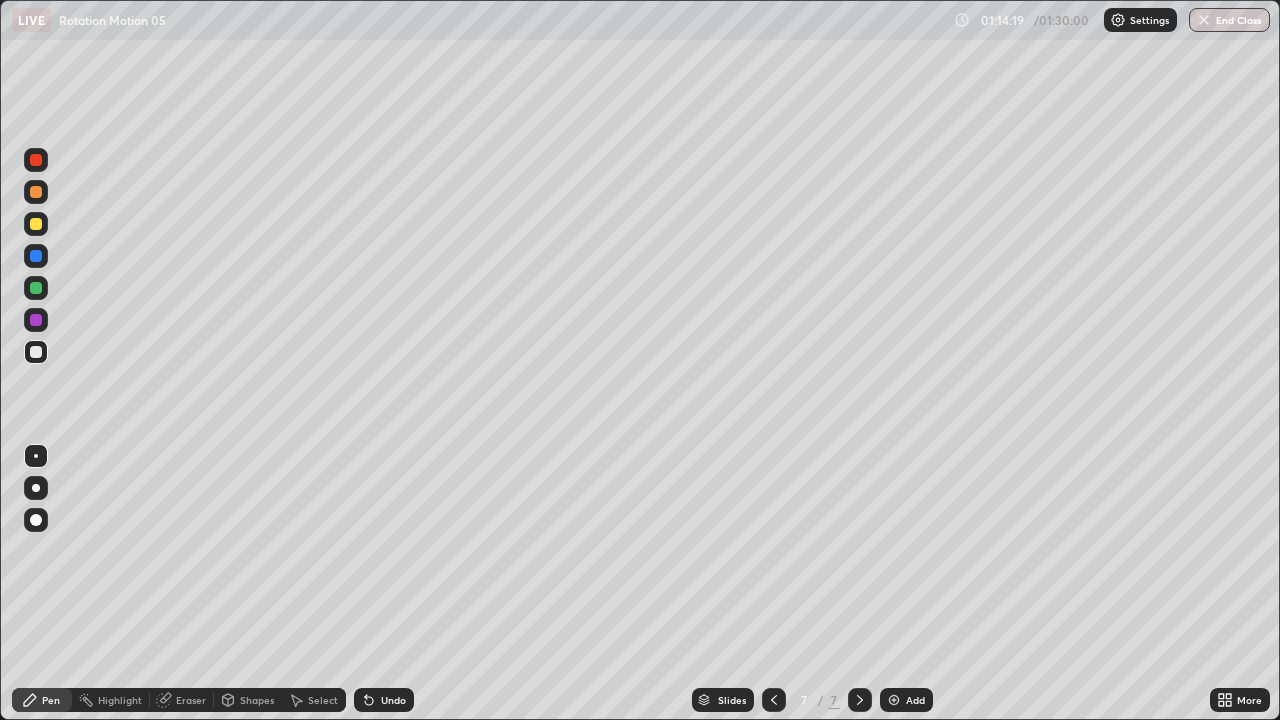 click on "Shapes" at bounding box center [248, 700] 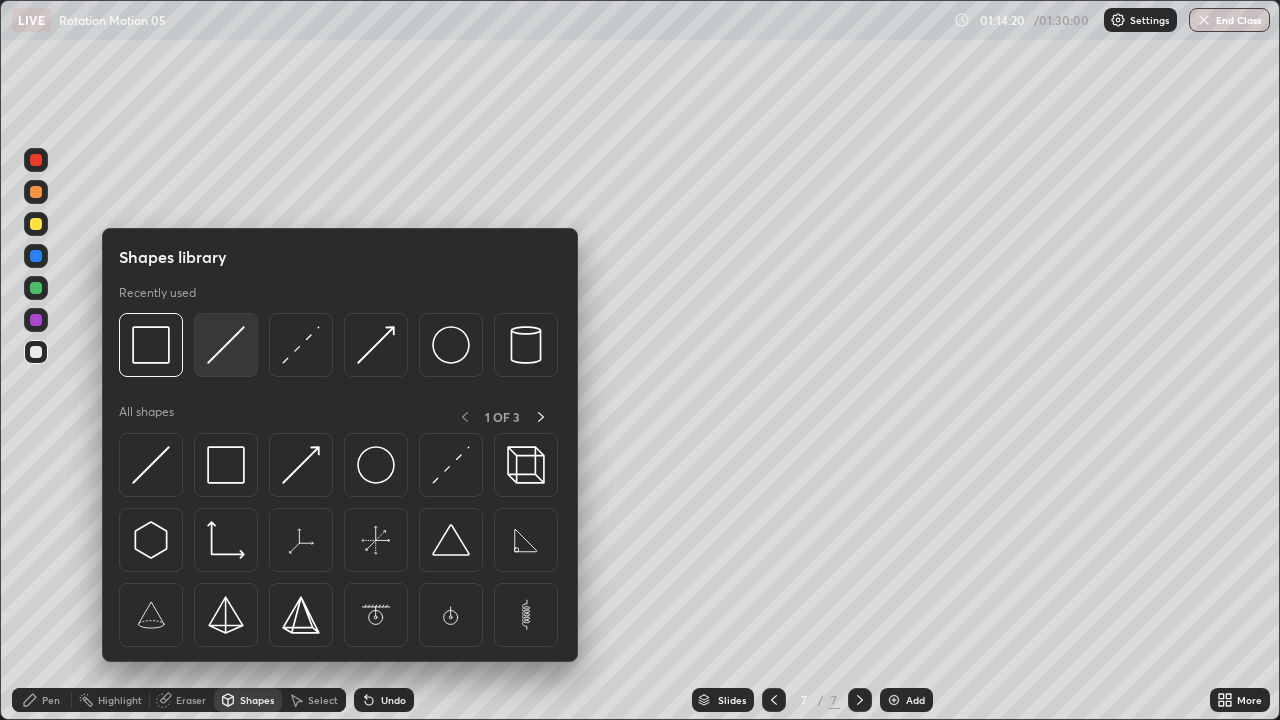 click at bounding box center (226, 345) 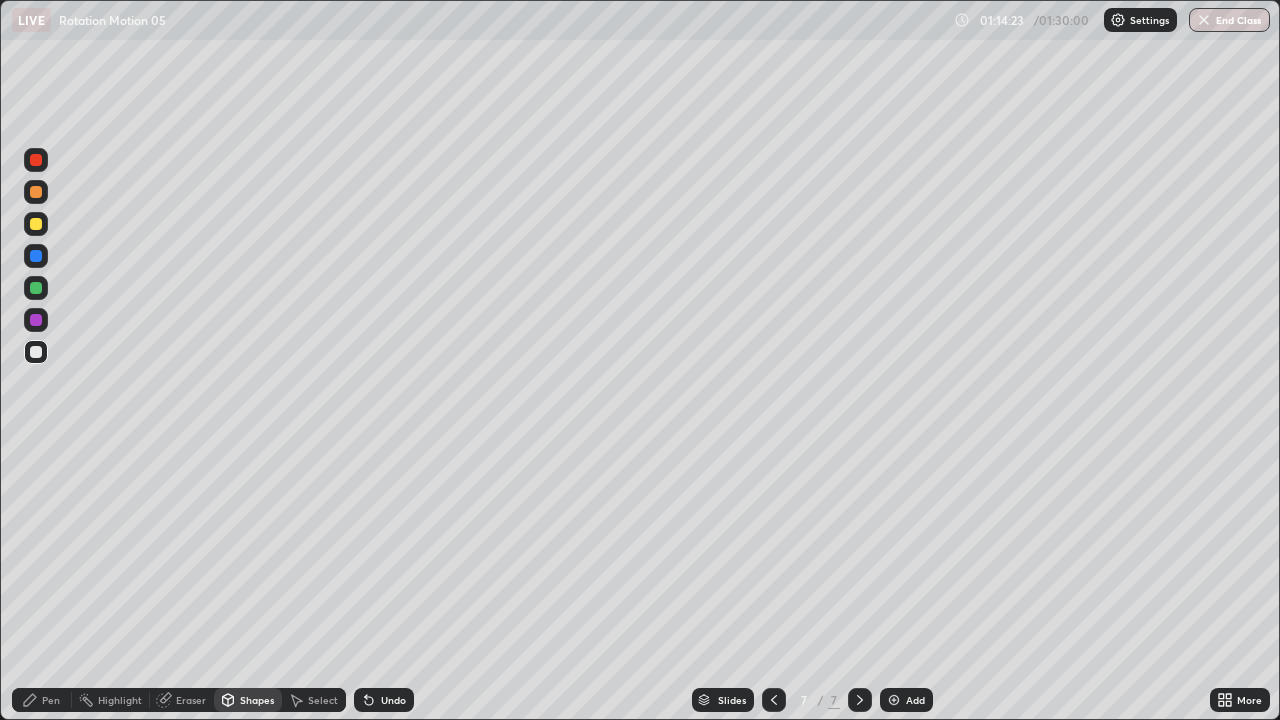 click on "Pen" at bounding box center (42, 700) 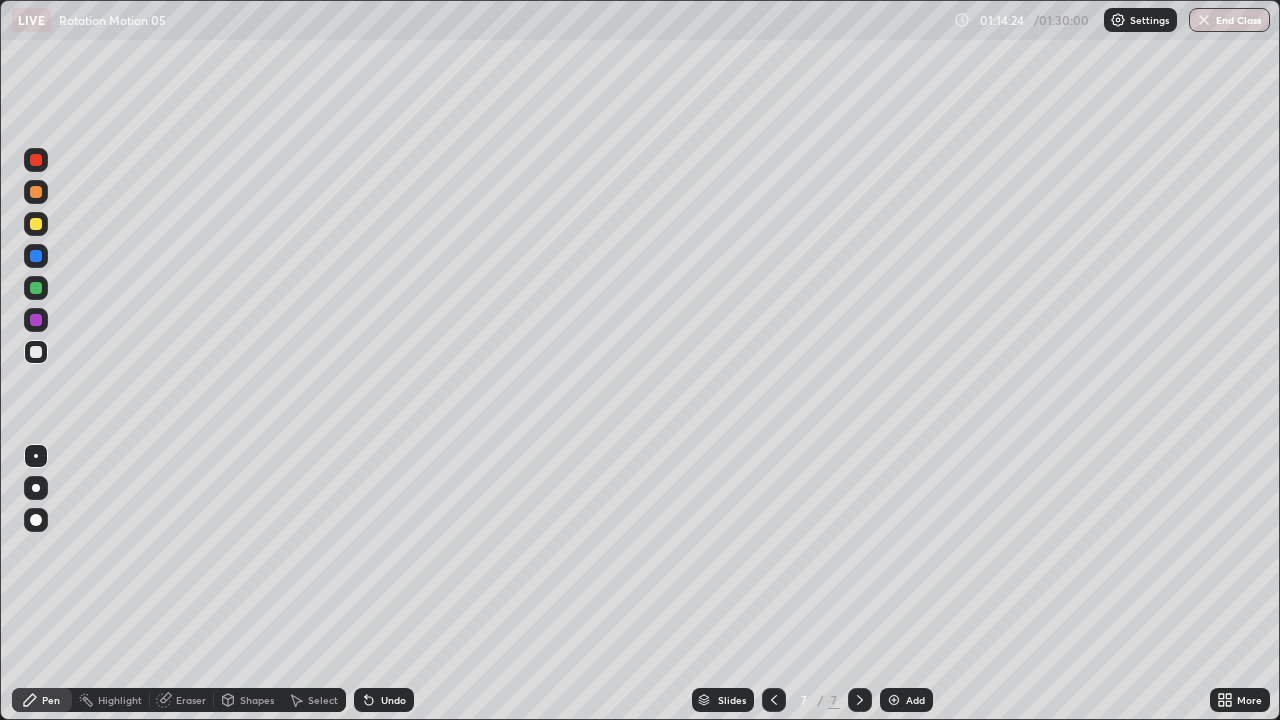 click at bounding box center [36, 224] 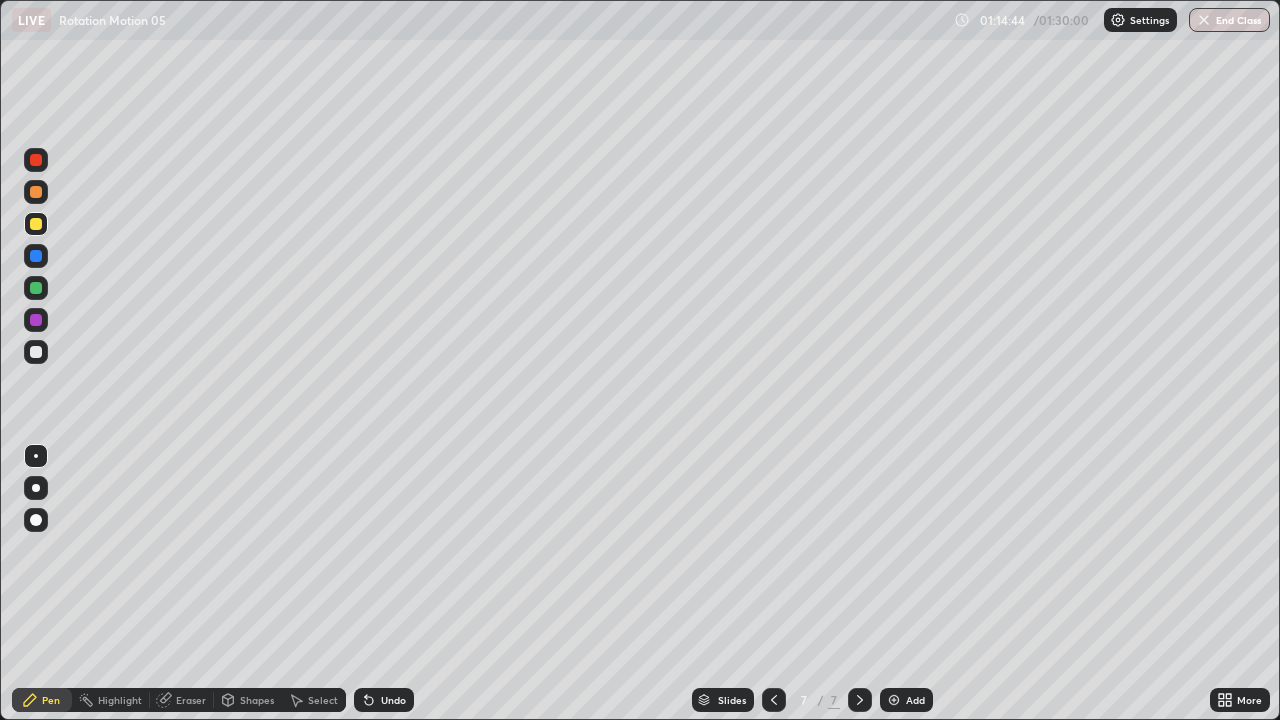 click at bounding box center [36, 352] 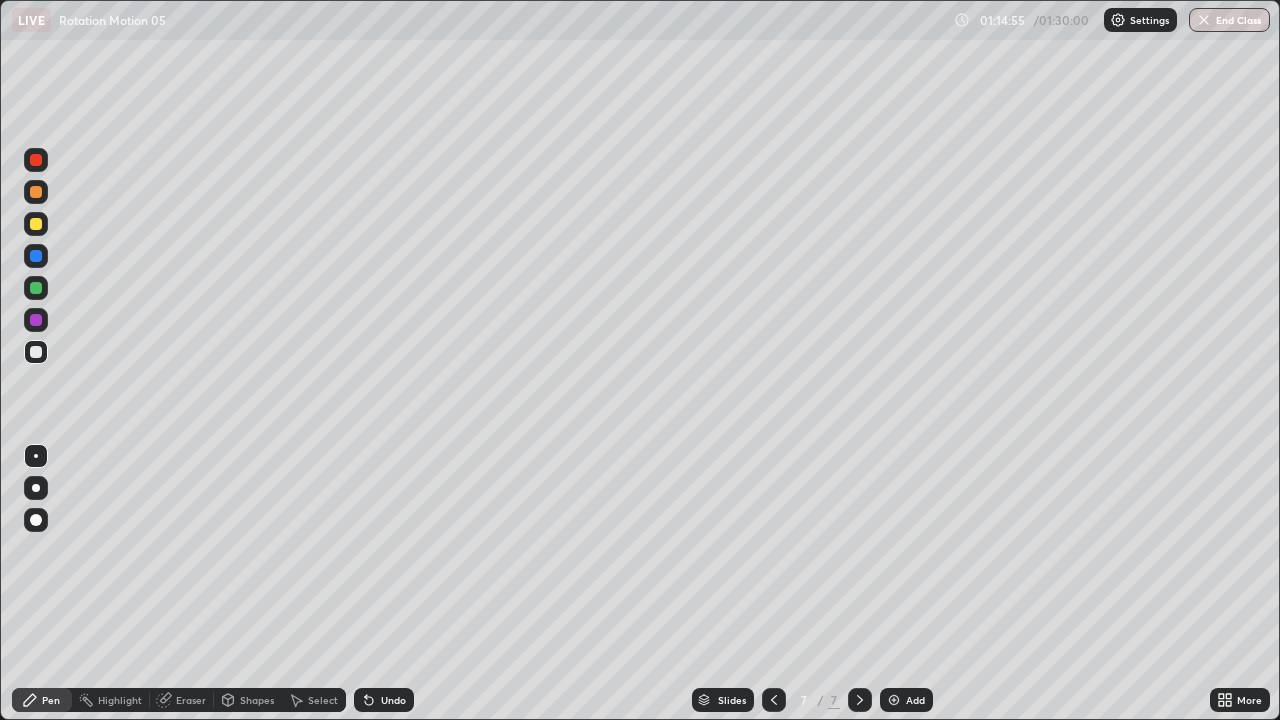 click at bounding box center [36, 352] 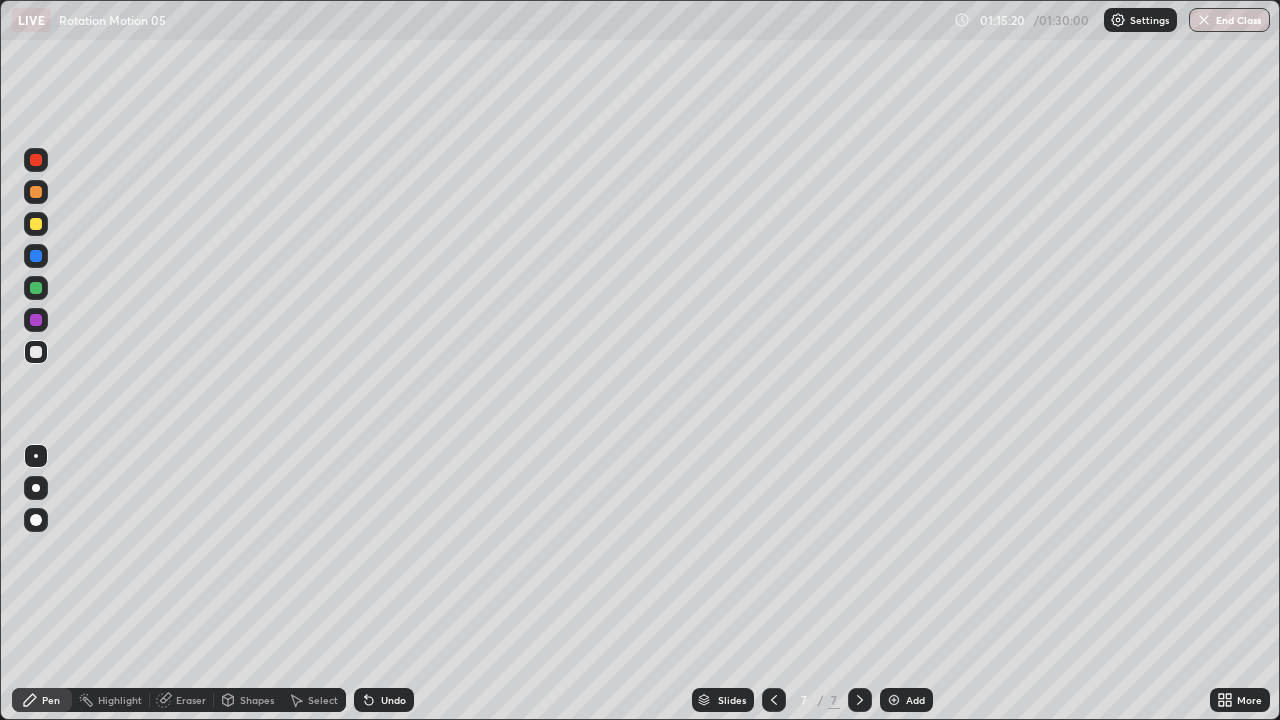 click at bounding box center [36, 288] 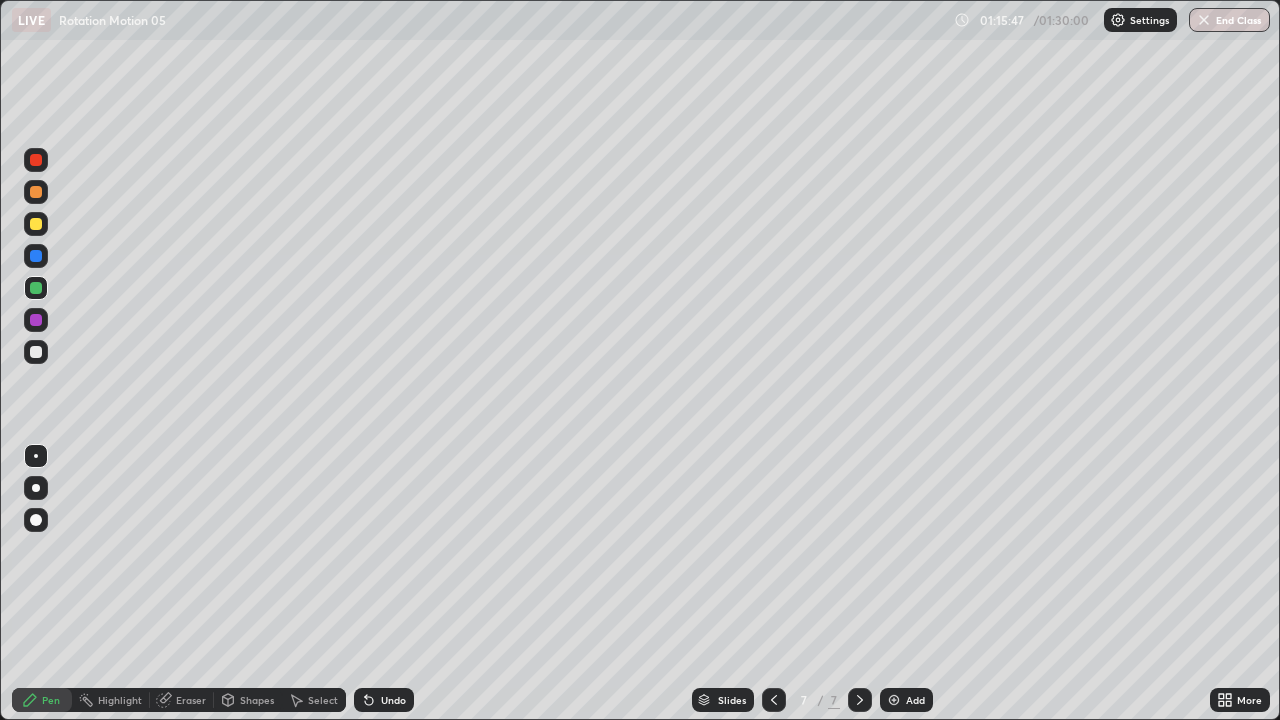 click at bounding box center (36, 352) 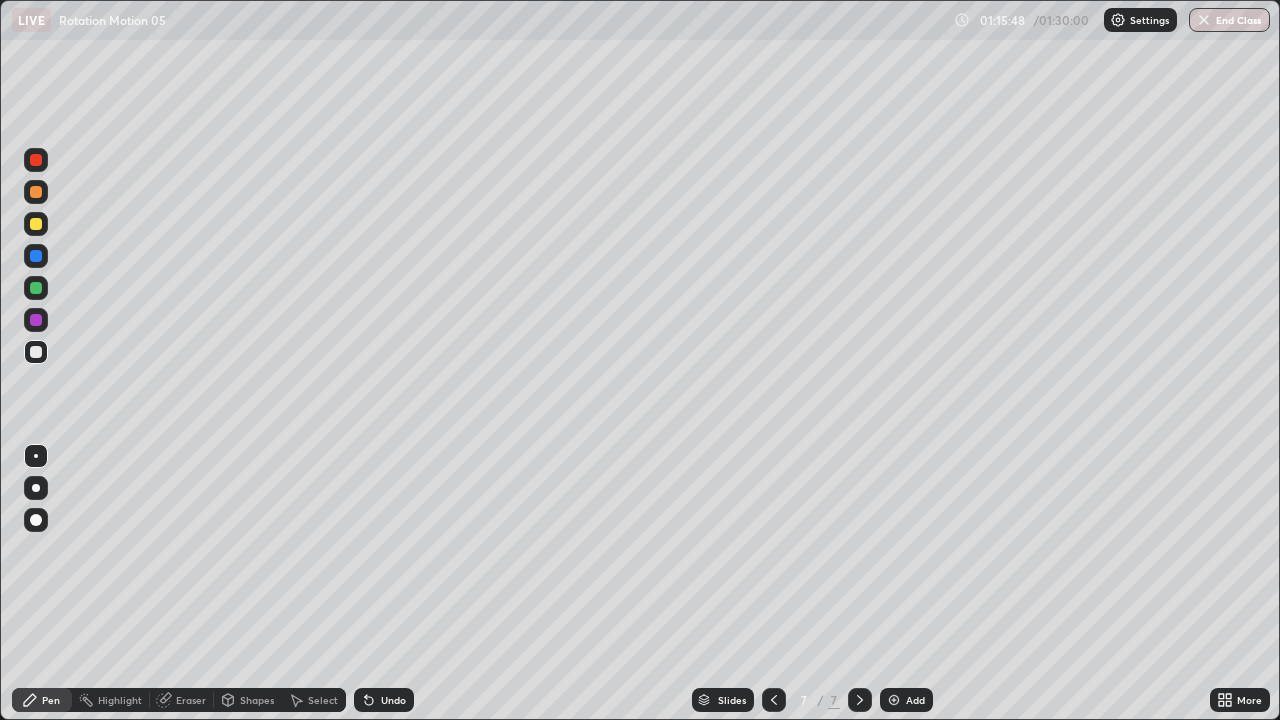 click on "Shapes" at bounding box center [248, 700] 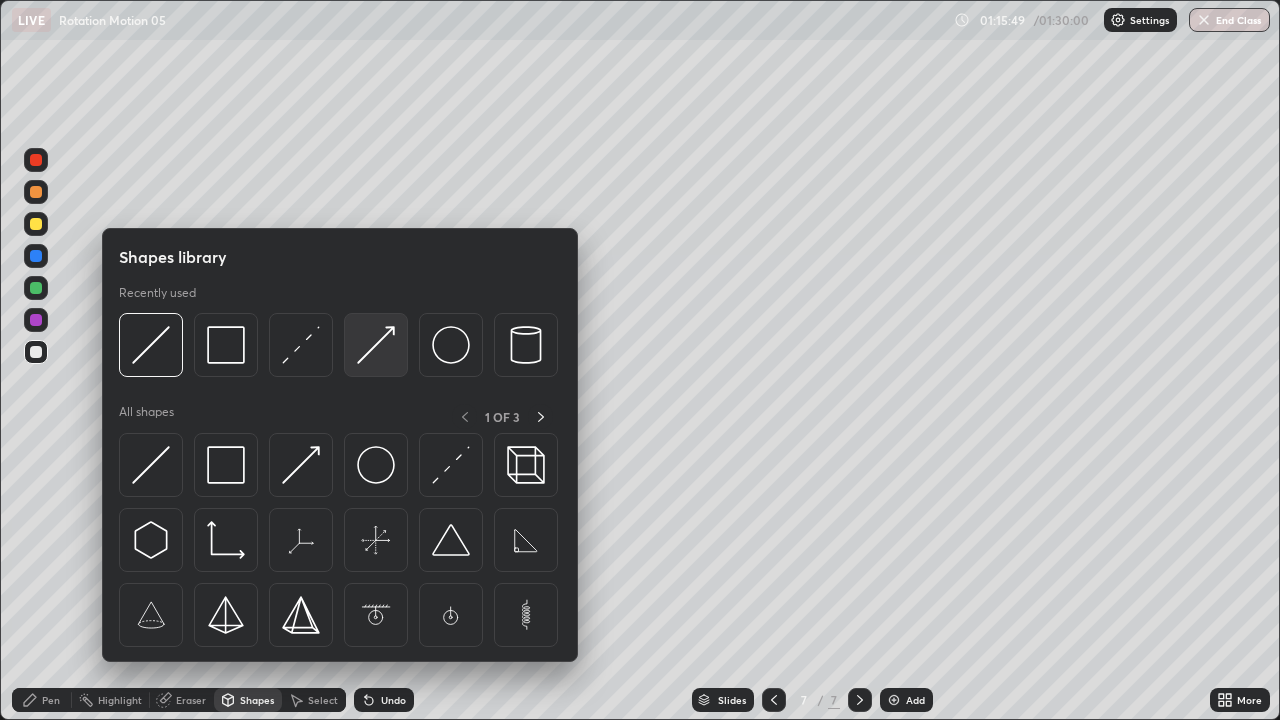 click at bounding box center (376, 345) 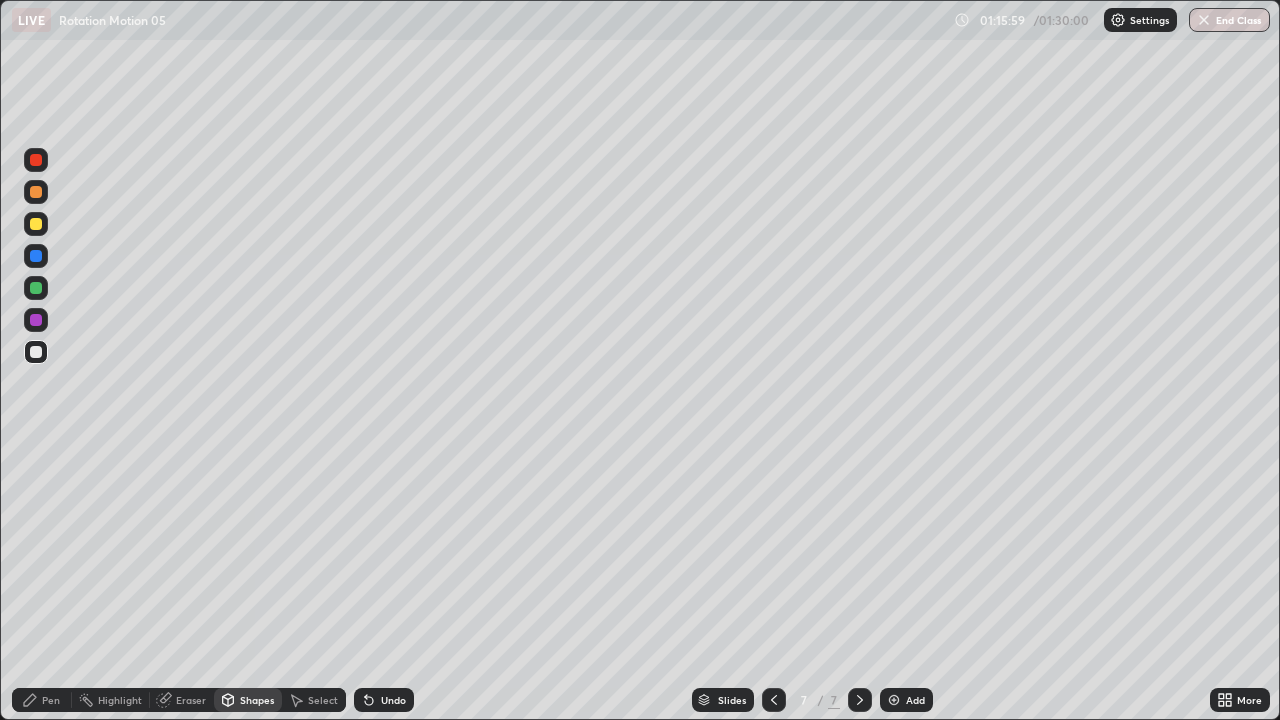 click on "Pen" at bounding box center [51, 700] 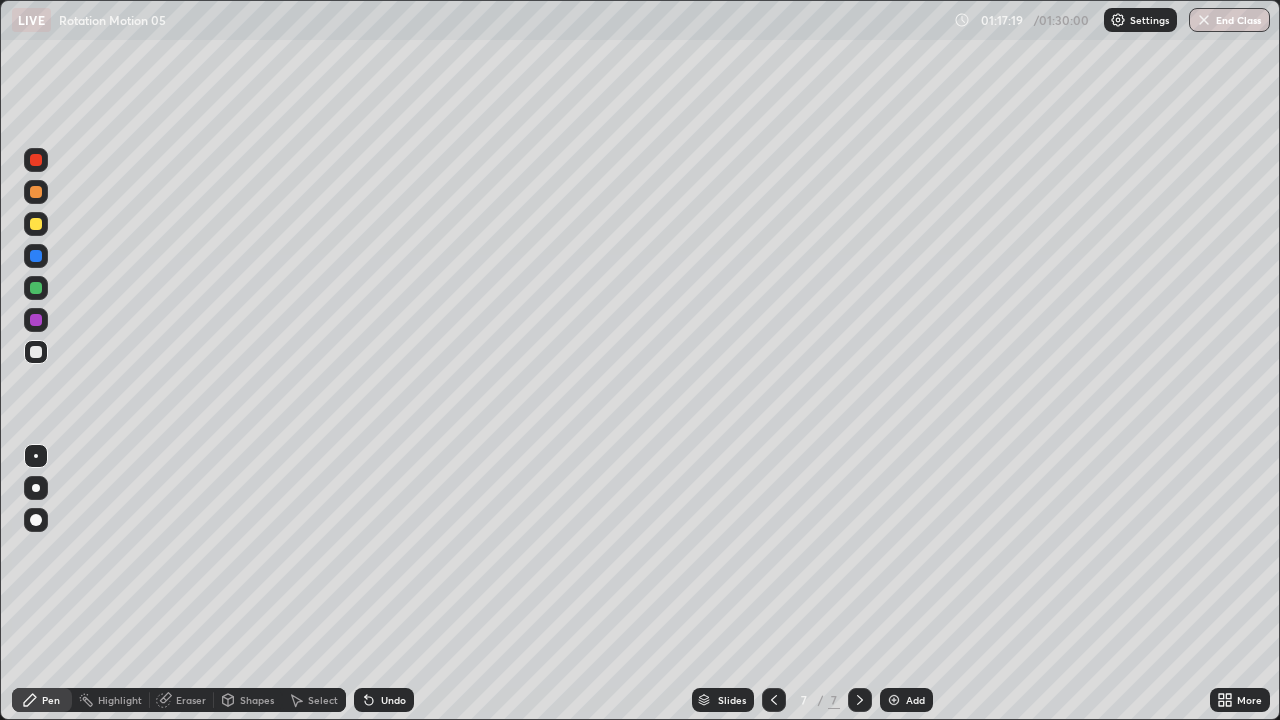 click on "Undo" at bounding box center [393, 700] 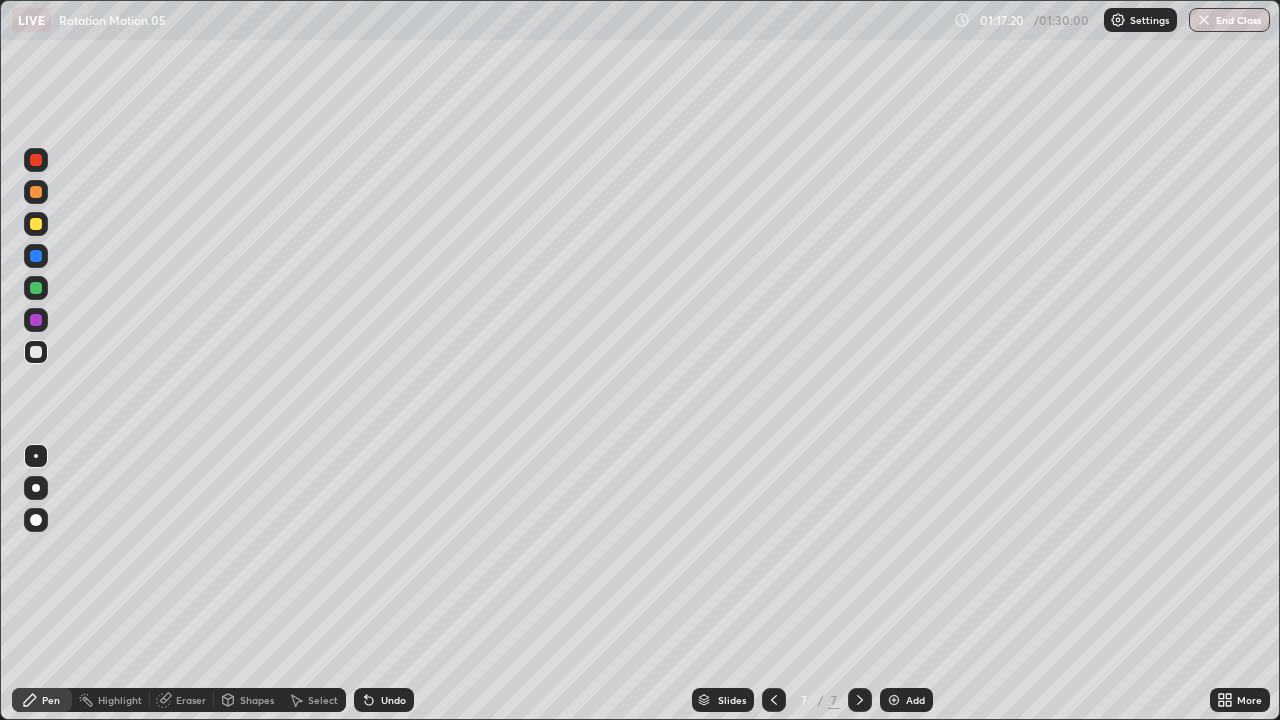 click on "Undo" at bounding box center [393, 700] 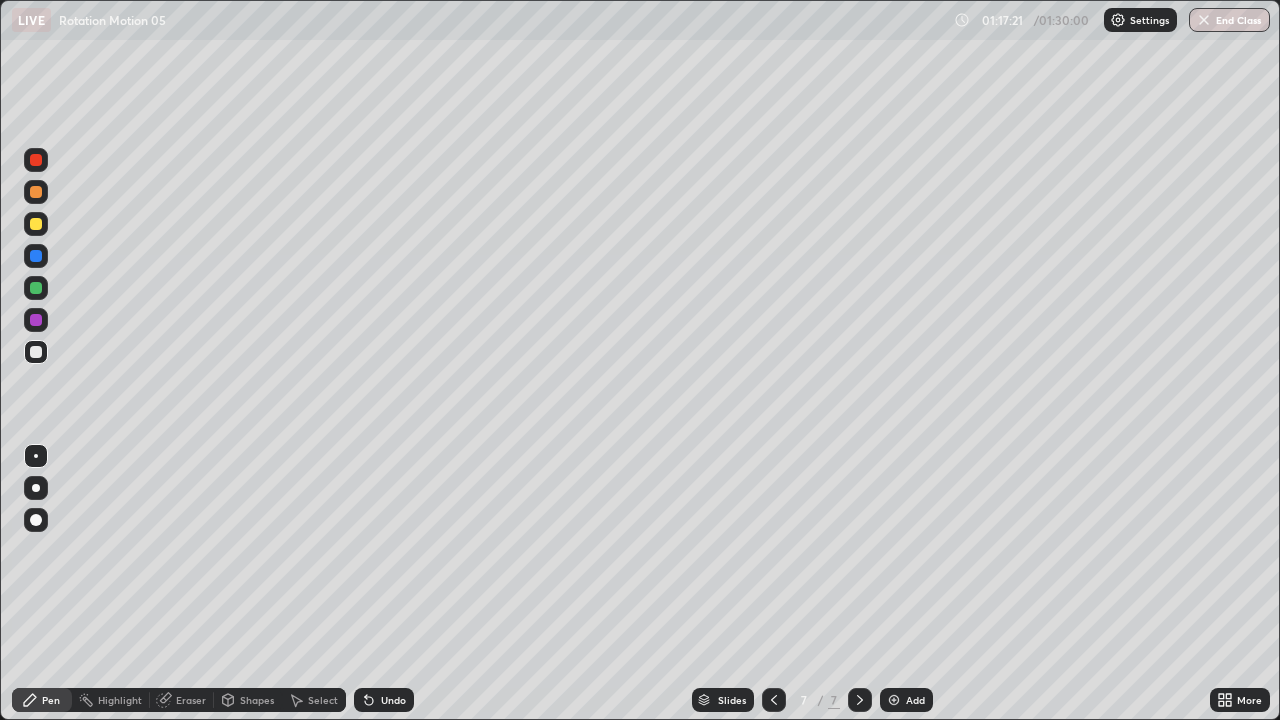 click on "Undo" at bounding box center [384, 700] 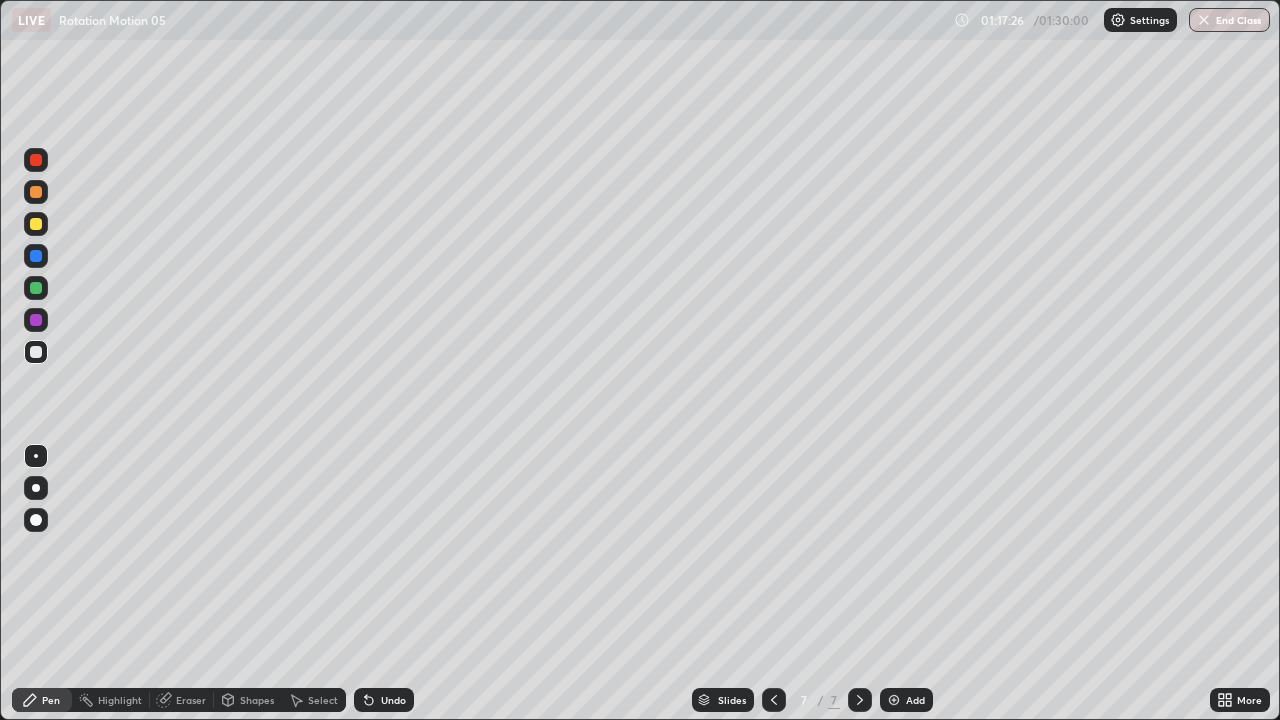 click on "Undo" at bounding box center [393, 700] 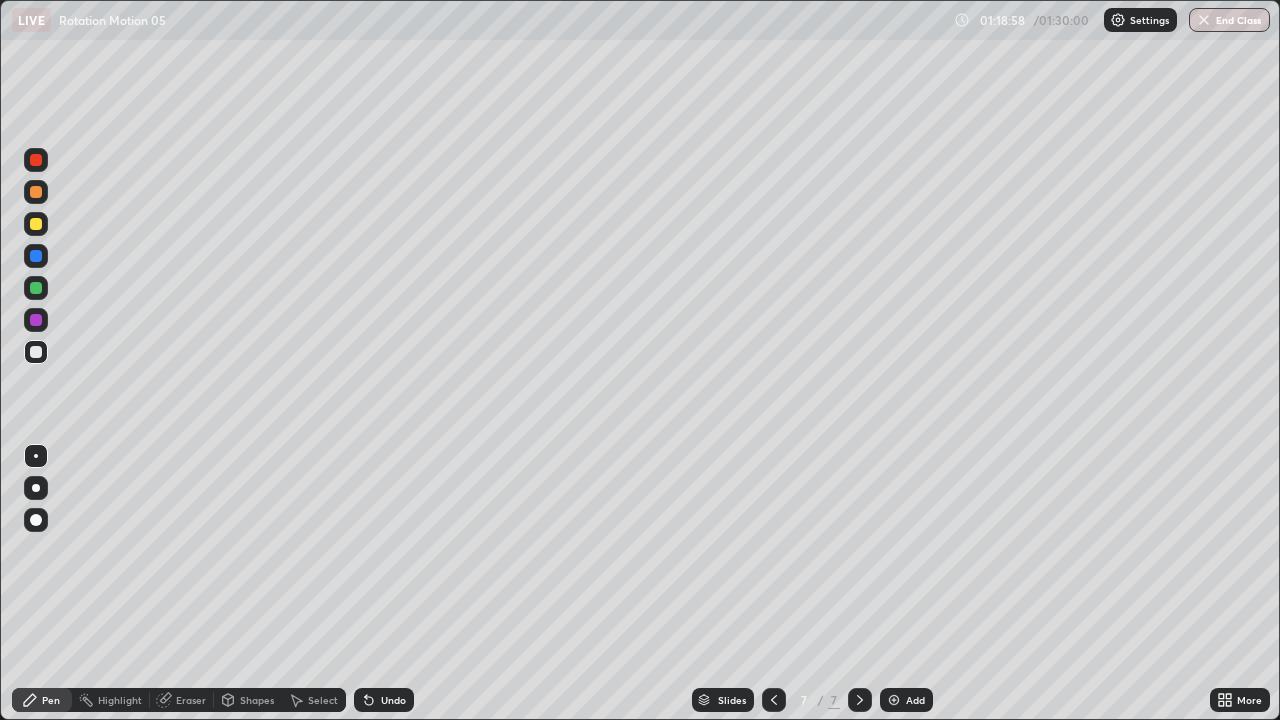click on "Shapes" at bounding box center (257, 700) 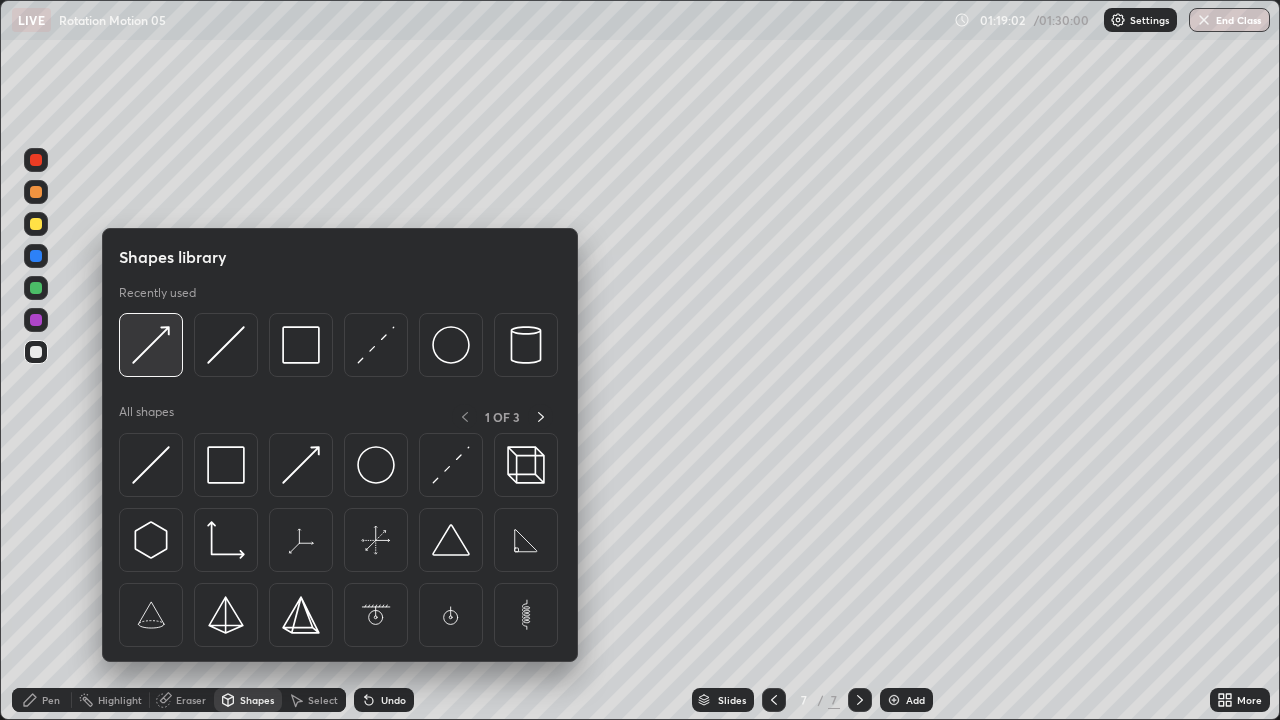 click at bounding box center (151, 345) 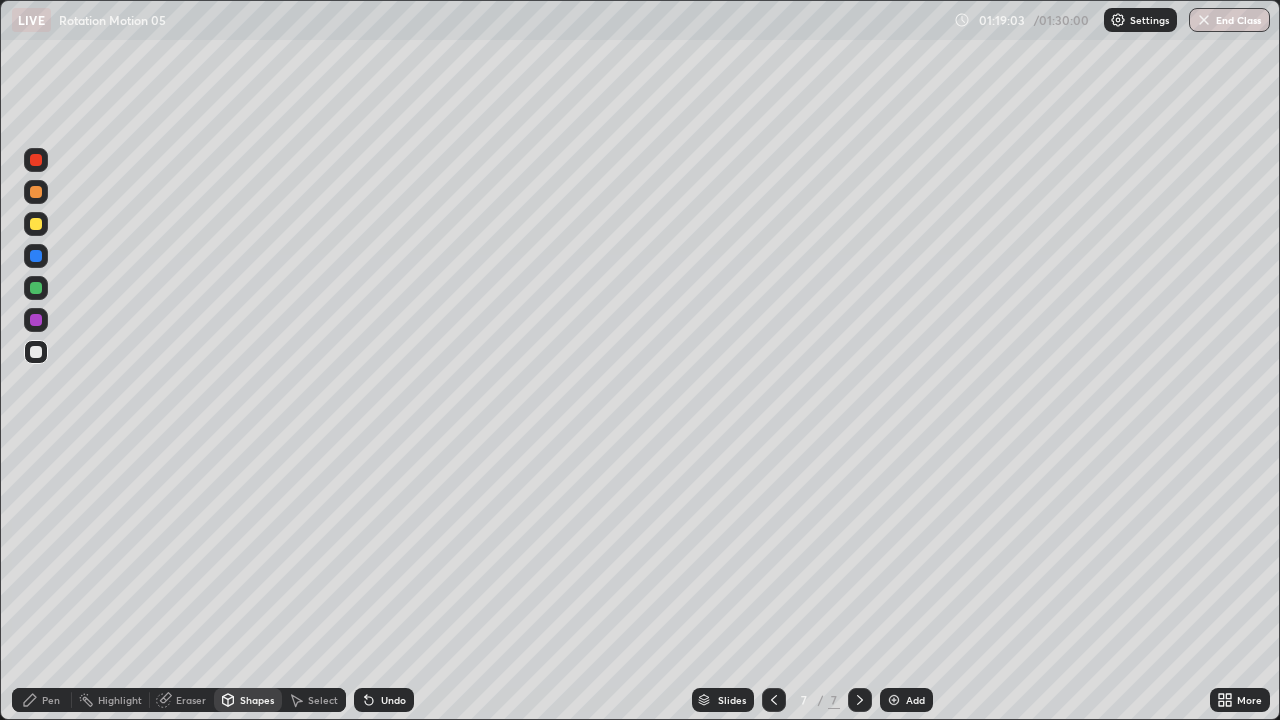 click at bounding box center [36, 224] 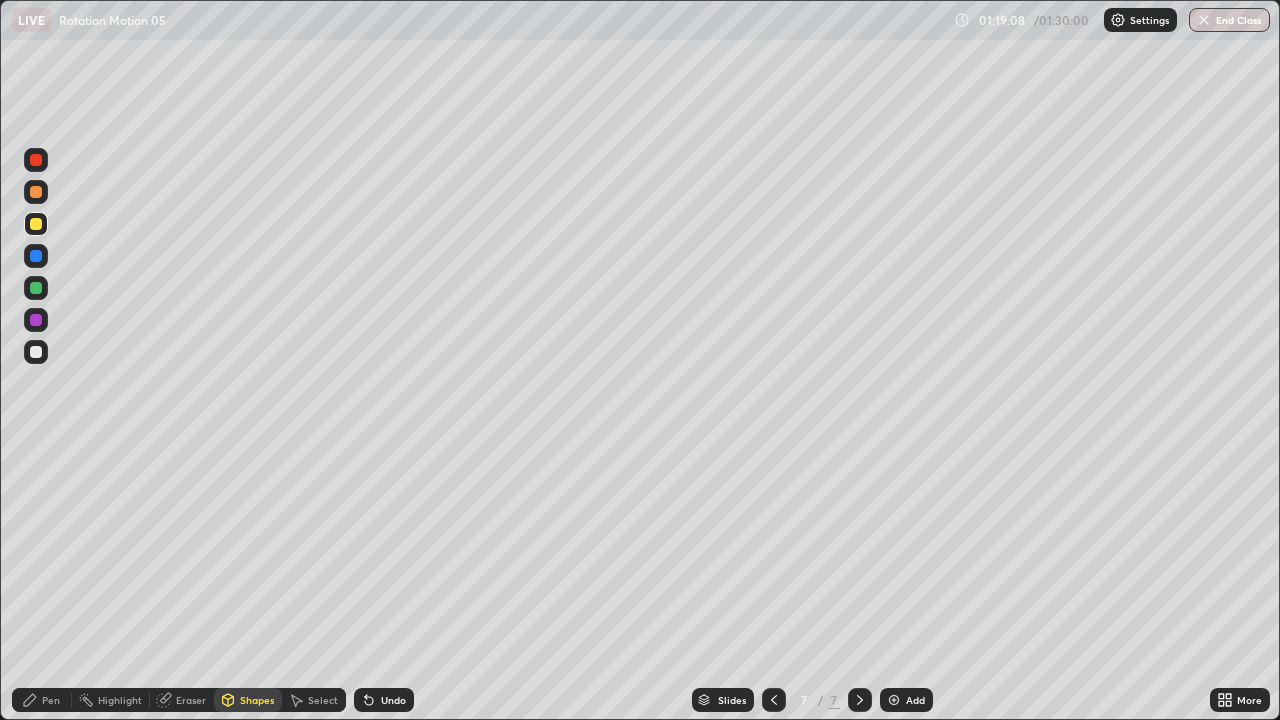 click on "Pen" at bounding box center (42, 700) 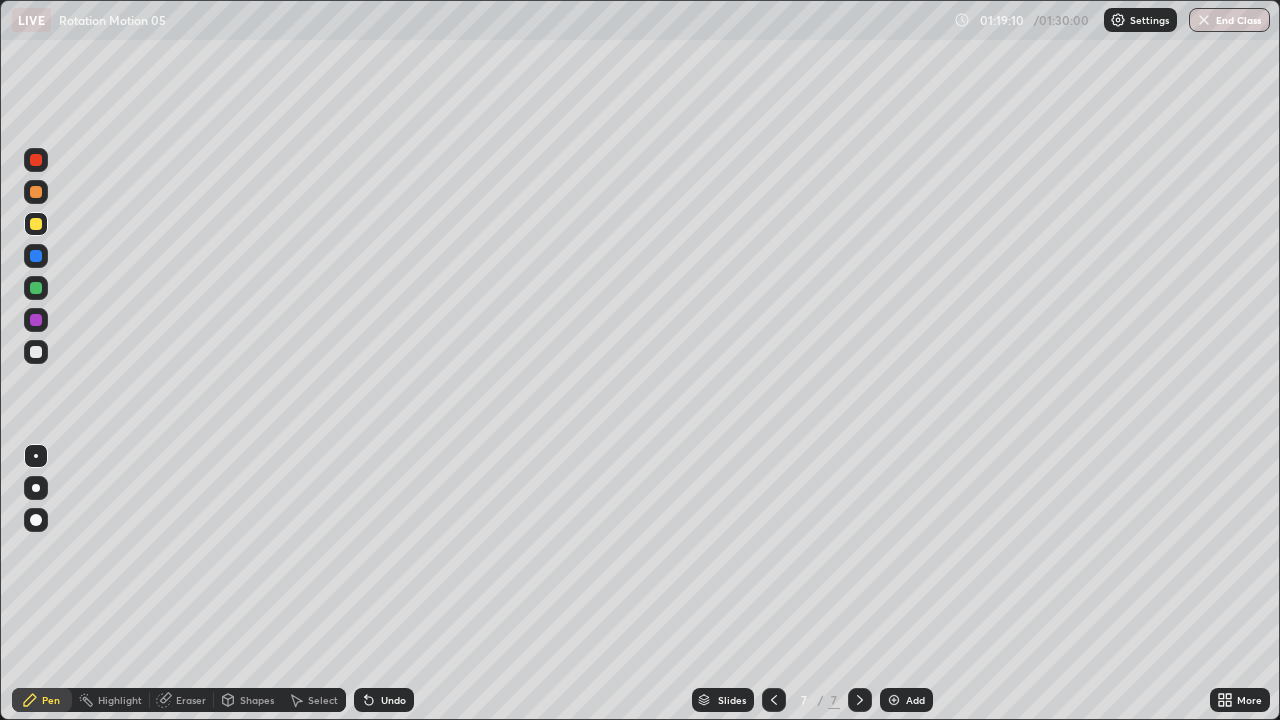 click at bounding box center (36, 352) 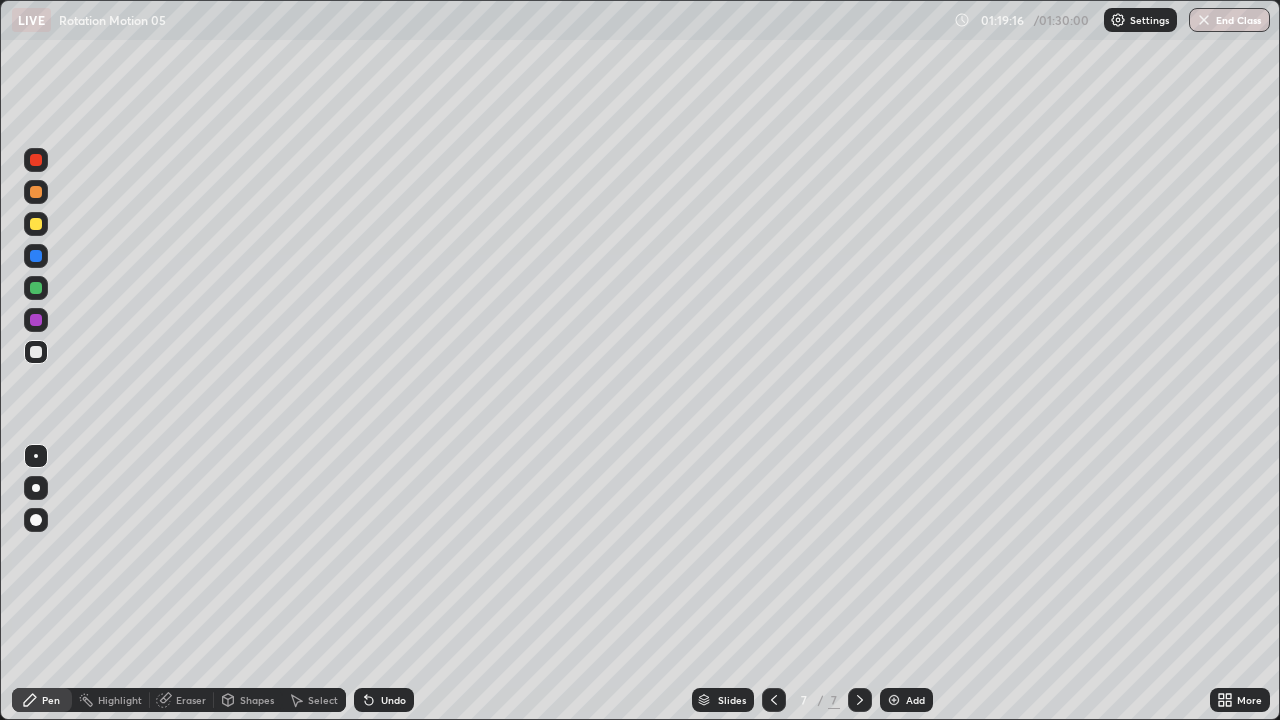 click at bounding box center [36, 352] 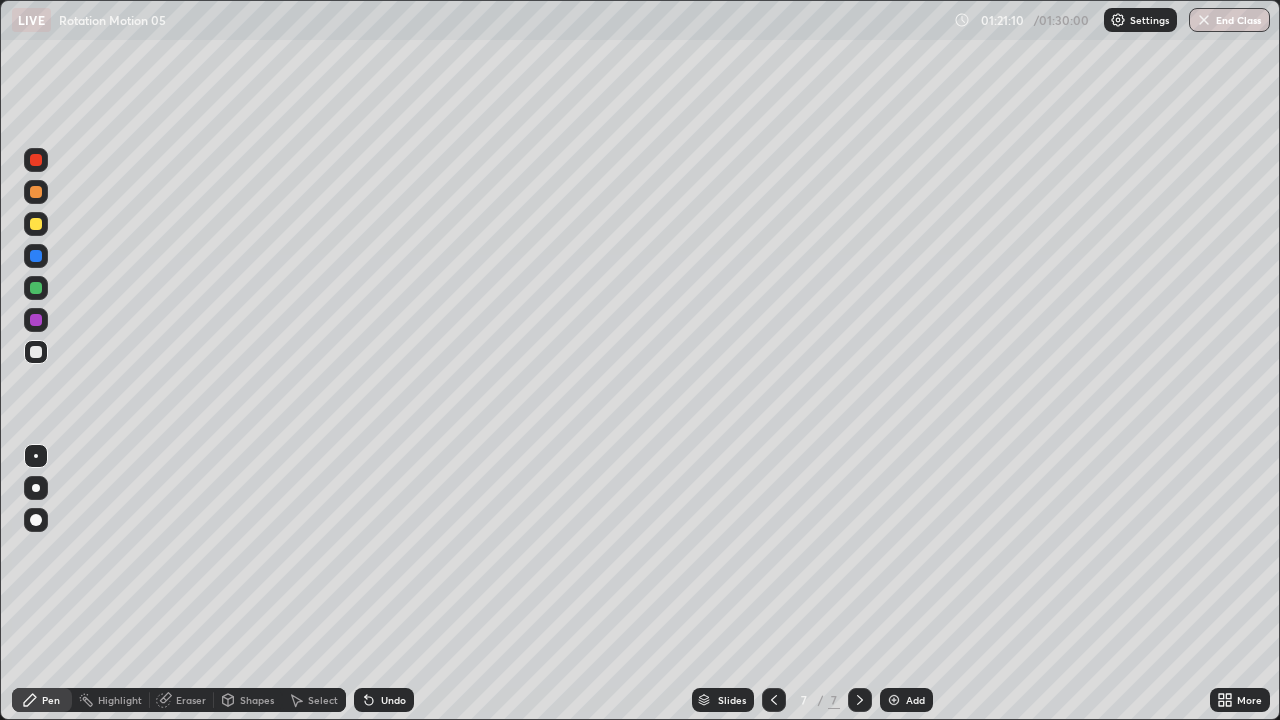click on "Add" at bounding box center (906, 700) 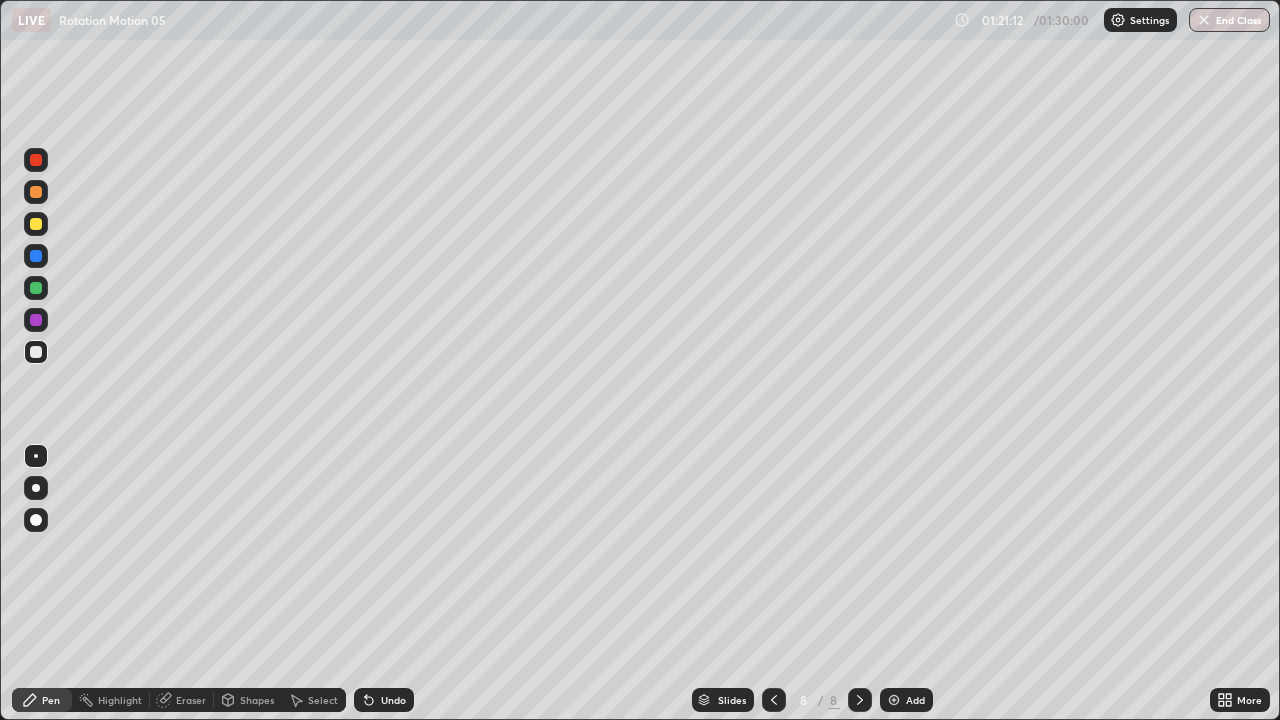 click on "Shapes" at bounding box center (257, 700) 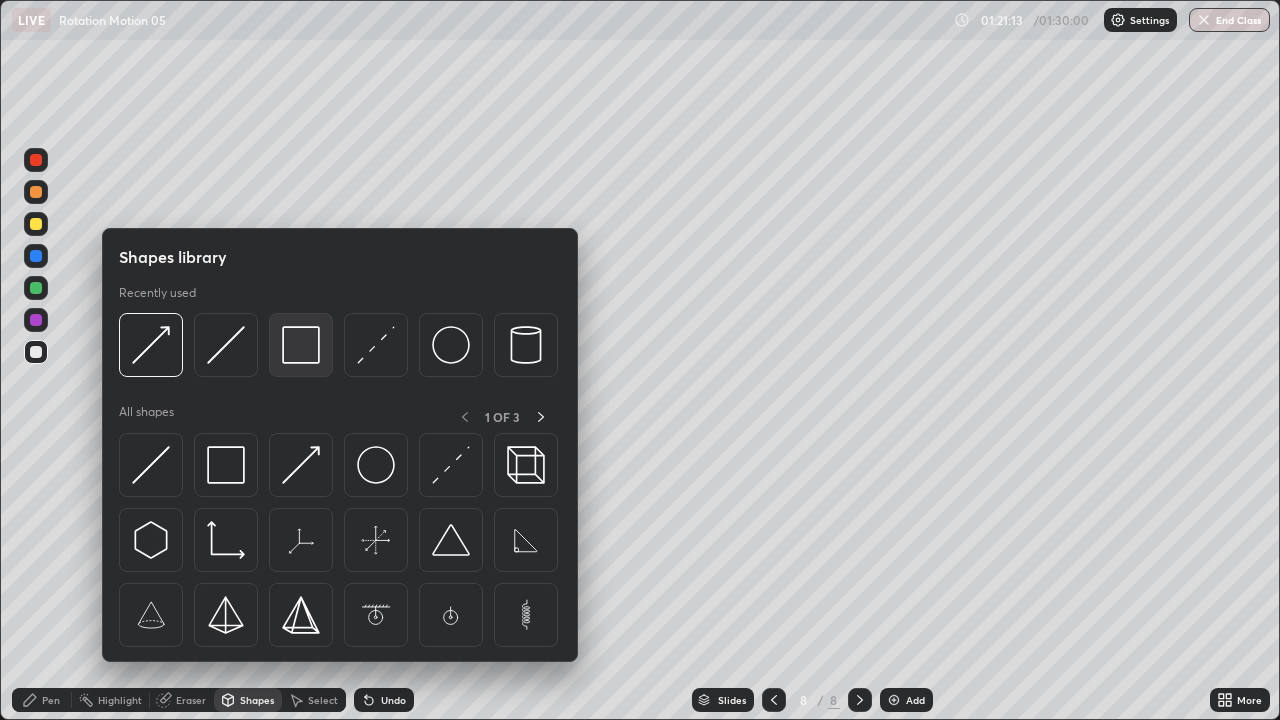 click at bounding box center [301, 345] 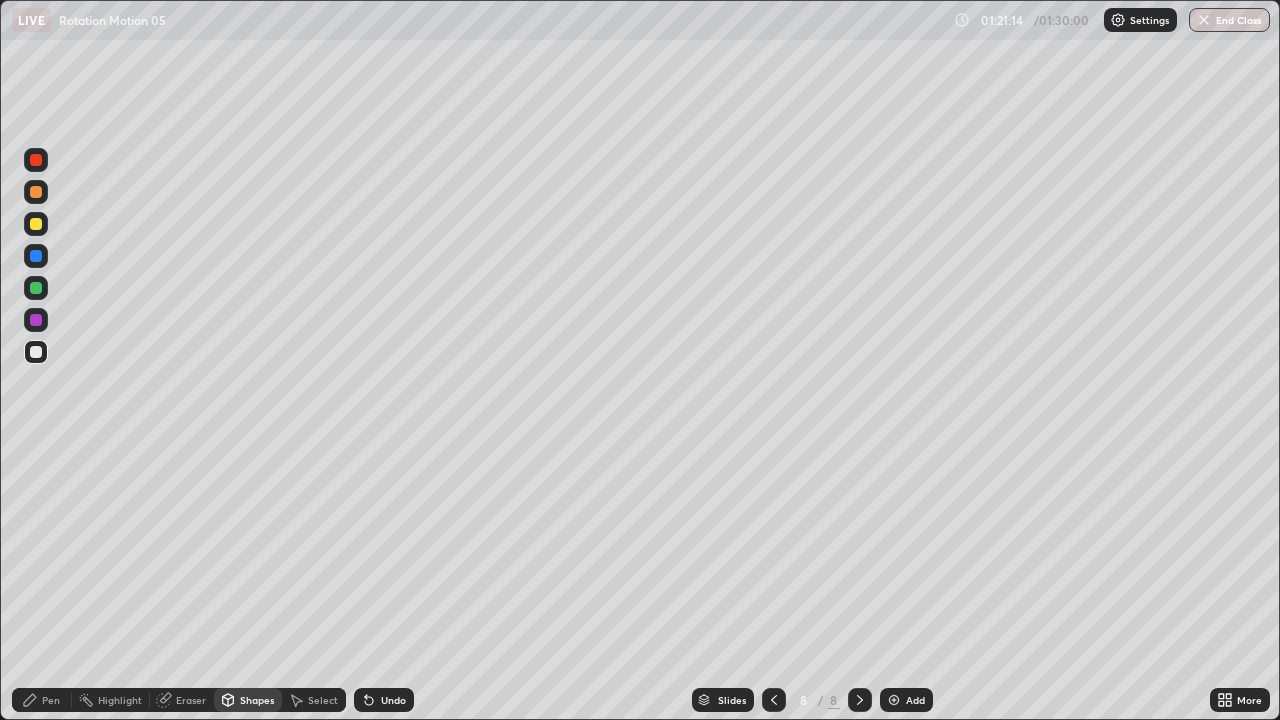 click at bounding box center [36, 224] 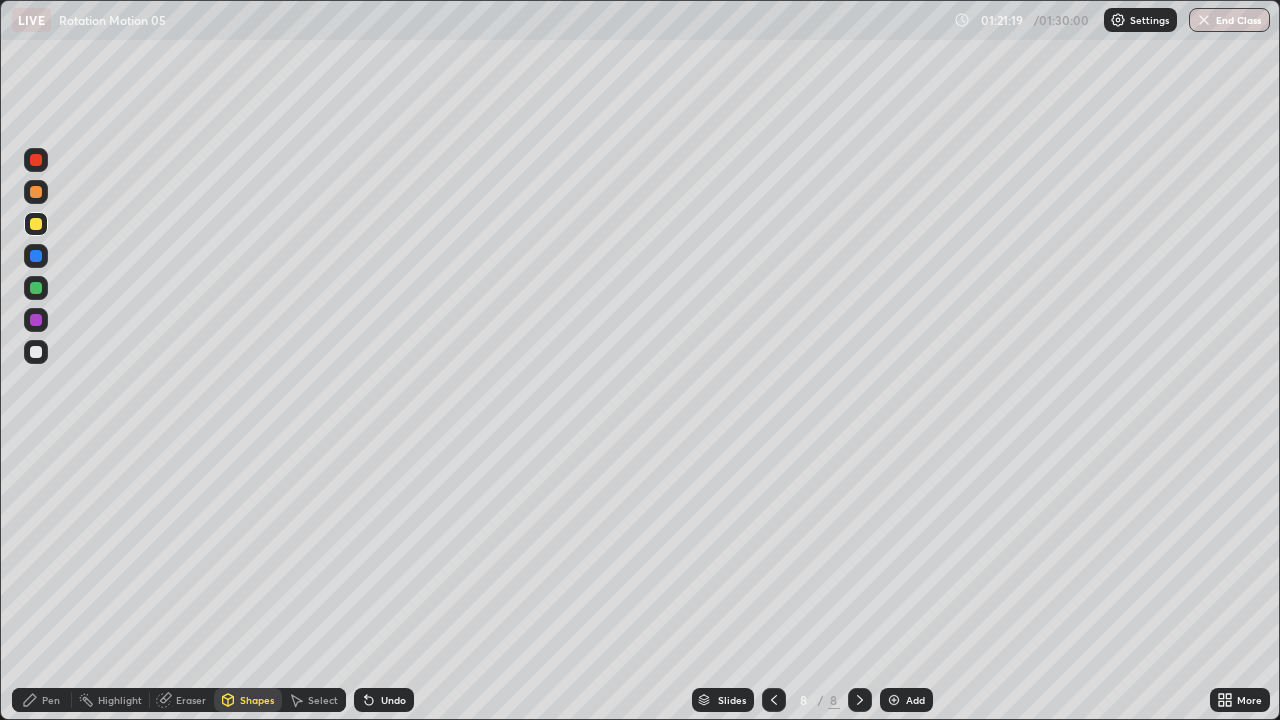 click on "Pen" at bounding box center (51, 700) 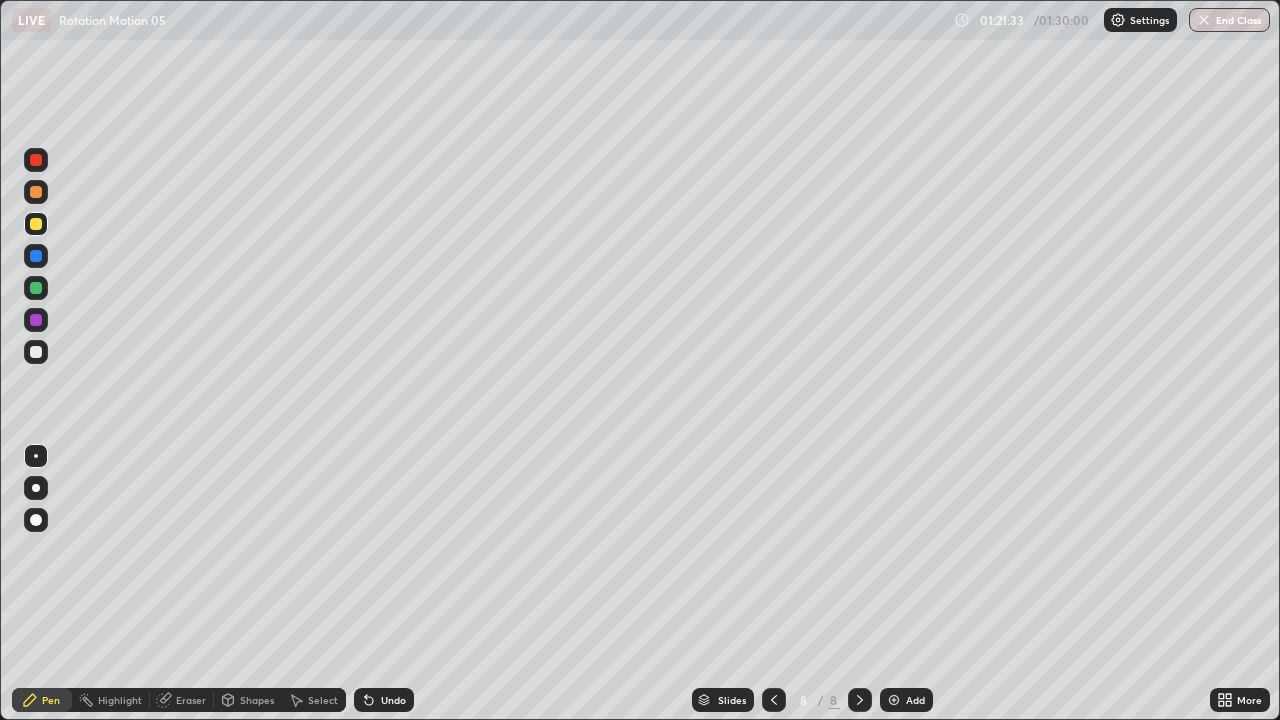 click at bounding box center (36, 352) 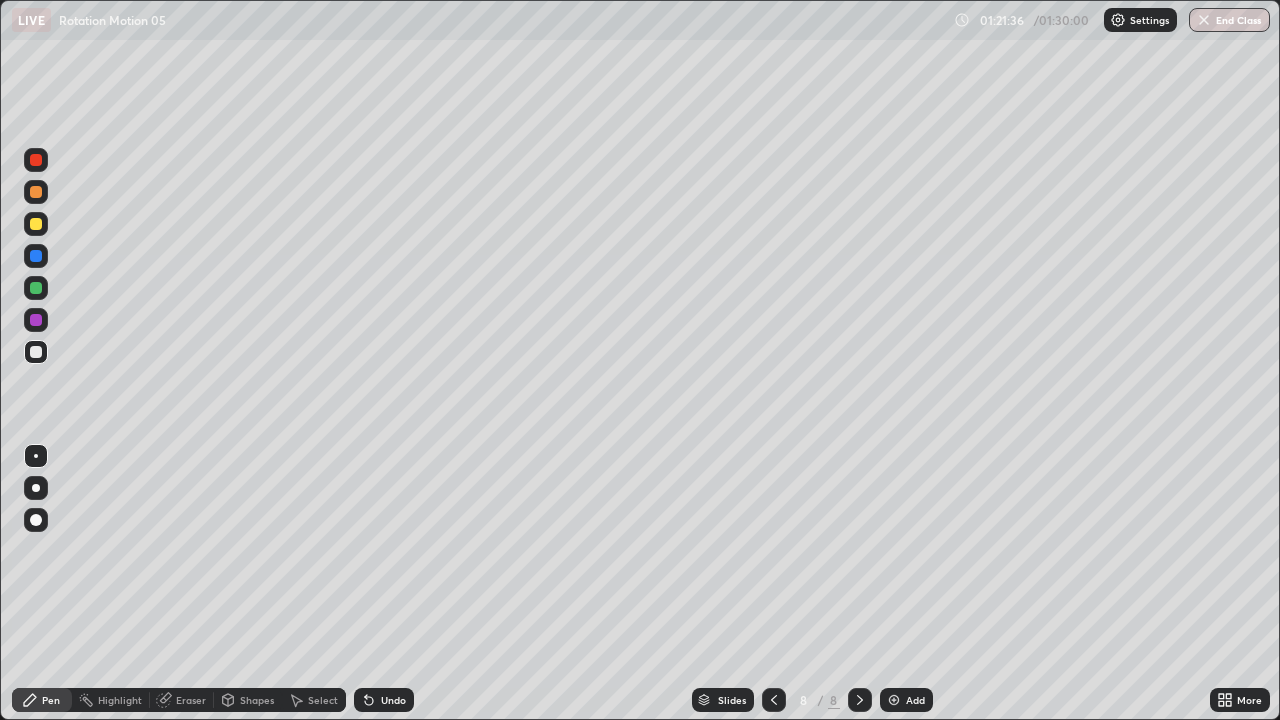 click on "Undo" at bounding box center [393, 700] 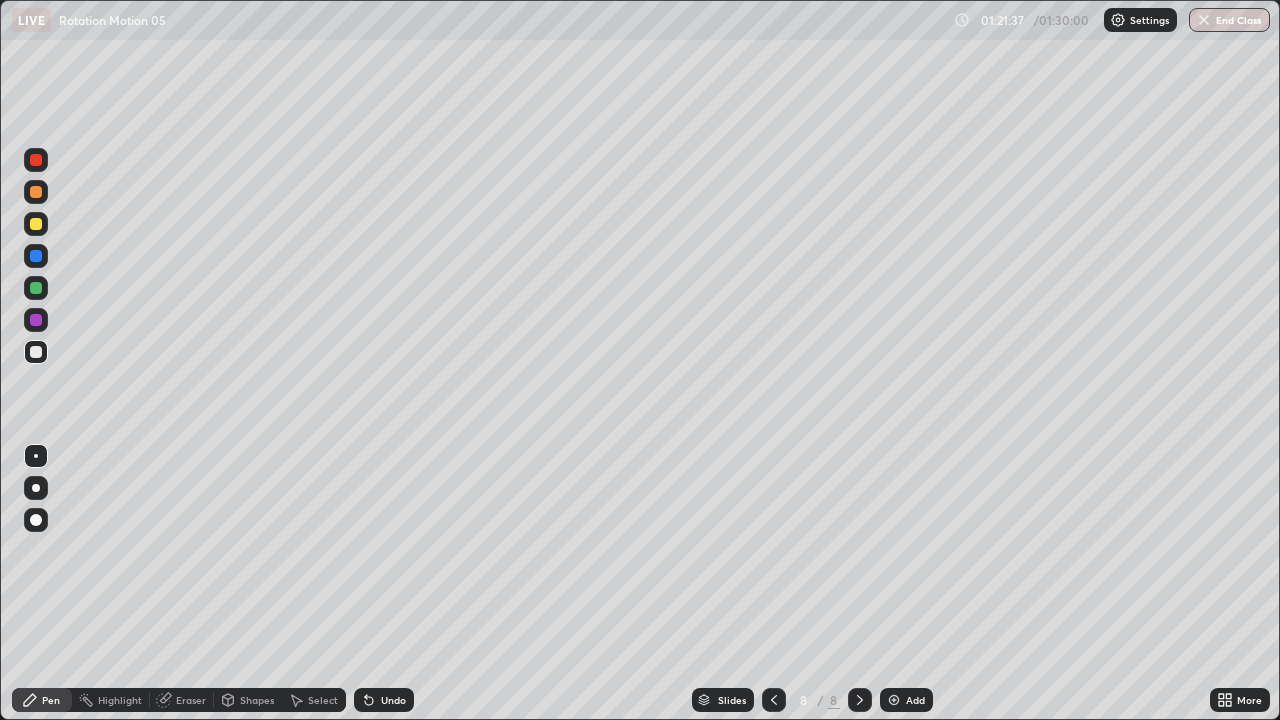 click at bounding box center (36, 224) 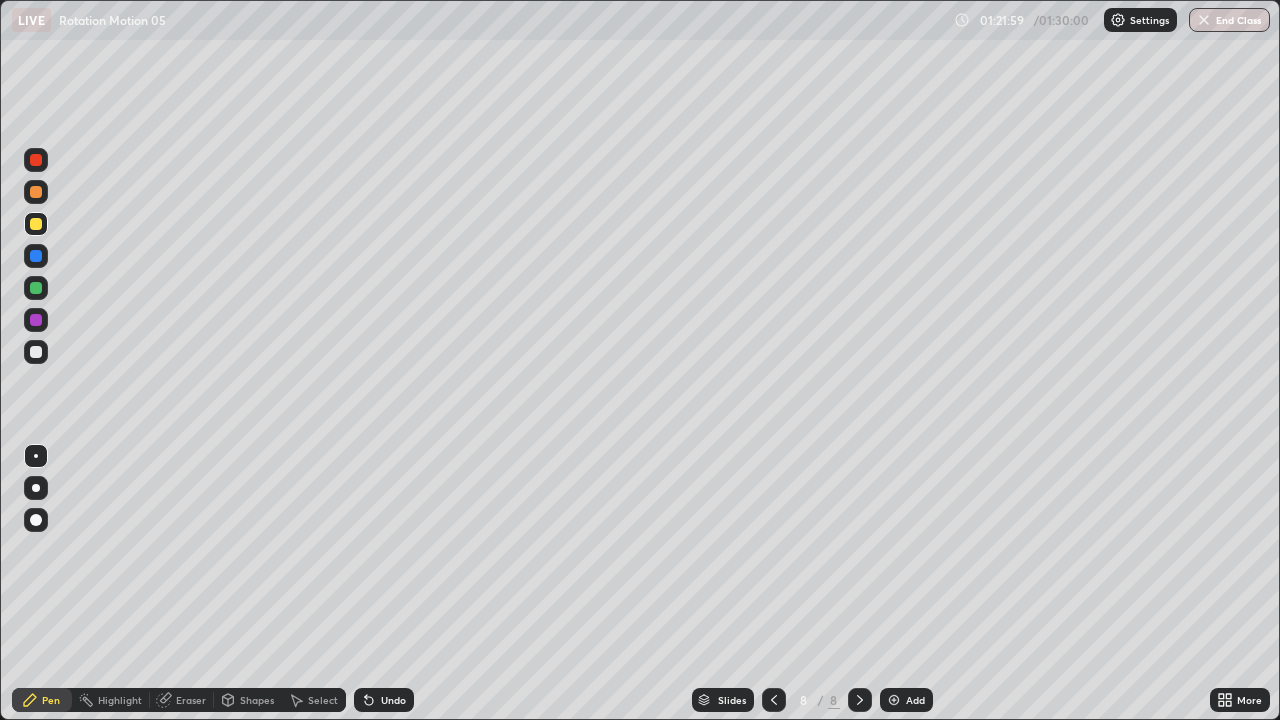 click at bounding box center [36, 352] 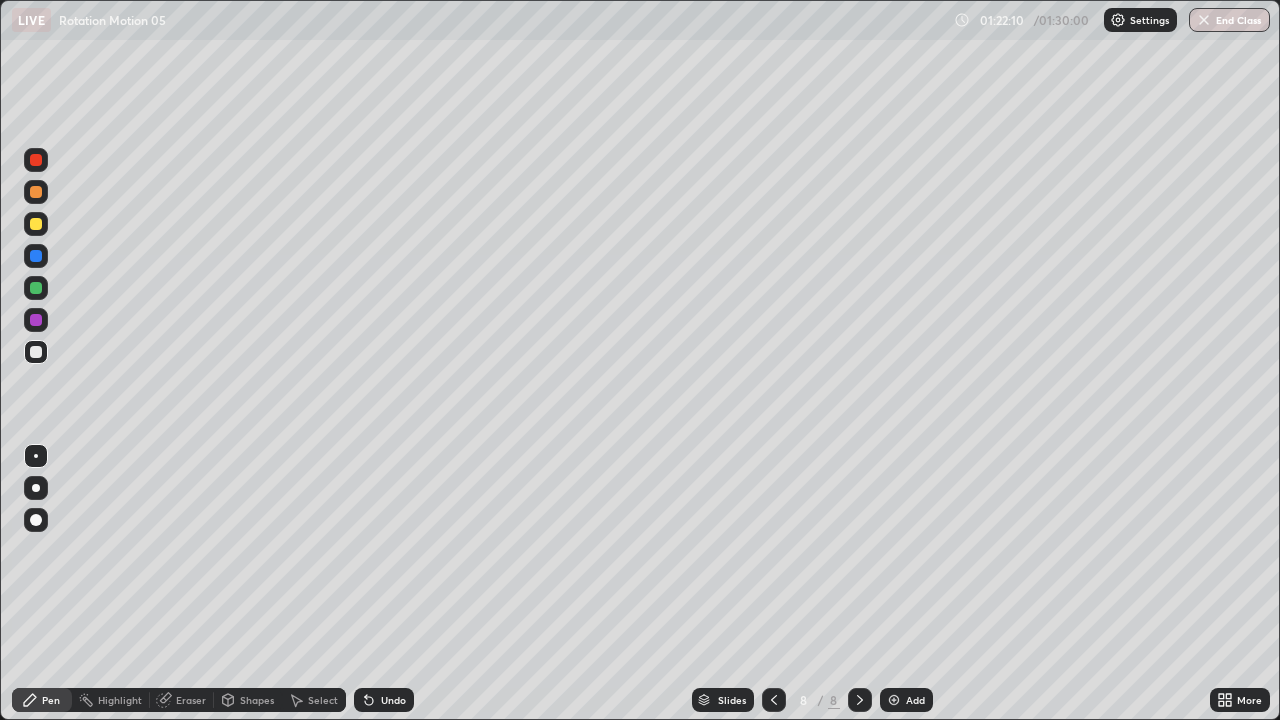 click on "Undo" at bounding box center [384, 700] 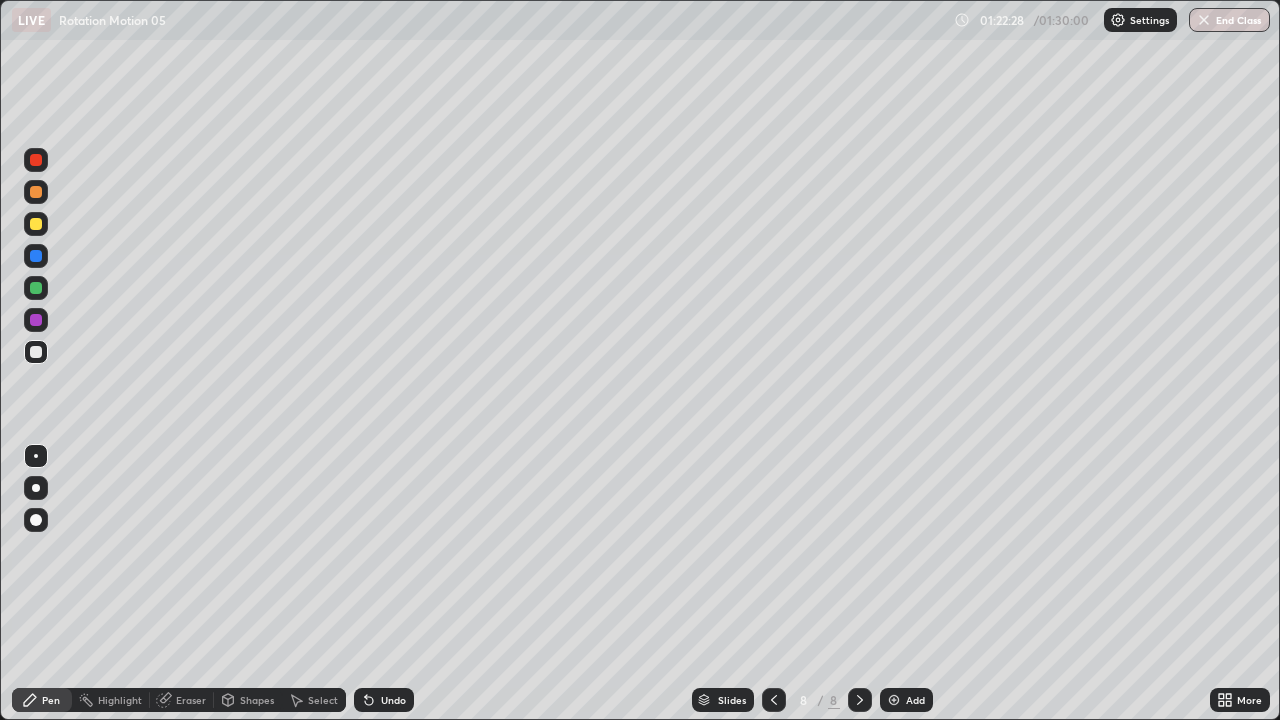 click at bounding box center [36, 224] 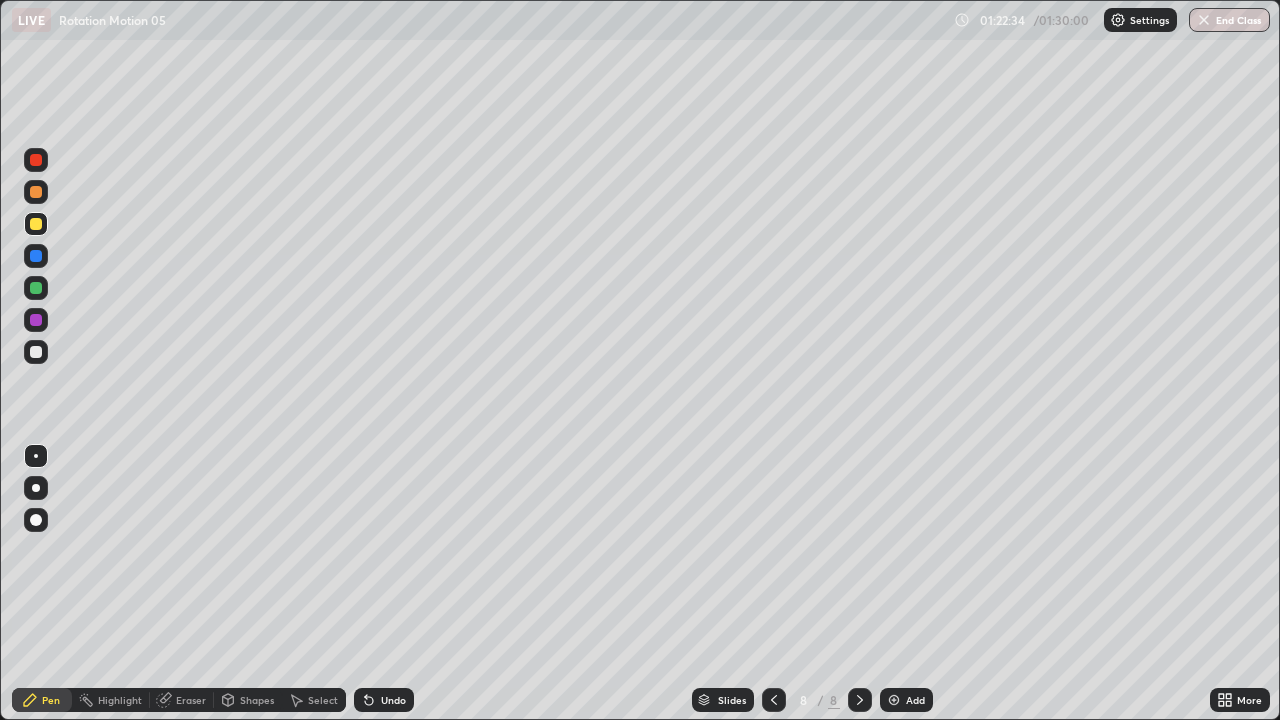 click 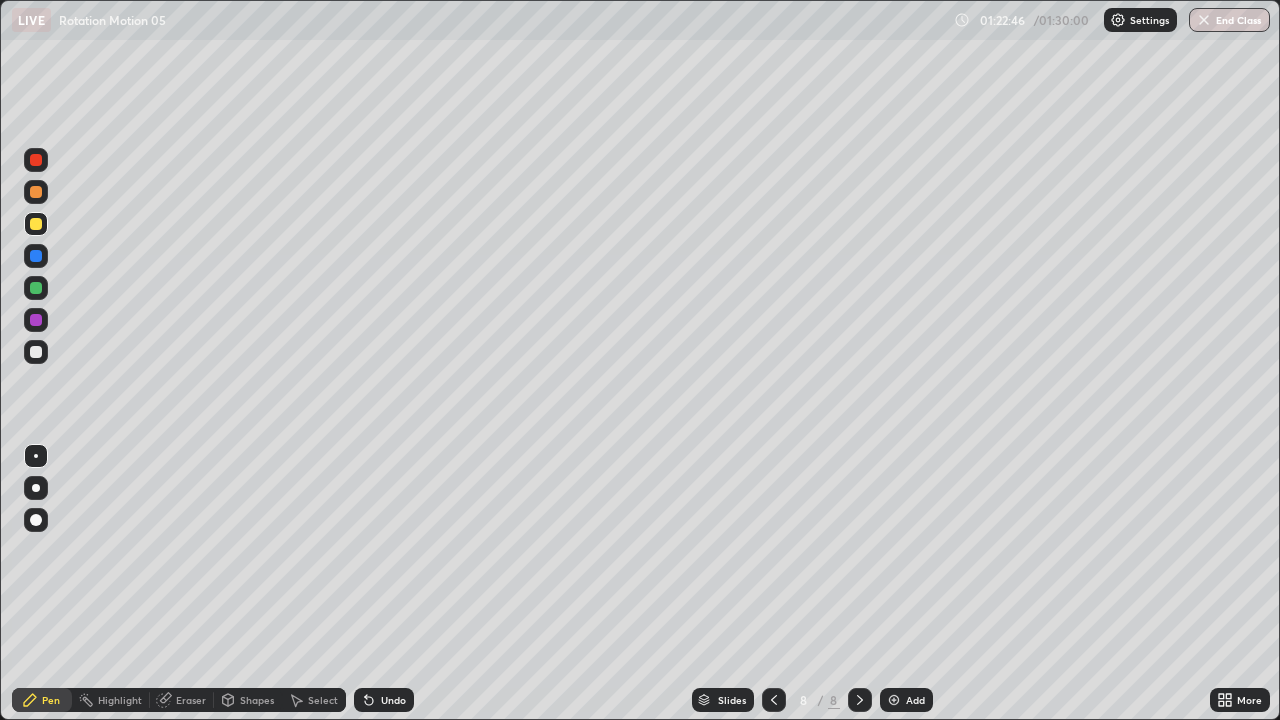 click on "Undo" at bounding box center (393, 700) 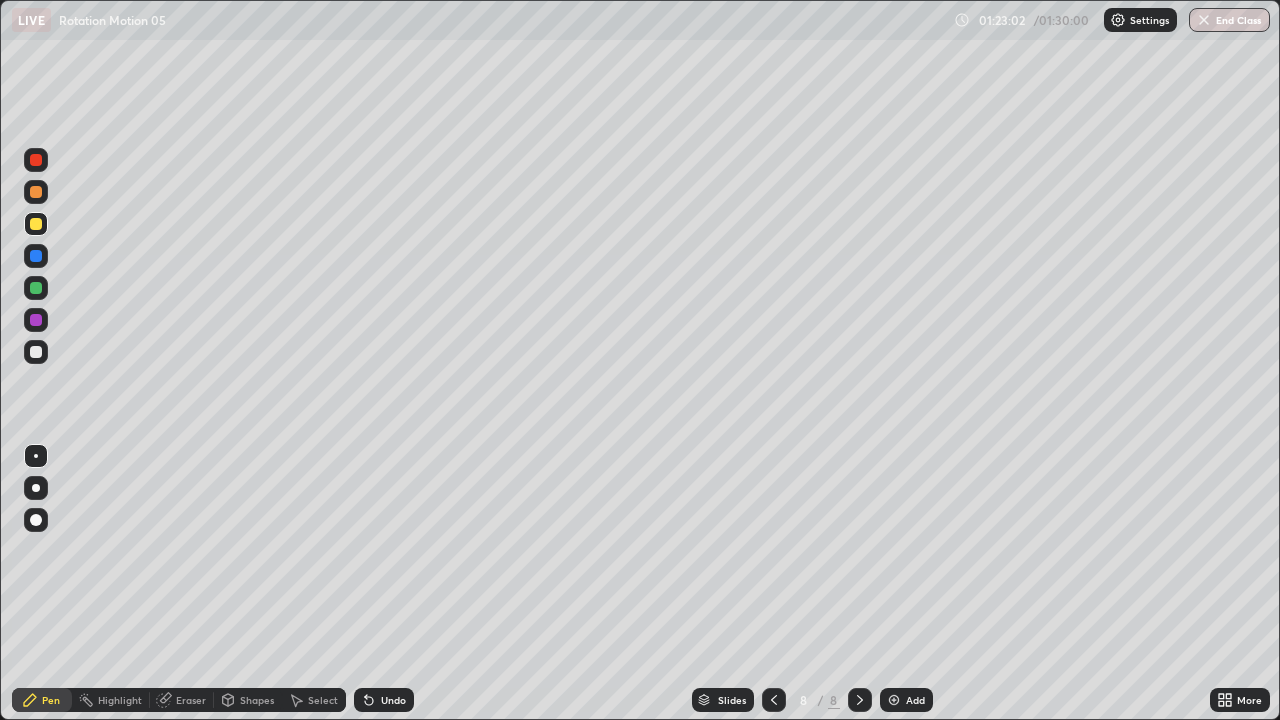 click on "Pen" at bounding box center [42, 700] 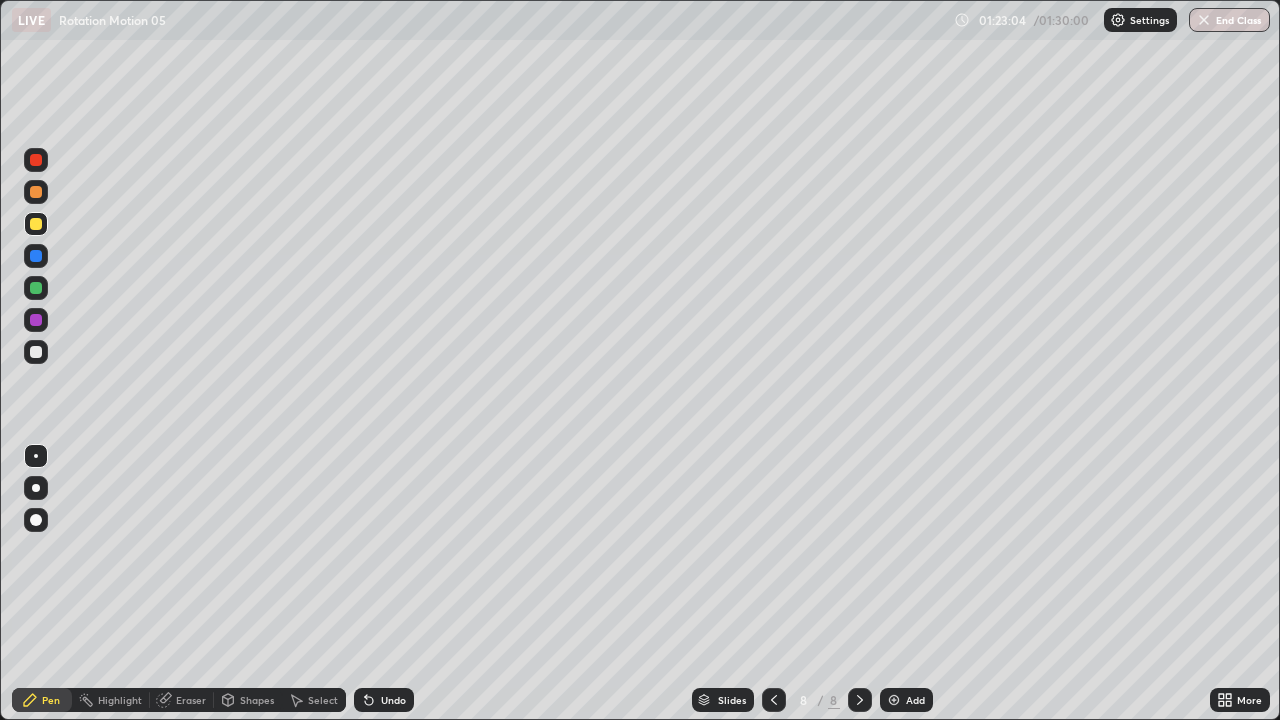 click on "Select" at bounding box center (314, 700) 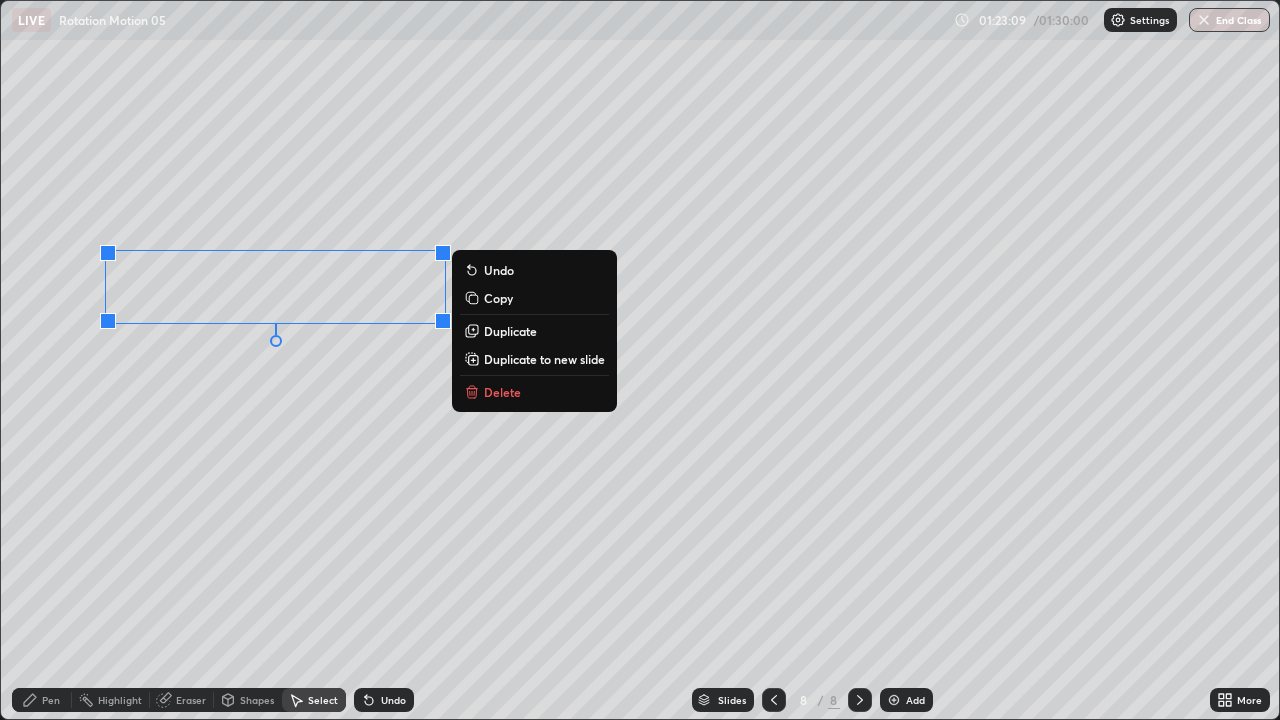 click on "Duplicate" at bounding box center (510, 331) 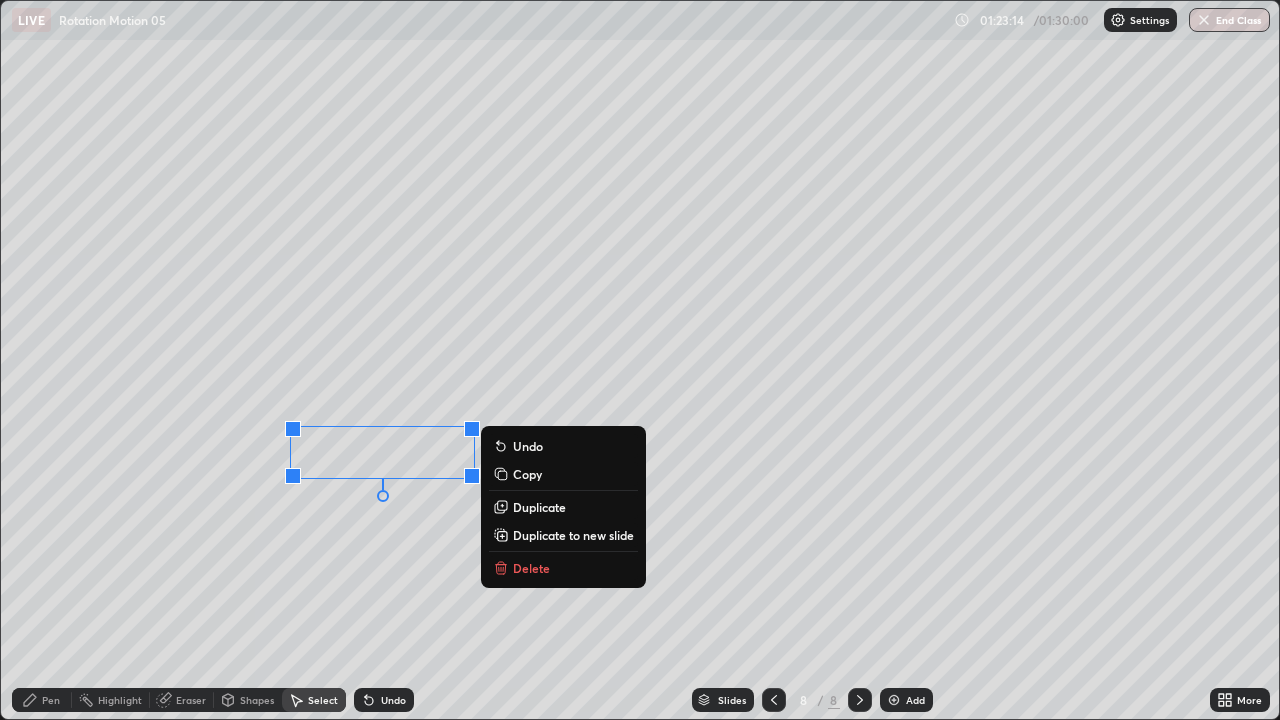 click on "0 ° Undo Copy Duplicate Duplicate to new slide Delete" at bounding box center [640, 360] 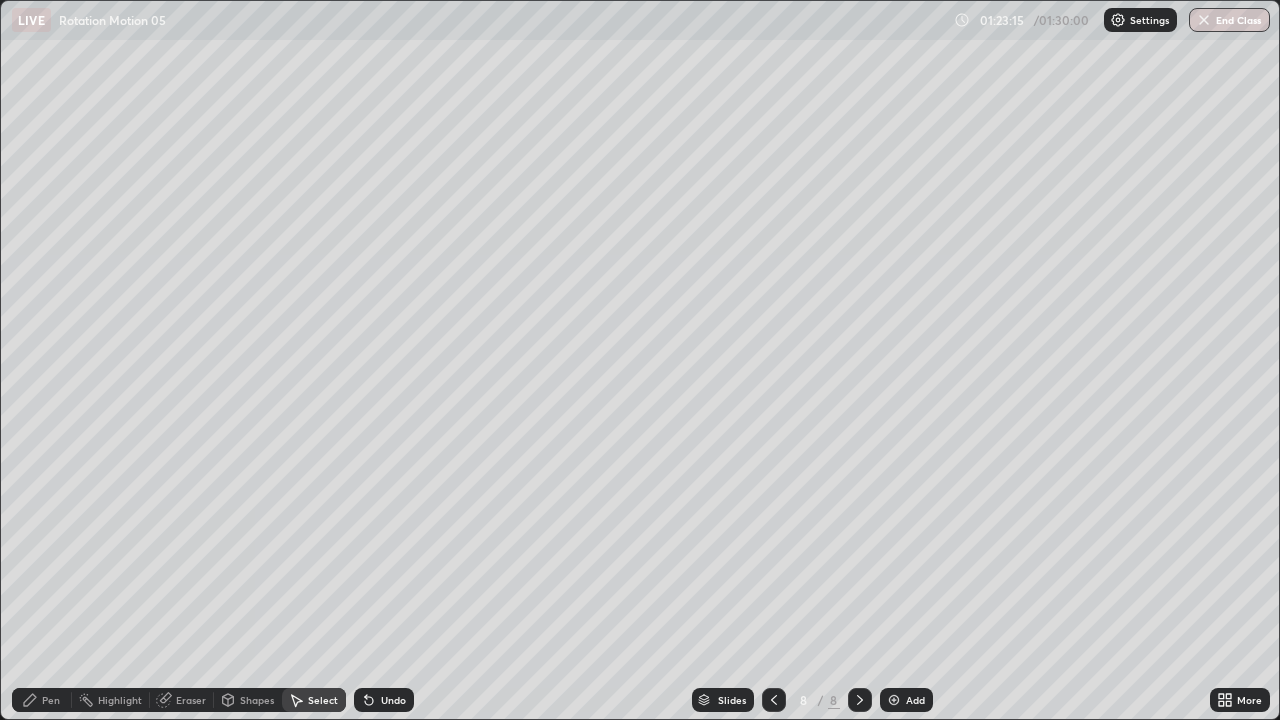 click on "Pen" at bounding box center (42, 700) 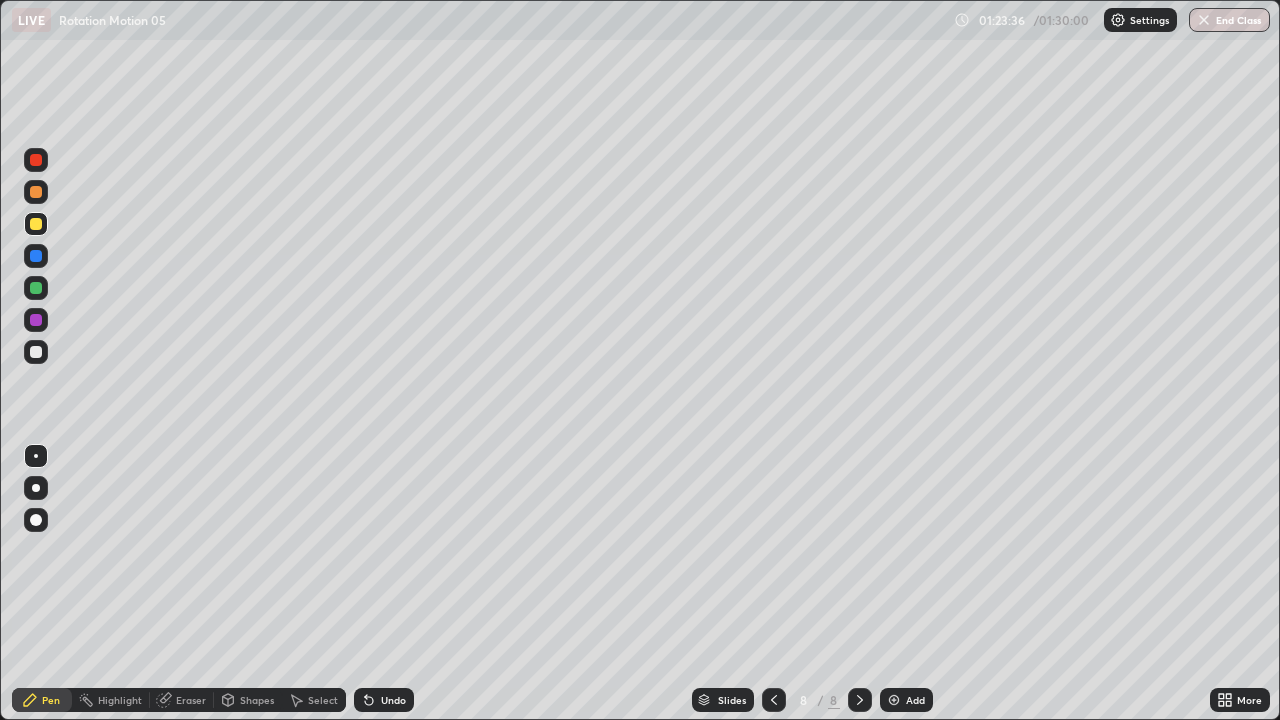click at bounding box center (36, 352) 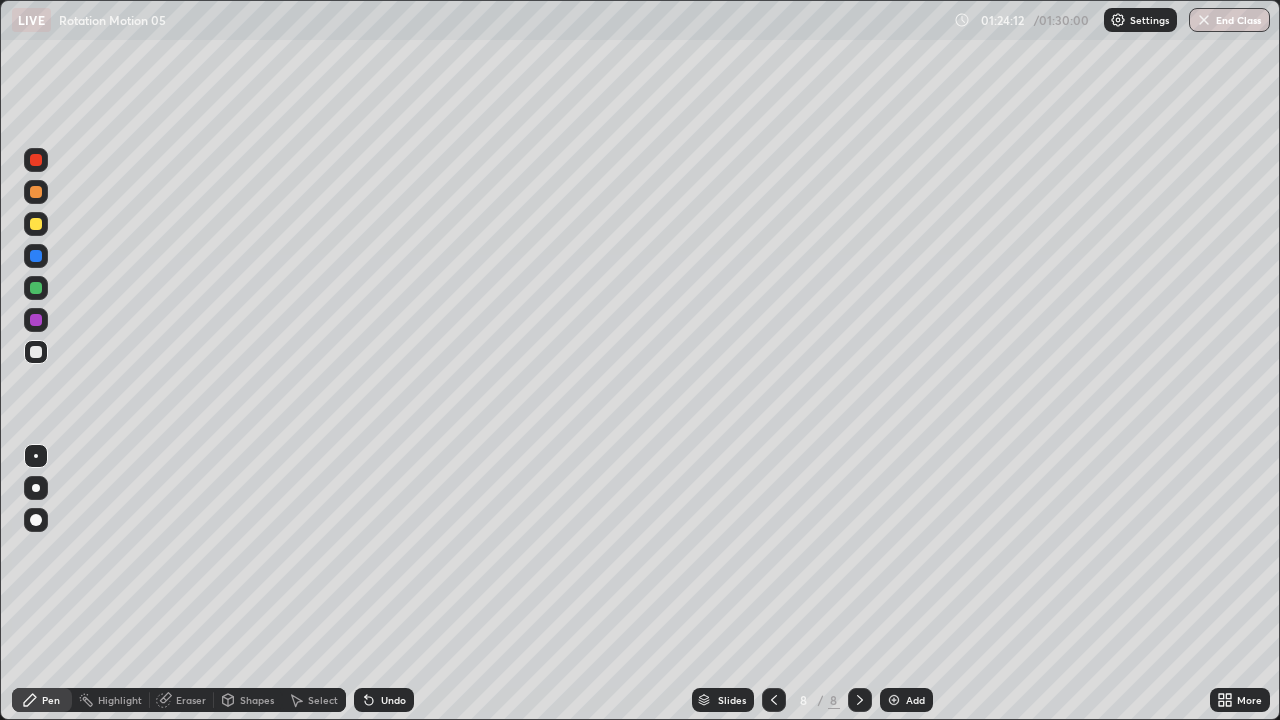click on "Shapes" at bounding box center [257, 700] 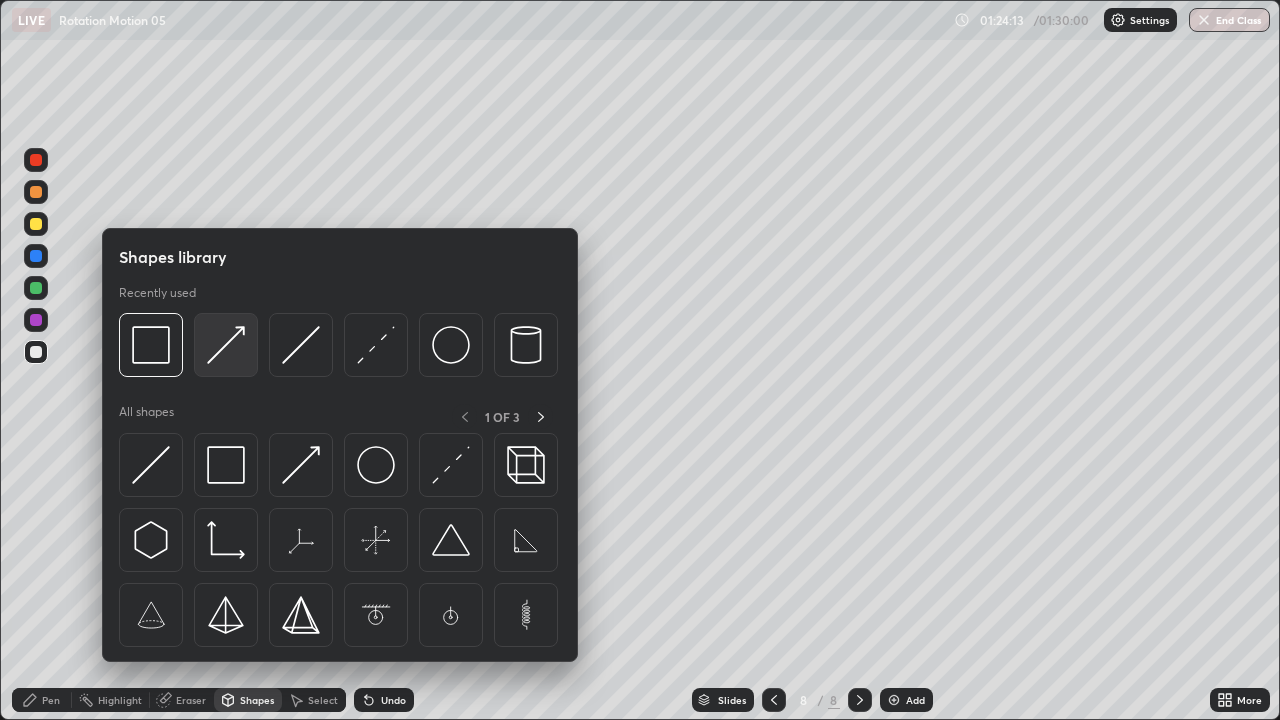 click at bounding box center [226, 345] 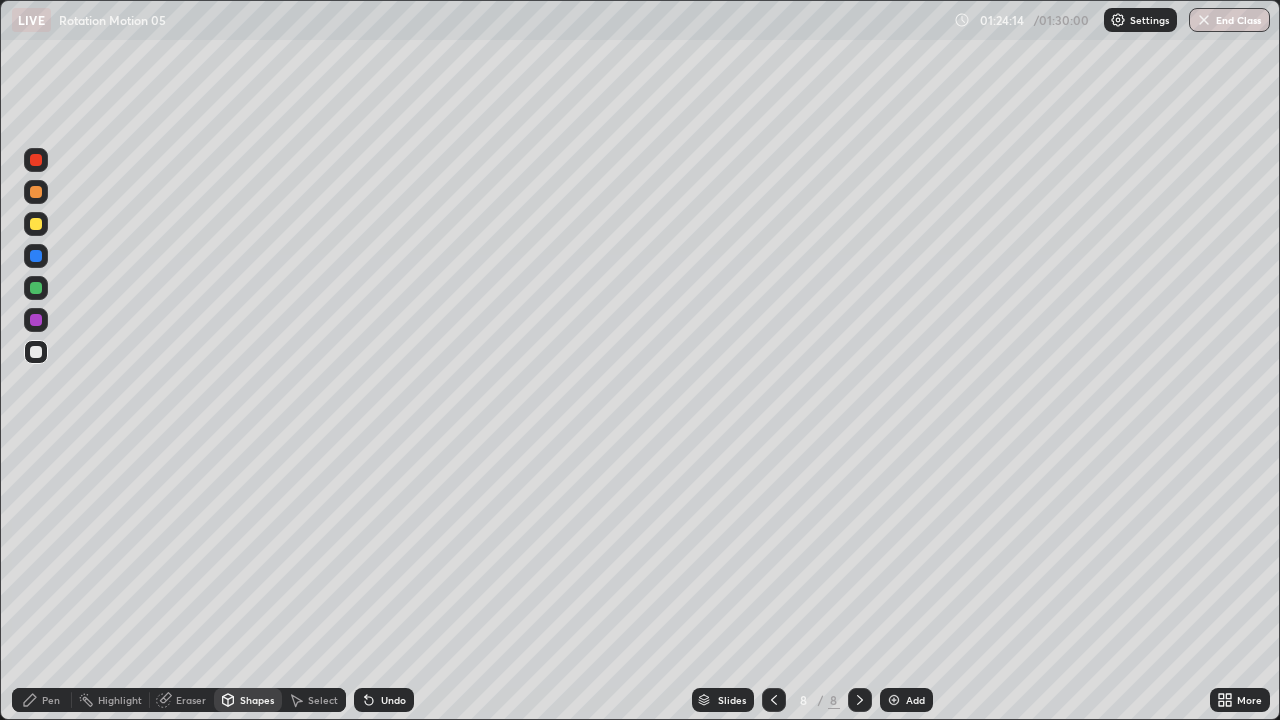 click at bounding box center [36, 224] 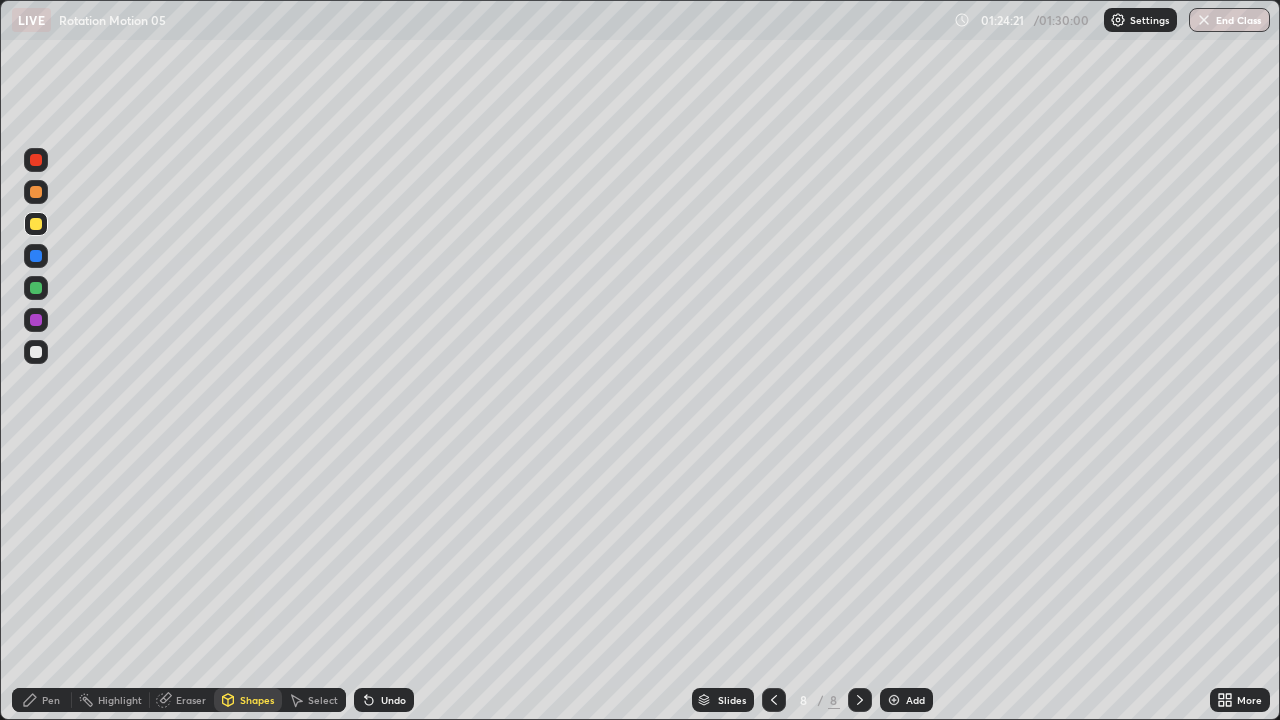 click on "Undo" at bounding box center (384, 700) 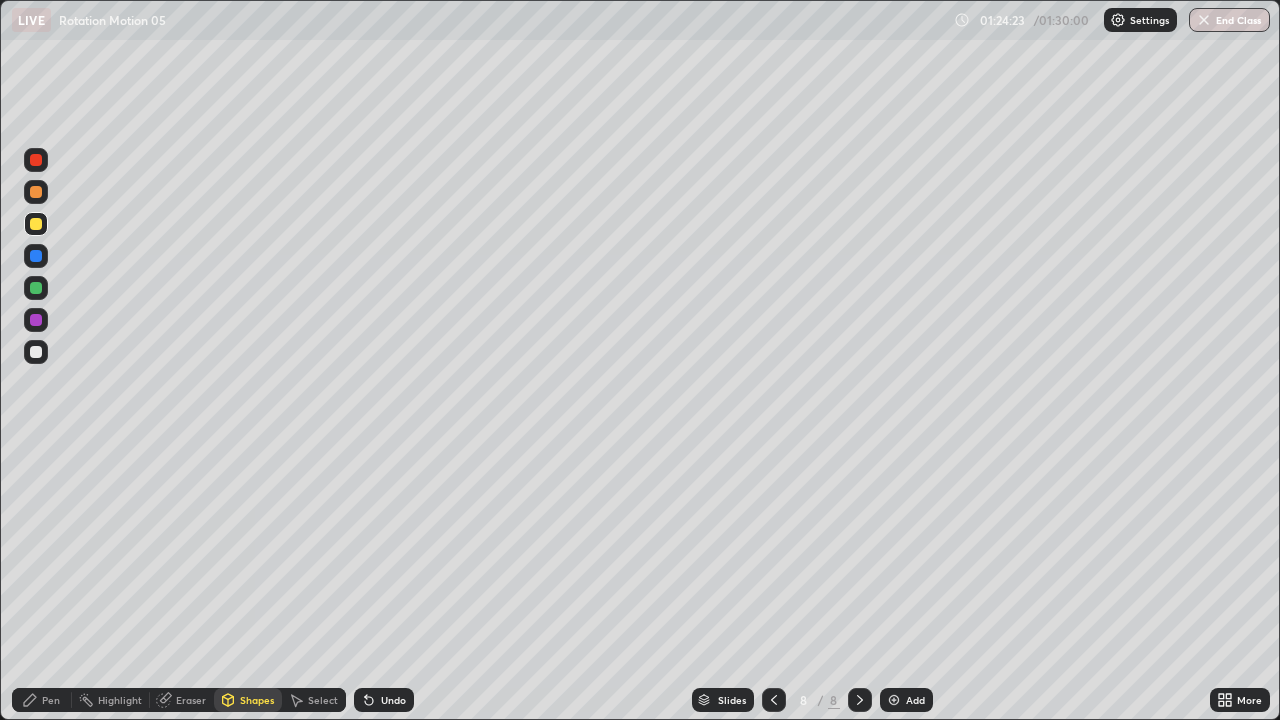 click on "Shapes" at bounding box center (257, 700) 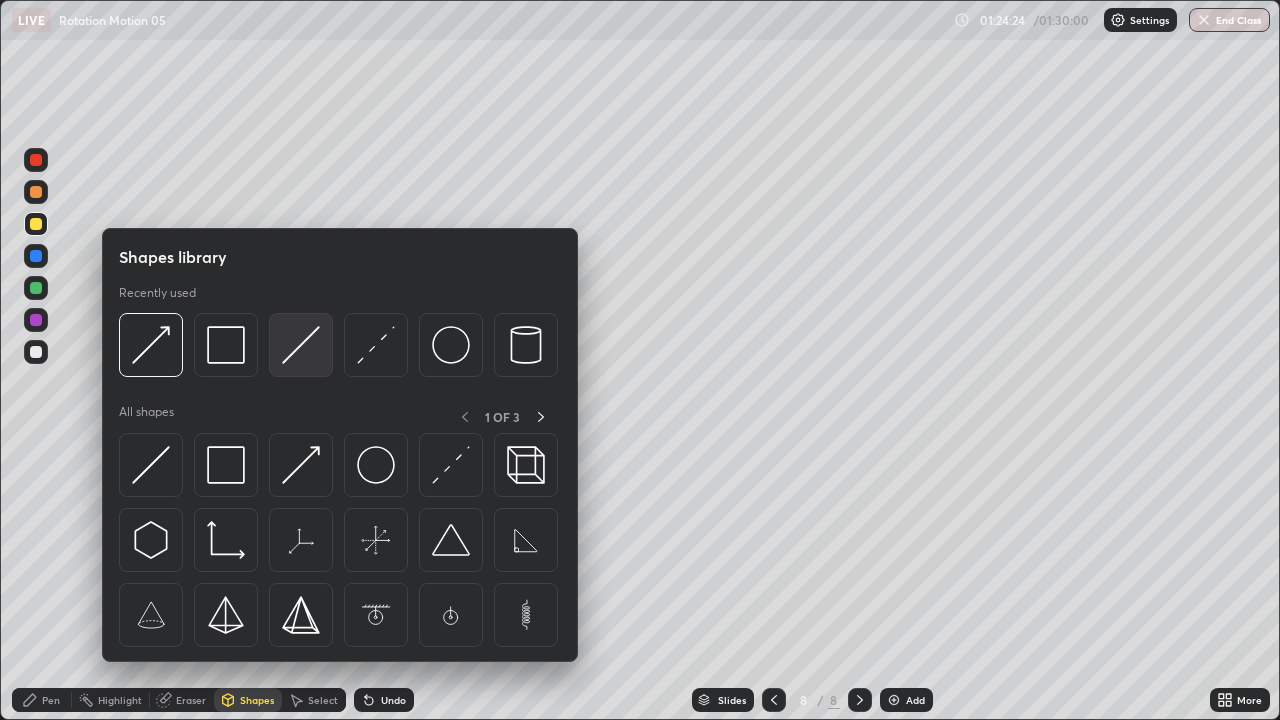 click at bounding box center [301, 345] 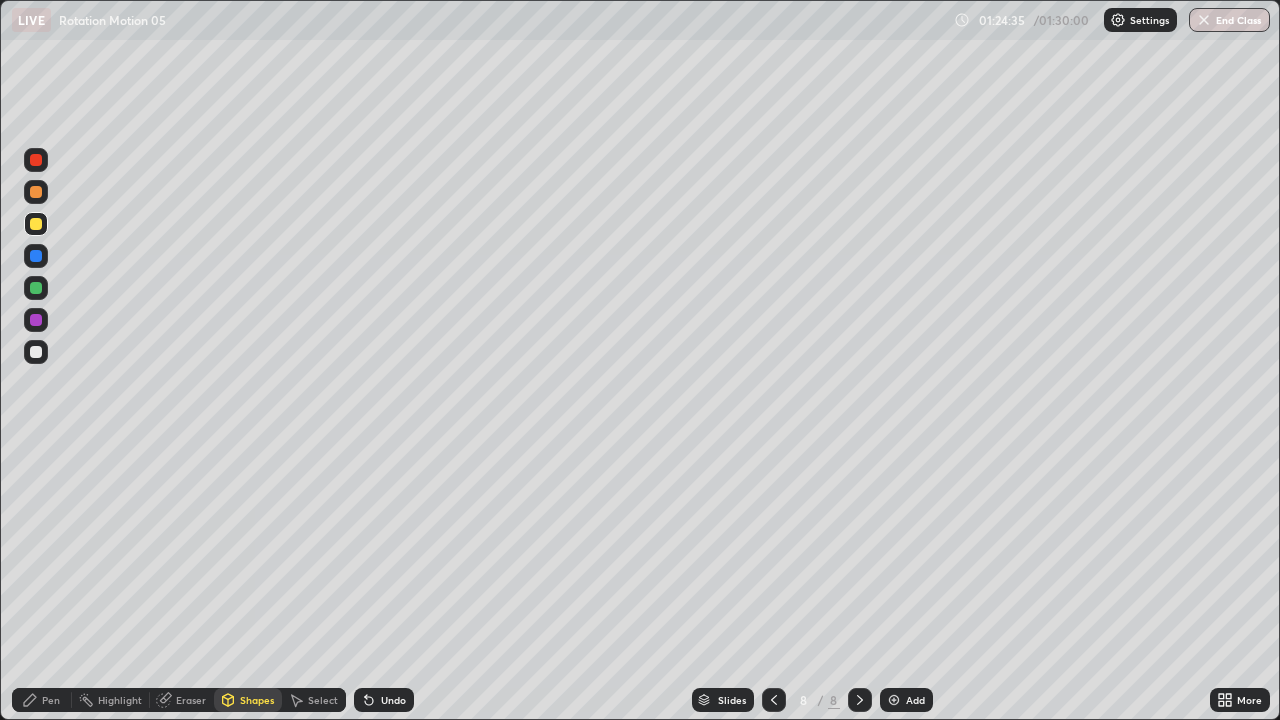 click on "Shapes" at bounding box center [257, 700] 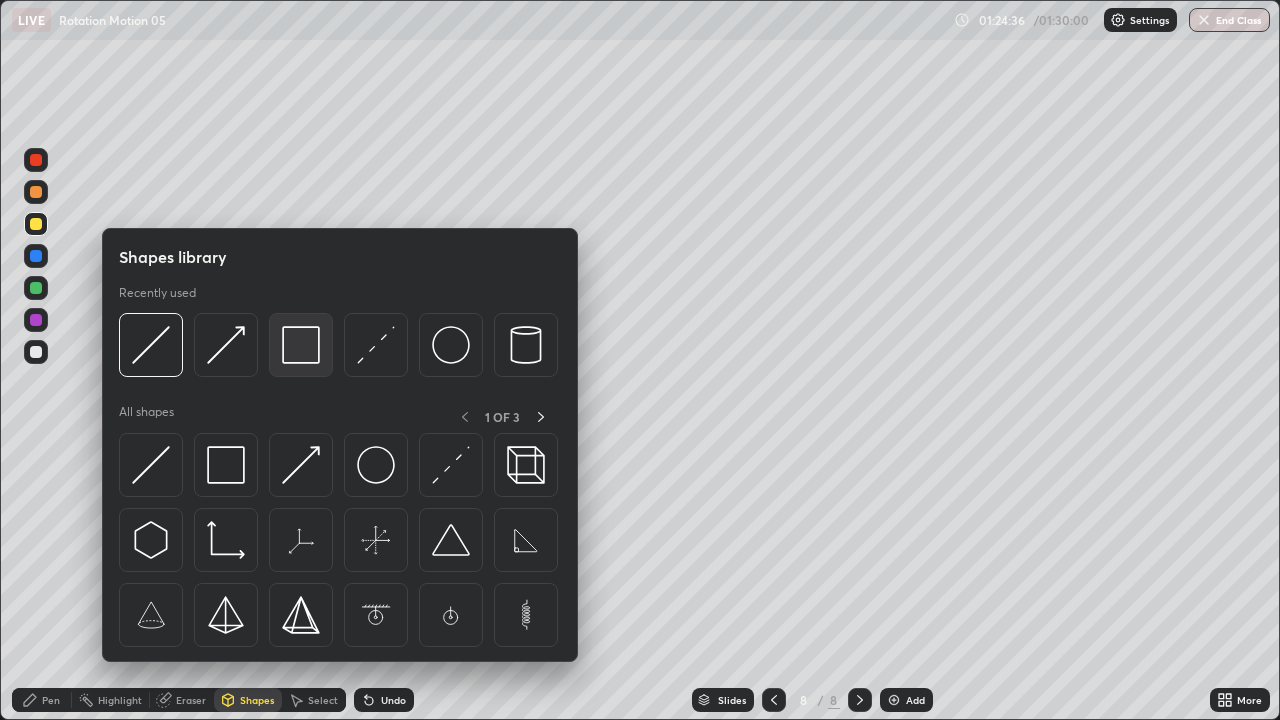 click at bounding box center (301, 345) 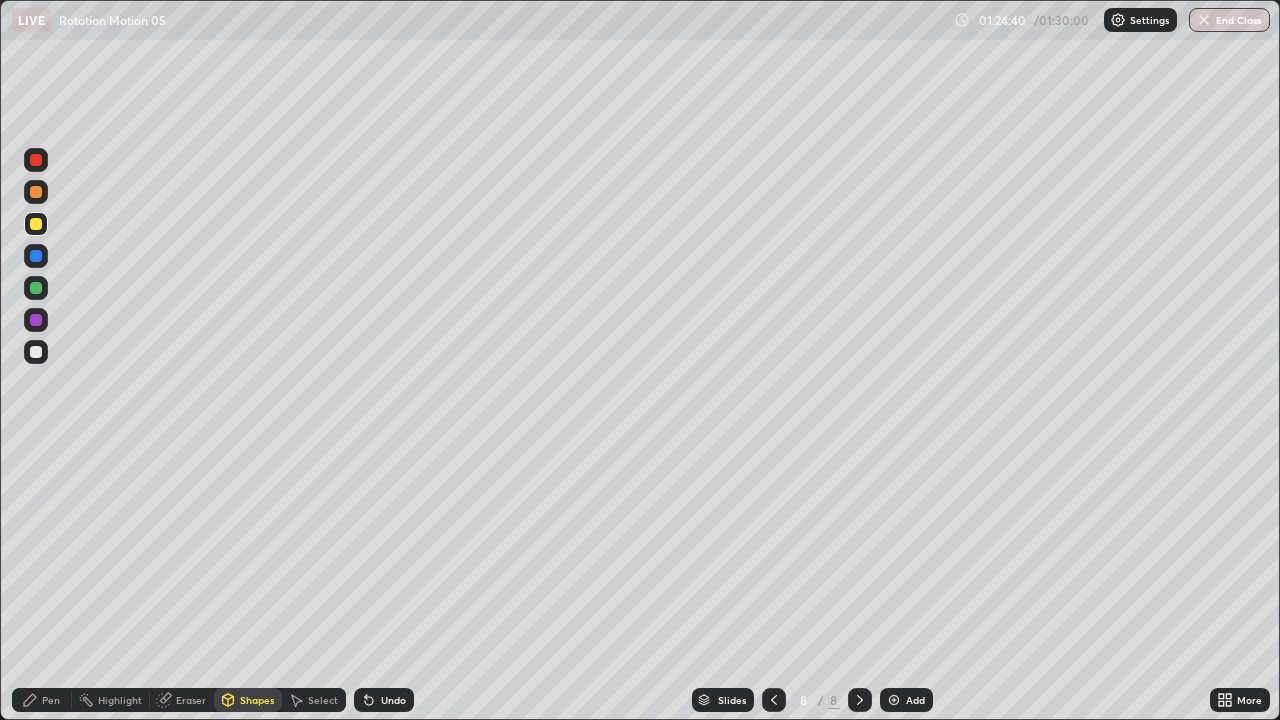 click on "Select" at bounding box center [323, 700] 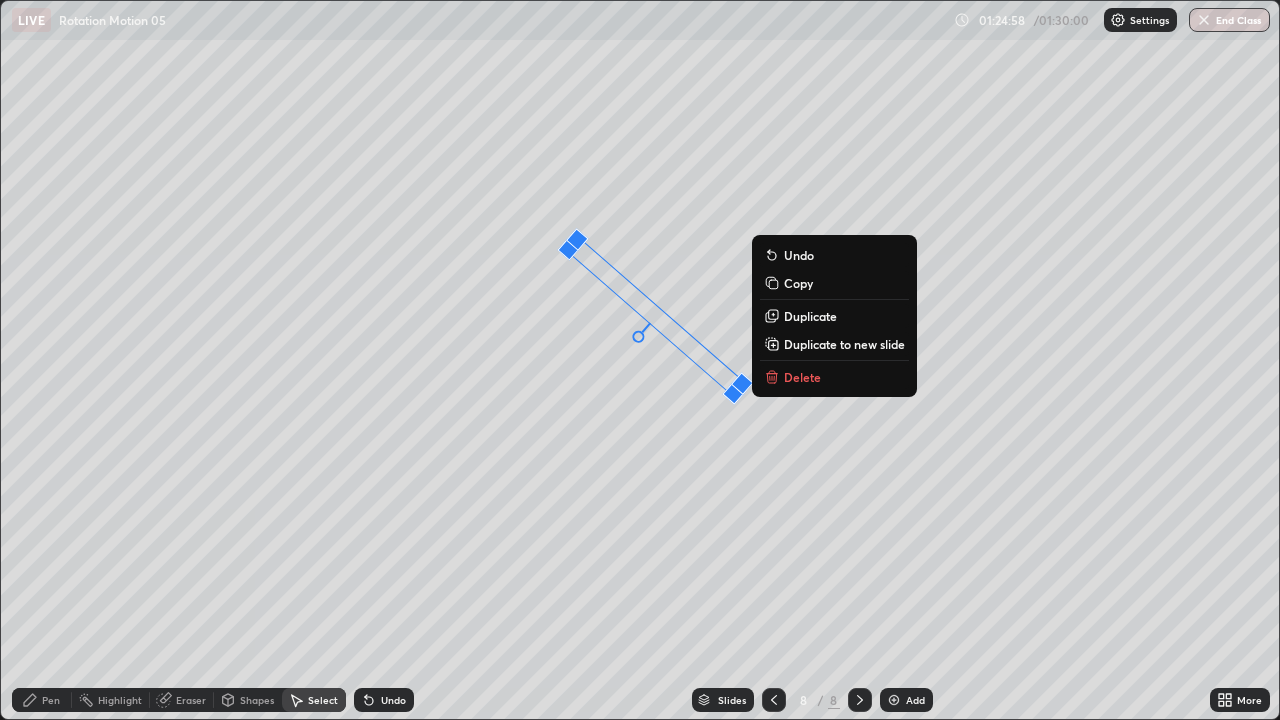 click on "49 ° Undo Copy Duplicate Duplicate to new slide Delete" at bounding box center (640, 360) 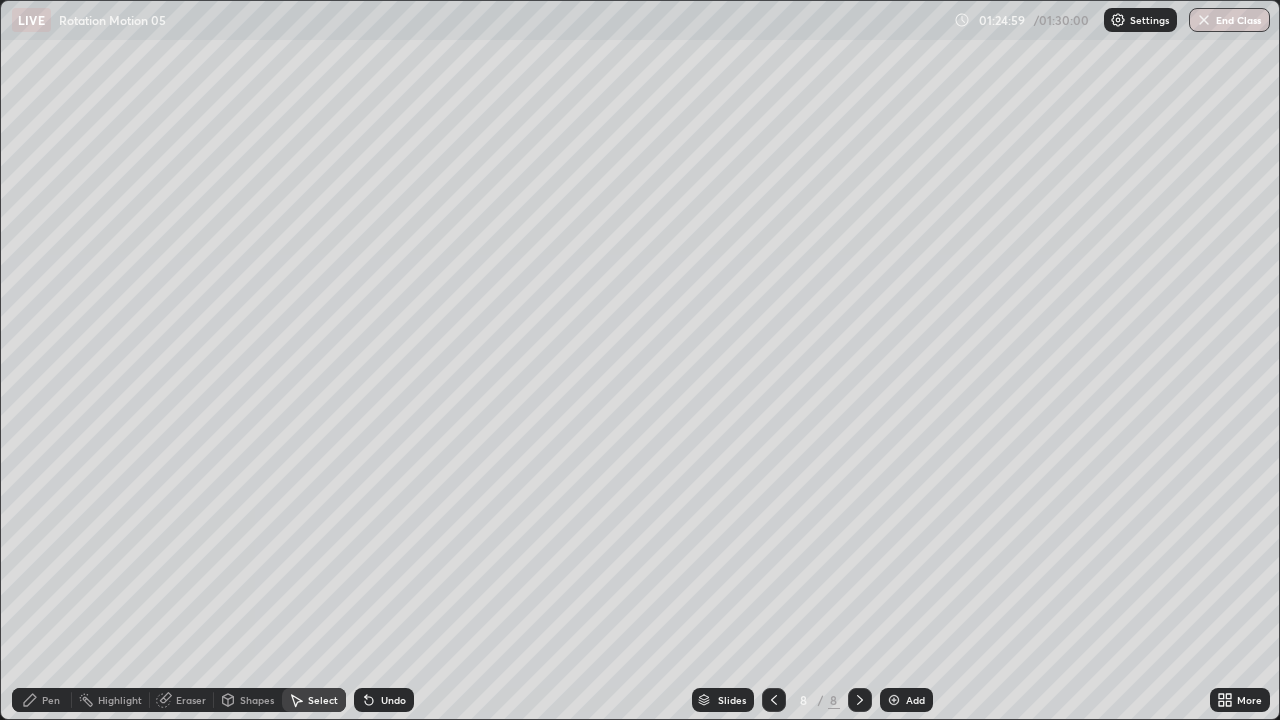 click on "Pen" at bounding box center [42, 700] 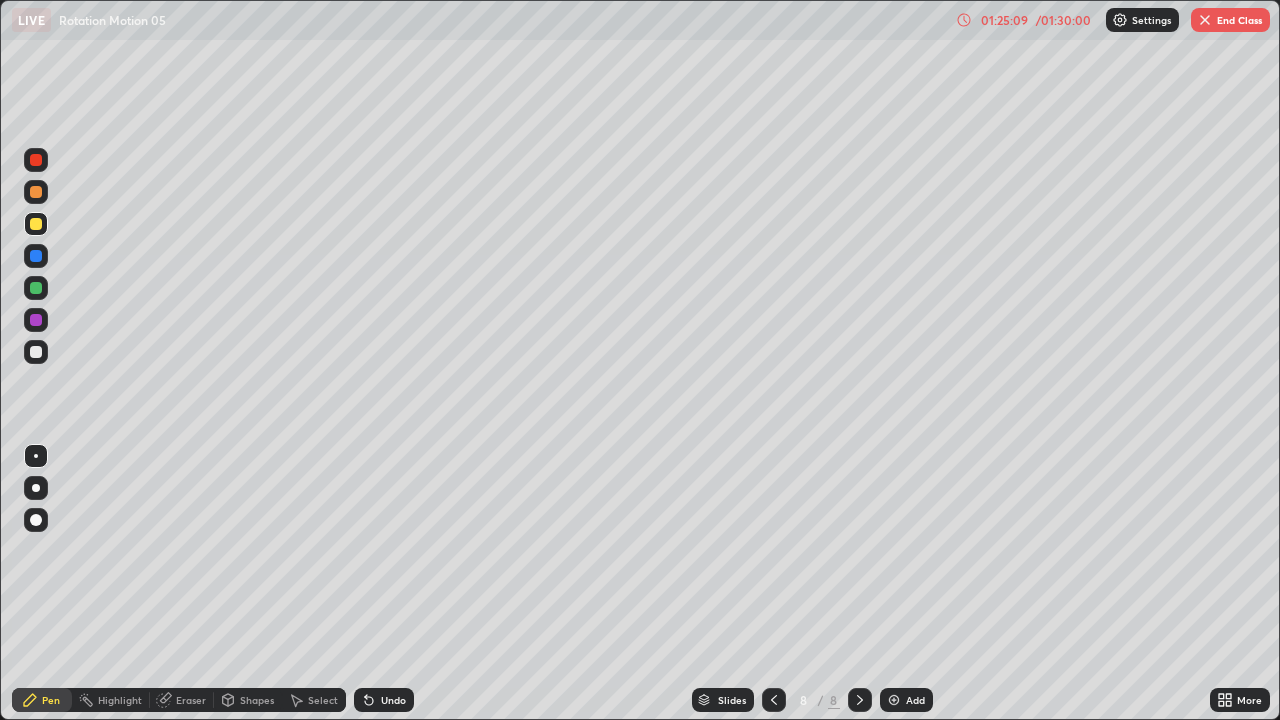 click on "Pen" at bounding box center [42, 700] 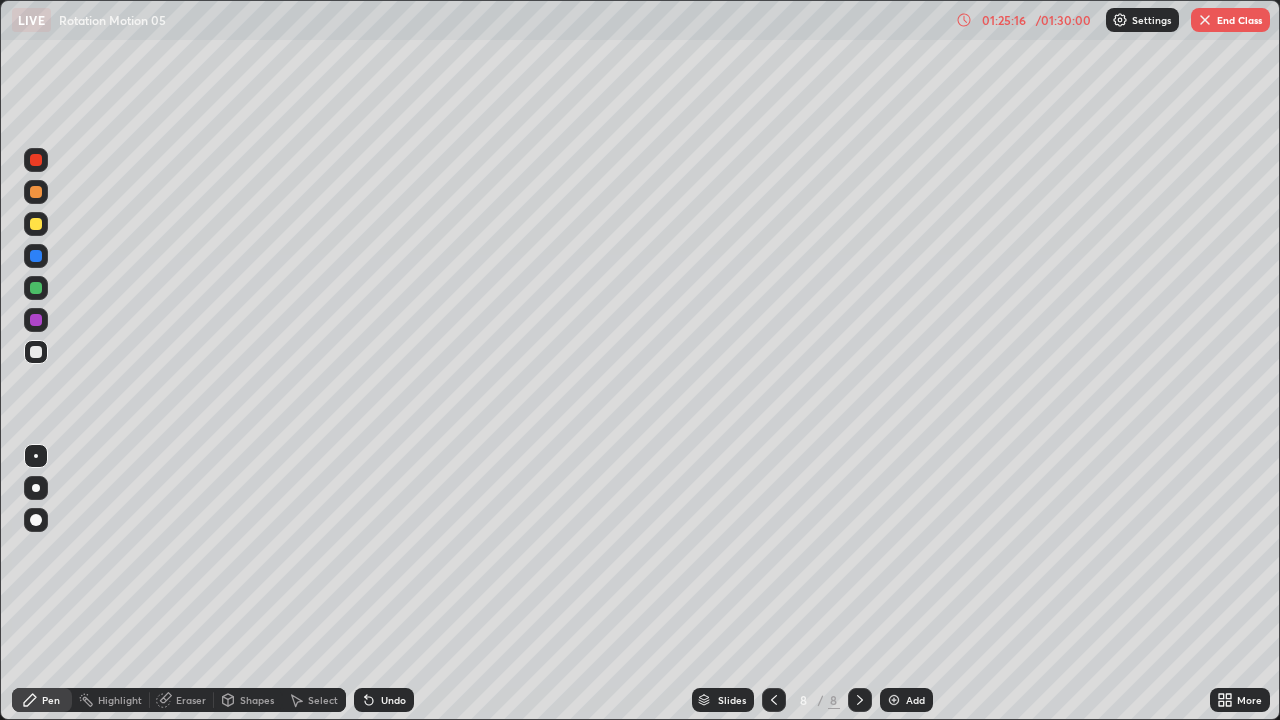 click on "Select" at bounding box center [323, 700] 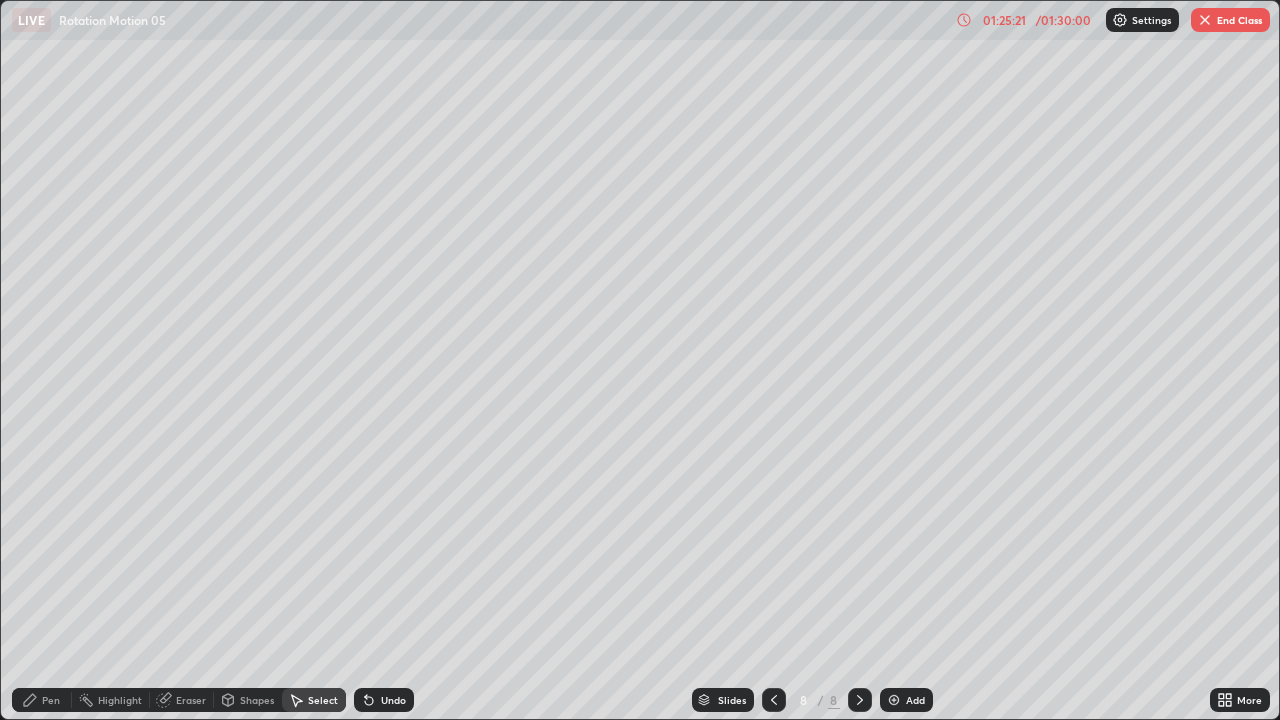 click on "Shapes" at bounding box center (257, 700) 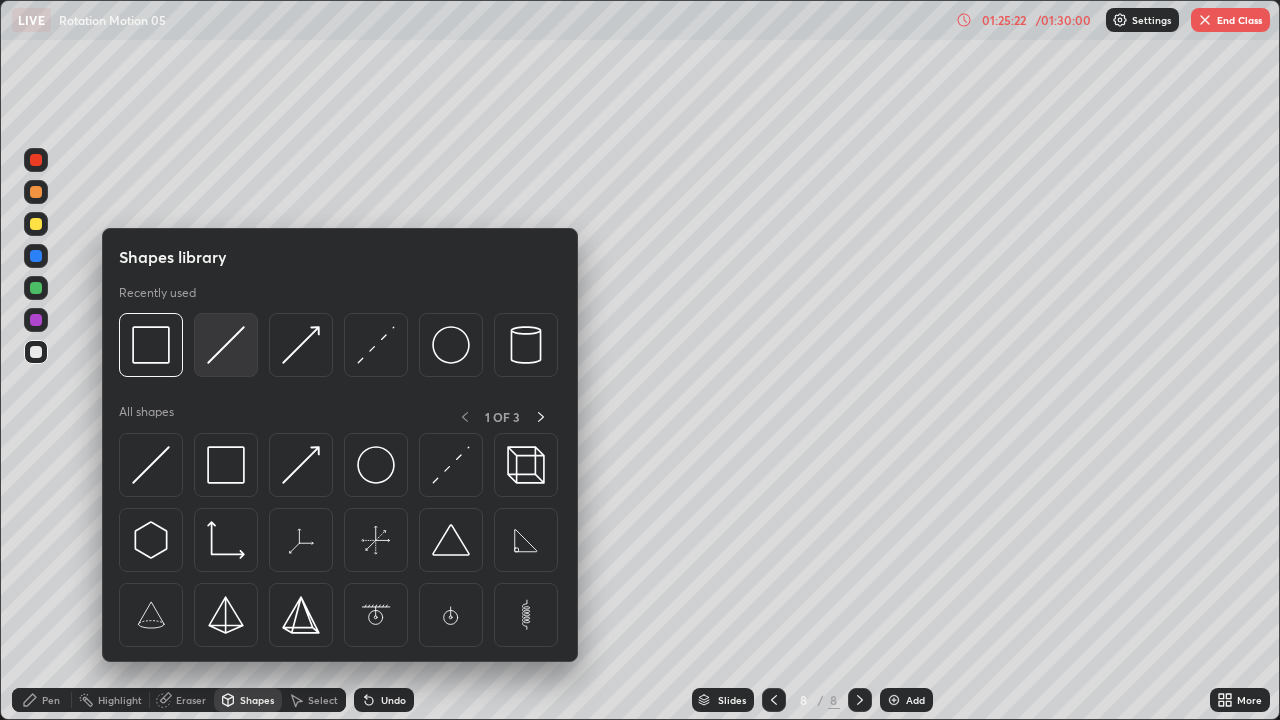 click at bounding box center [226, 345] 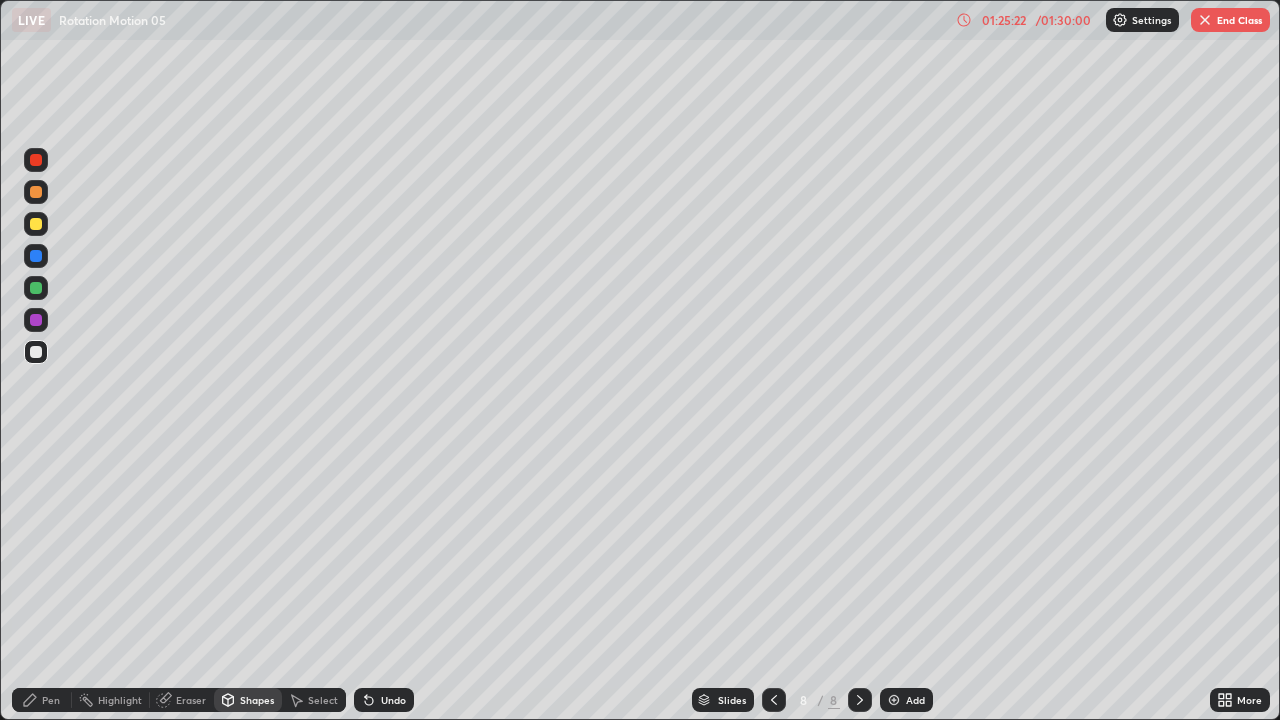click at bounding box center [36, 352] 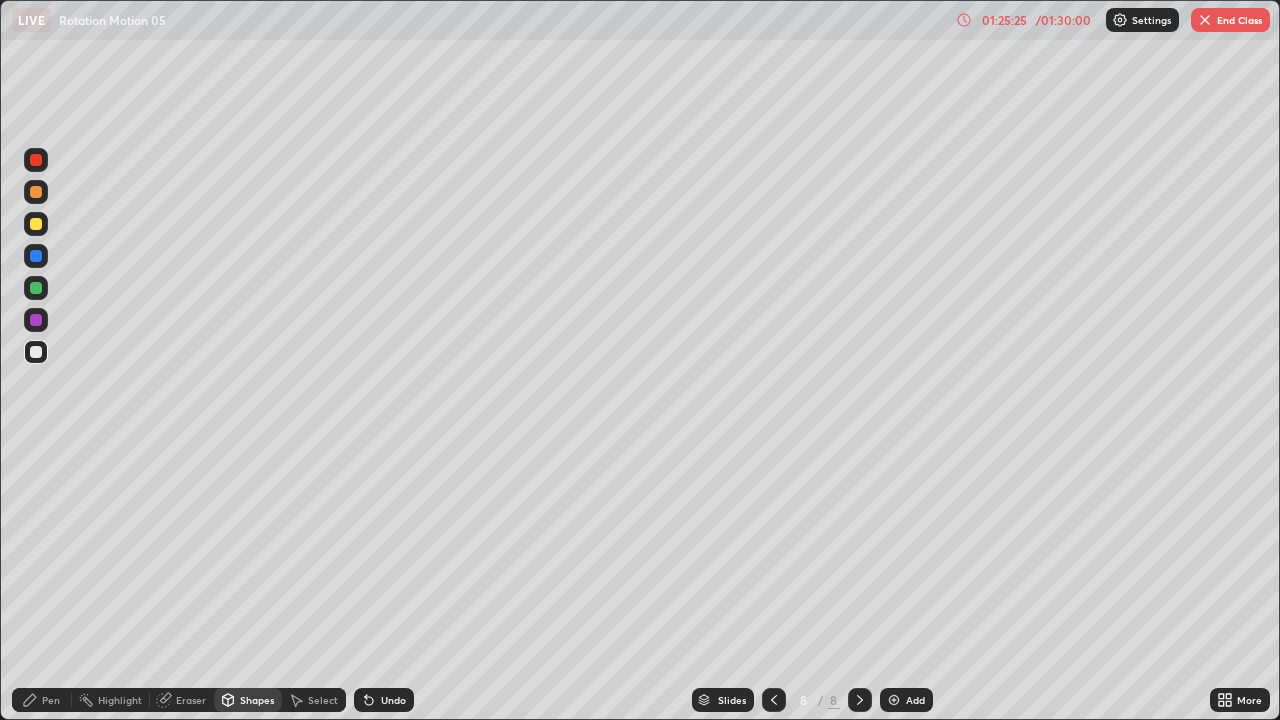 click on "Pen" at bounding box center [51, 700] 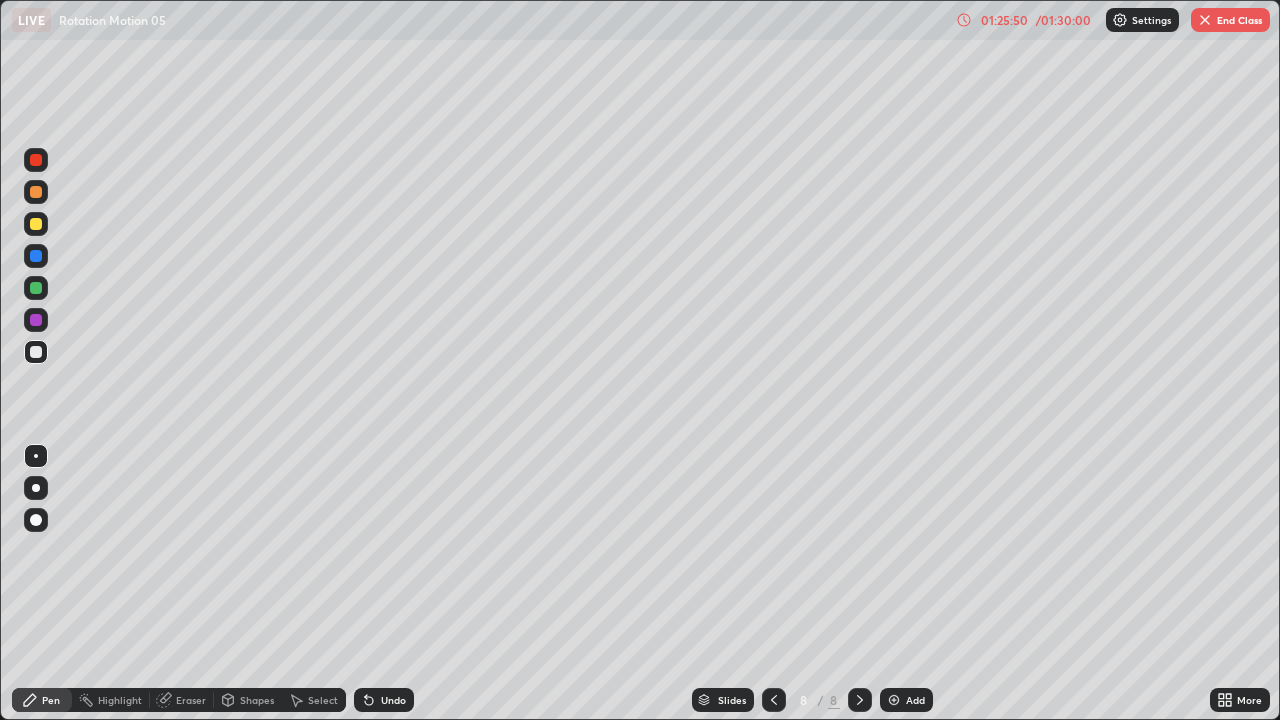 click at bounding box center (36, 352) 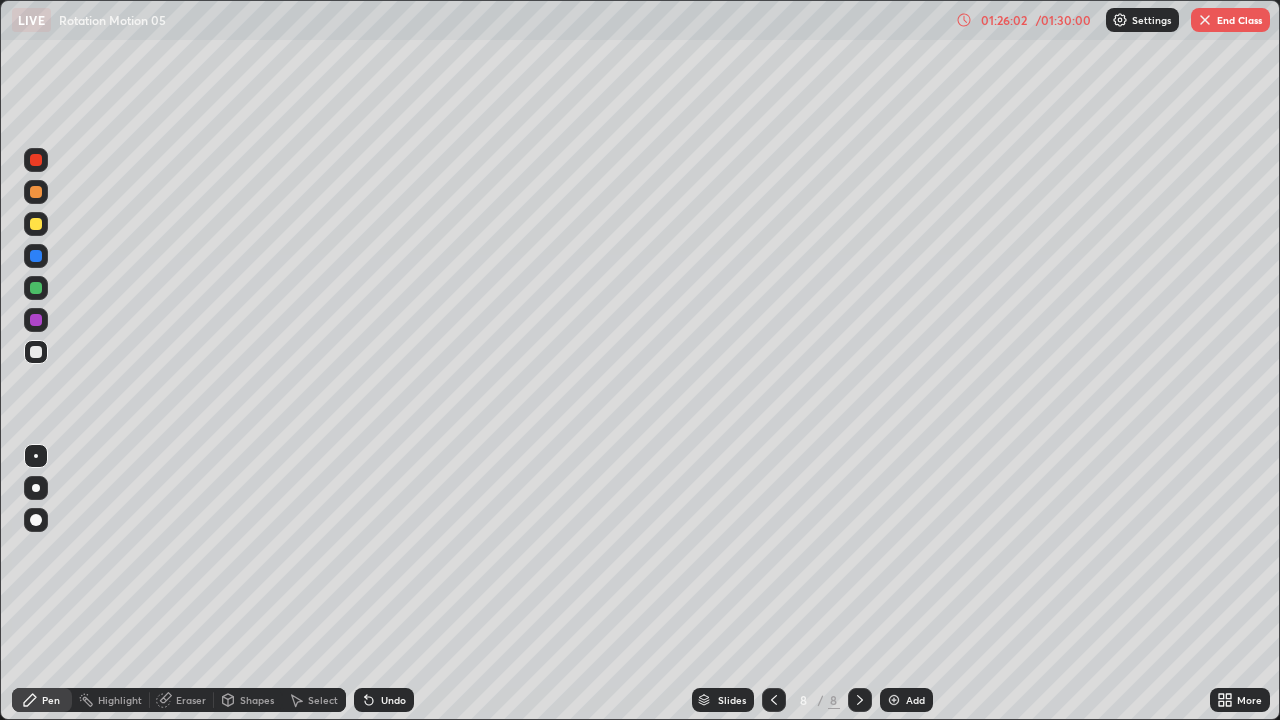click on "Undo" at bounding box center (384, 700) 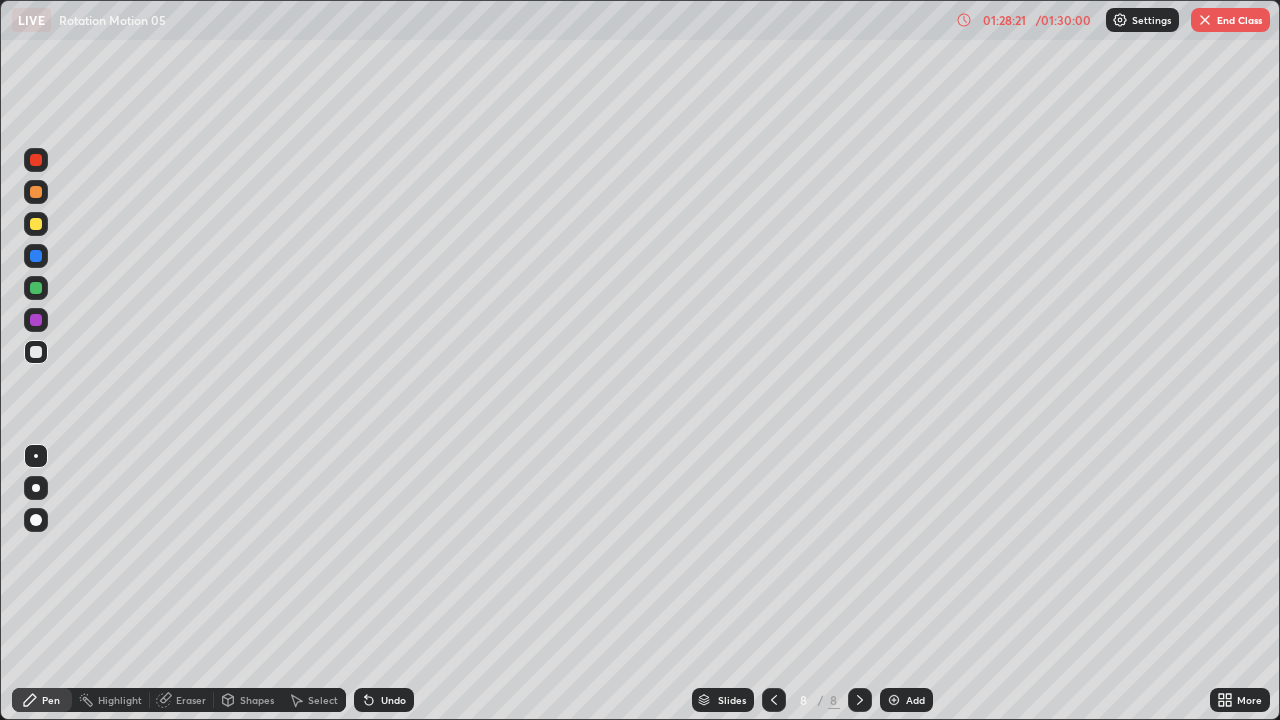 click on "End Class" at bounding box center (1230, 20) 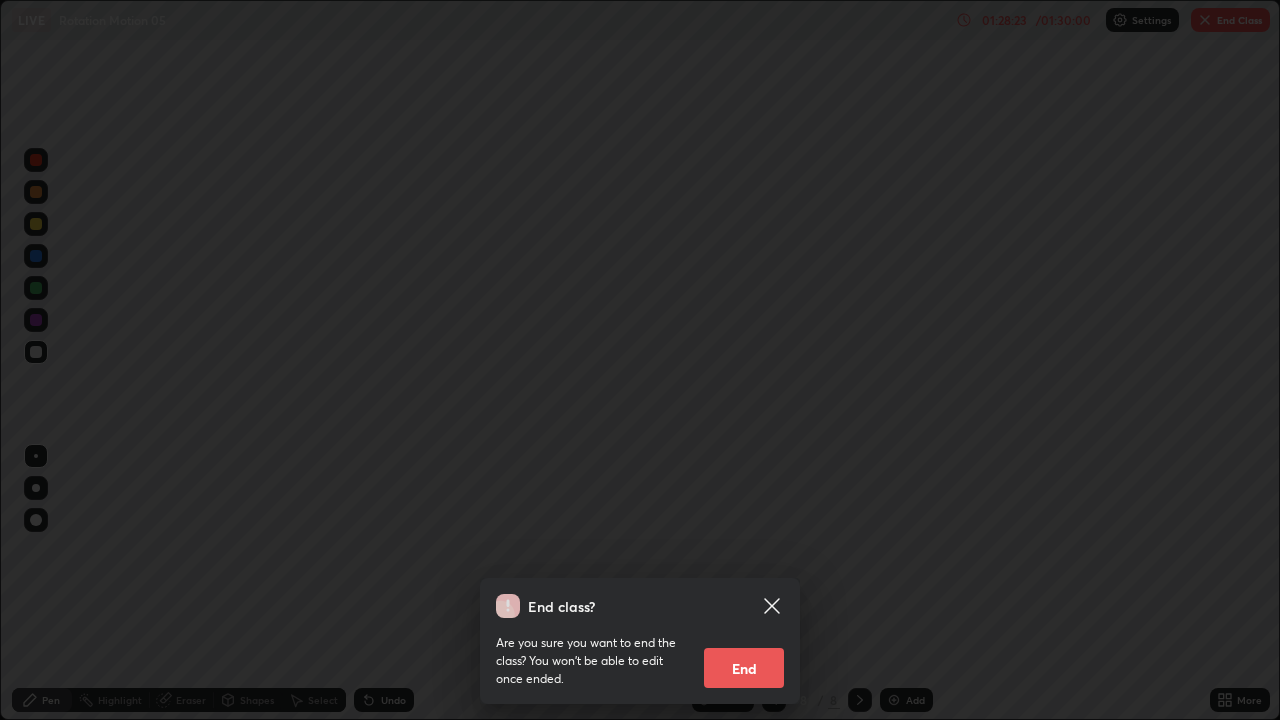 click on "End" at bounding box center [744, 668] 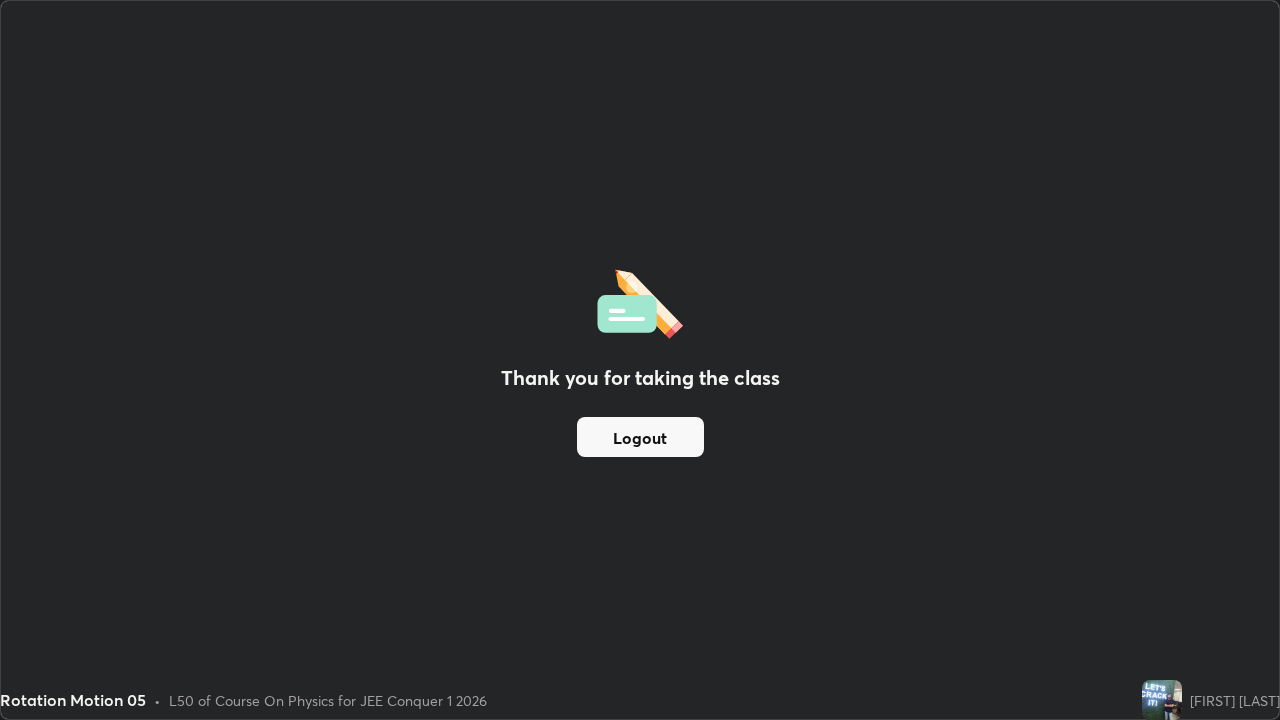 click on "Logout" at bounding box center [640, 437] 